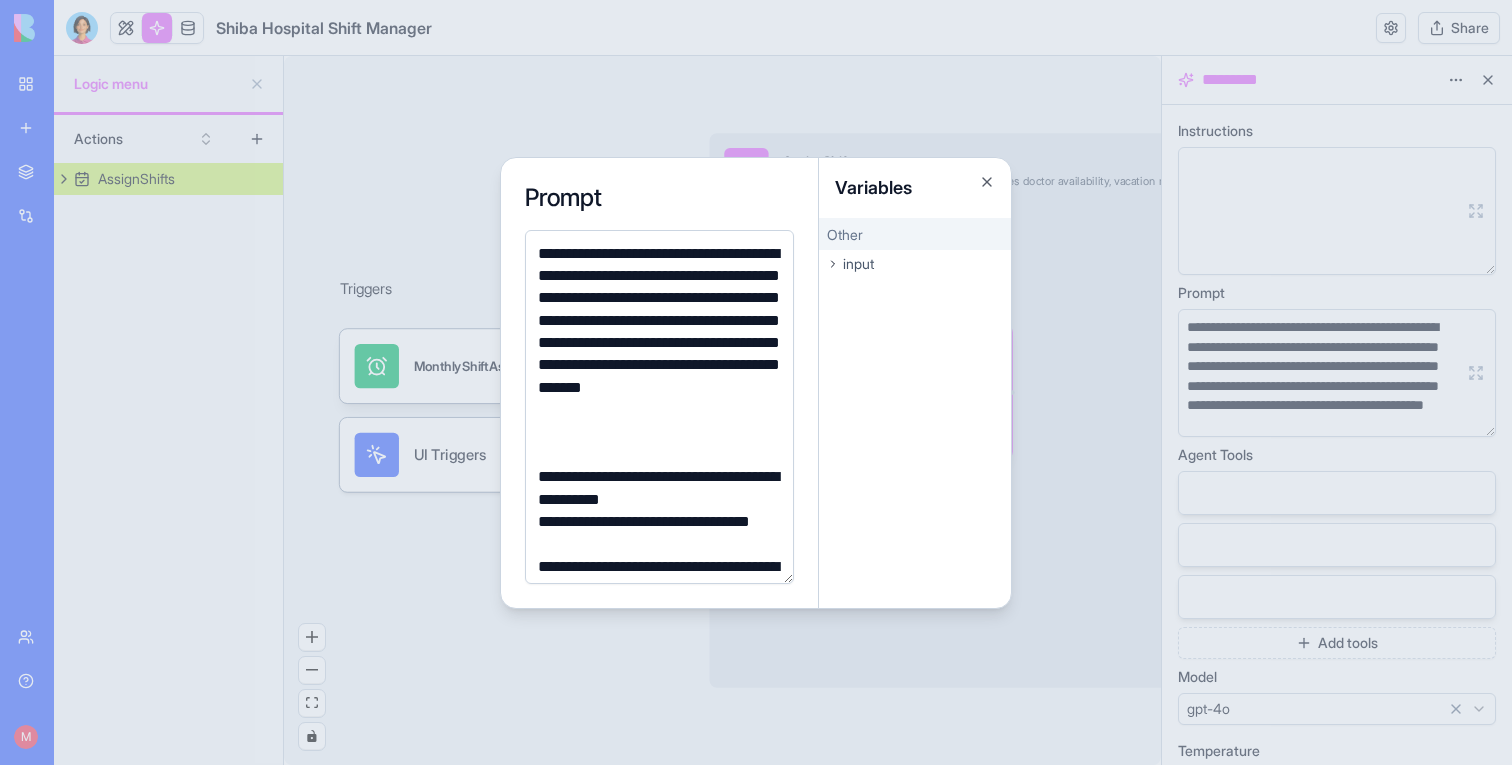 scroll, scrollTop: 0, scrollLeft: 0, axis: both 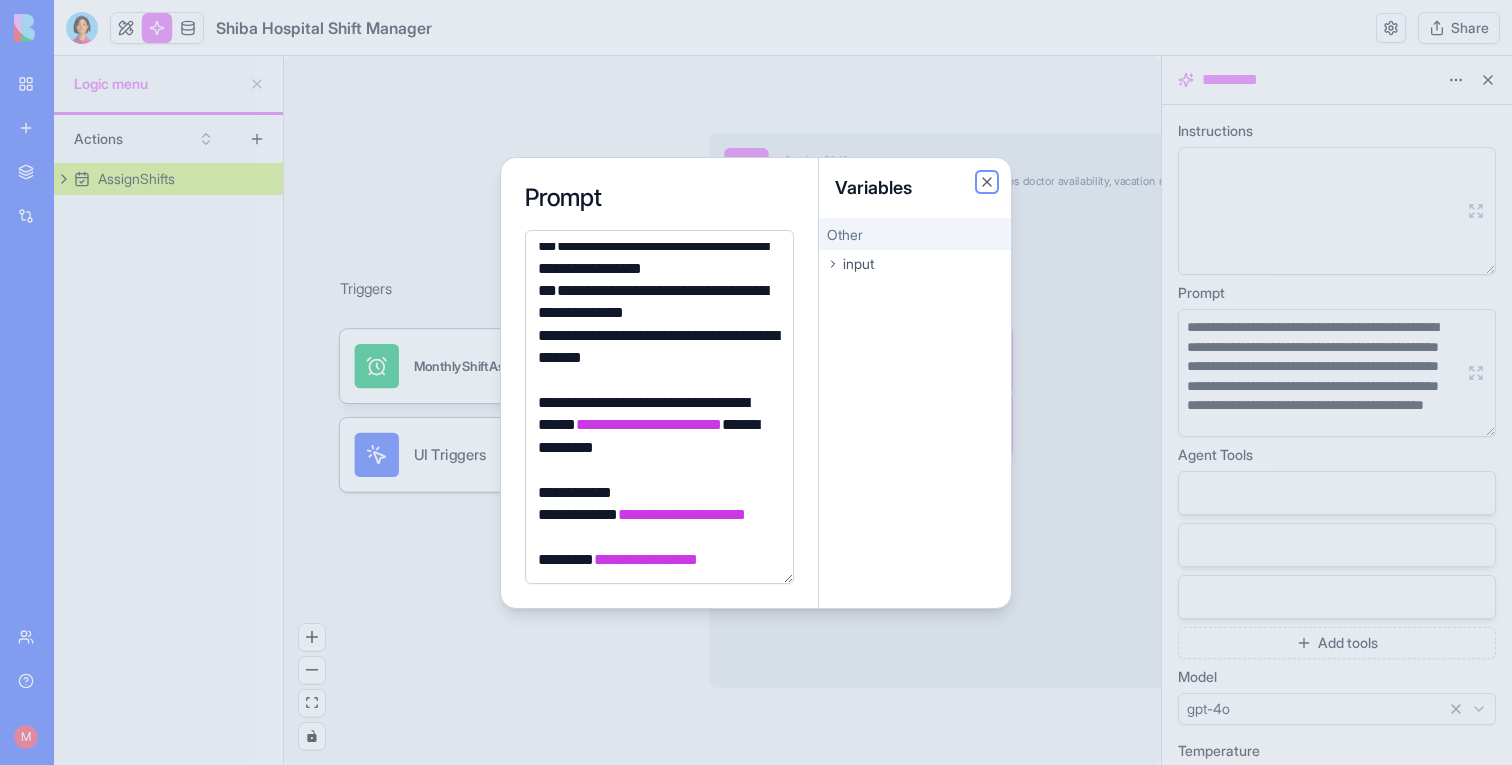 click on "Close" at bounding box center [987, 182] 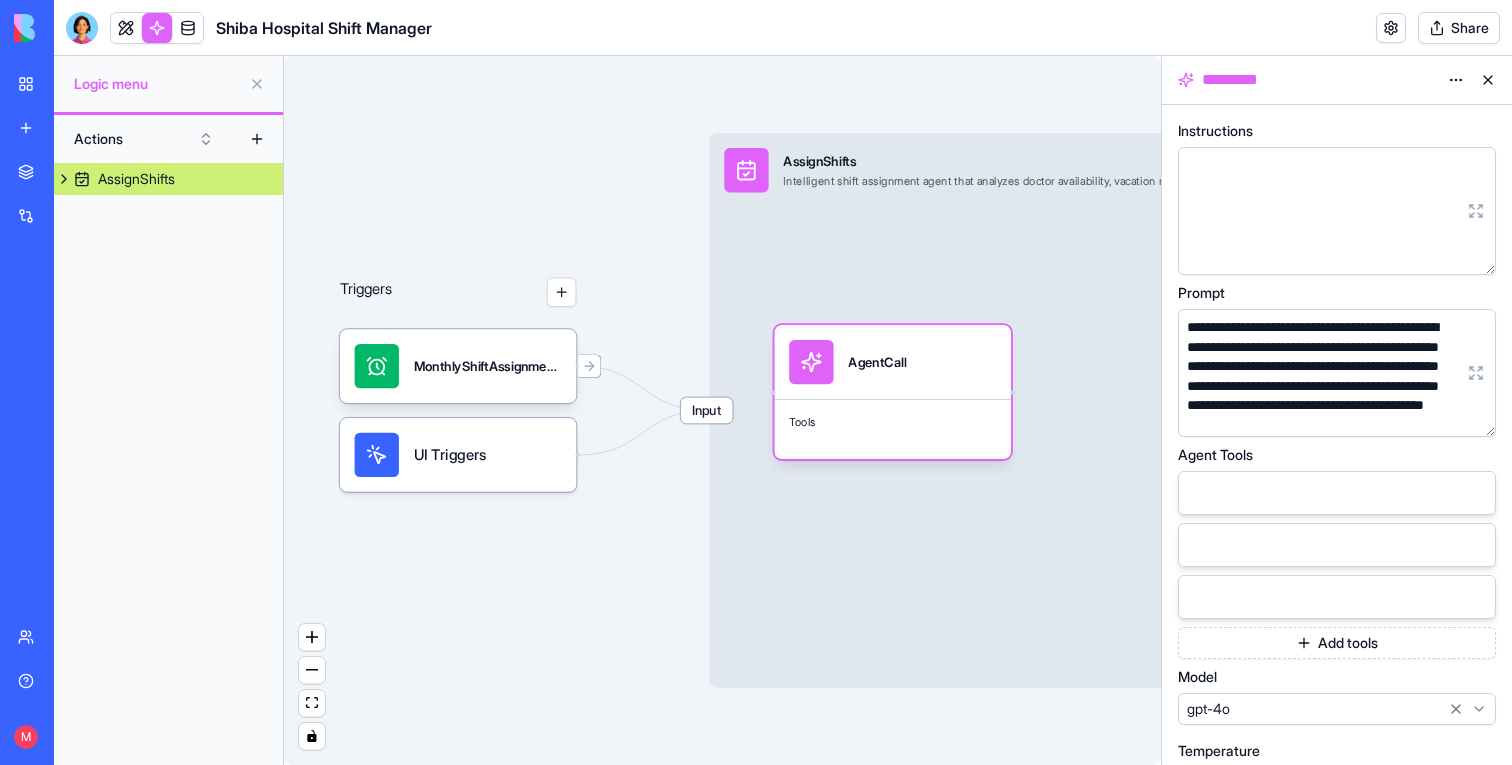 click at bounding box center [1476, 373] 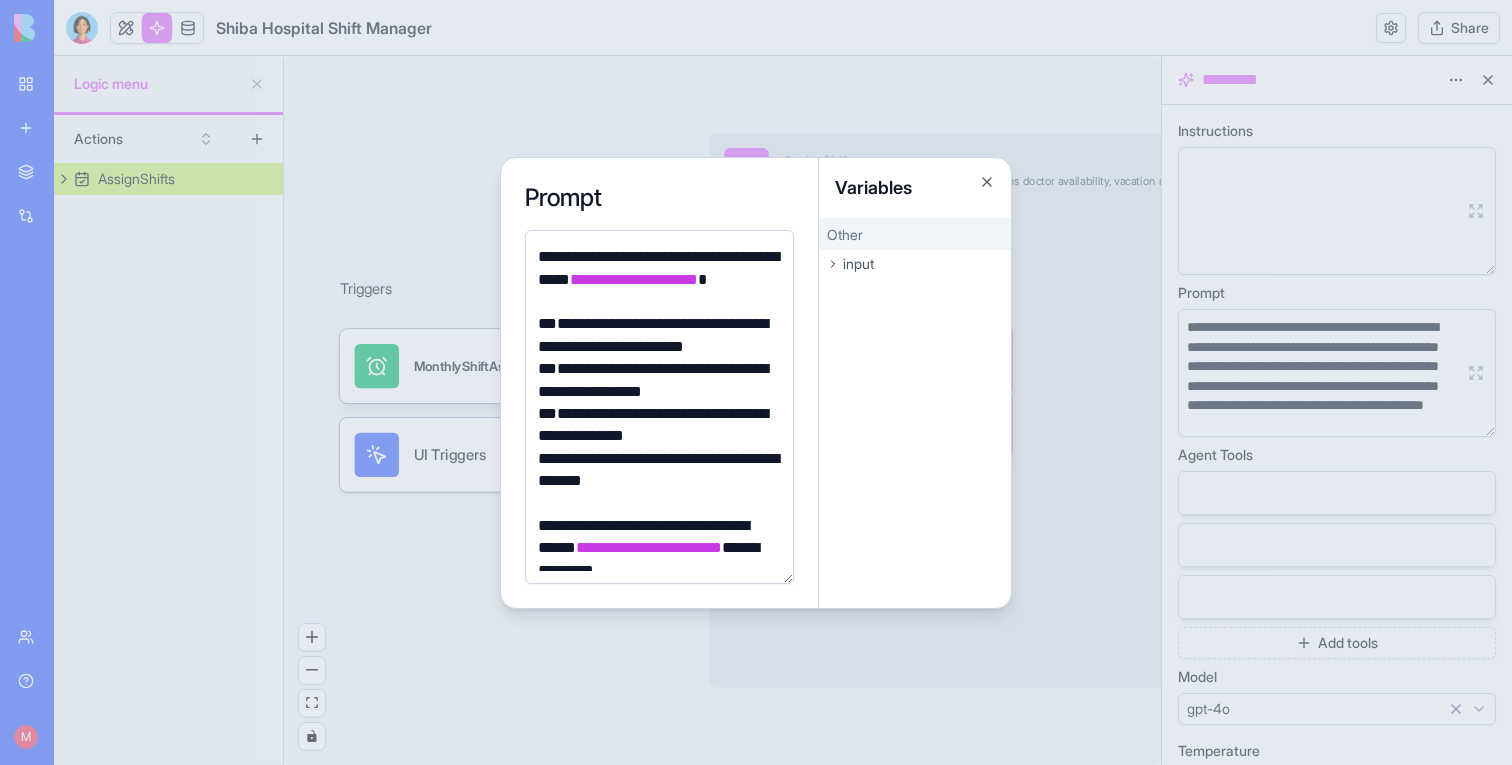 scroll, scrollTop: 948, scrollLeft: 0, axis: vertical 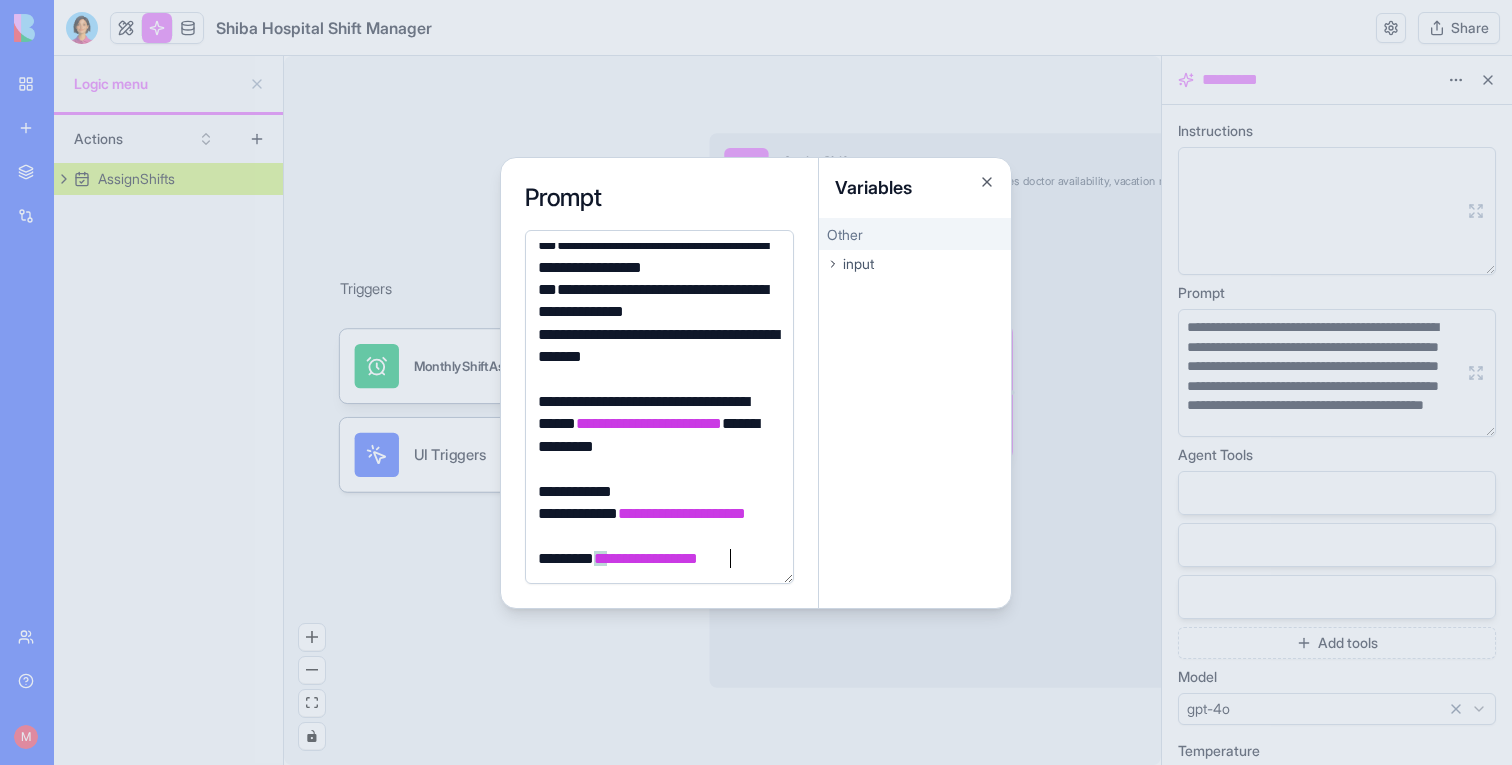 click at bounding box center [756, 382] 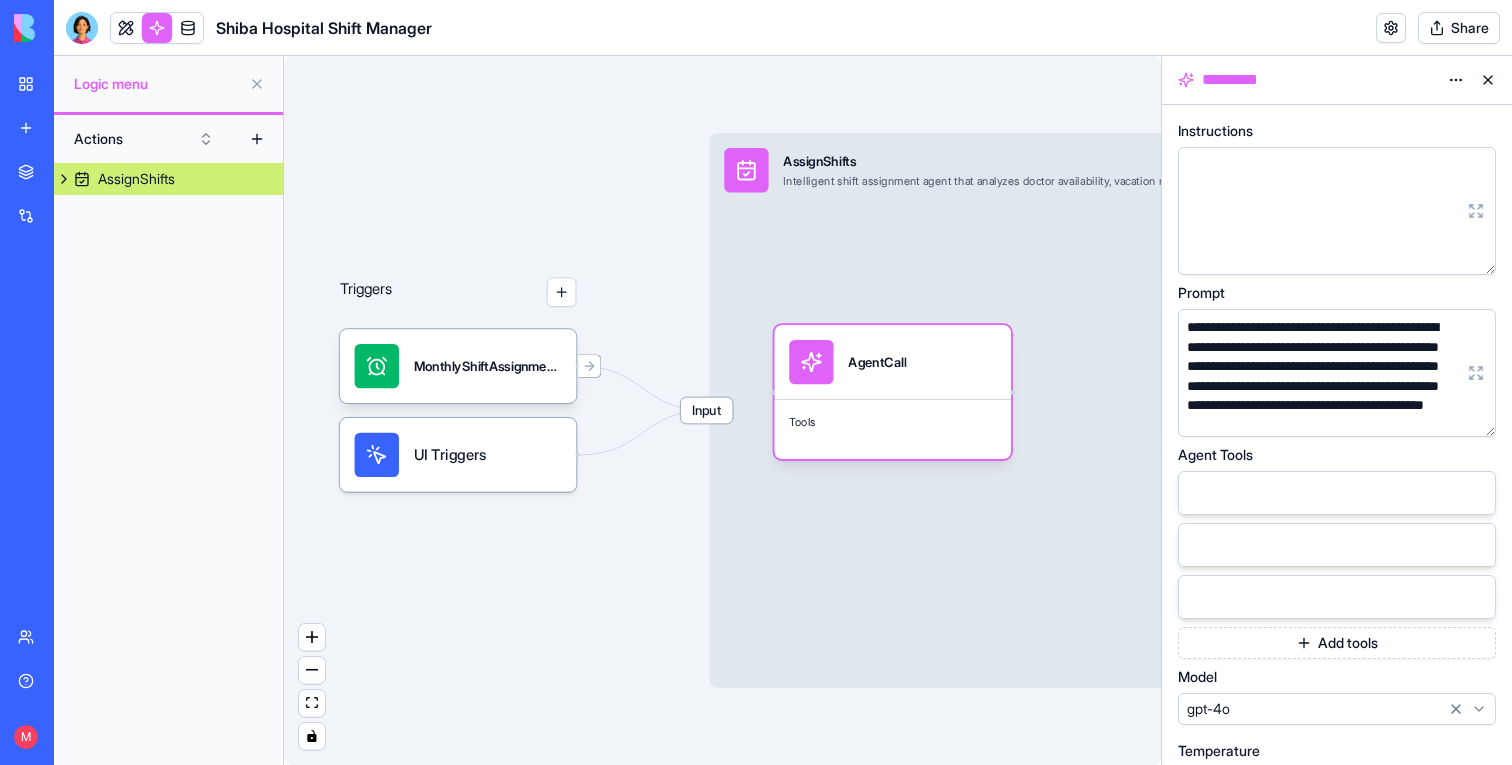 click on "Triggers MonthlyShiftAssignmentTrigger UI Triggers Input AssignShifts Intelligent shift assignment agent that analyzes doctor availability, vacation requests, and shift requirements to create optimal monthly schedules Output AgentCall Tools" at bounding box center [722, 410] 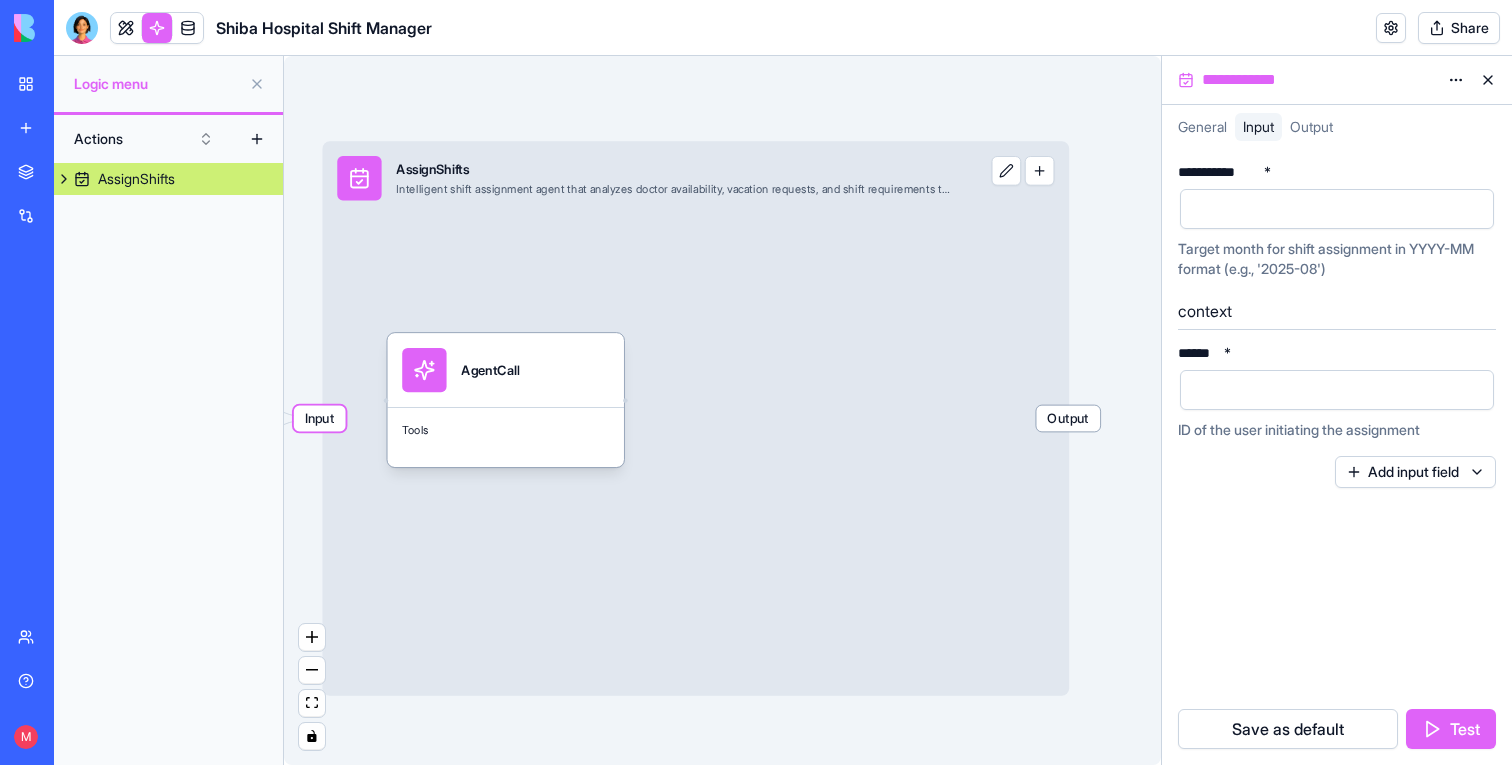 click on "Output" at bounding box center (1068, 419) 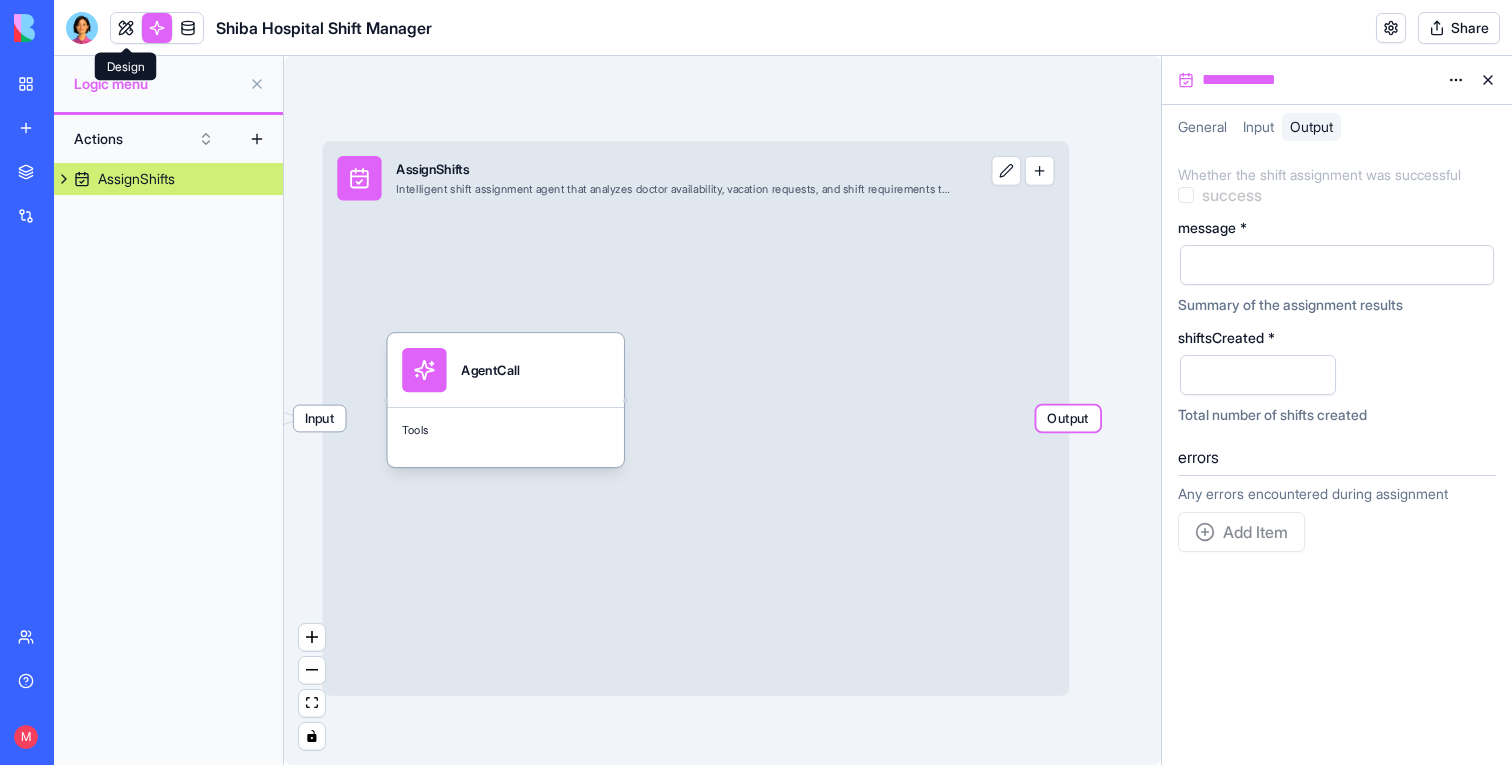 click at bounding box center (126, 28) 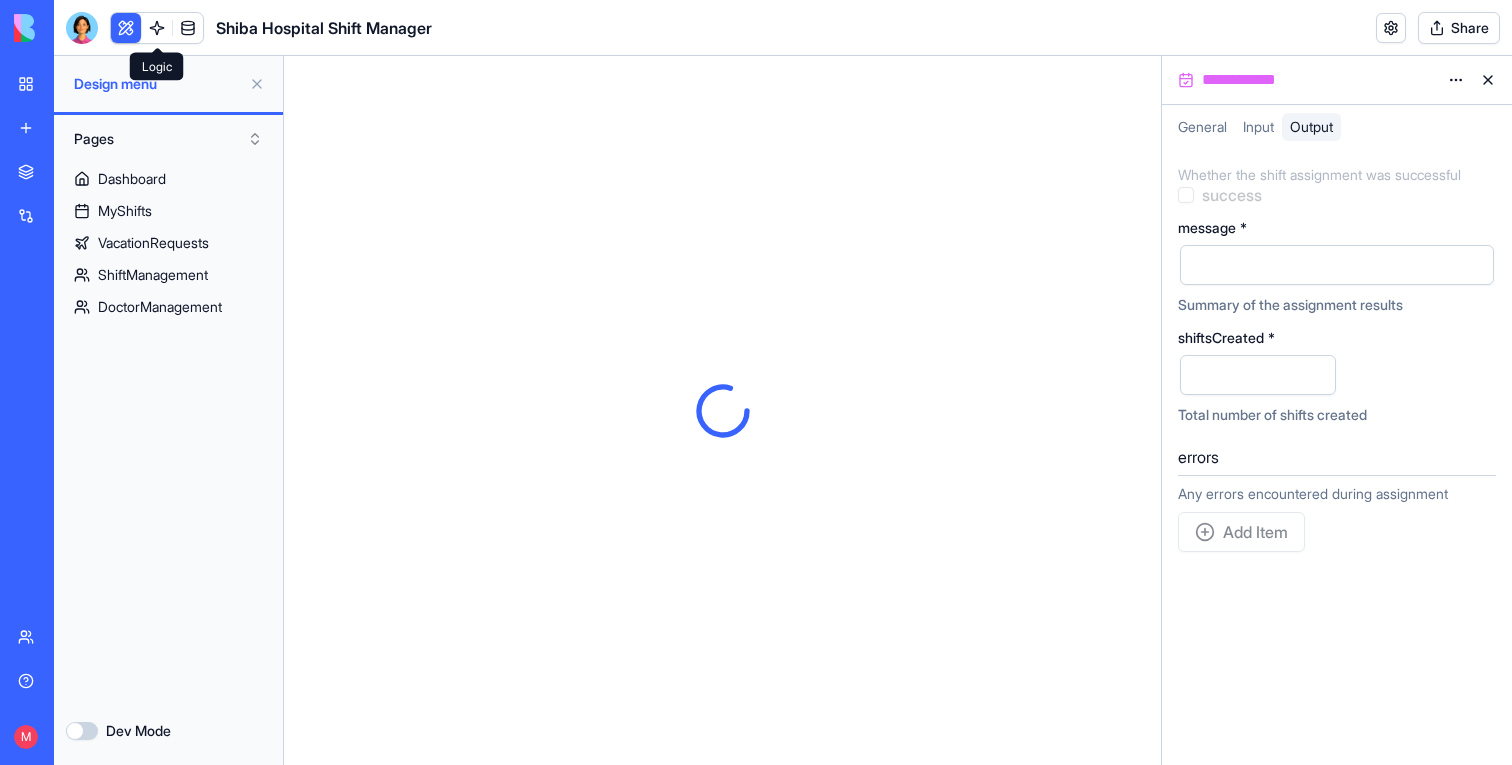 scroll, scrollTop: 0, scrollLeft: 0, axis: both 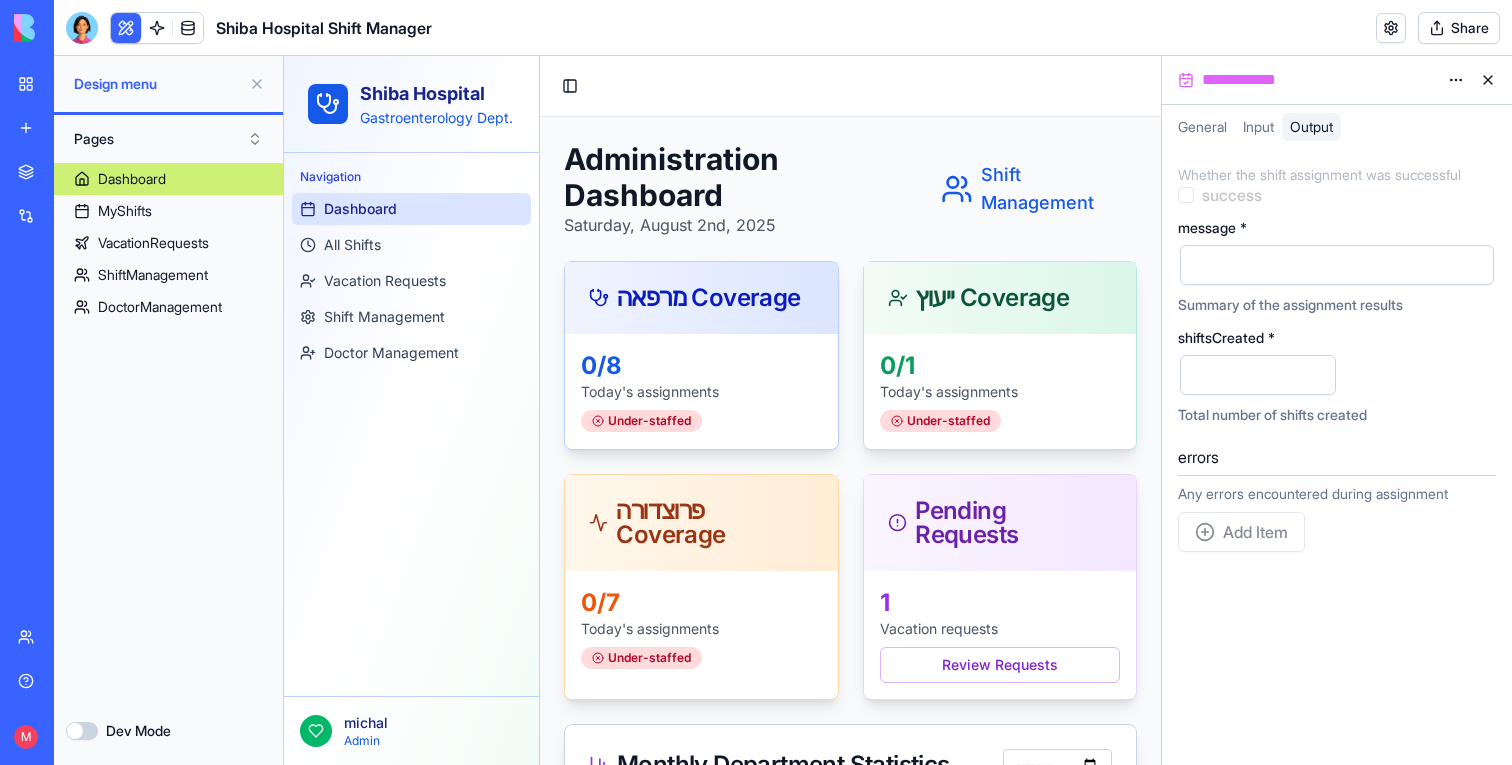 click at bounding box center [1488, 80] 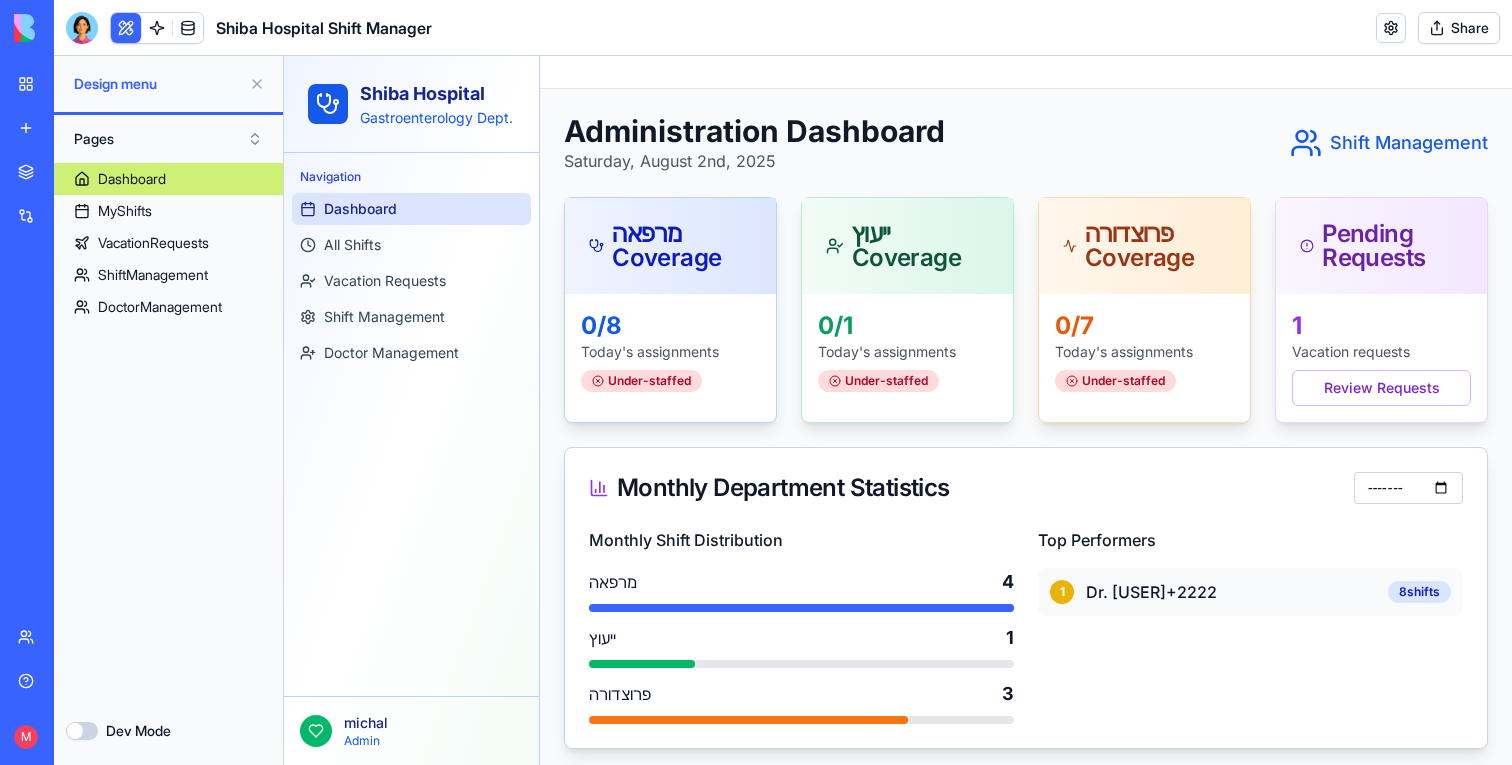 click at bounding box center (257, 84) 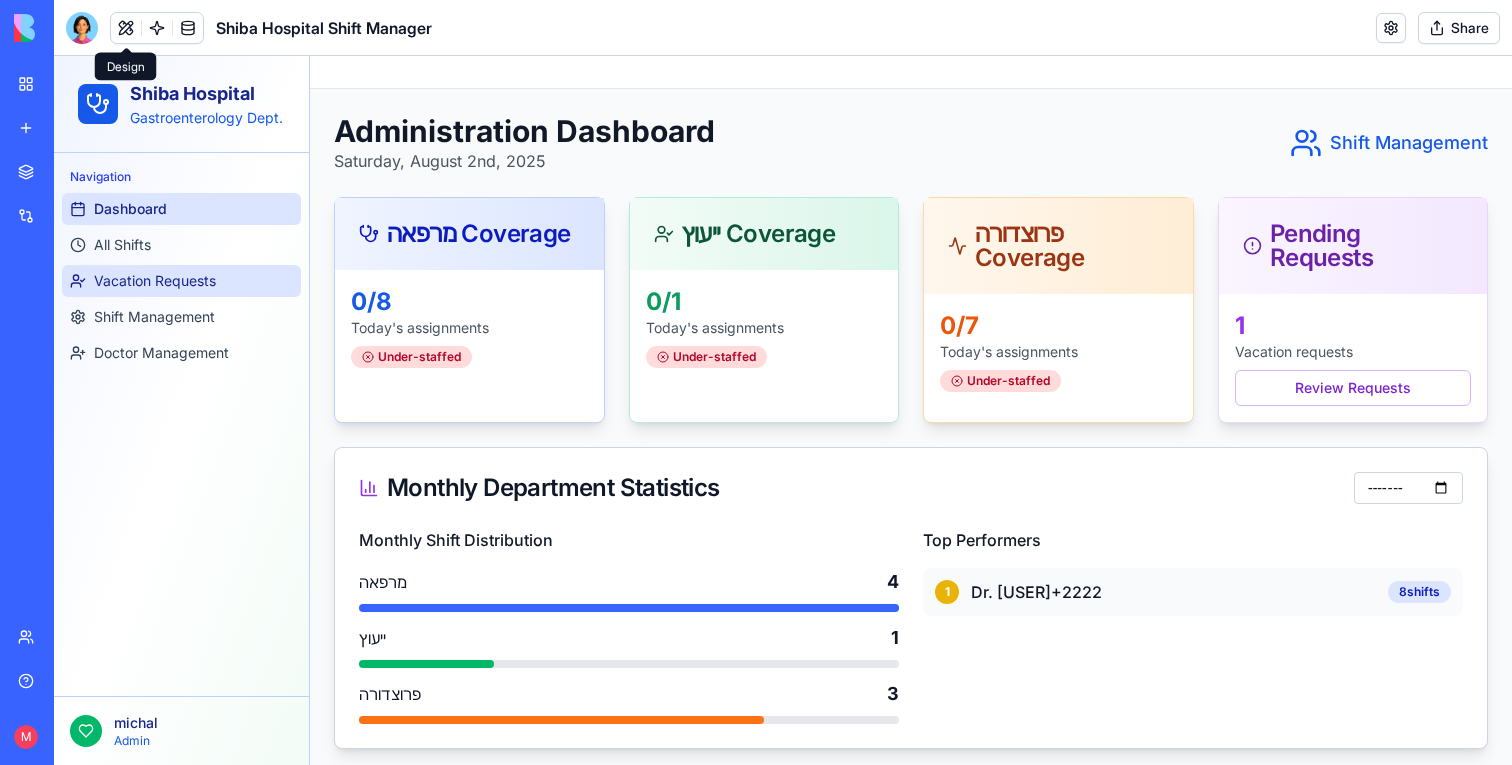 click on "Vacation Requests" at bounding box center (155, 281) 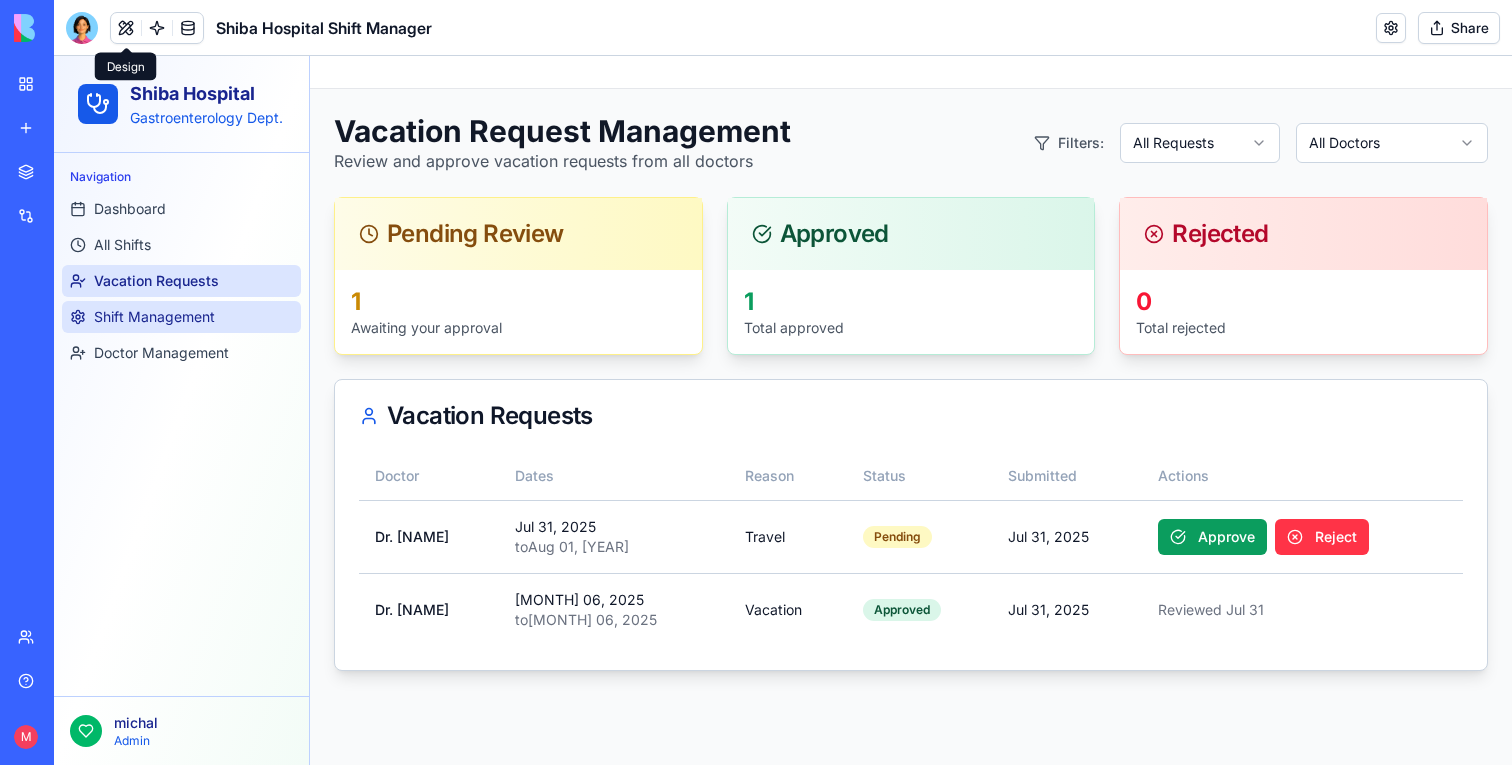 click on "Shift Management" at bounding box center (181, 317) 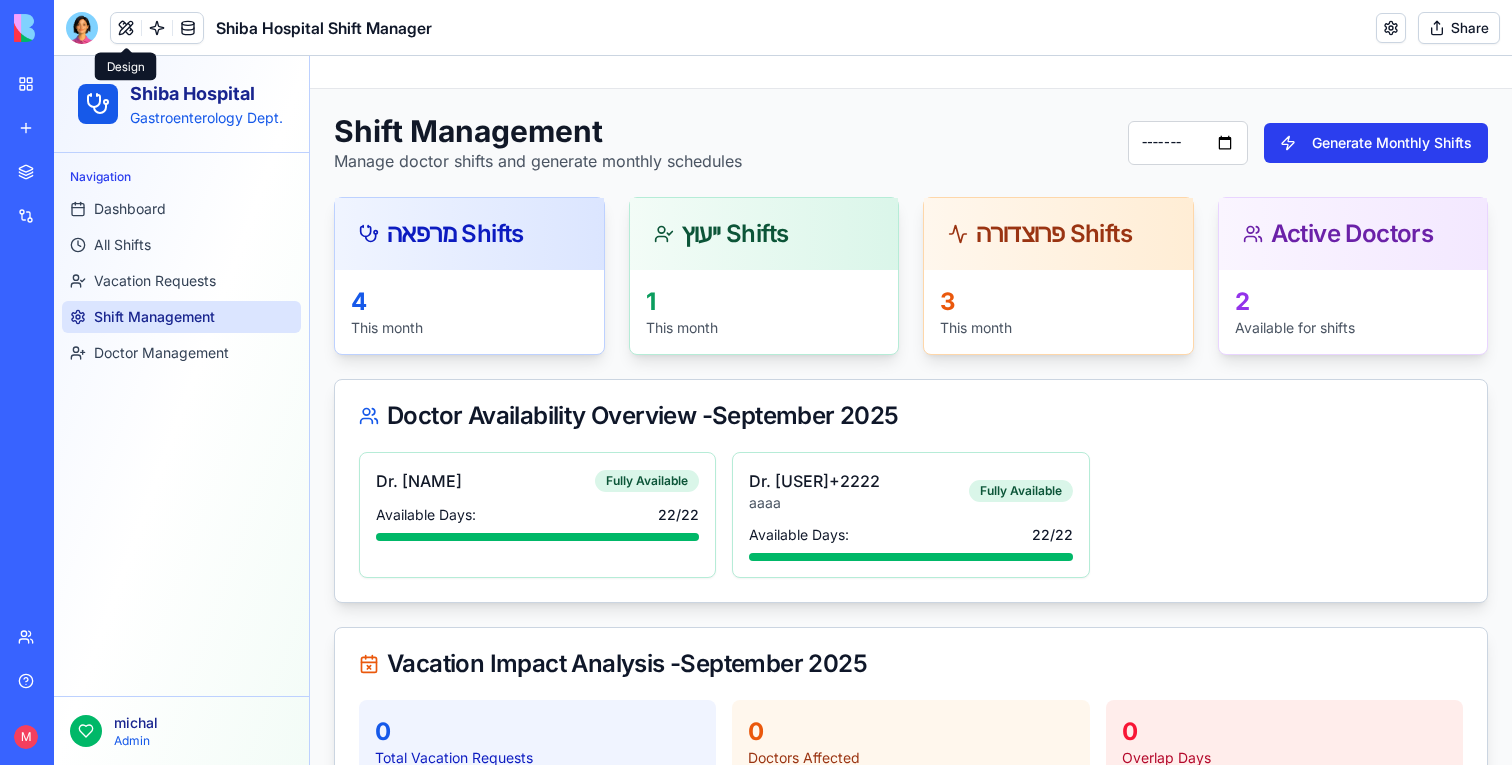 click on "Generate Monthly Shifts" at bounding box center [1376, 143] 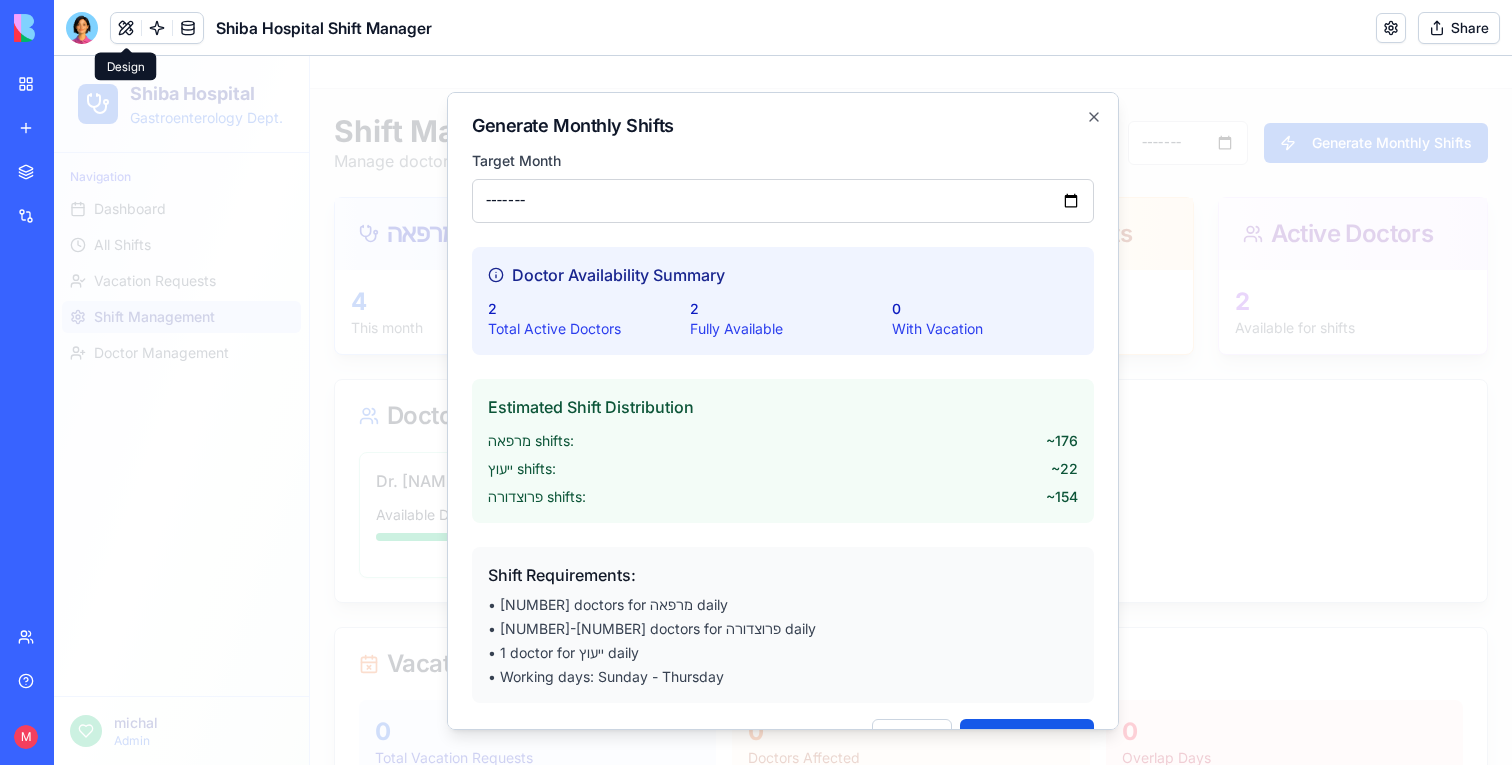 scroll, scrollTop: 54, scrollLeft: 0, axis: vertical 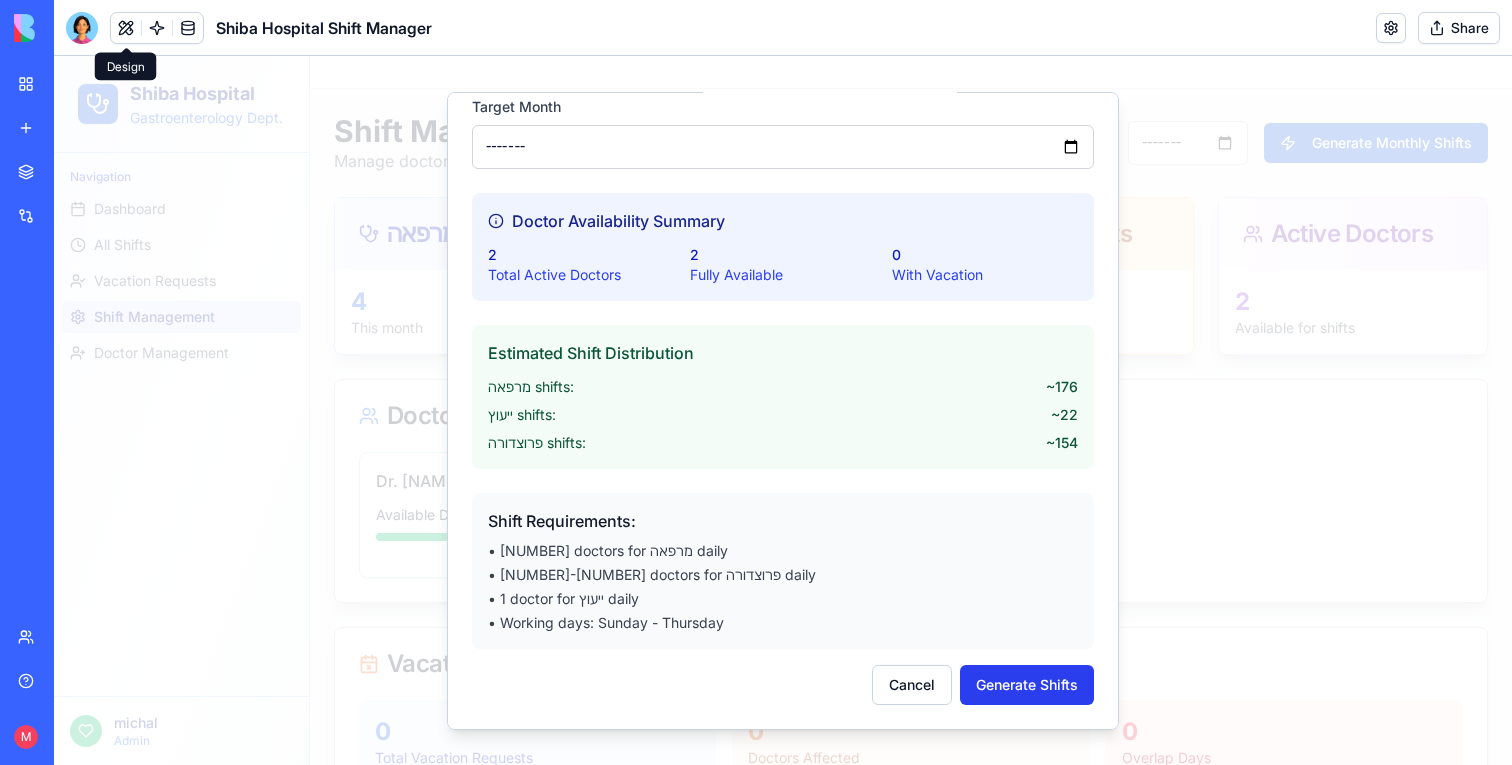 click on "Generate Shifts" at bounding box center (1027, 684) 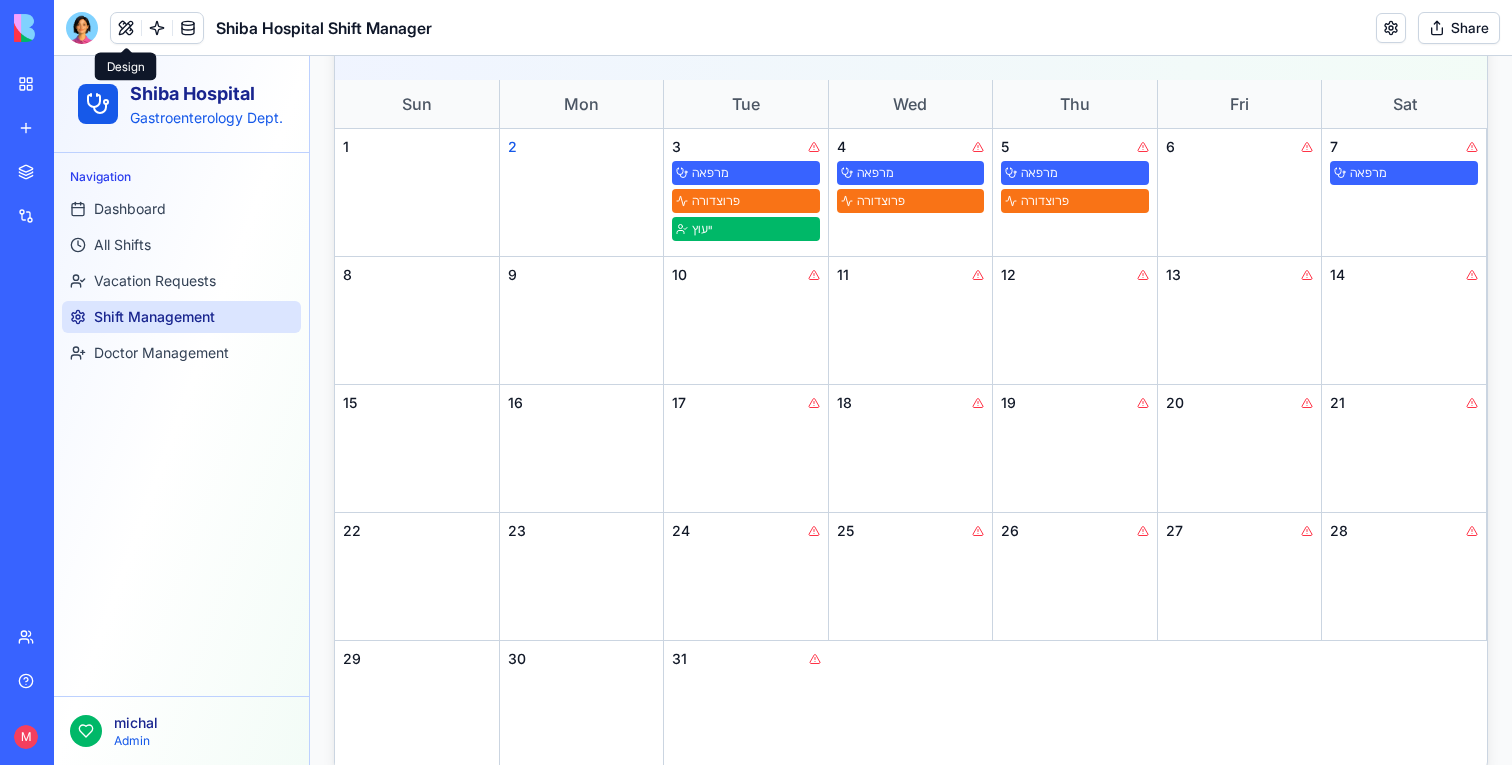 scroll, scrollTop: 1042, scrollLeft: 0, axis: vertical 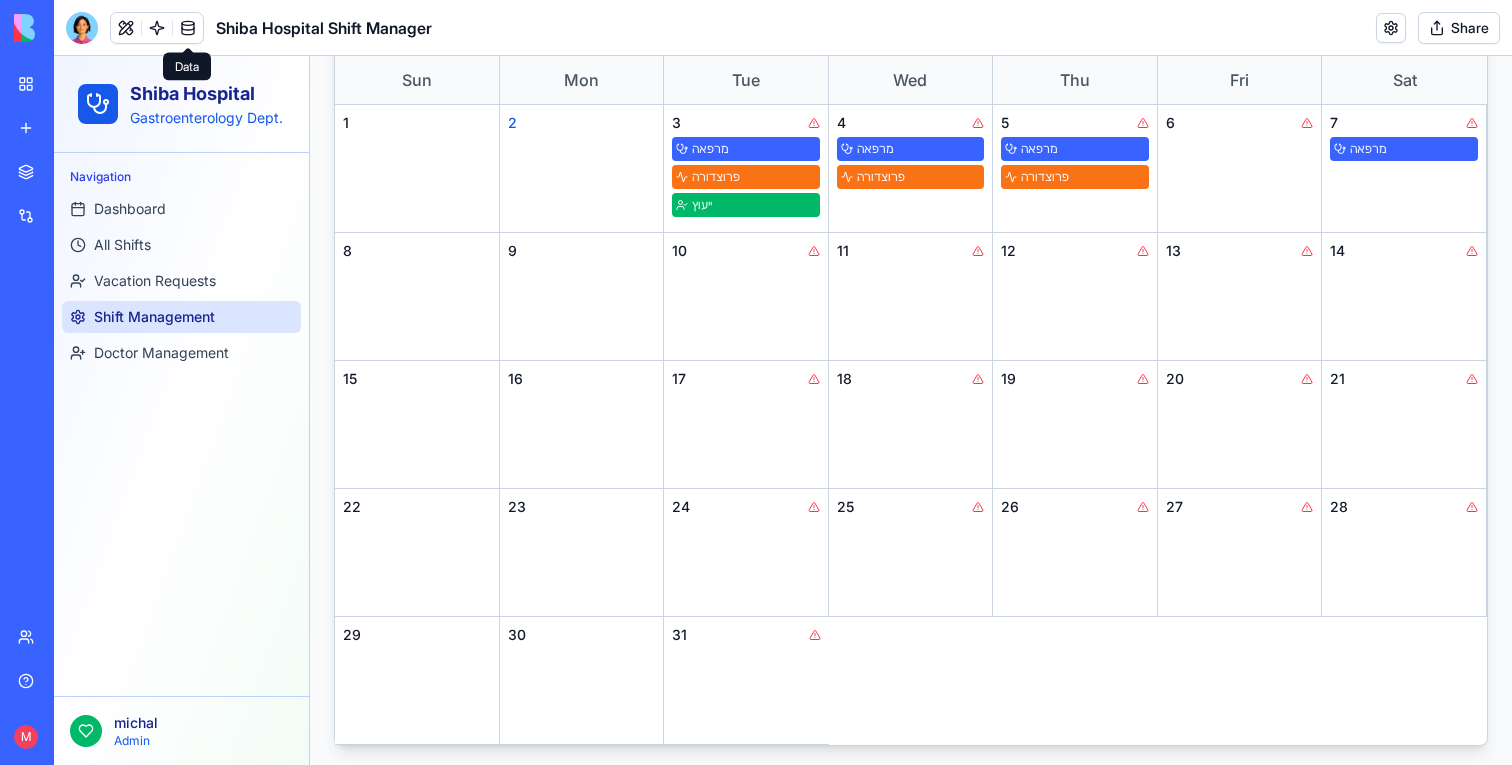 click at bounding box center (188, 28) 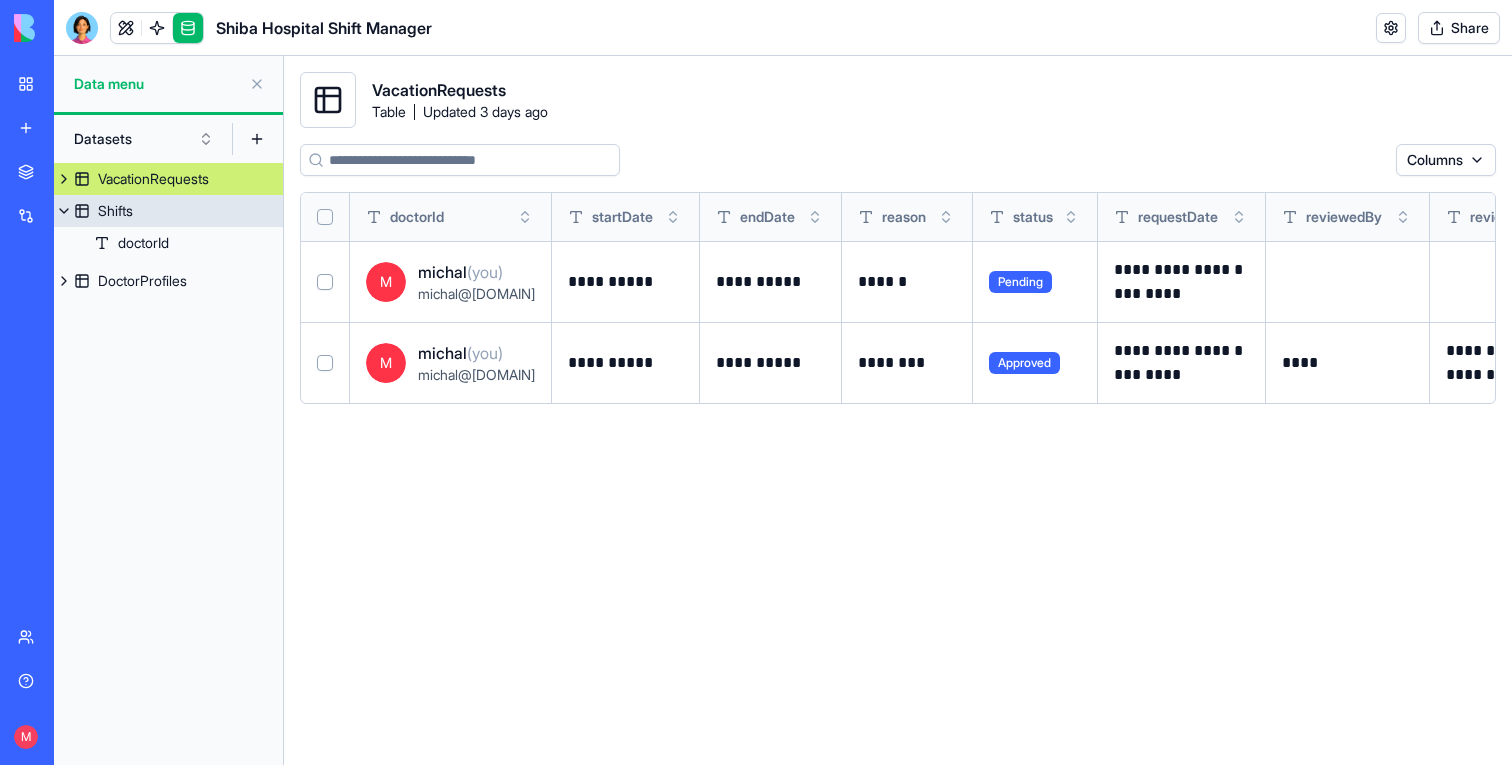 click on "Shifts" at bounding box center (168, 211) 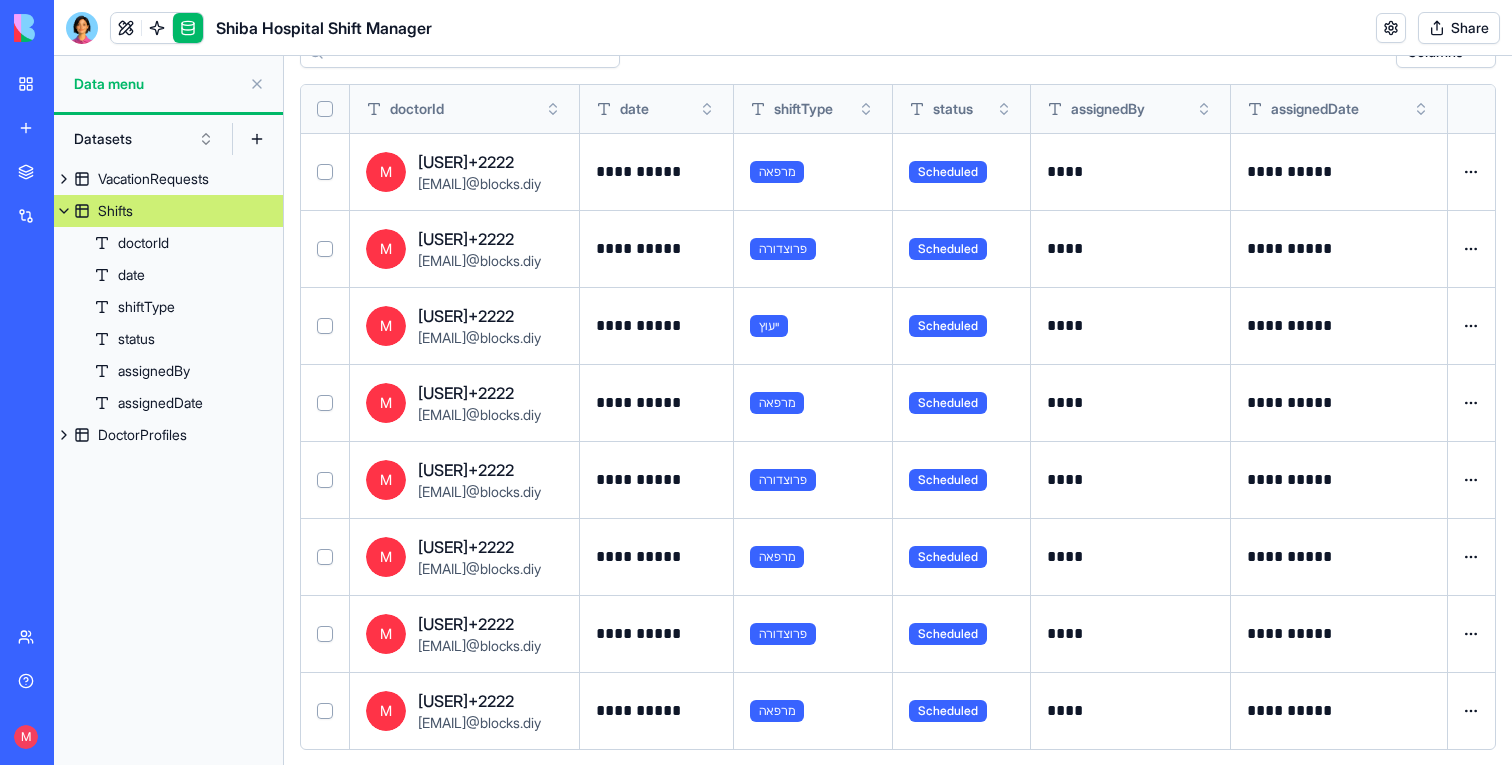 scroll, scrollTop: 0, scrollLeft: 0, axis: both 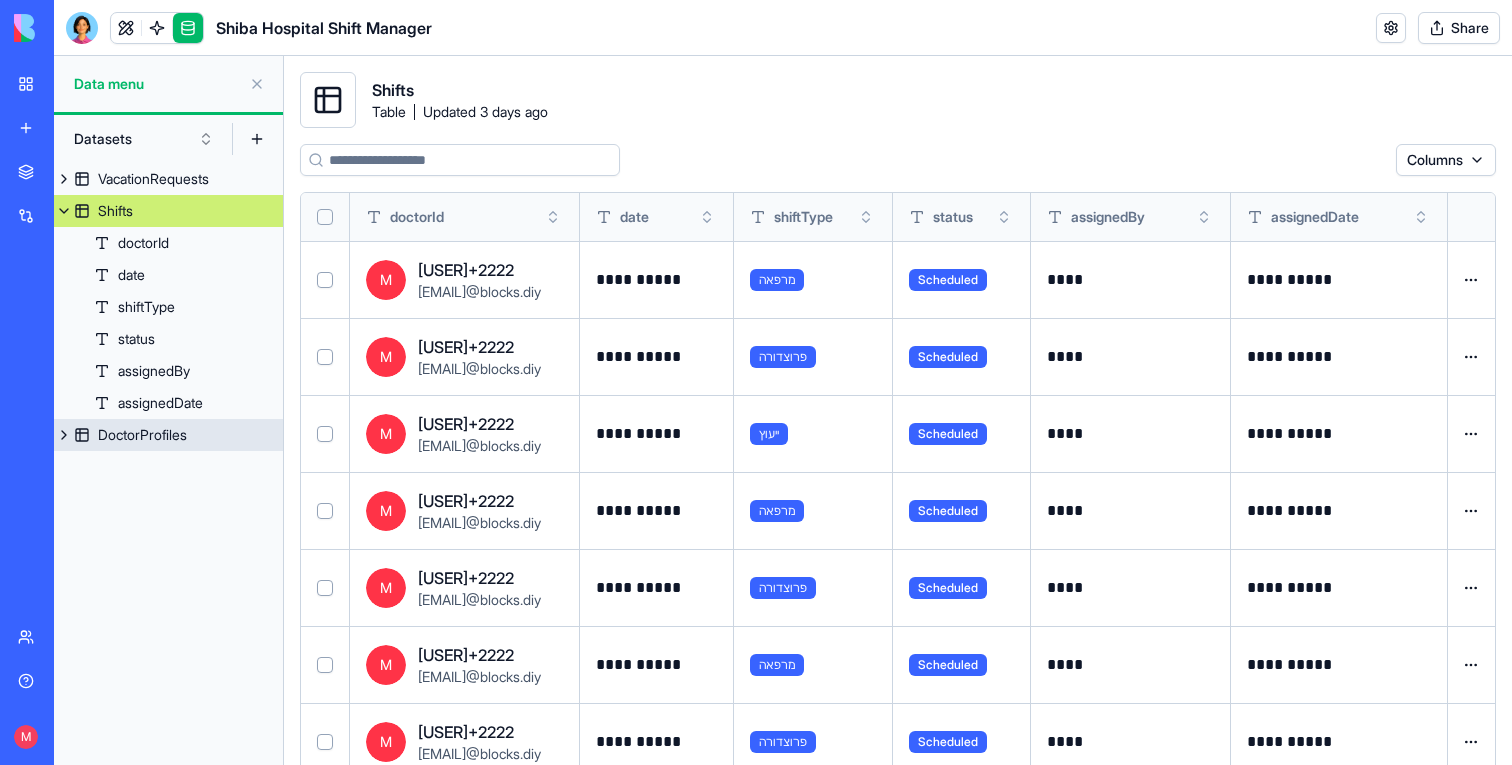 click on "DoctorProfiles" at bounding box center (142, 435) 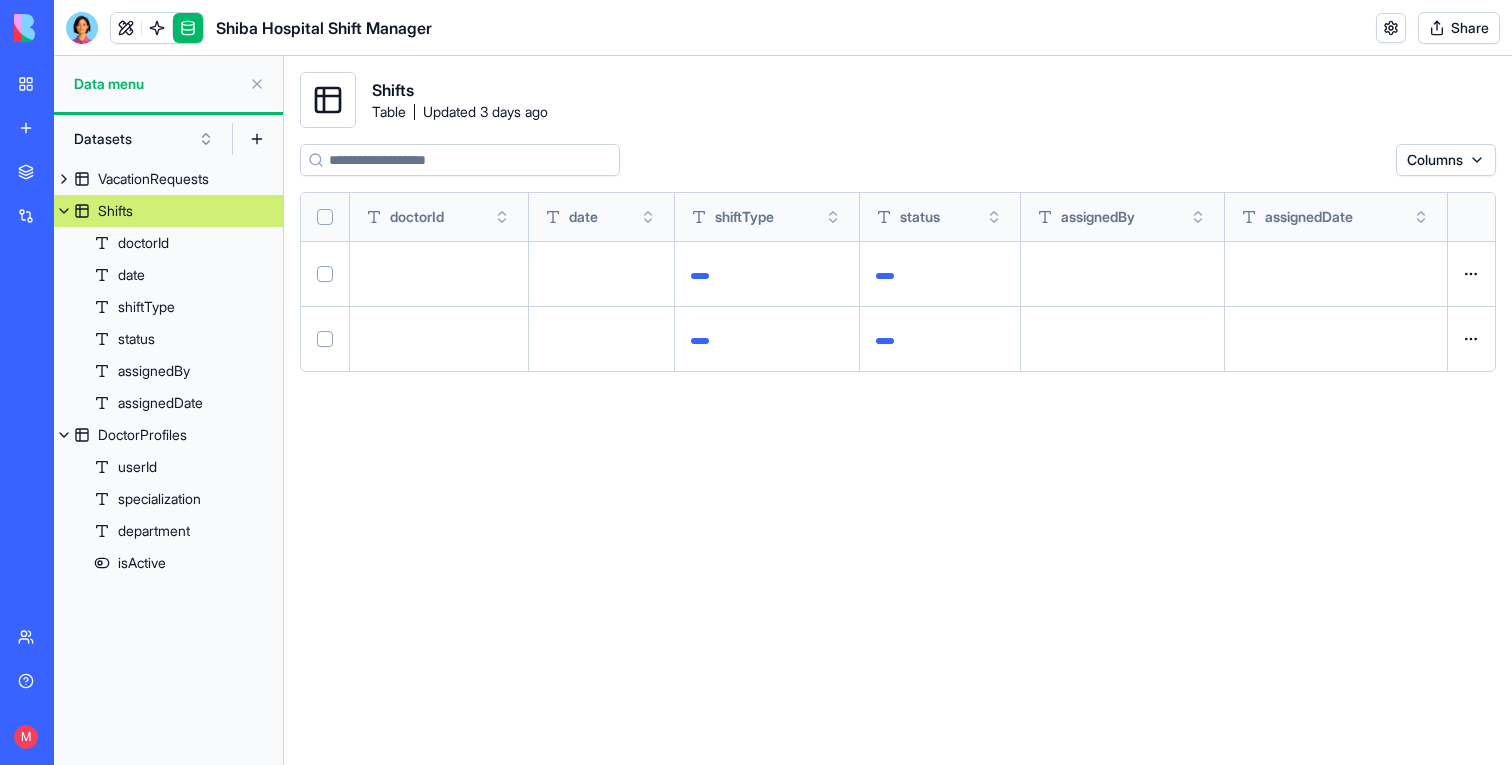 click on "Shifts" at bounding box center (168, 211) 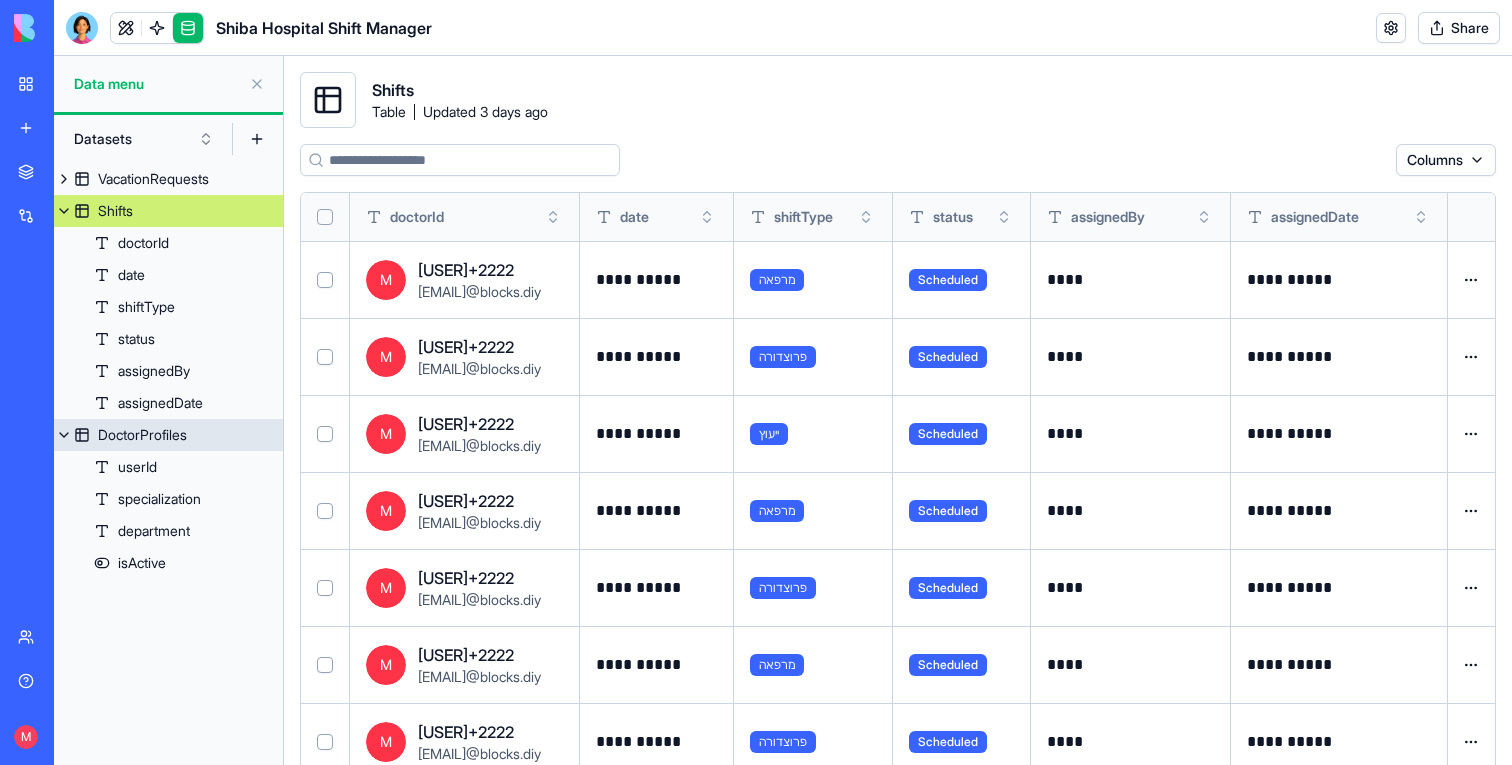 click on "DoctorProfiles" at bounding box center [168, 435] 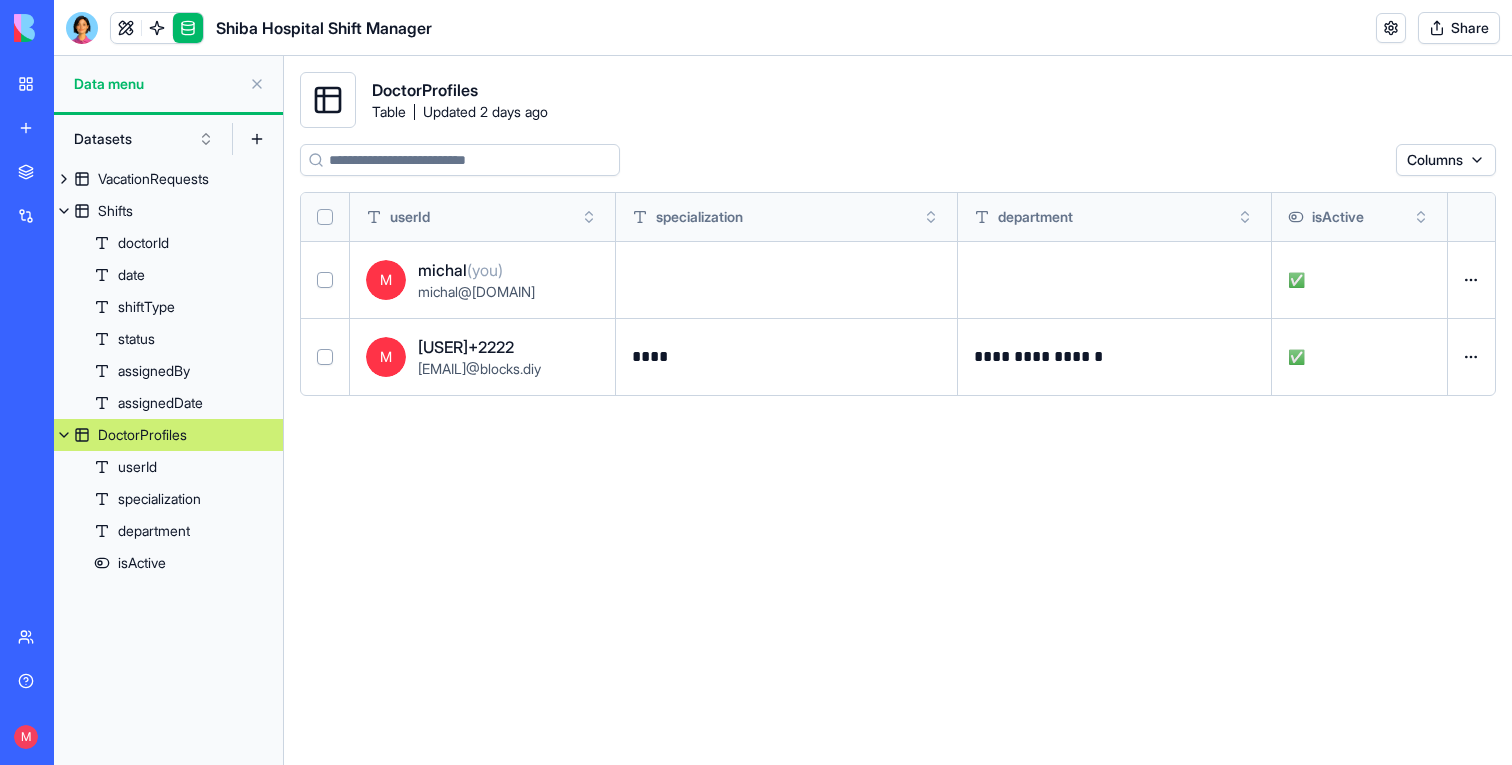 click at bounding box center (1114, 280) 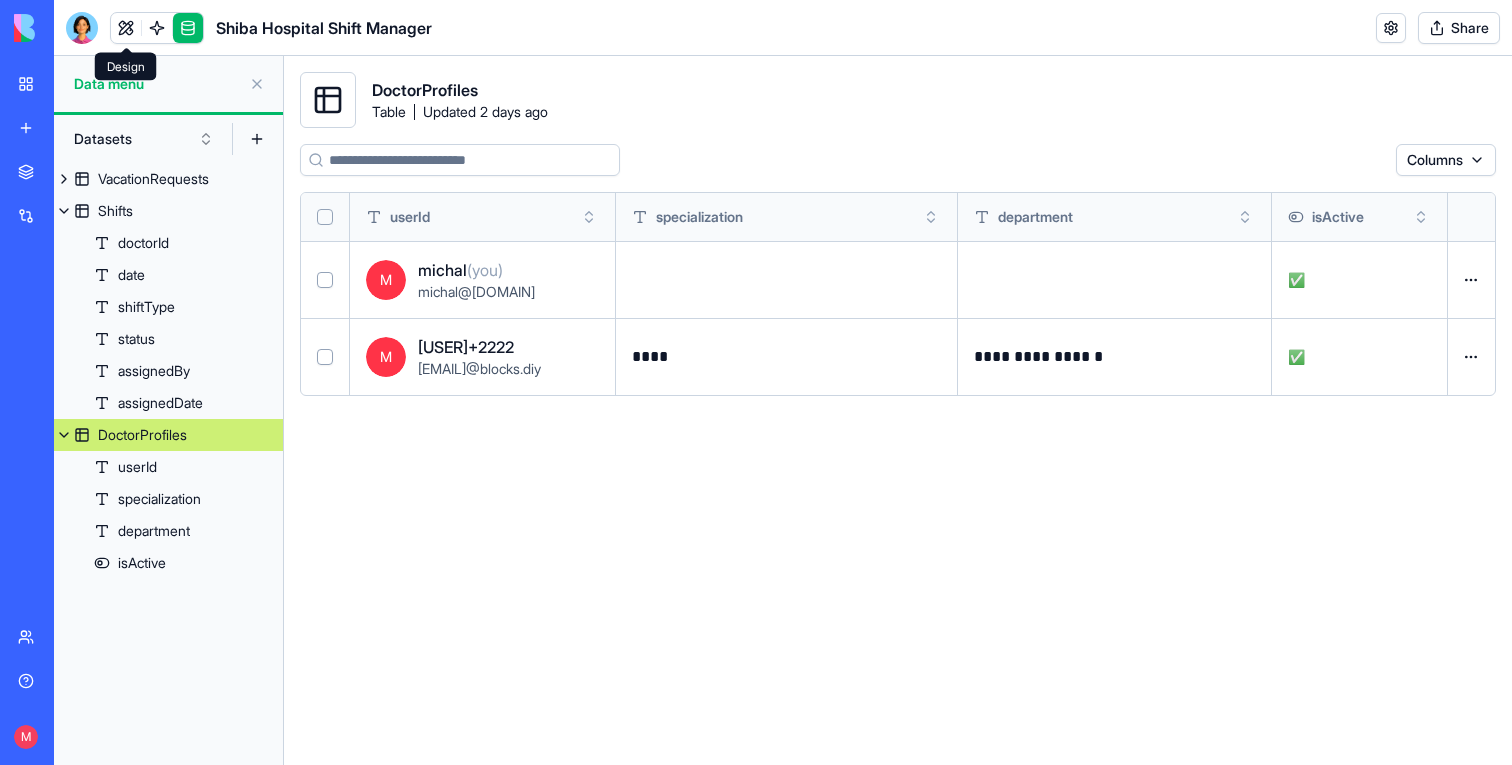 click at bounding box center (126, 28) 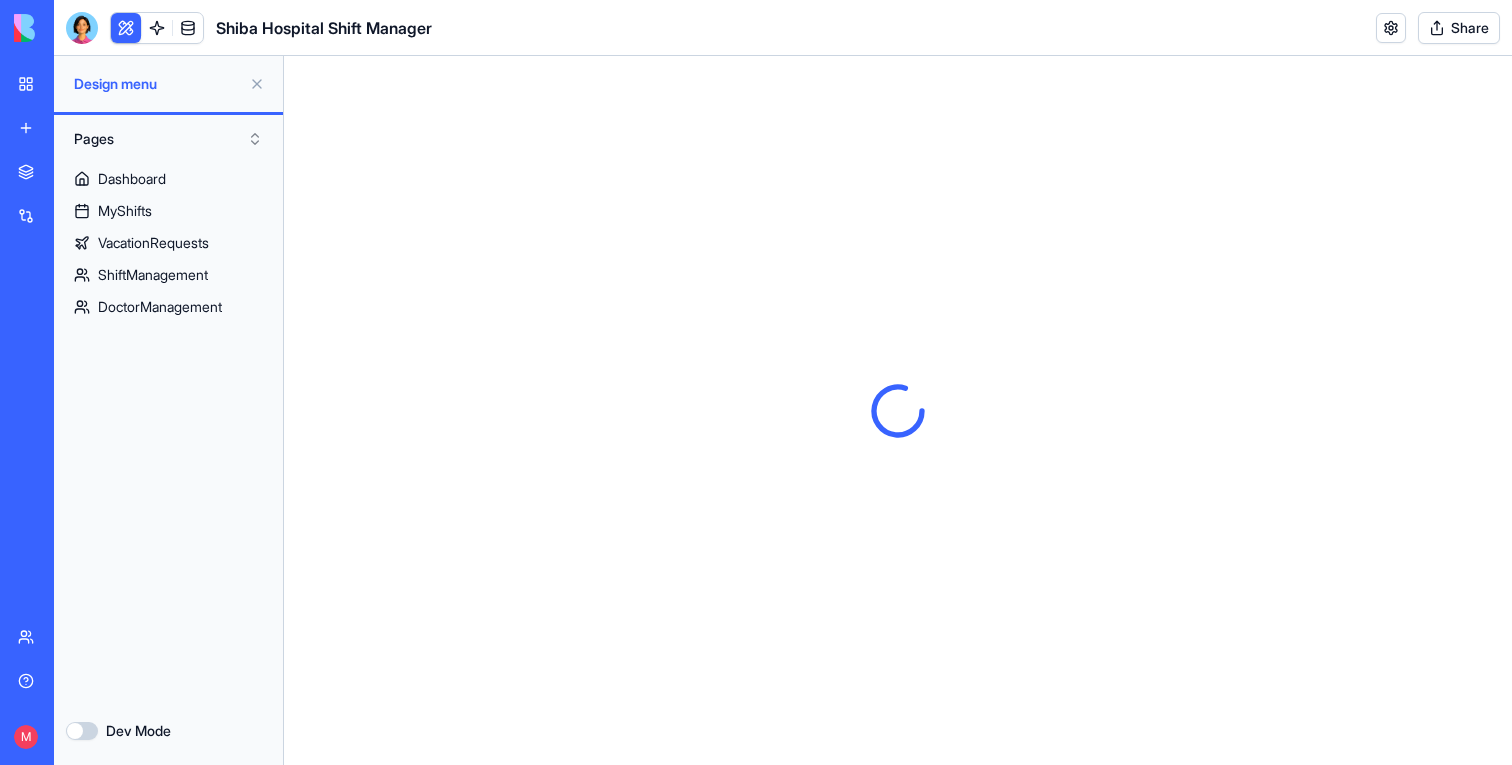 scroll, scrollTop: 0, scrollLeft: 0, axis: both 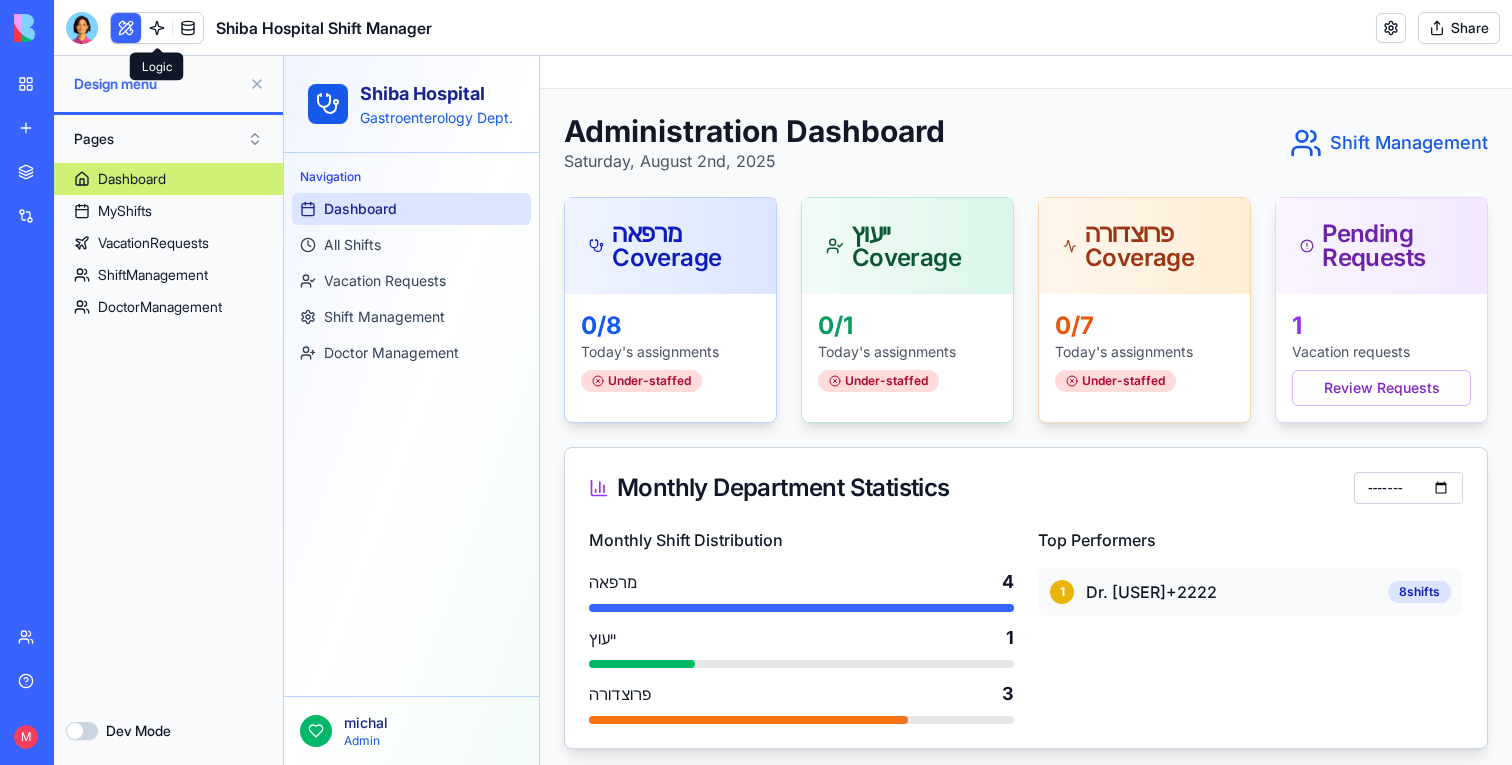click at bounding box center (157, 28) 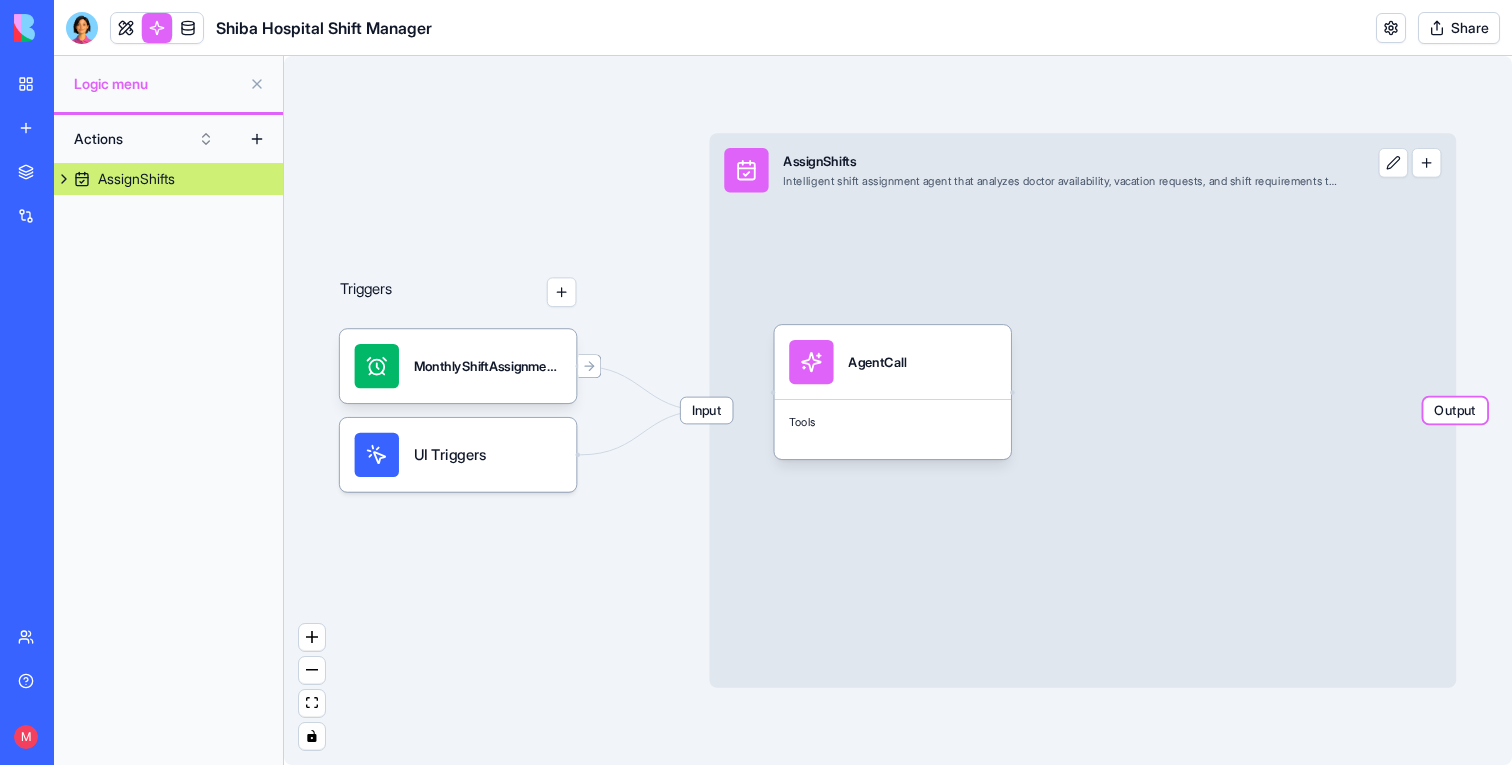 click on "Input" at bounding box center [707, 411] 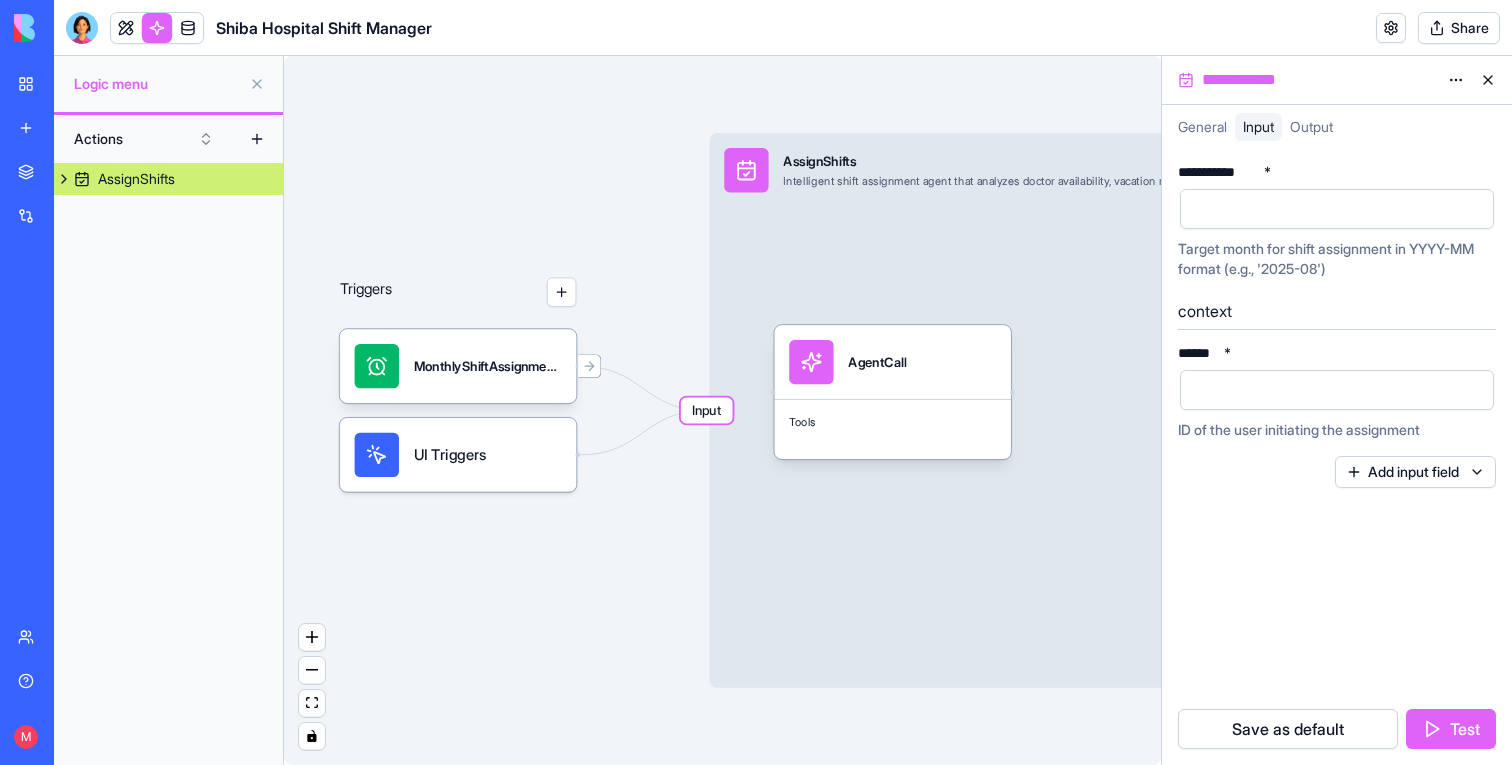 click on "Triggers MonthlyShiftAssignmentTrigger UI Triggers Input AssignShifts Intelligent shift assignment agent that analyzes doctor availability, vacation requests, and shift requirements to create optimal monthly schedules Output AgentCall Tools" at bounding box center (722, 410) 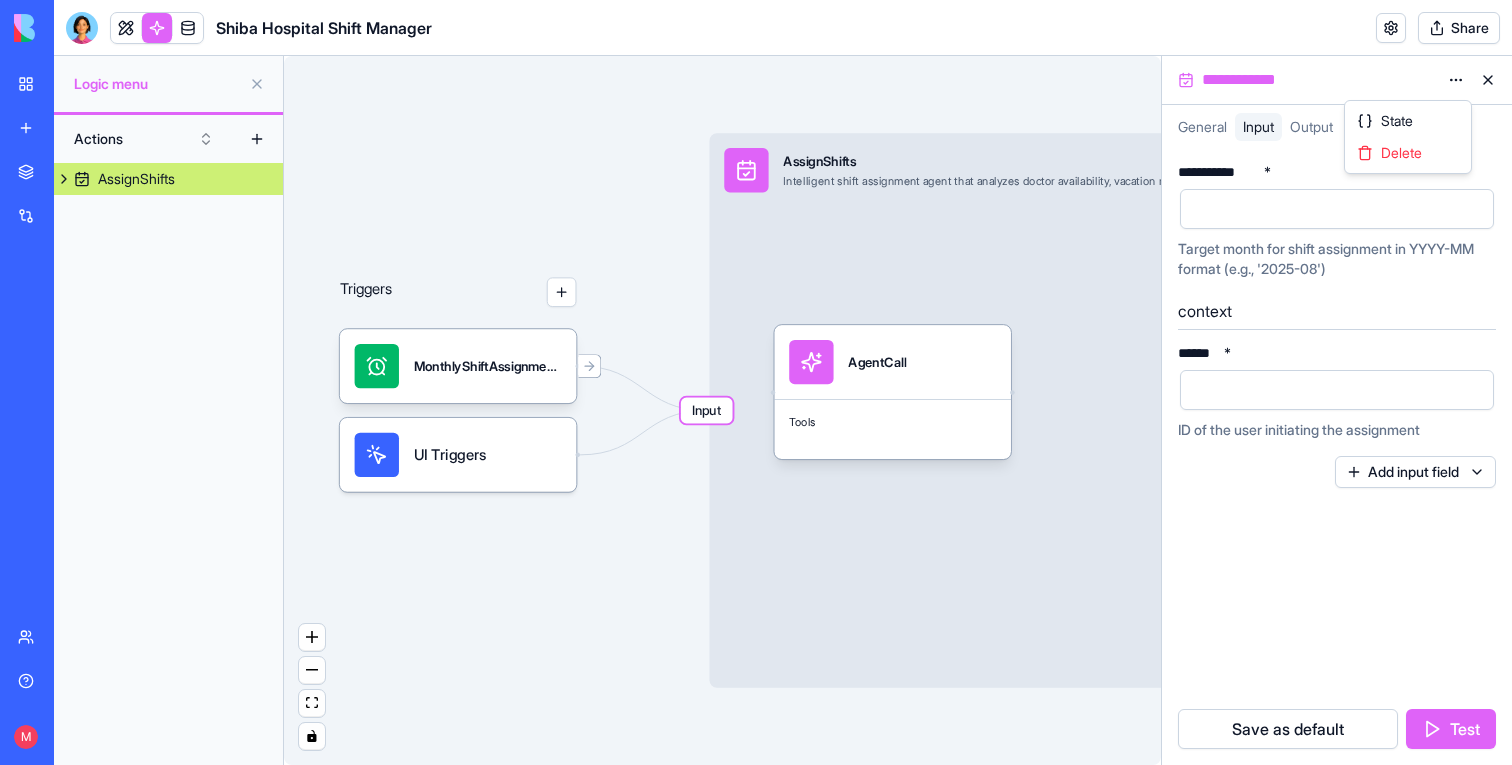 click on "**********" at bounding box center (756, 382) 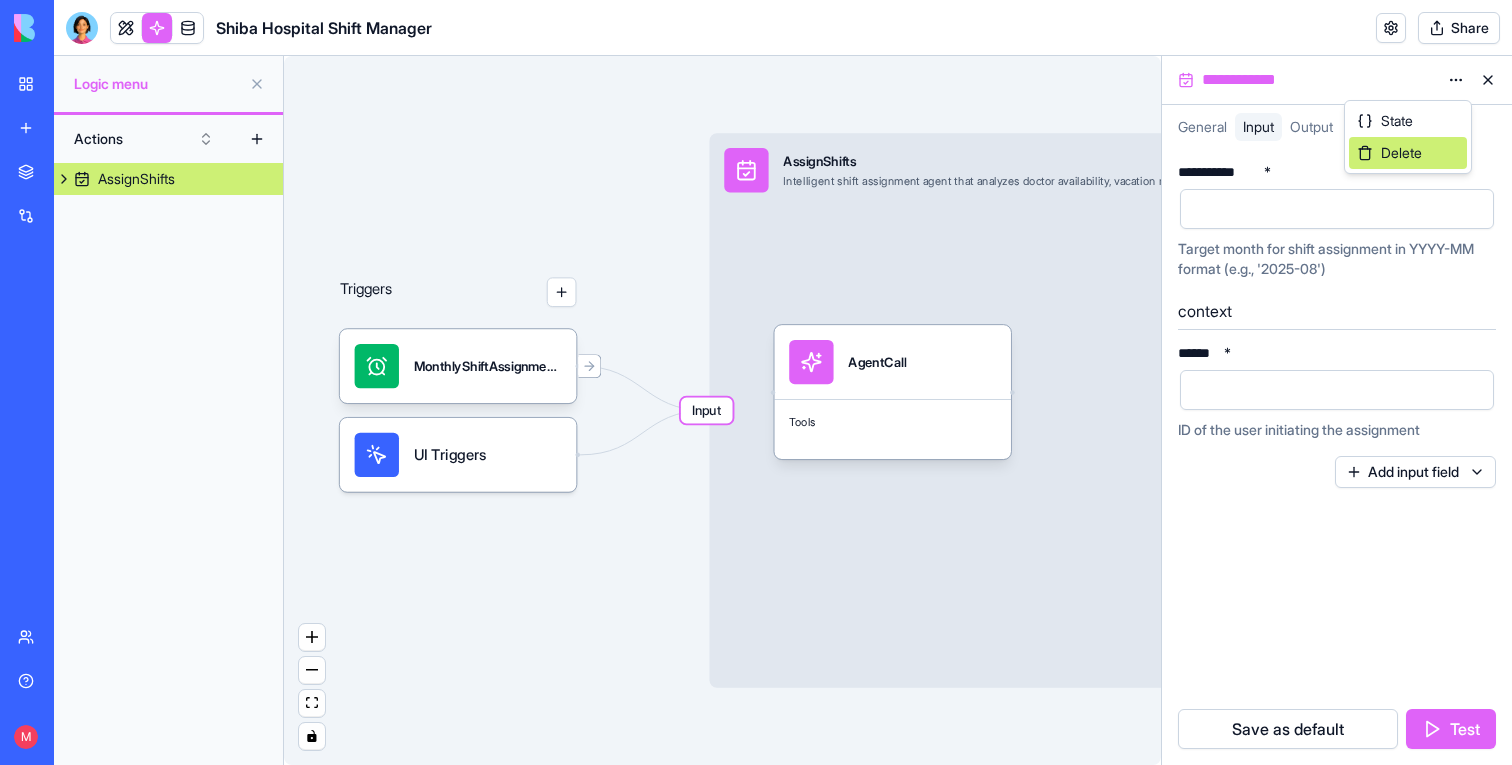 click on "Delete" at bounding box center [1401, 153] 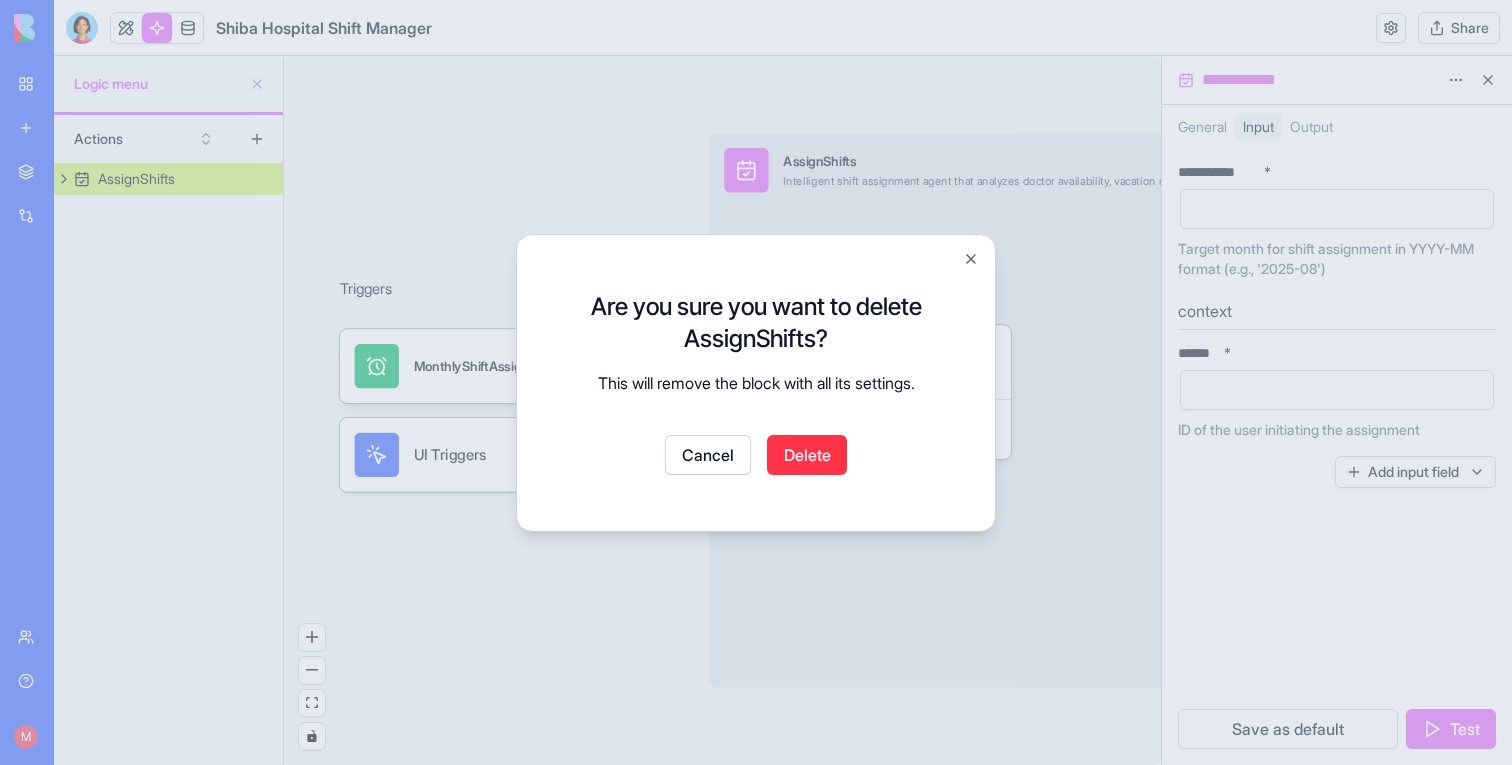 click on "Delete" at bounding box center (807, 455) 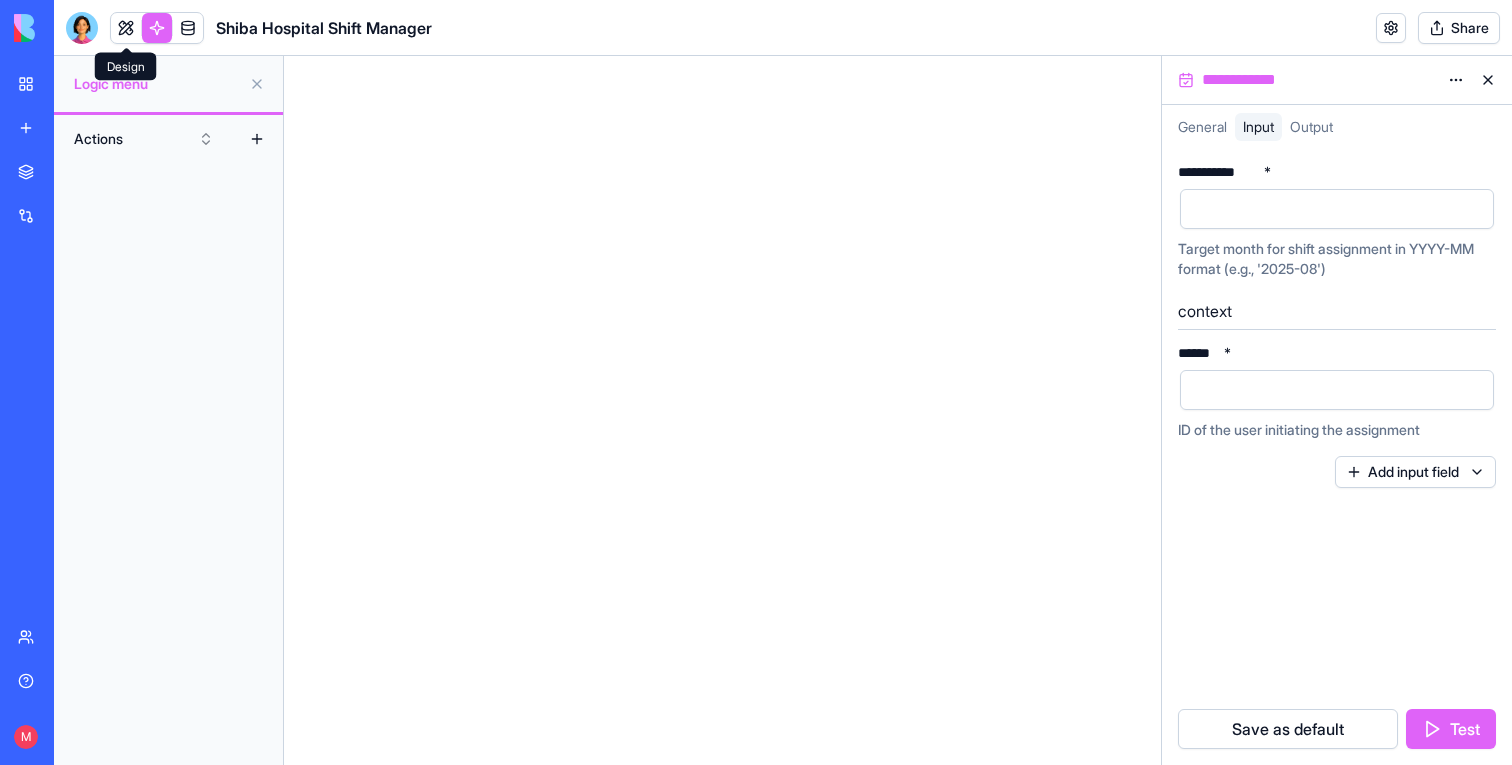 click at bounding box center (126, 28) 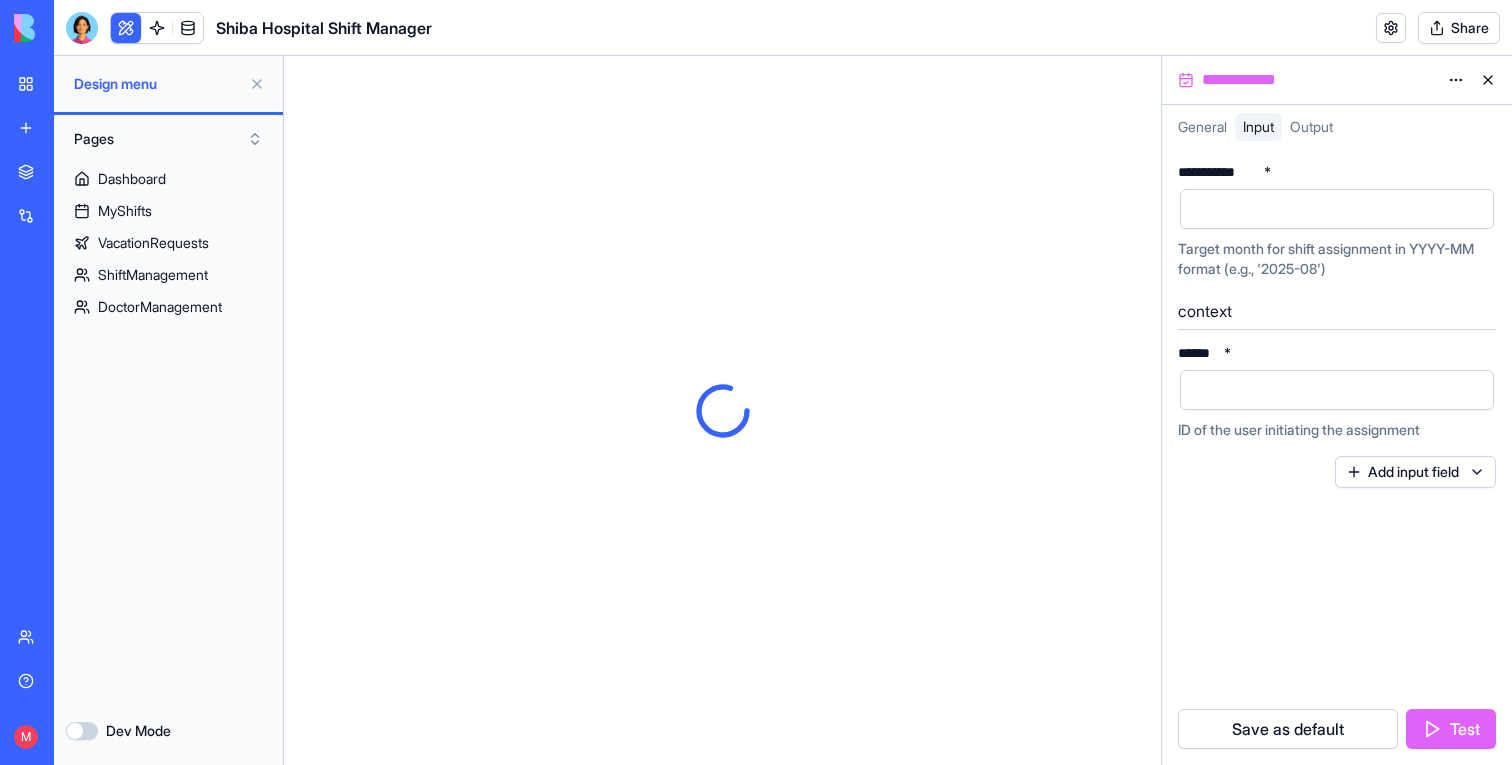 scroll, scrollTop: 0, scrollLeft: 0, axis: both 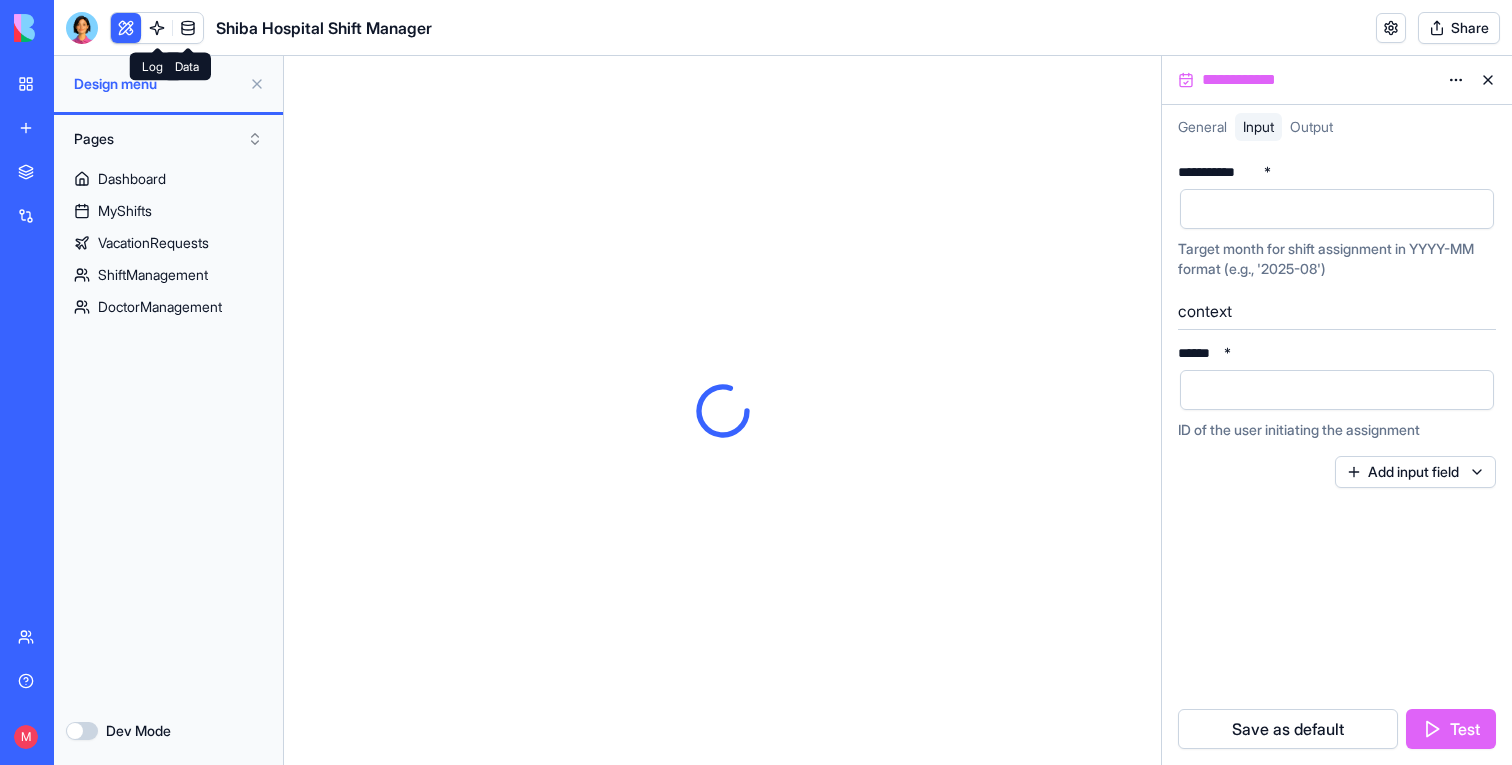 click at bounding box center [188, 28] 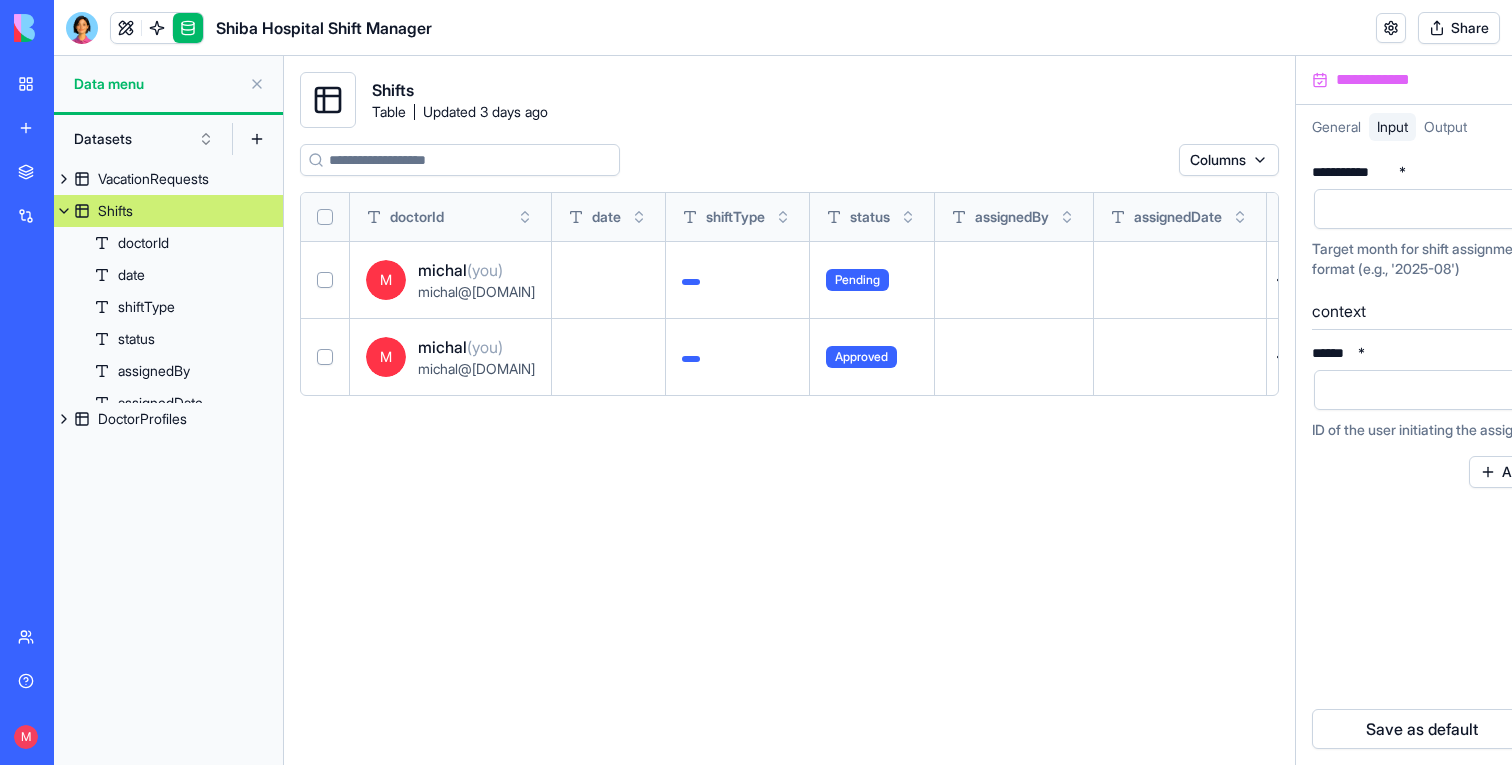 click on "Shifts" at bounding box center [115, 211] 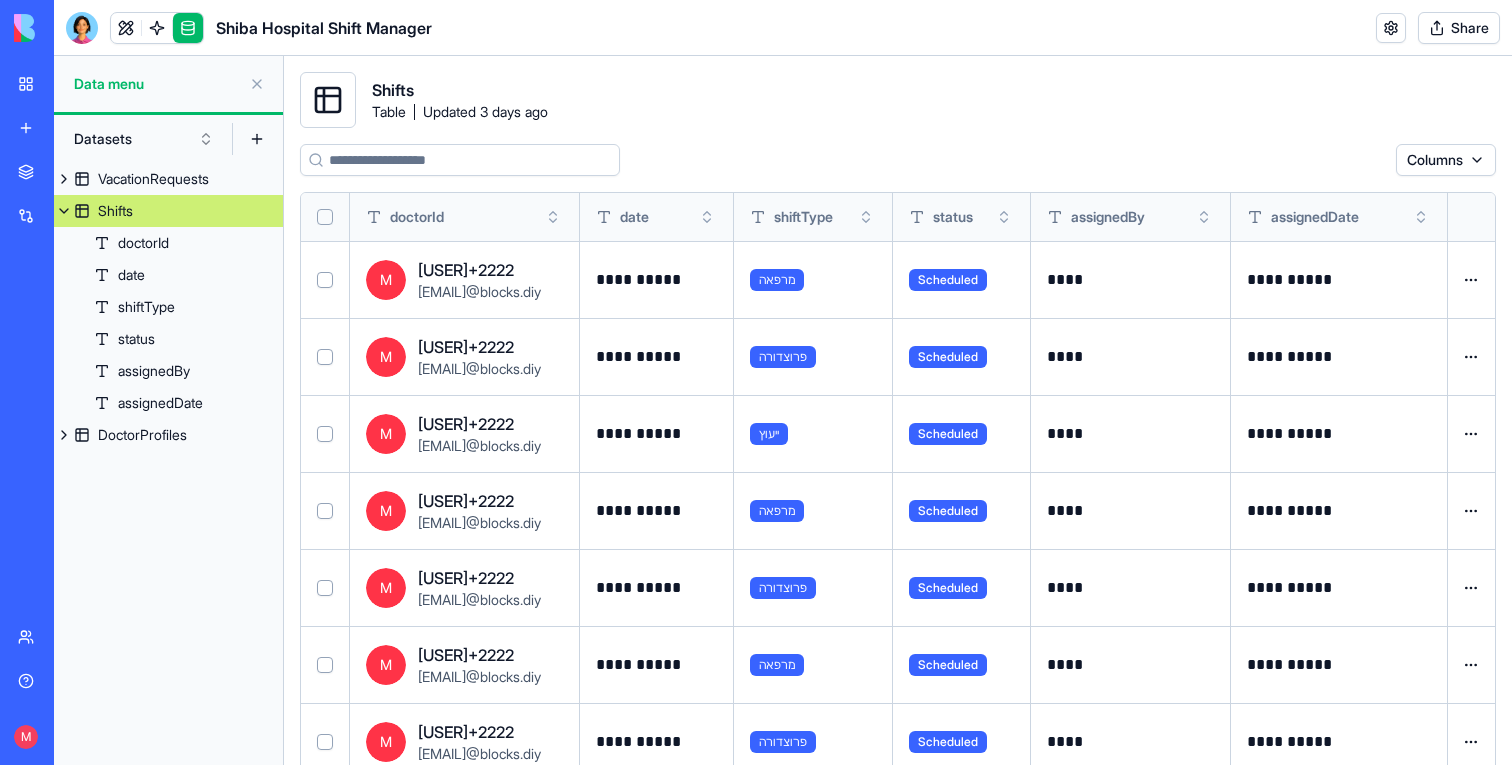 click at bounding box center [325, 217] 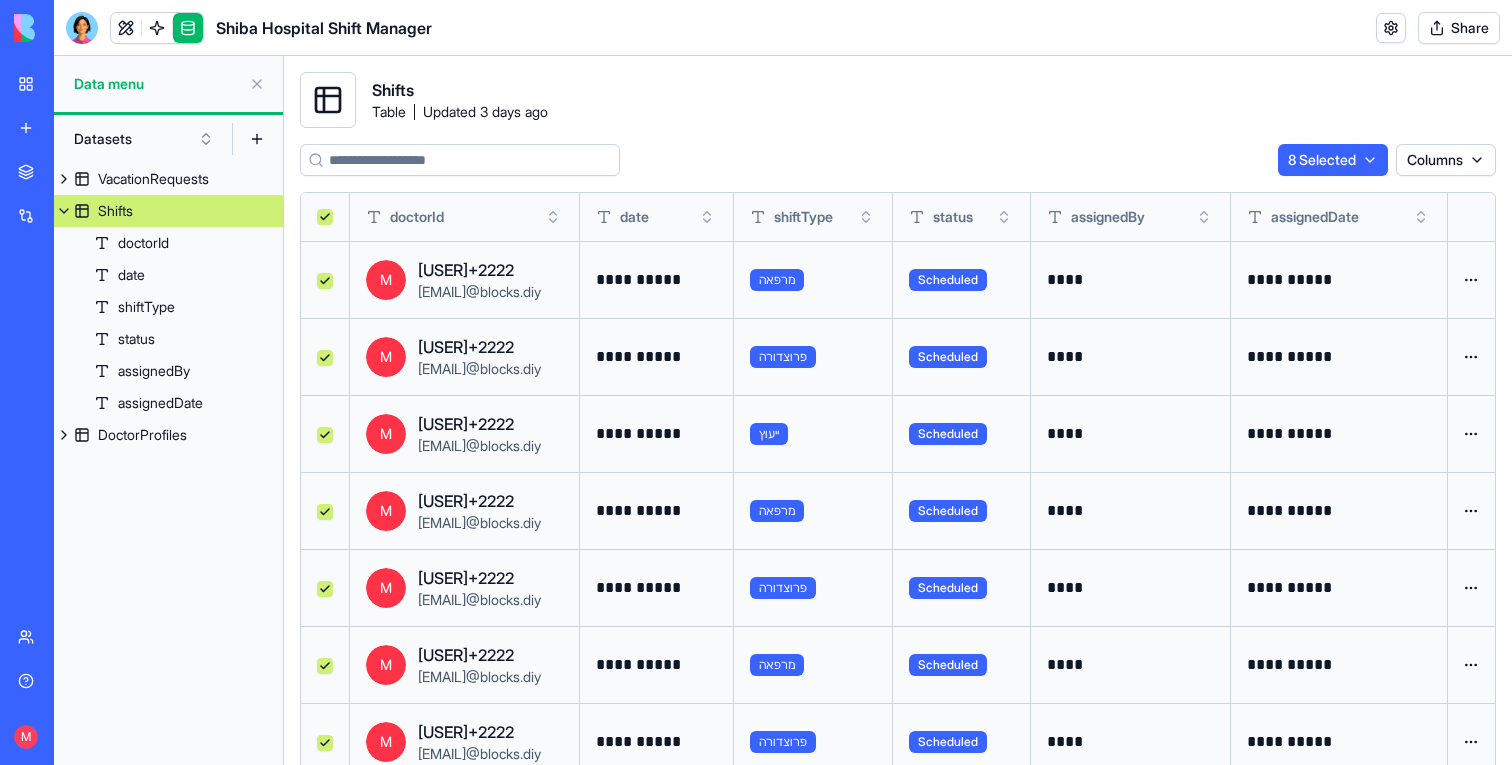 click on "**********" at bounding box center [756, 382] 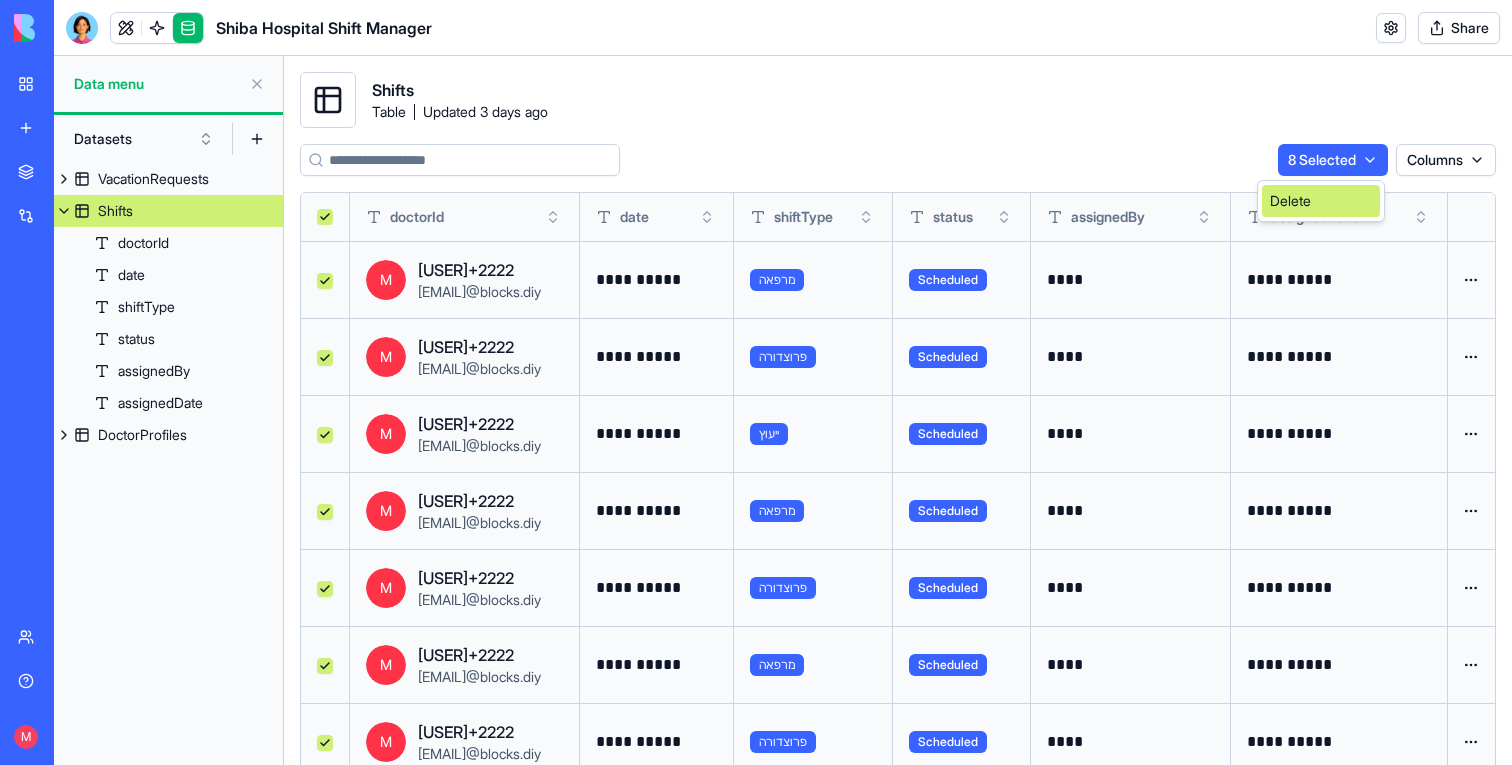 click on "Delete" at bounding box center [1321, 201] 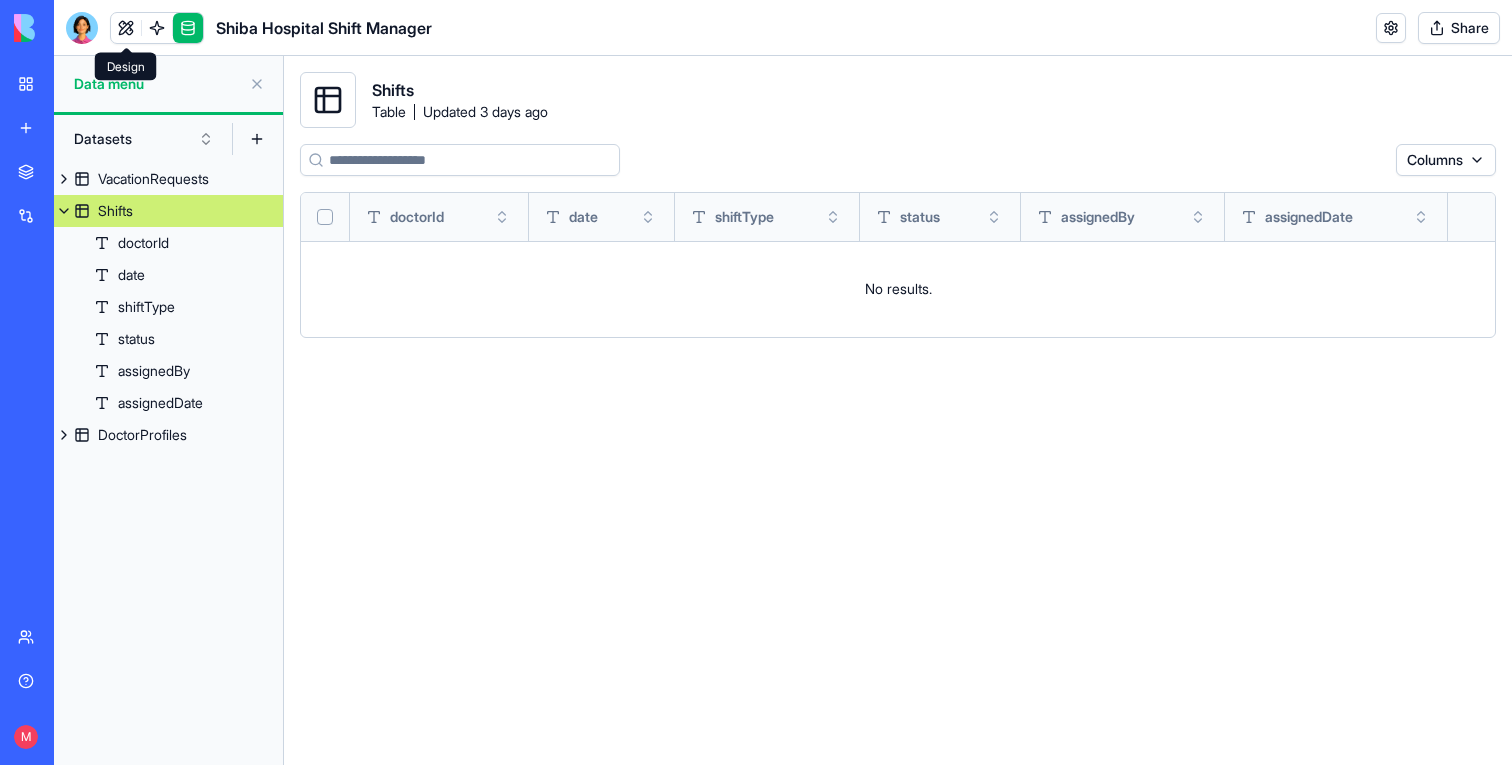 click at bounding box center (126, 28) 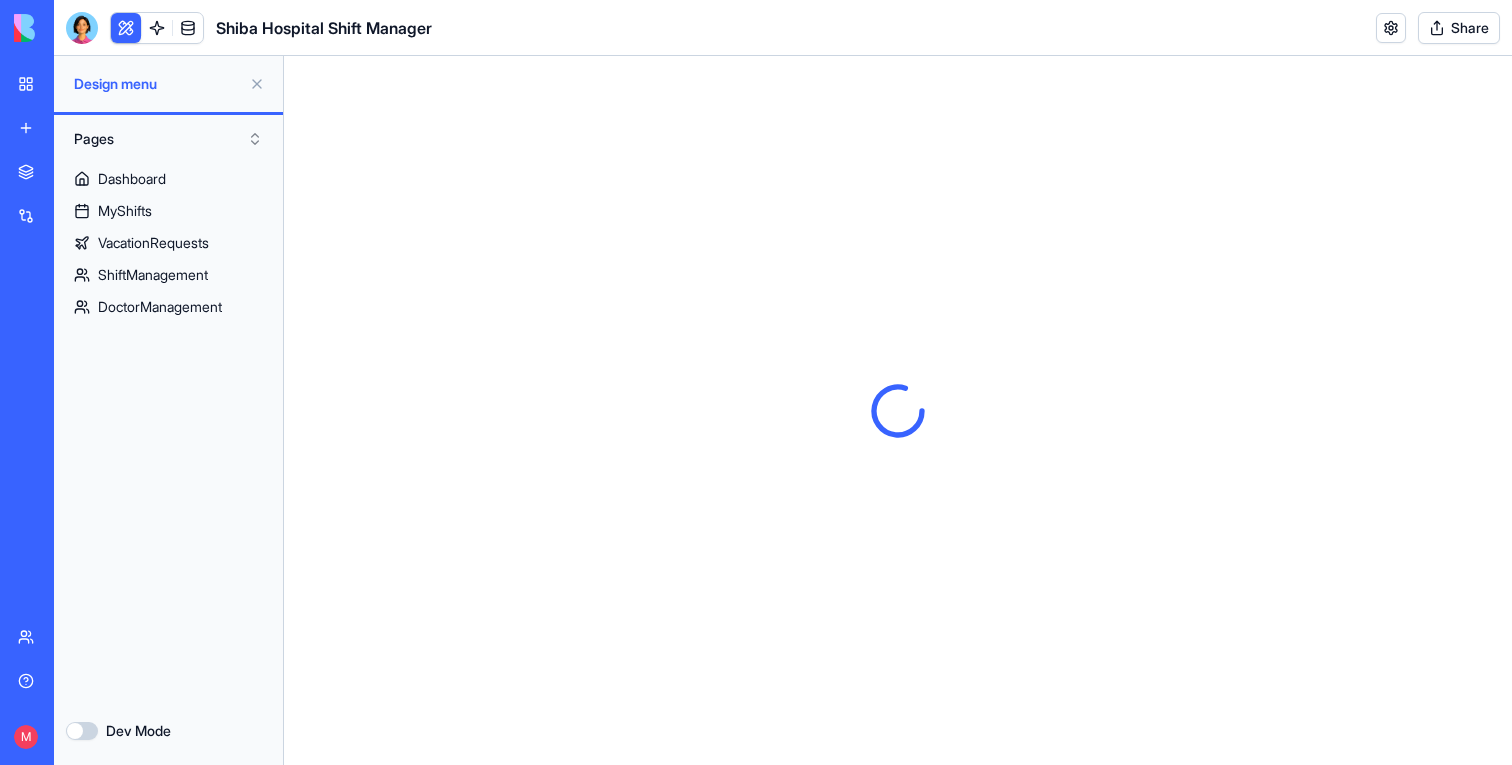 scroll, scrollTop: 0, scrollLeft: 0, axis: both 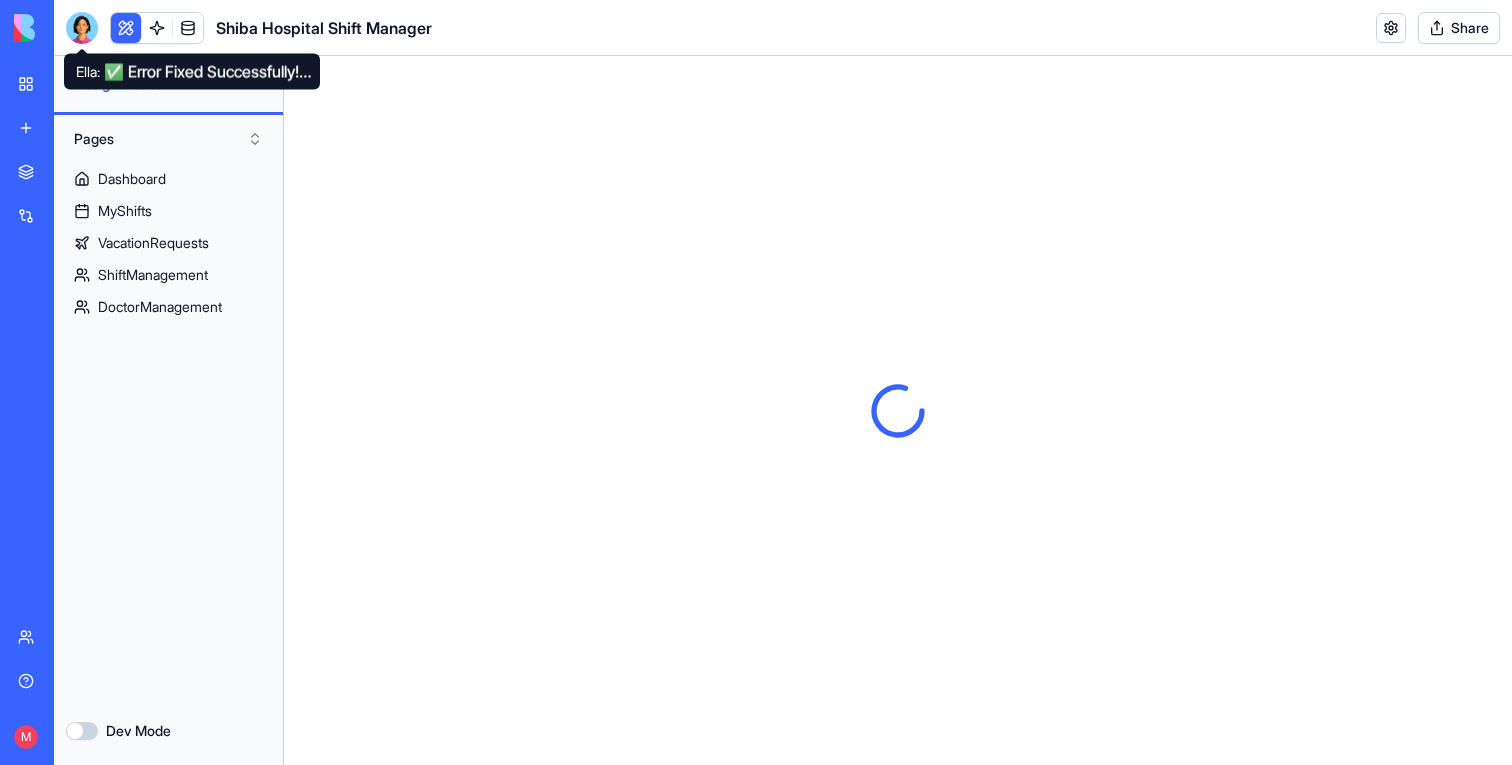 click at bounding box center [82, 28] 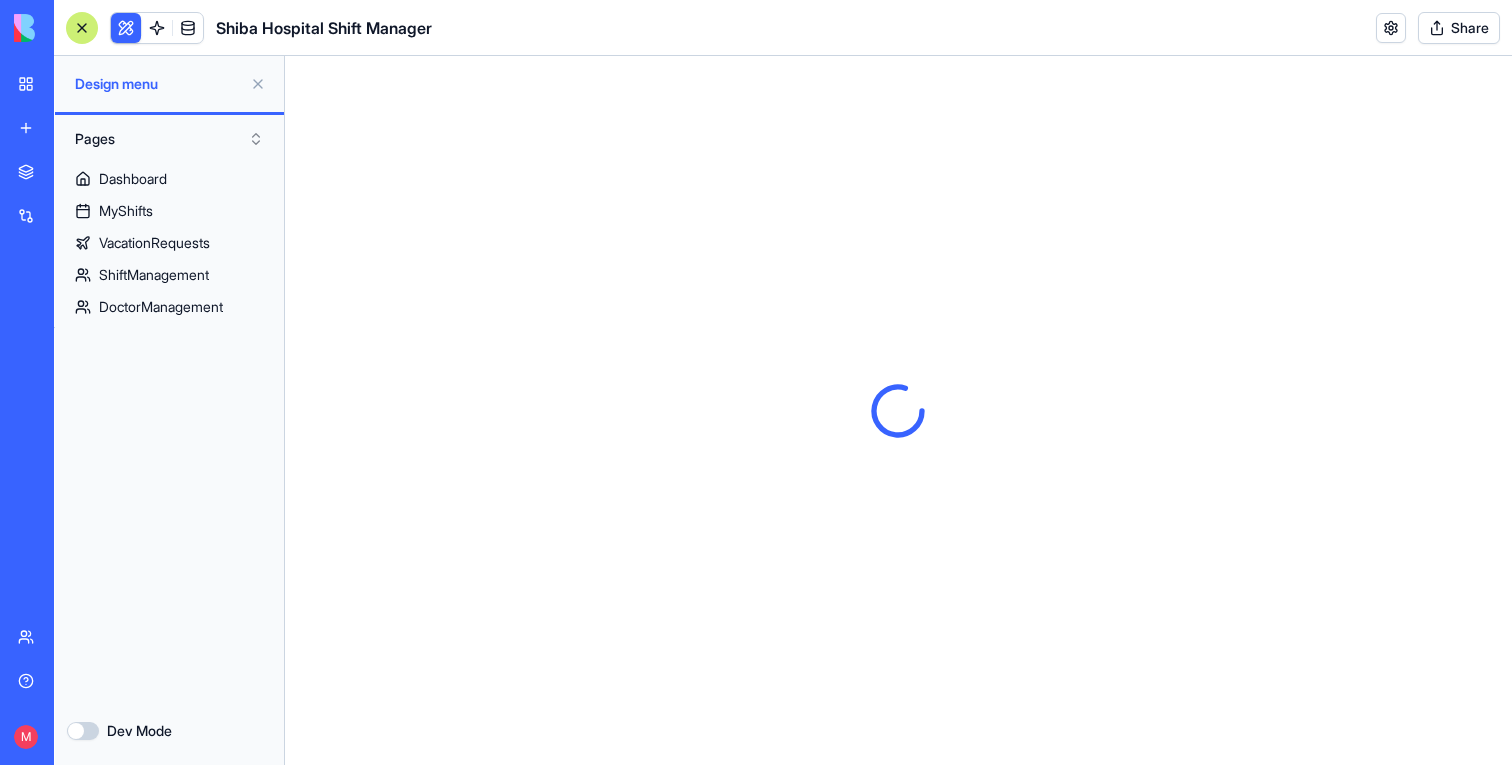 scroll, scrollTop: 14838, scrollLeft: 0, axis: vertical 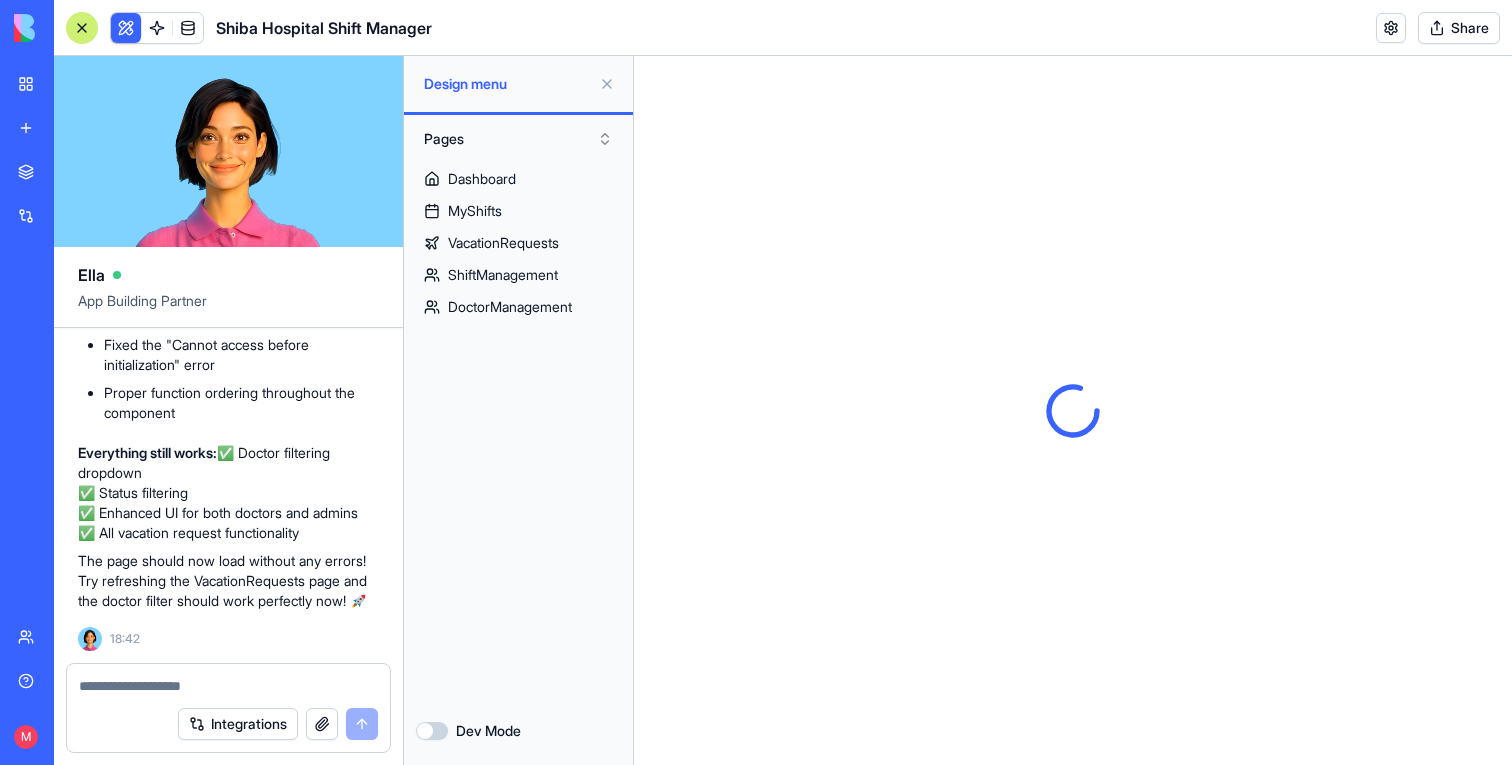click at bounding box center (607, 84) 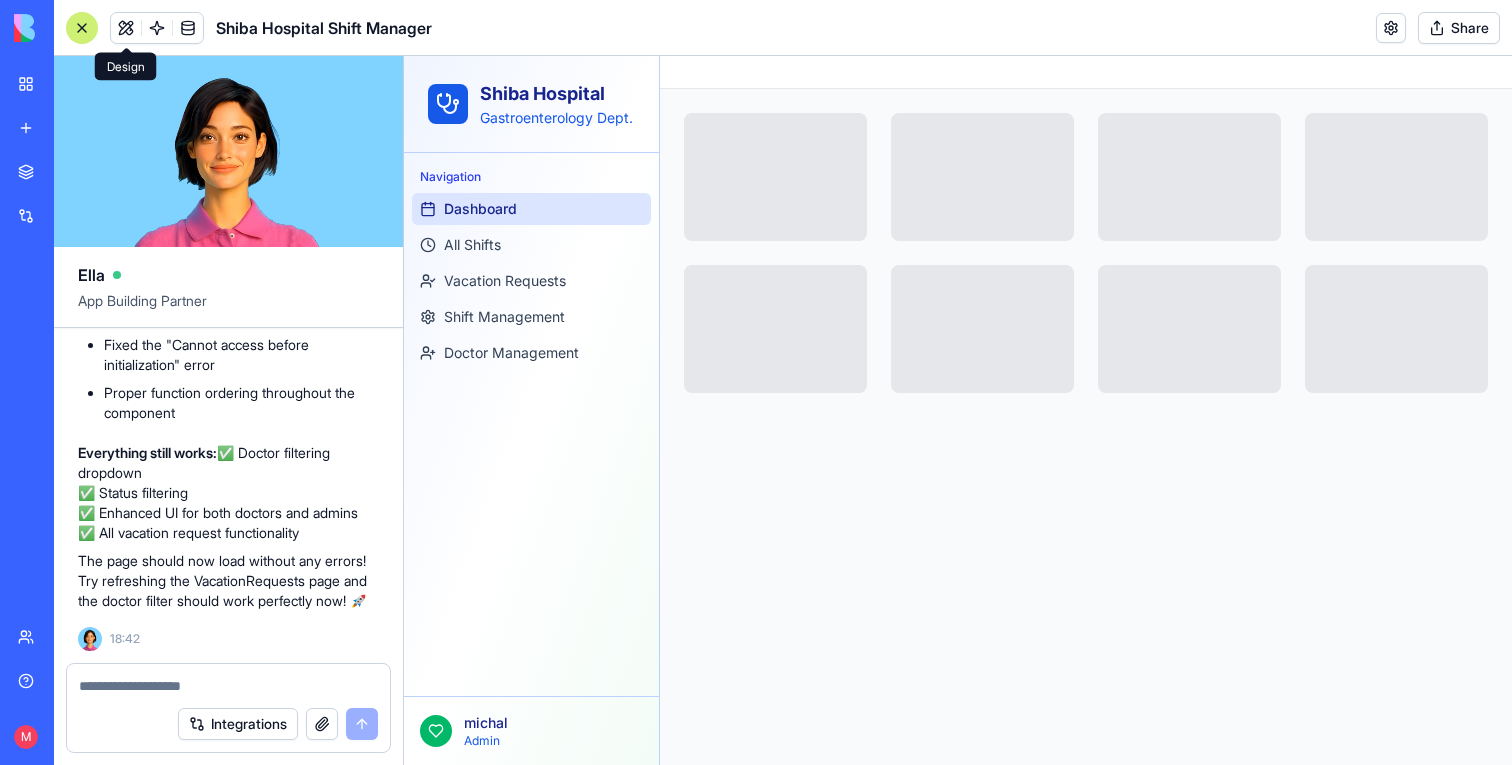 click at bounding box center [228, 680] 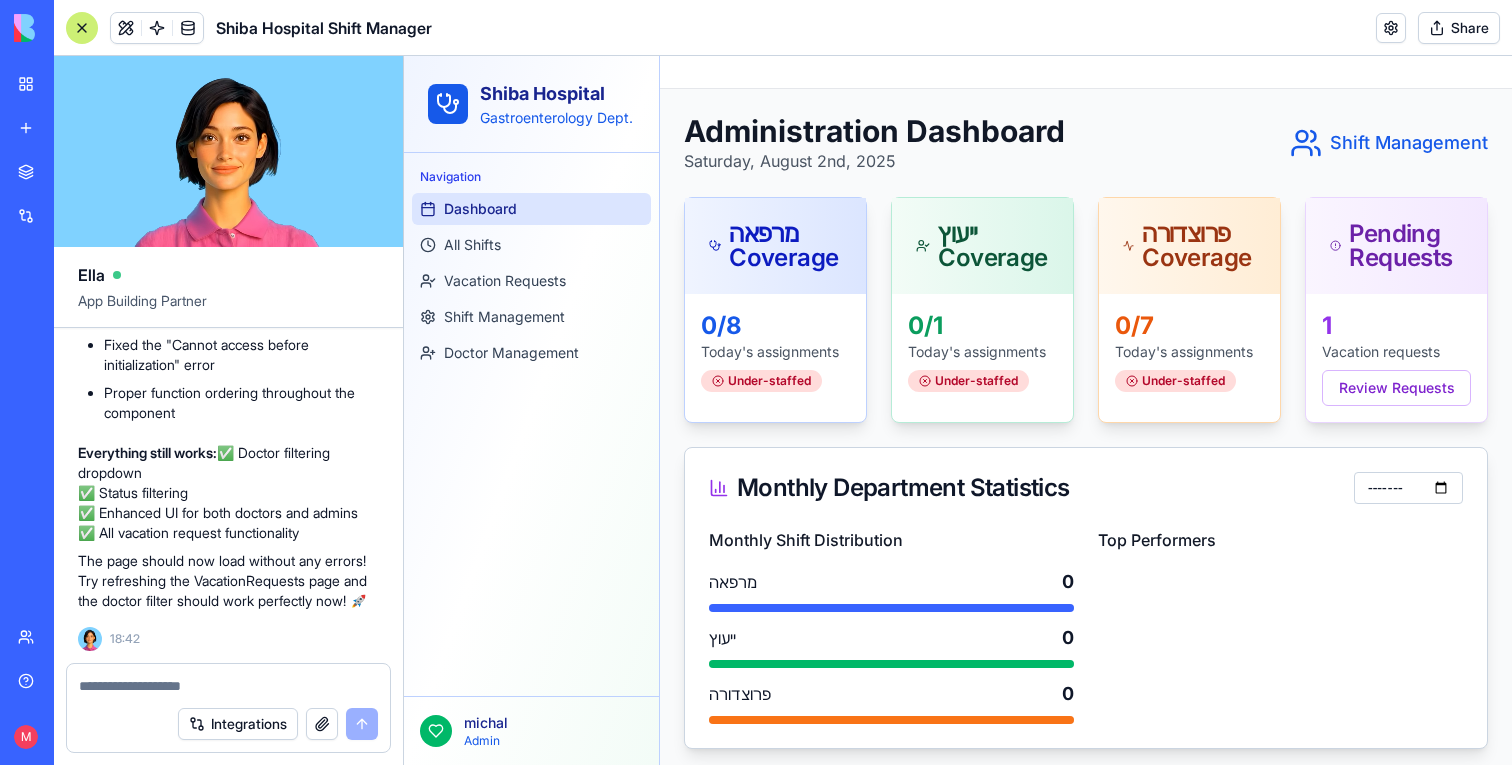 click at bounding box center (228, 686) 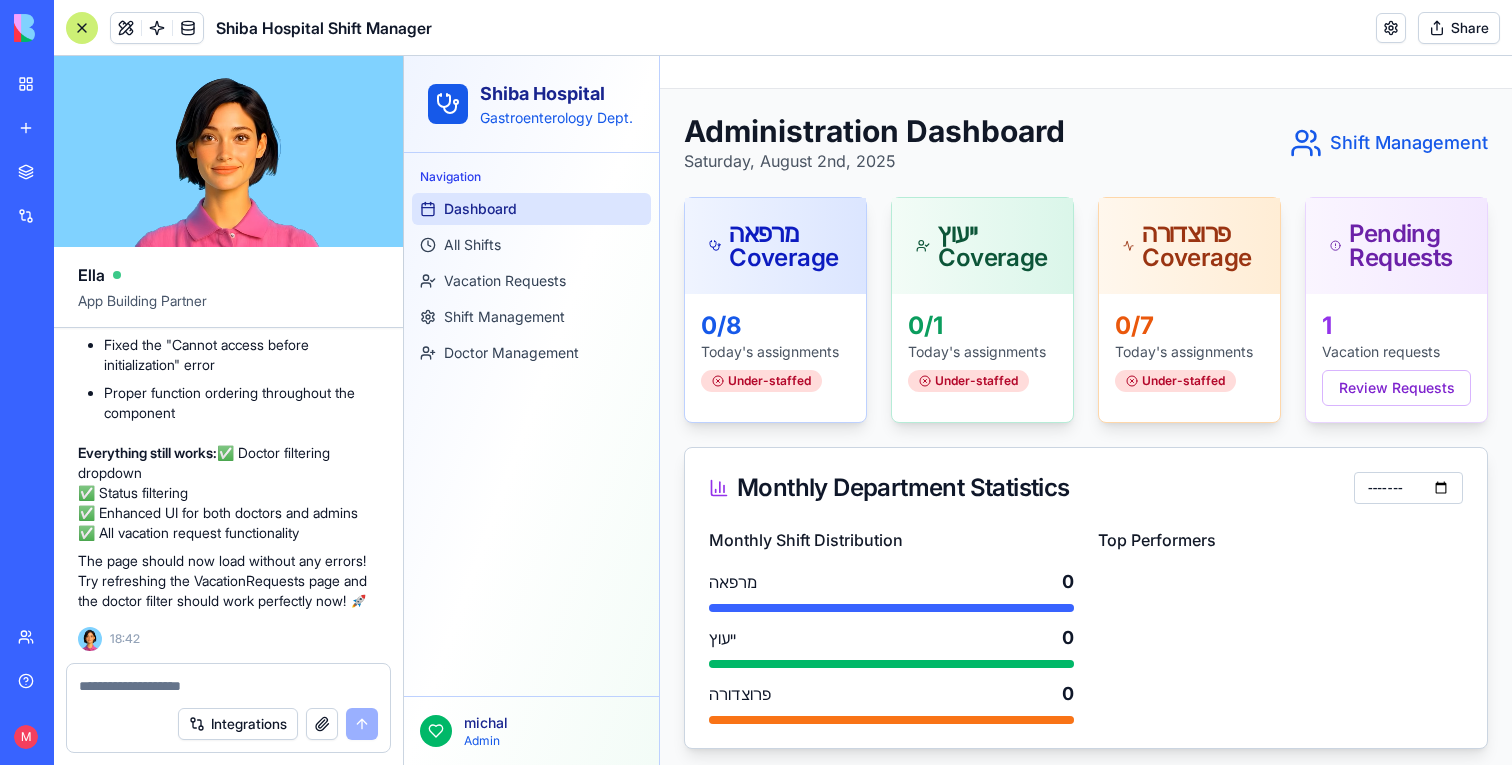 type on "*" 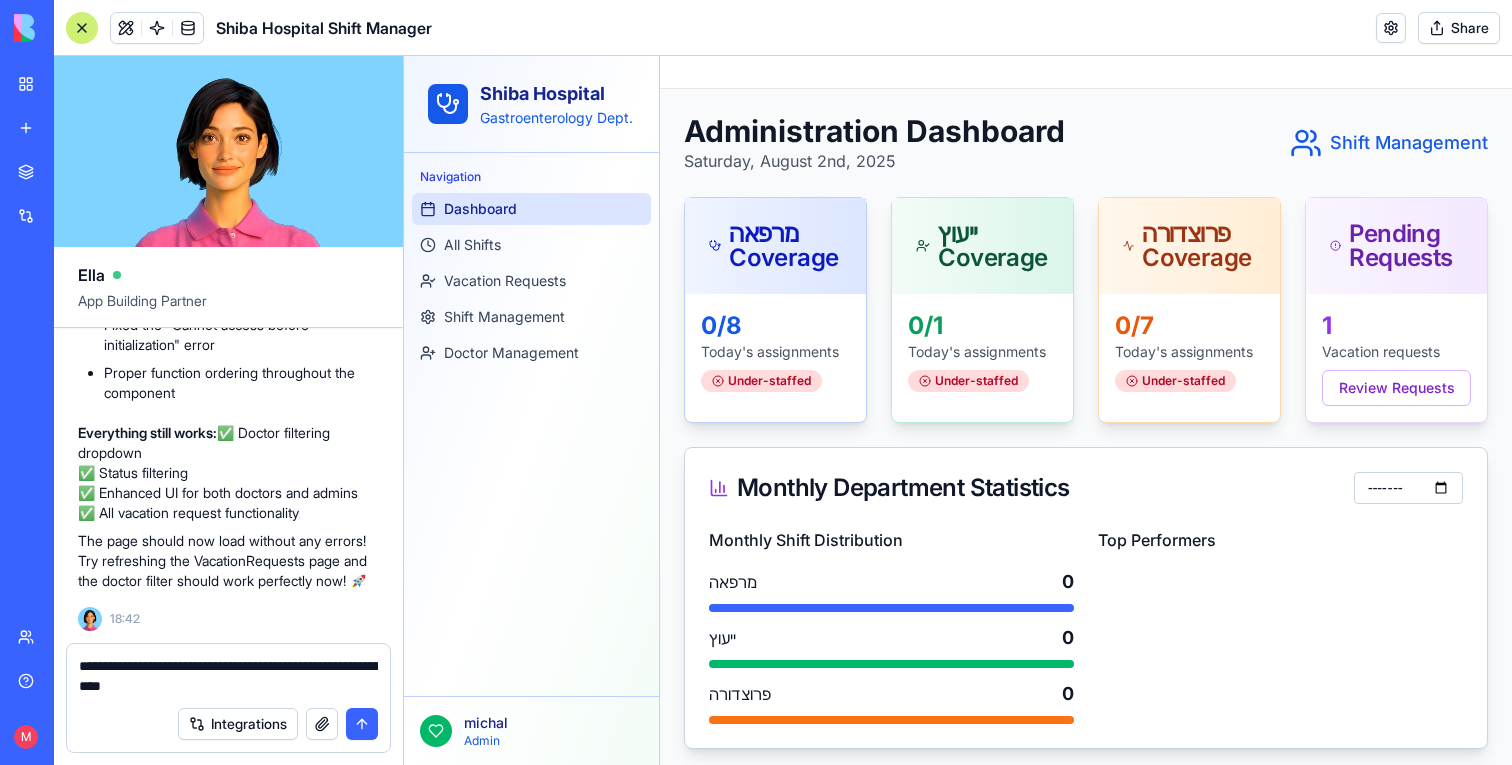click on "**********" at bounding box center [228, 676] 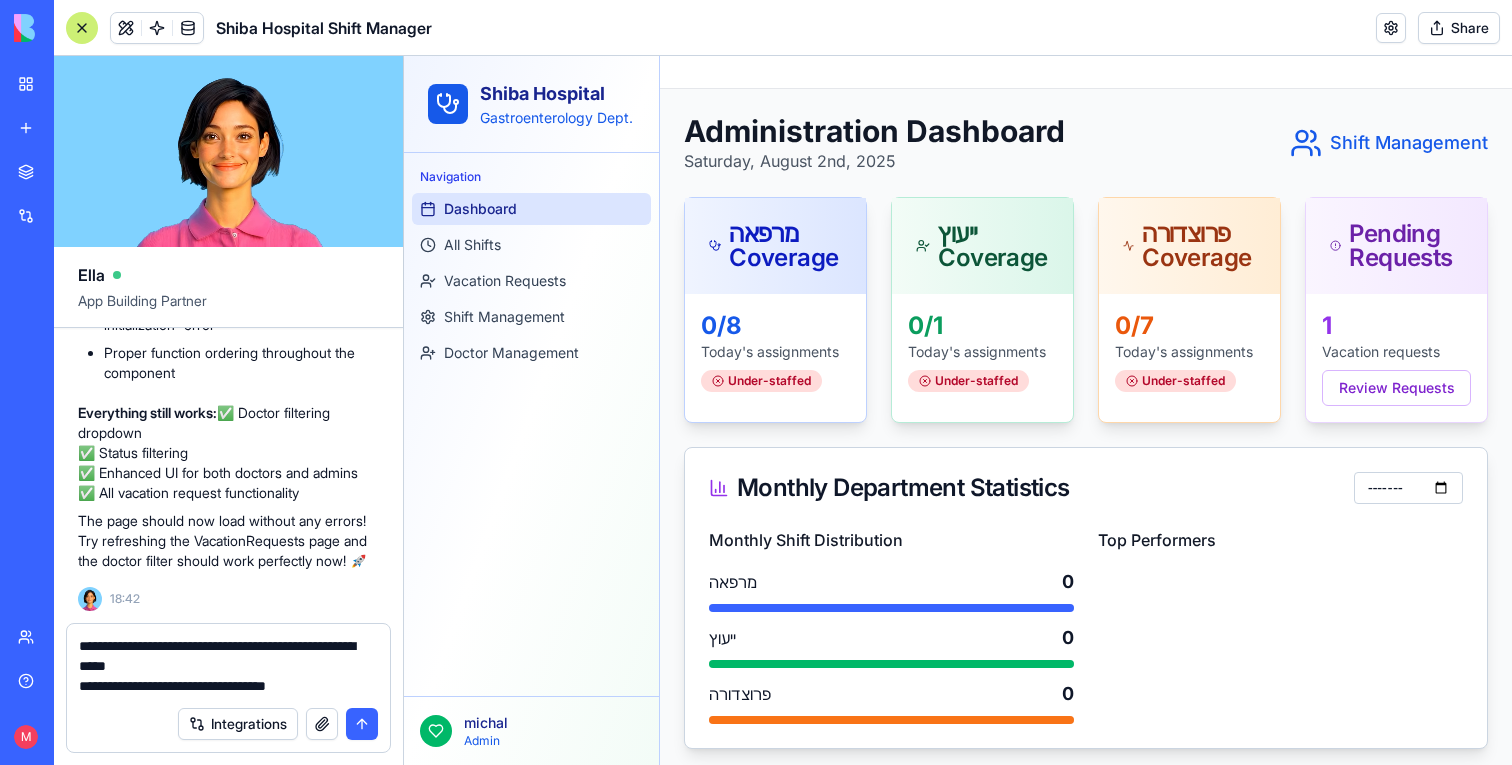 click on "**********" at bounding box center [228, 666] 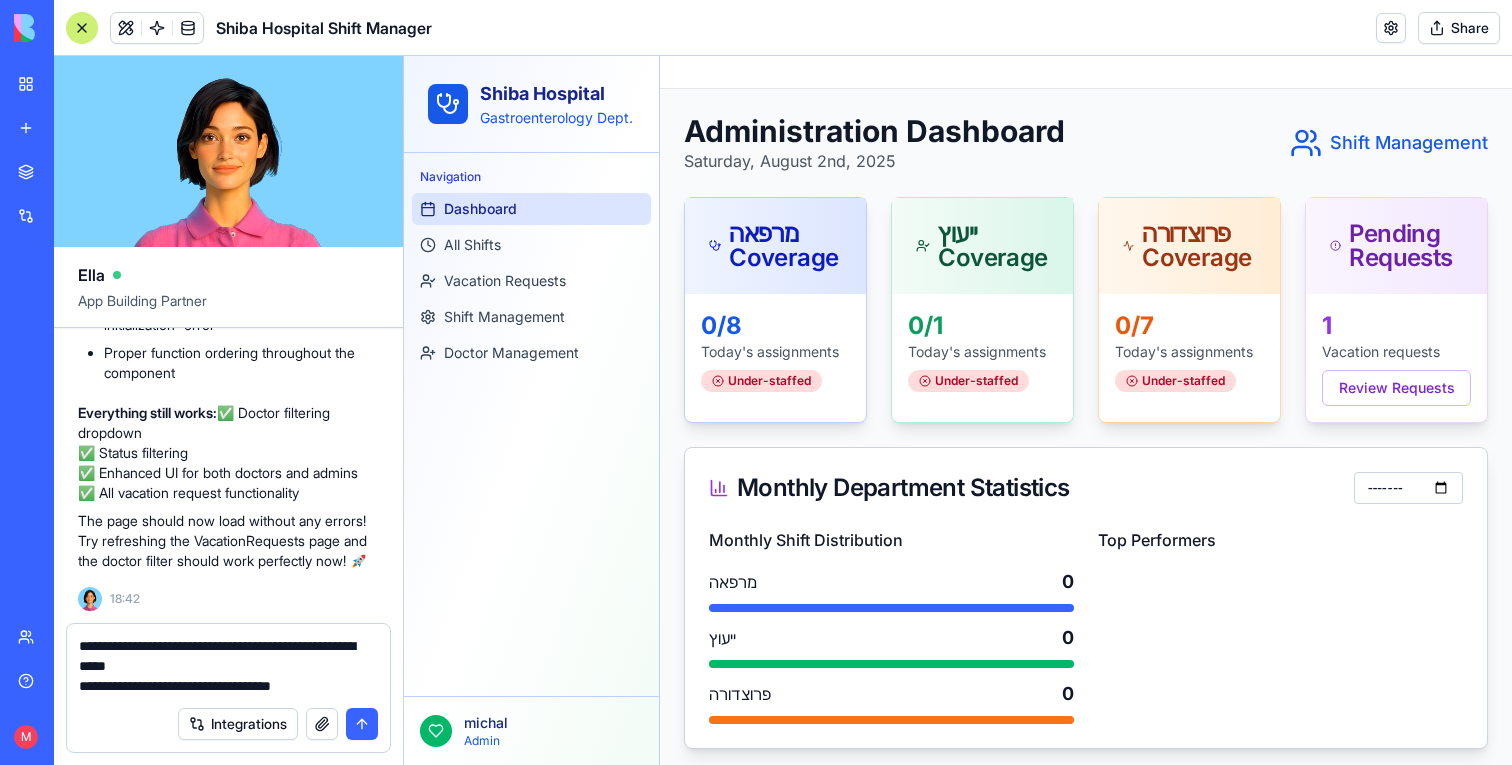 click on "**********" at bounding box center (228, 666) 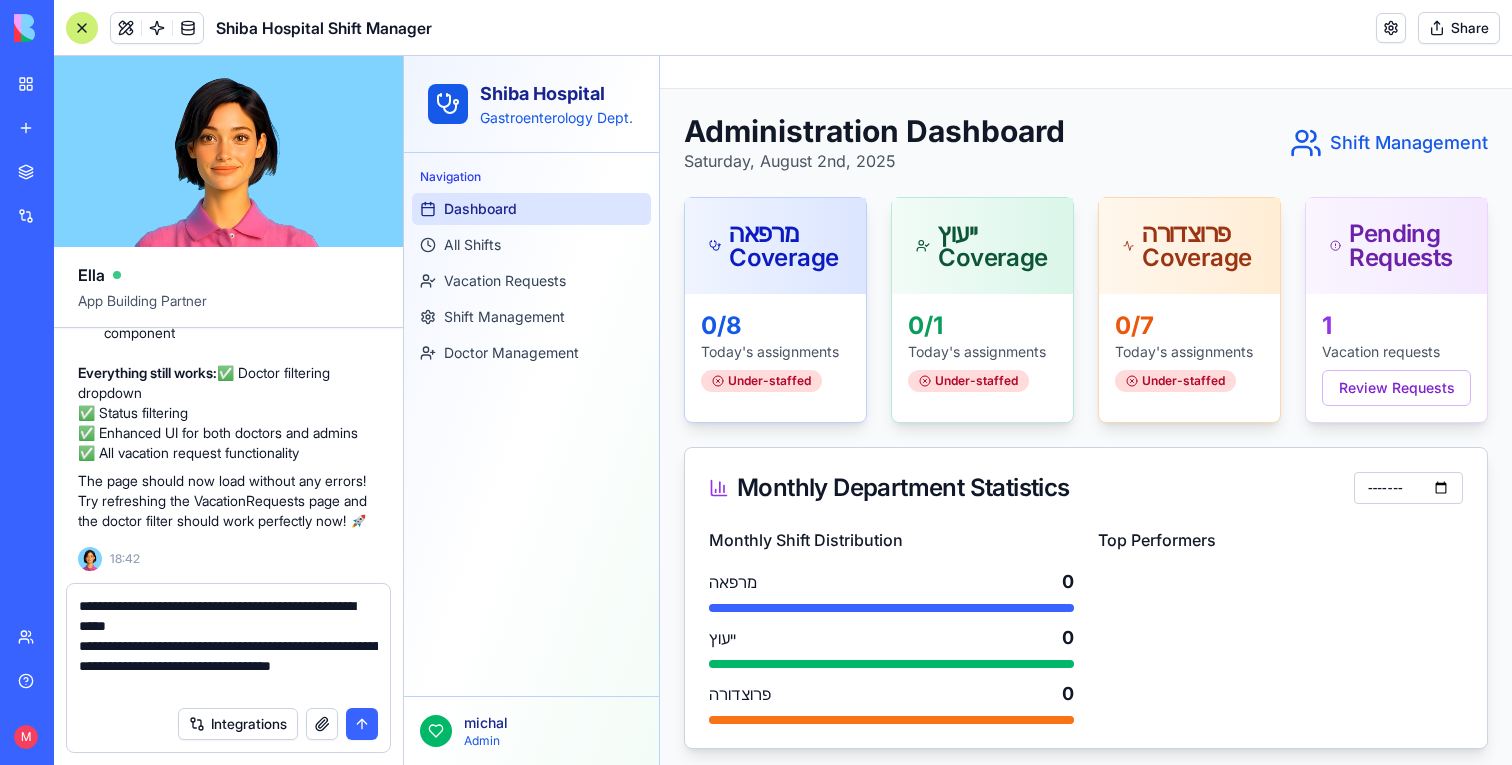 click on "**********" at bounding box center (228, 646) 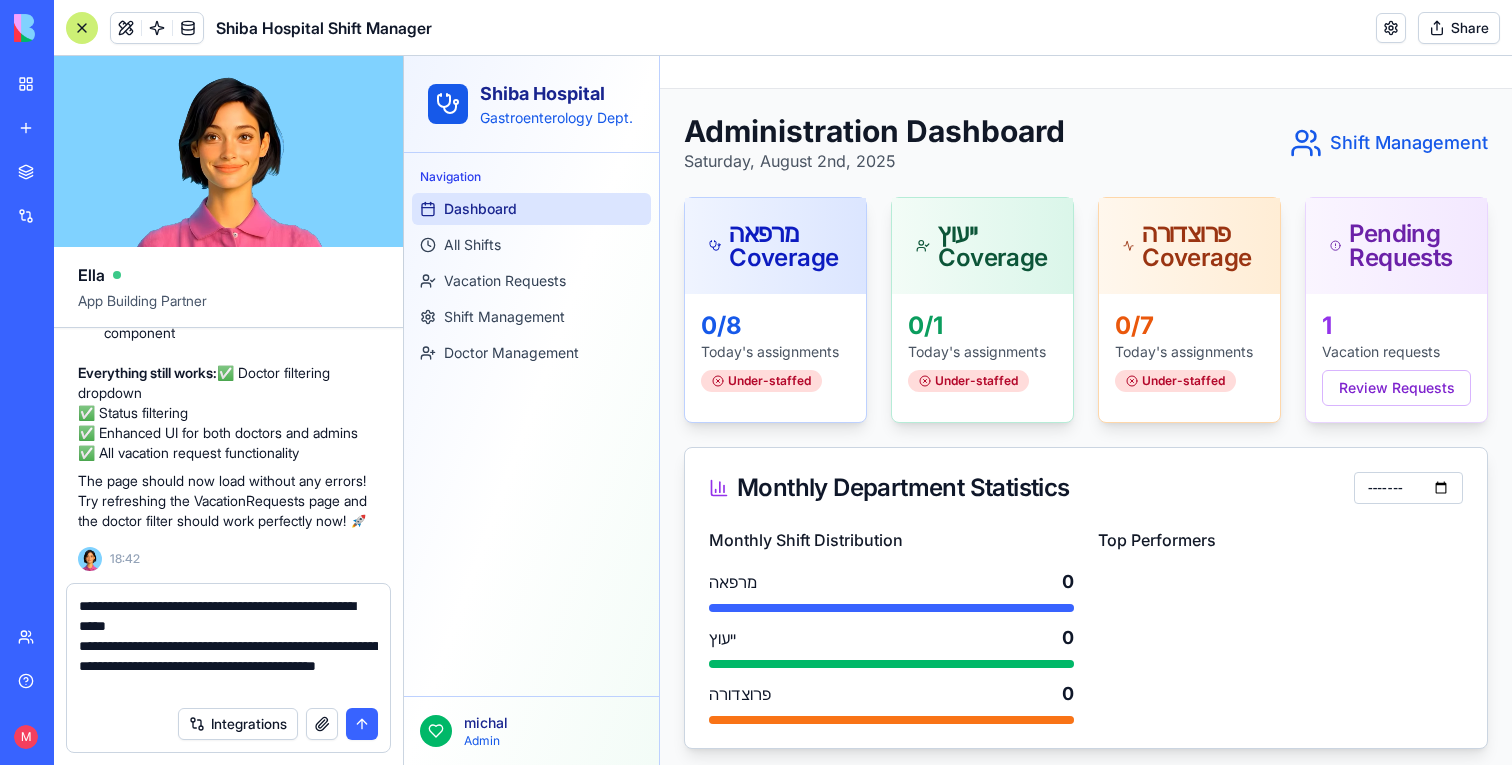 click on "**********" at bounding box center (228, 646) 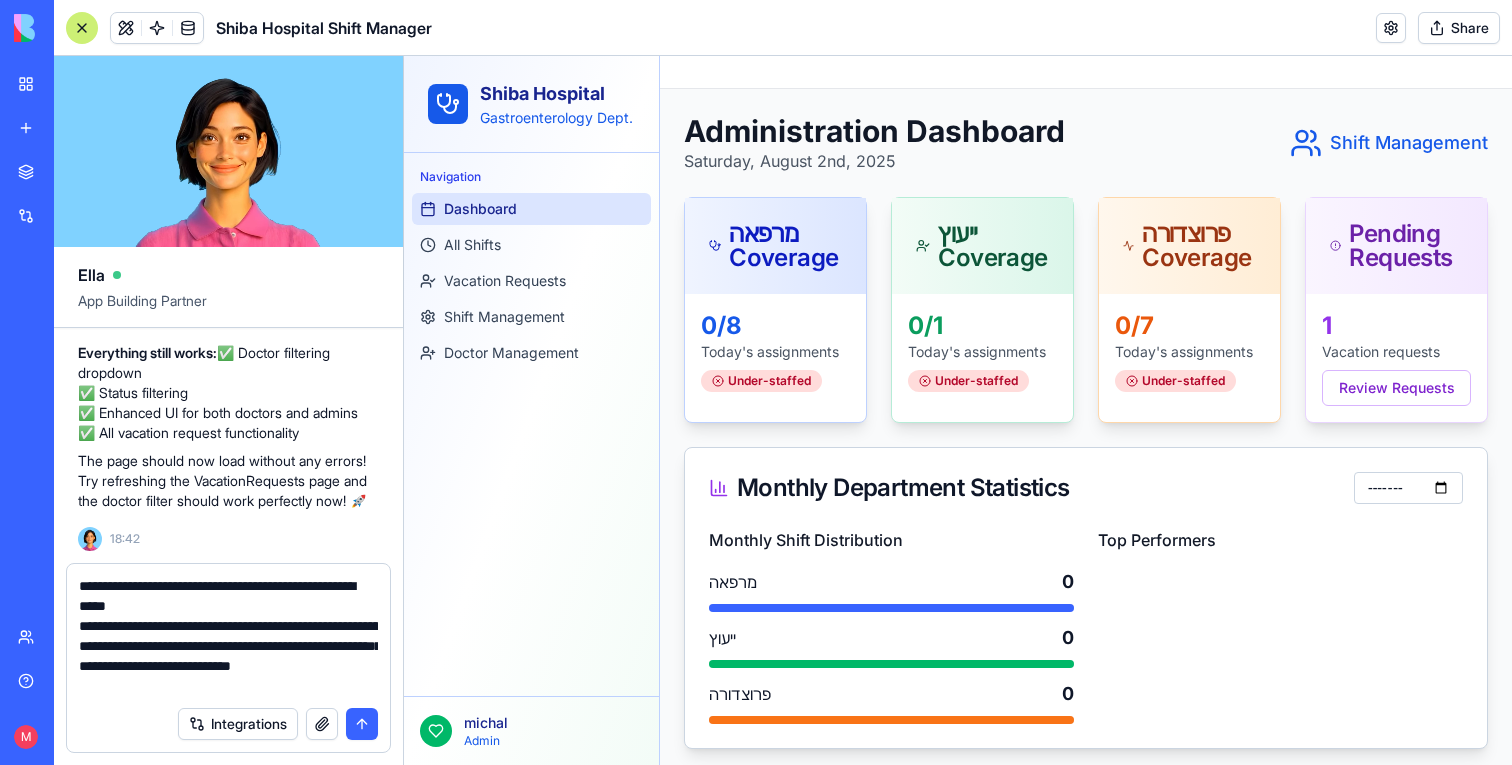 scroll, scrollTop: 18, scrollLeft: 0, axis: vertical 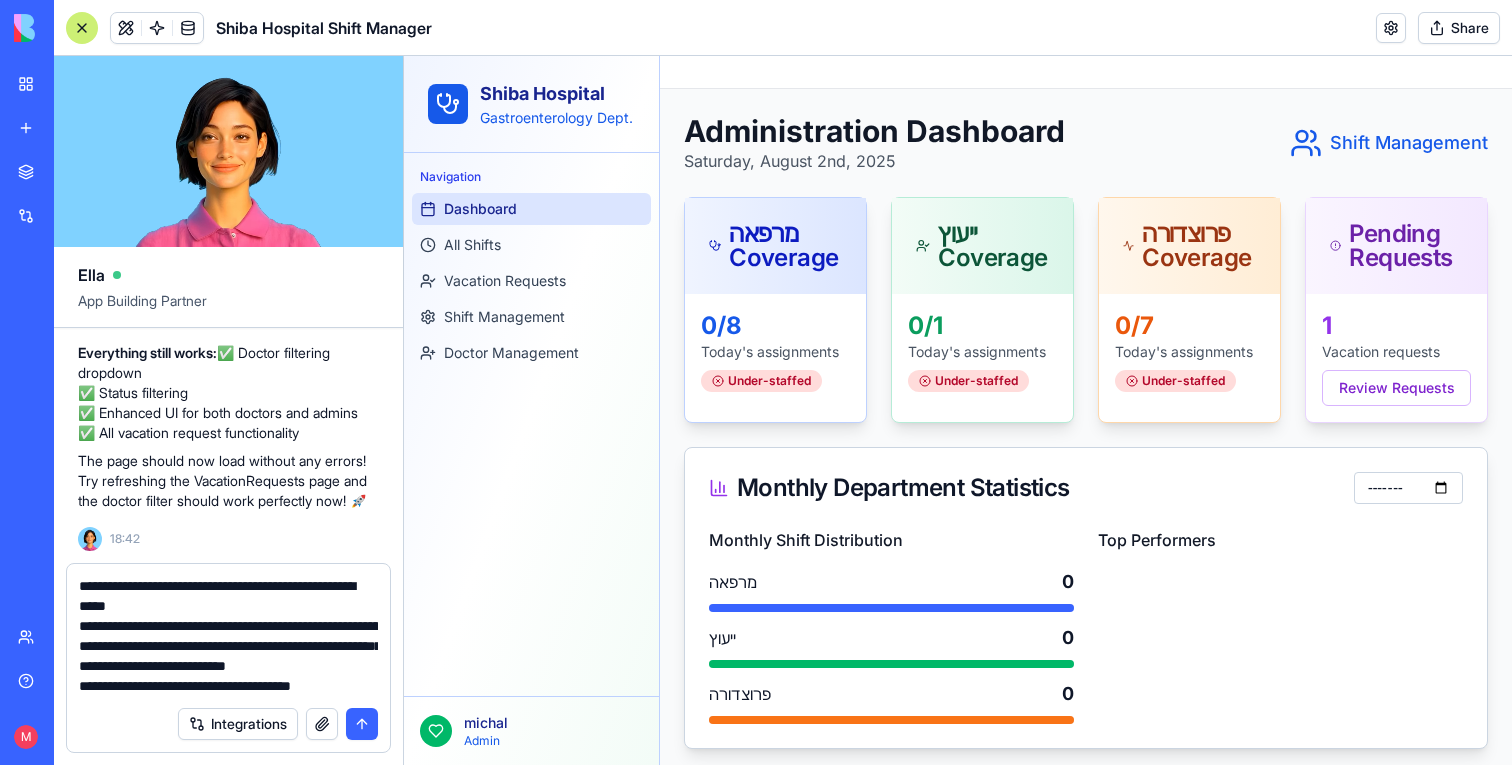 click on "**********" at bounding box center [228, 636] 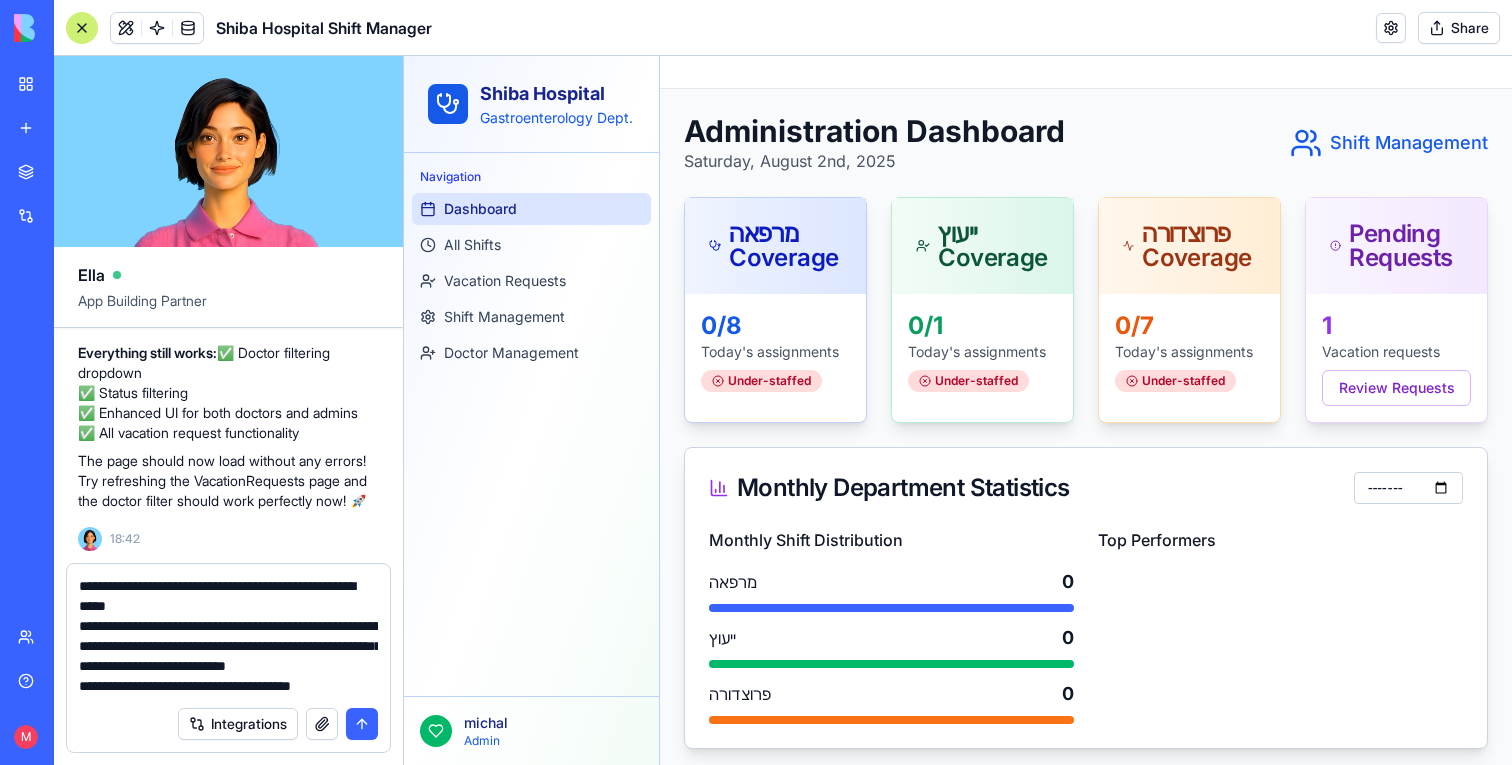 click on "**********" at bounding box center [228, 636] 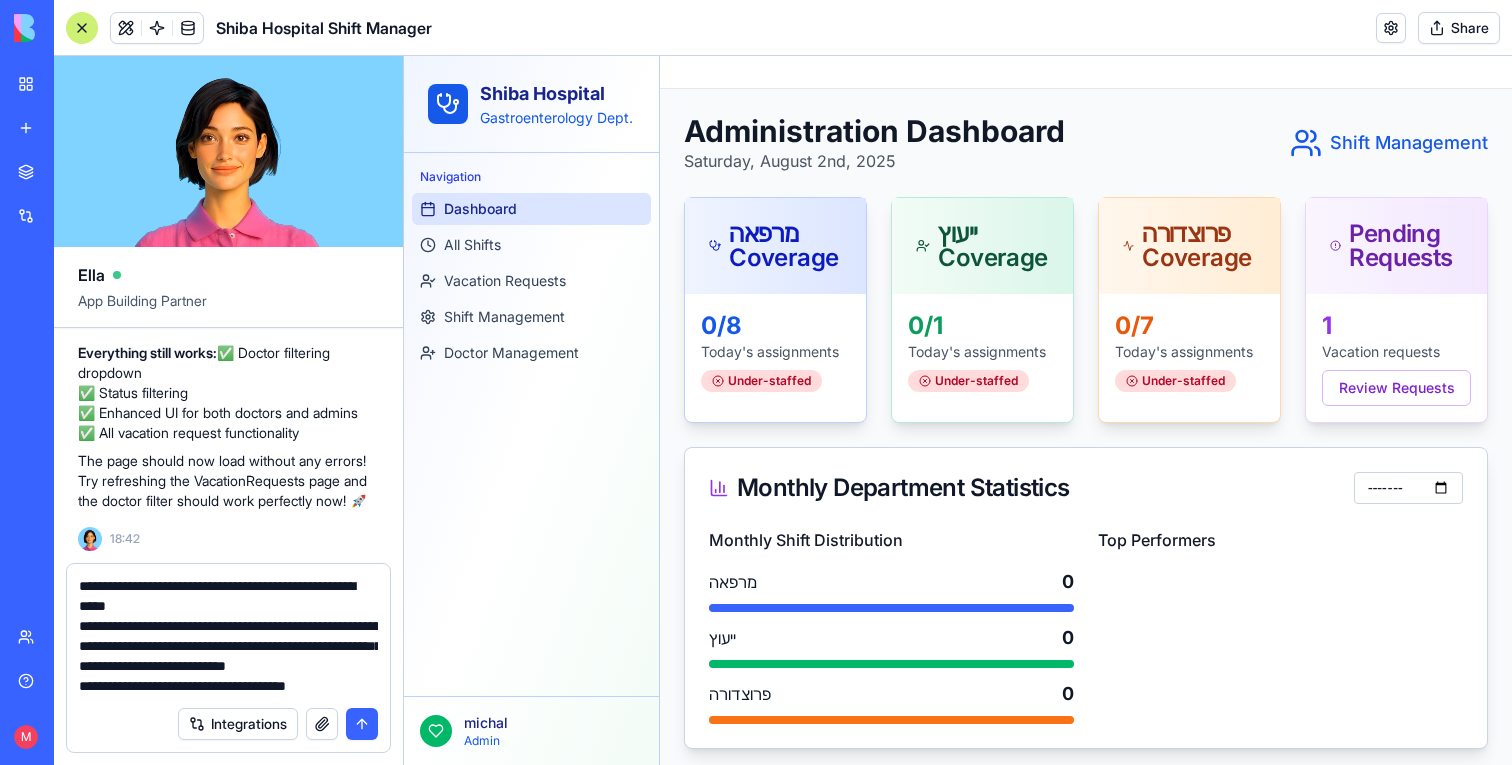 click on "**********" at bounding box center (228, 636) 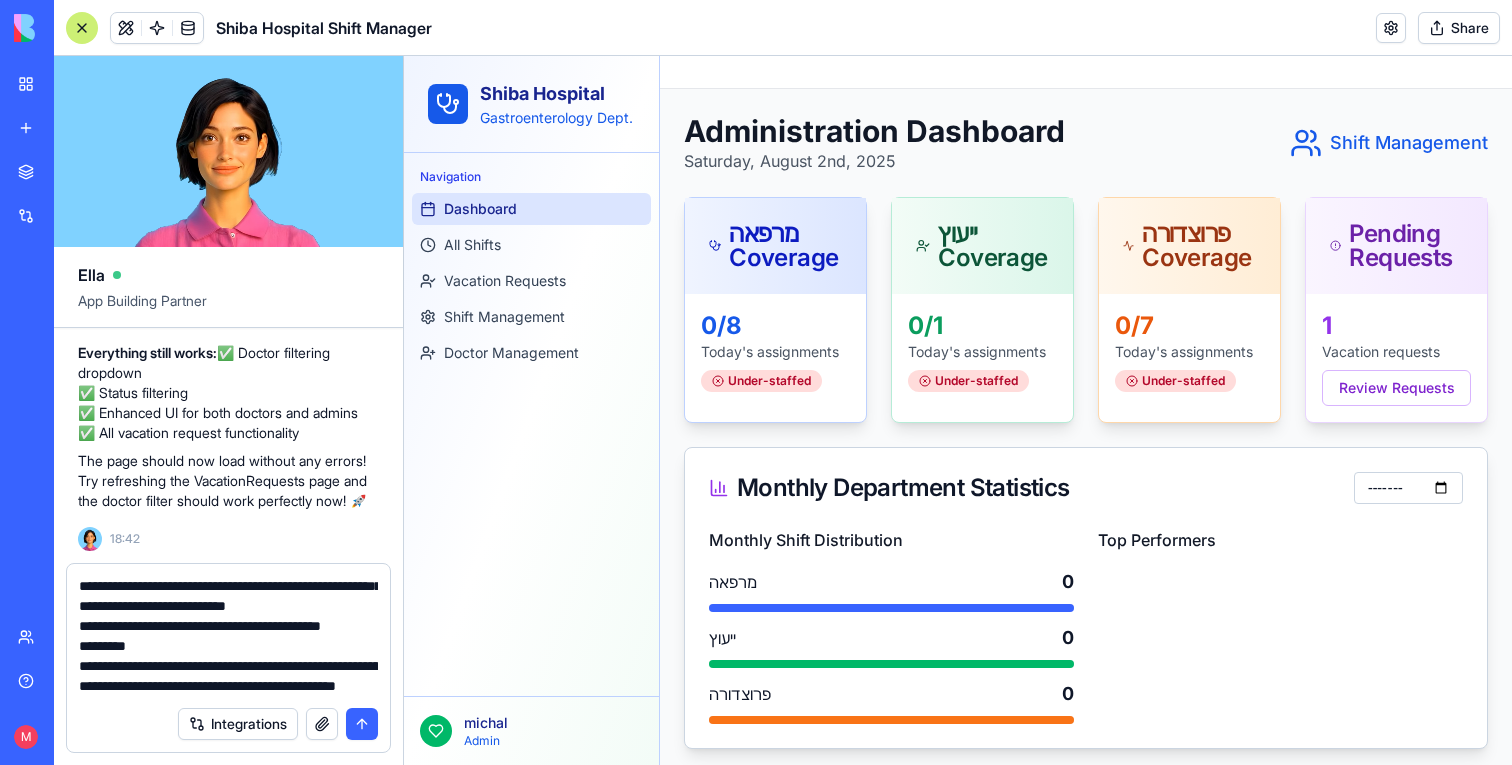 scroll, scrollTop: 138, scrollLeft: 0, axis: vertical 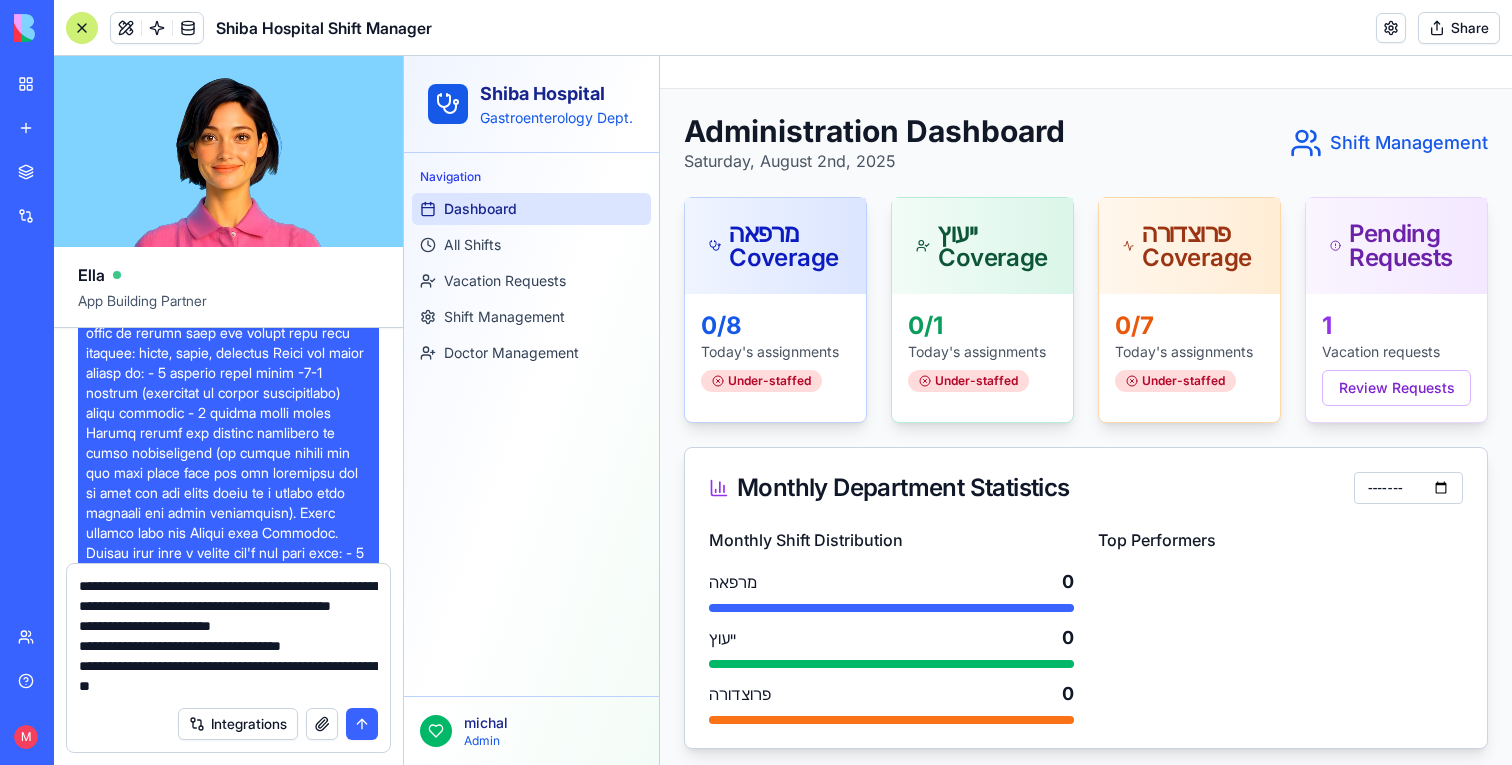 click on "**********" at bounding box center [228, 636] 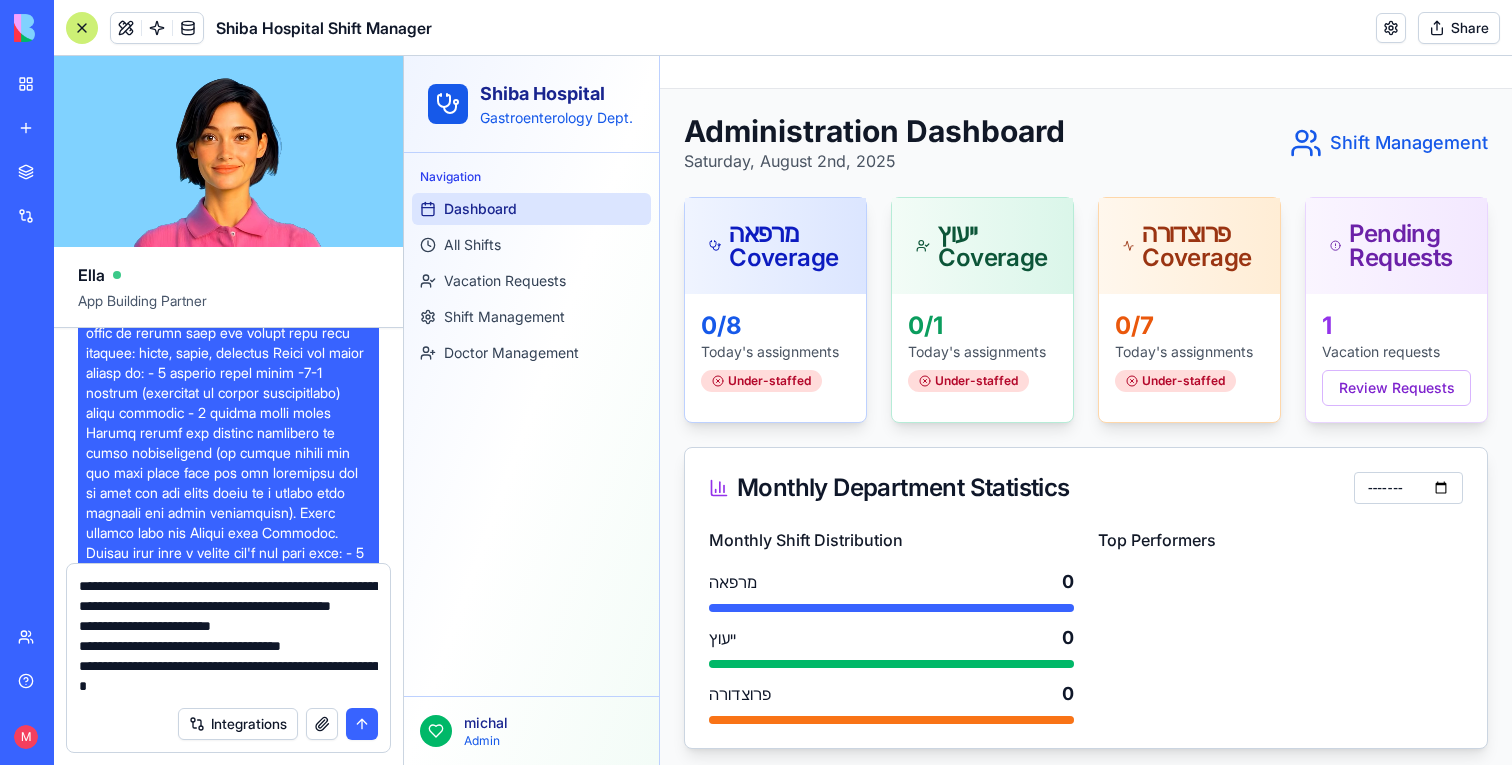scroll, scrollTop: 178, scrollLeft: 0, axis: vertical 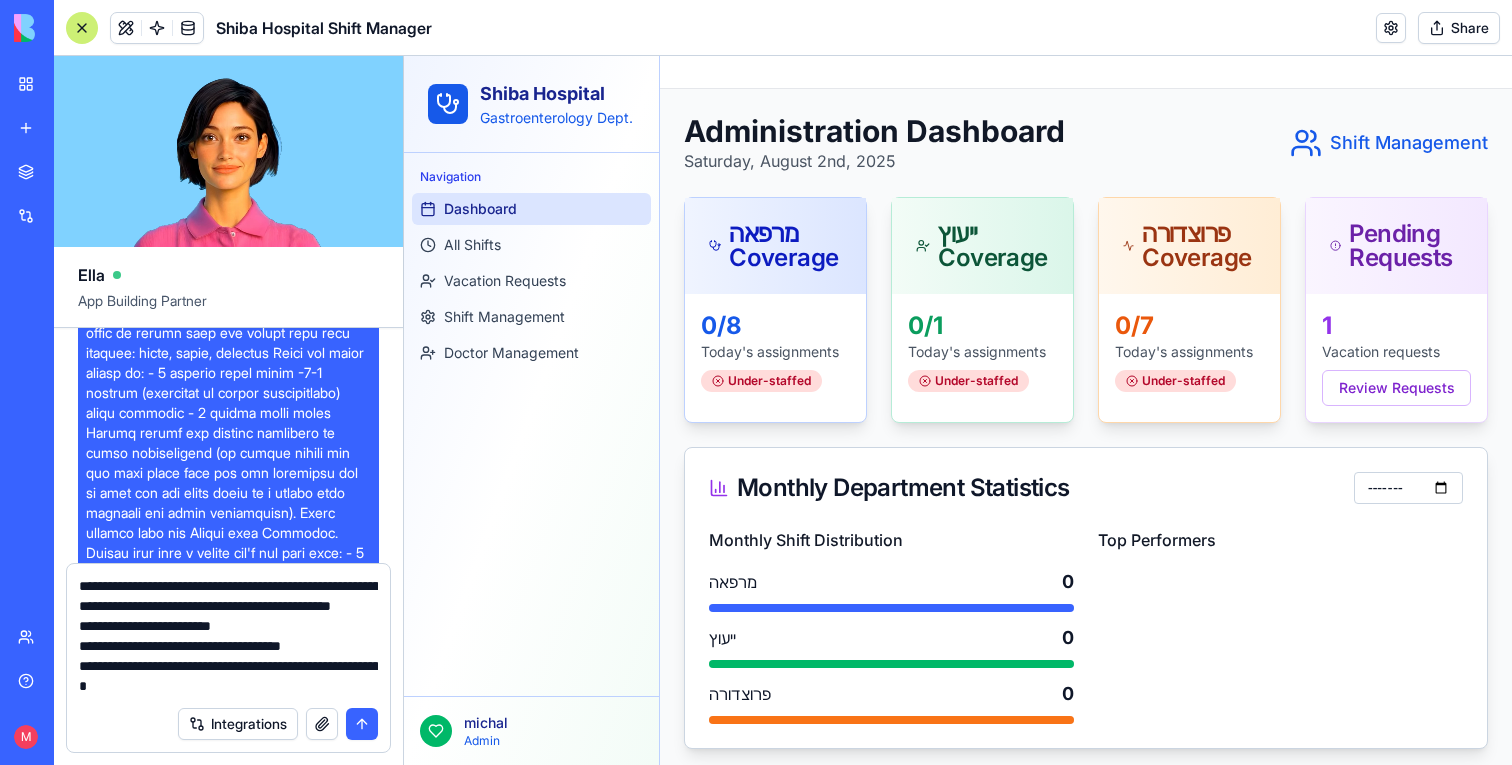 type on "**********" 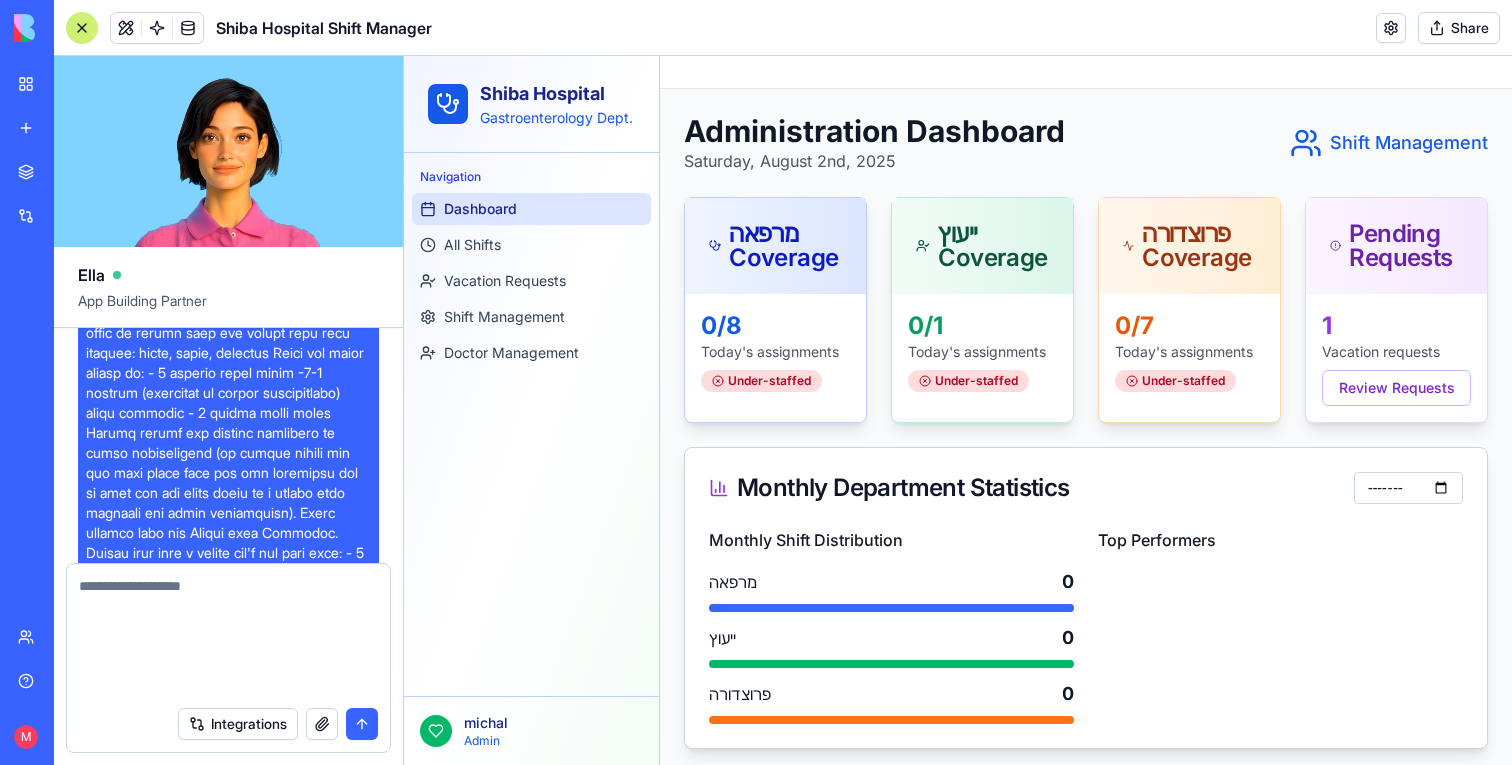 scroll, scrollTop: 15154, scrollLeft: 0, axis: vertical 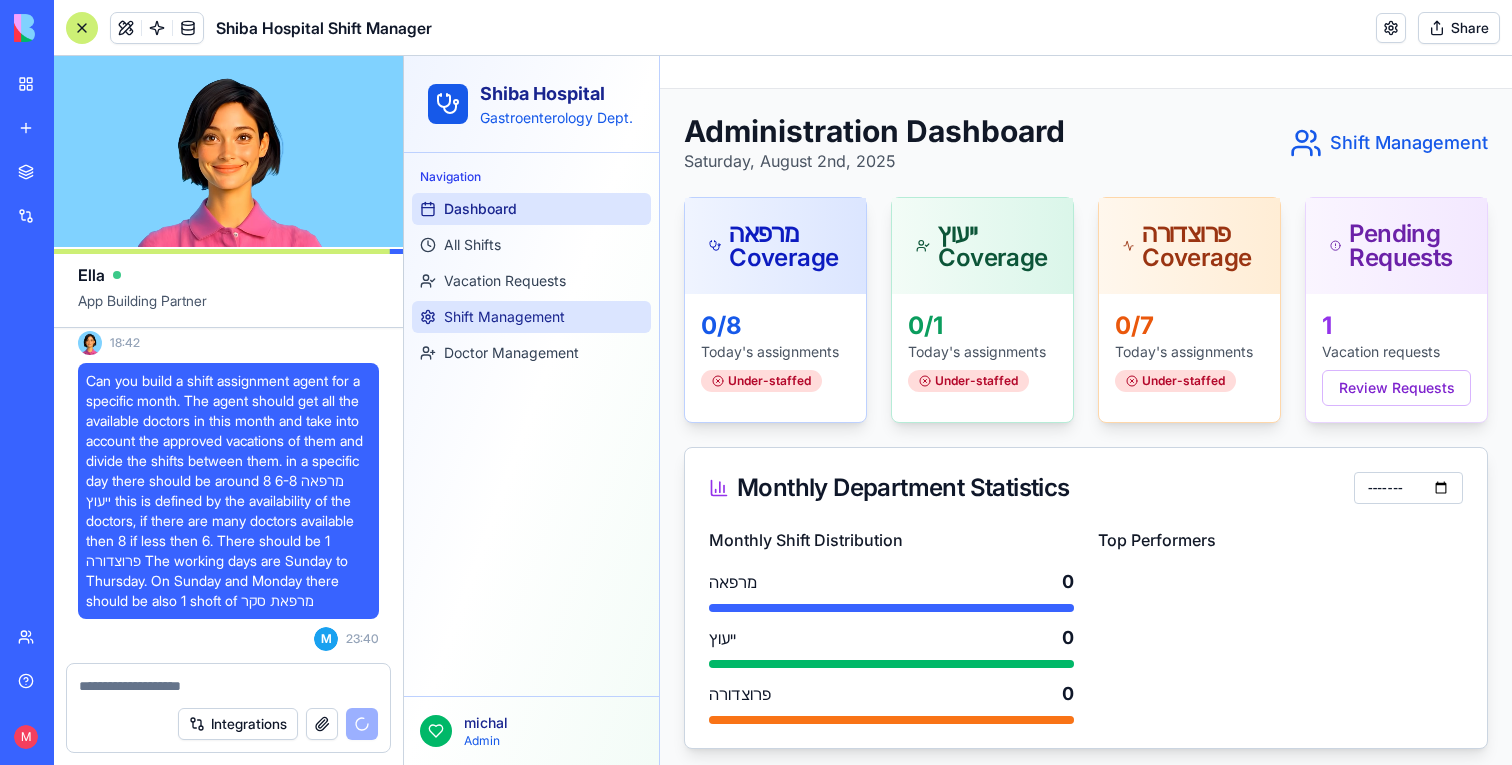 click on "Shift Management" at bounding box center (504, 317) 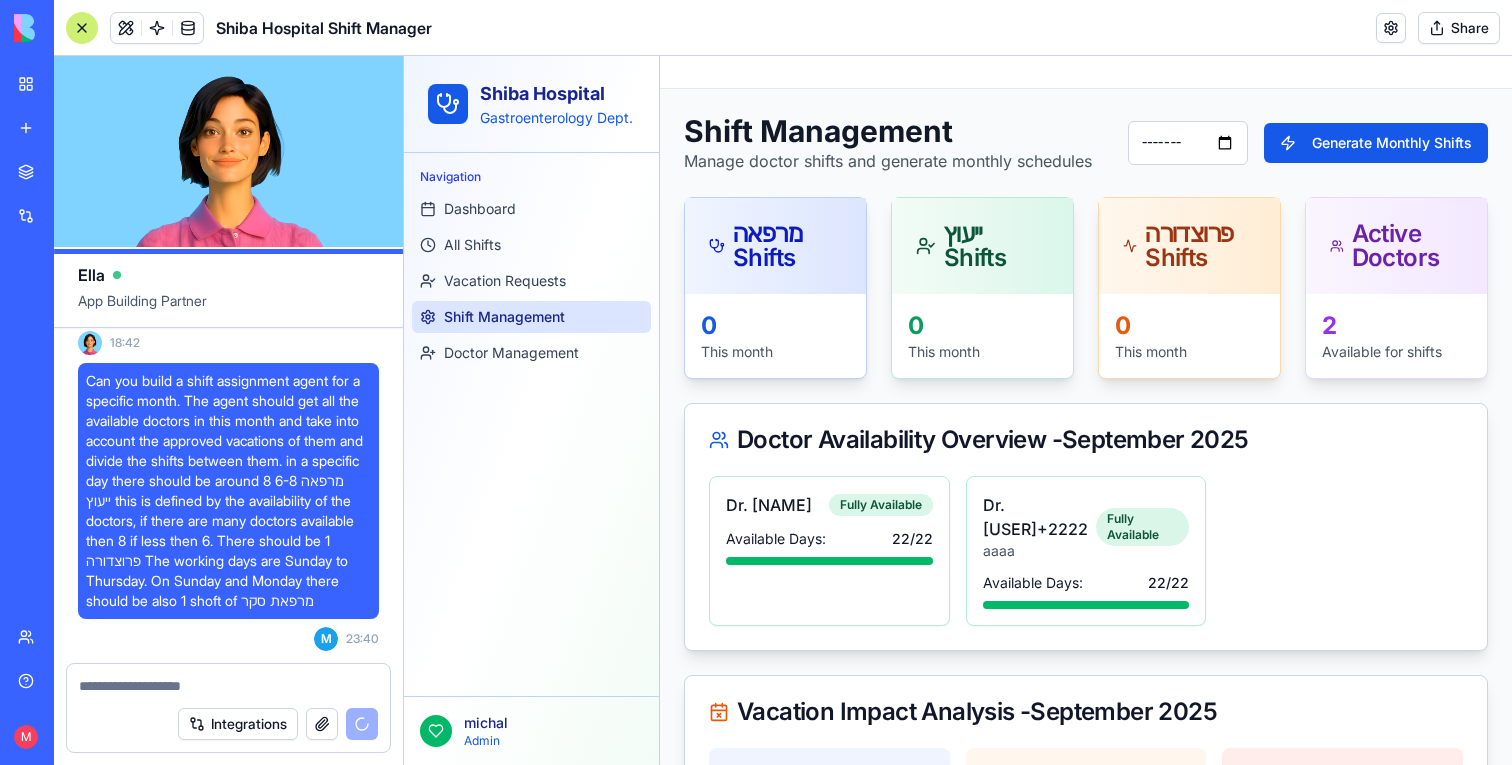 click on "Navigation Dashboard All Shifts Vacation Requests Shift Management Doctor Management" at bounding box center [531, 424] 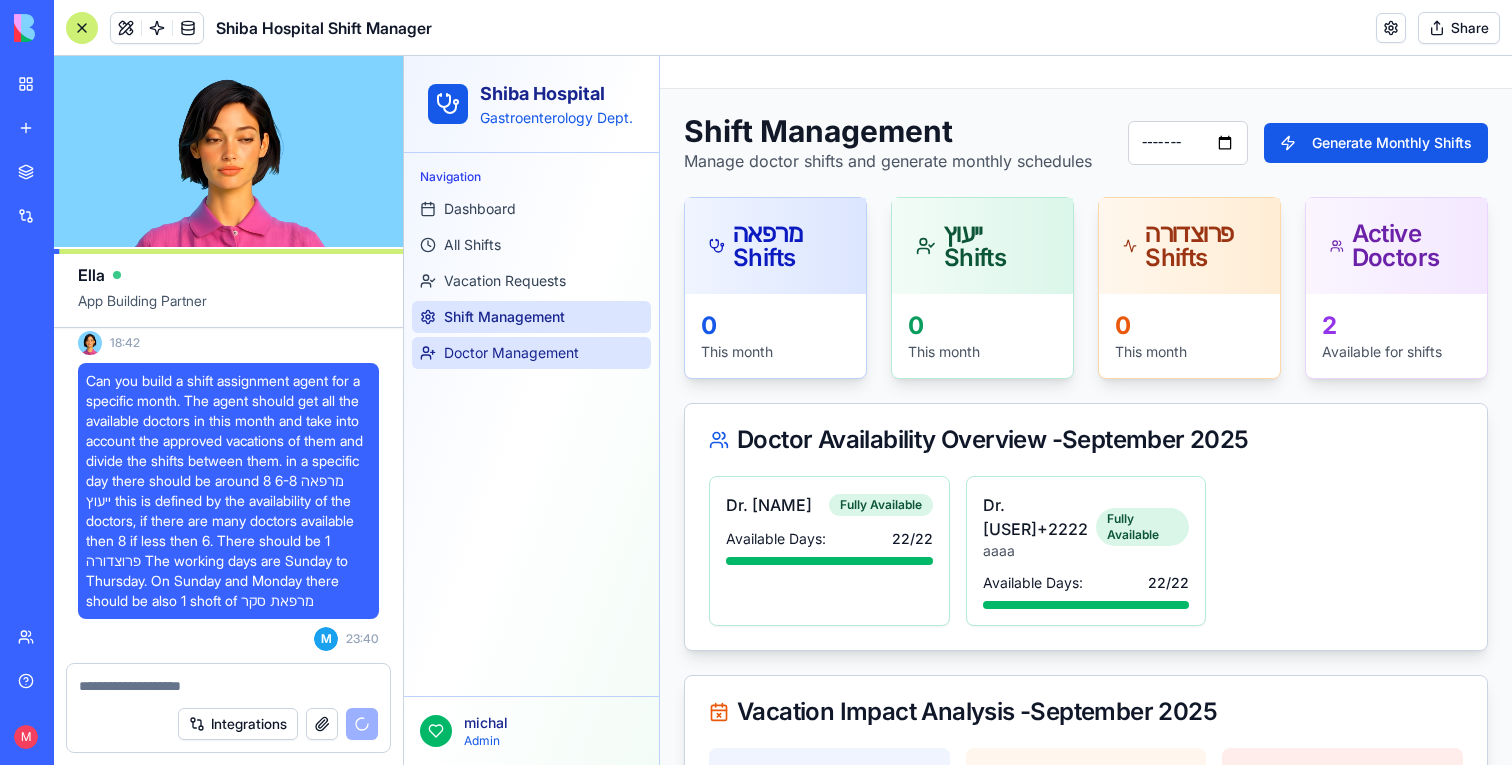click on "Doctor Management" at bounding box center [531, 353] 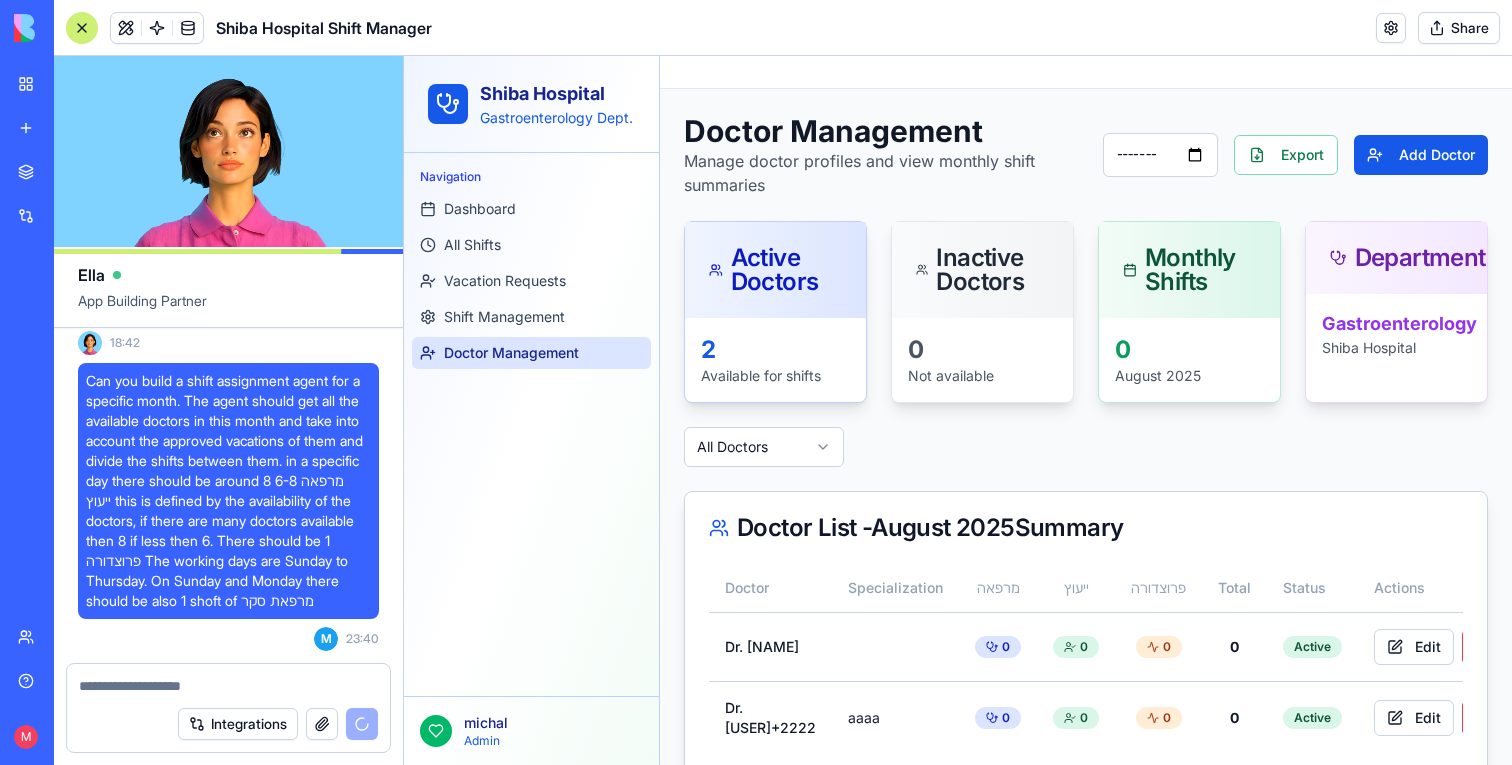 scroll, scrollTop: 37, scrollLeft: 0, axis: vertical 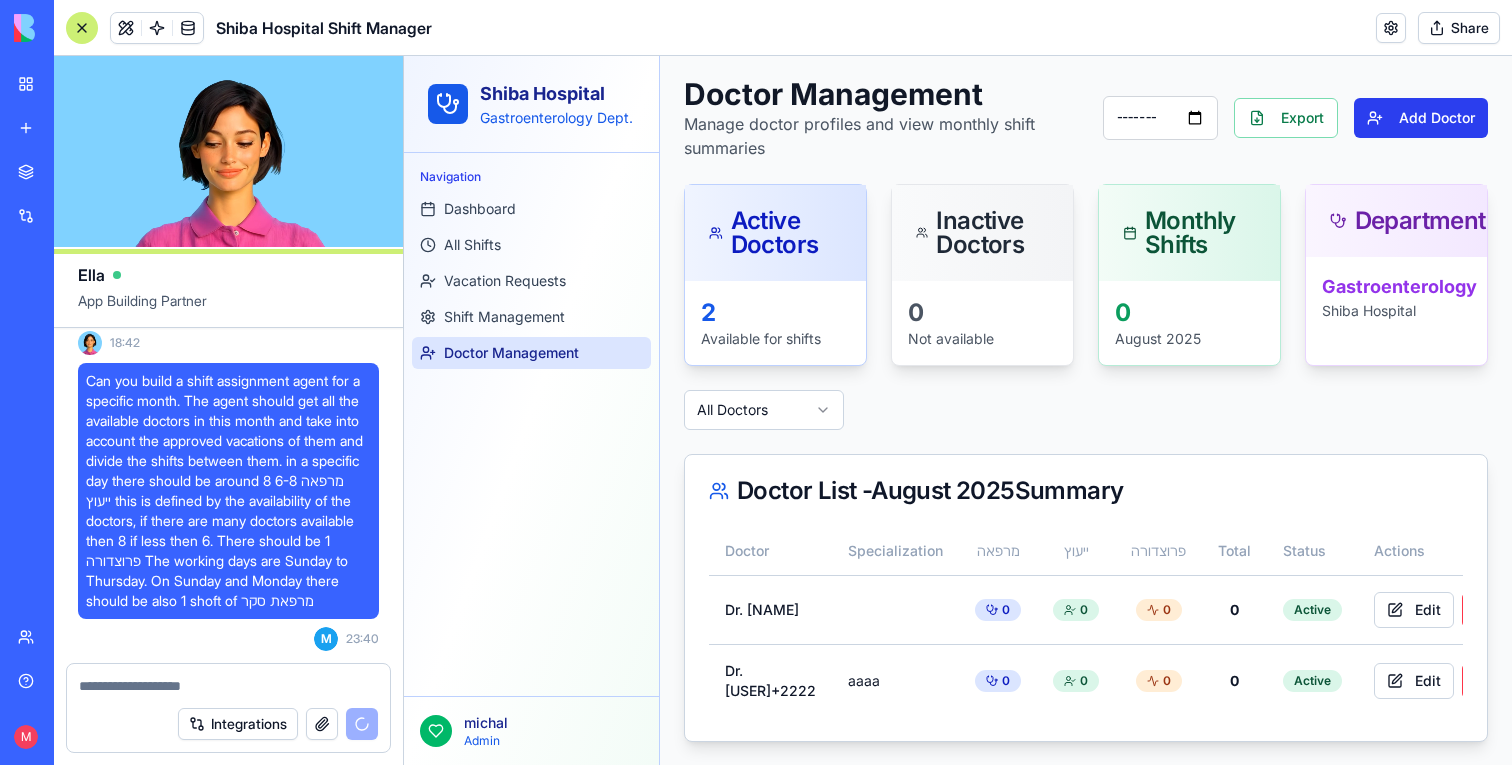 click on "Add Doctor" at bounding box center [1421, 118] 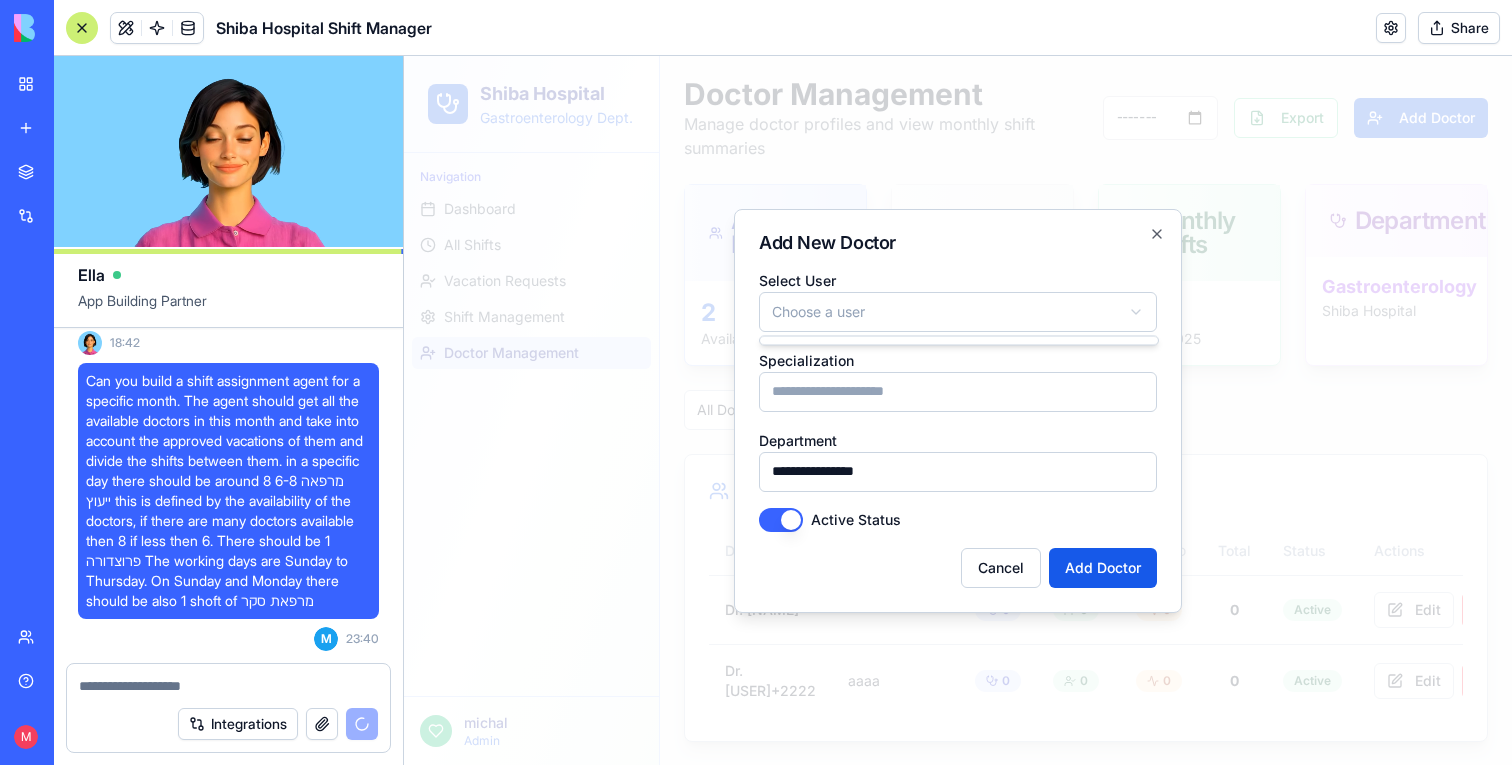 click on "**********" at bounding box center [958, 392] 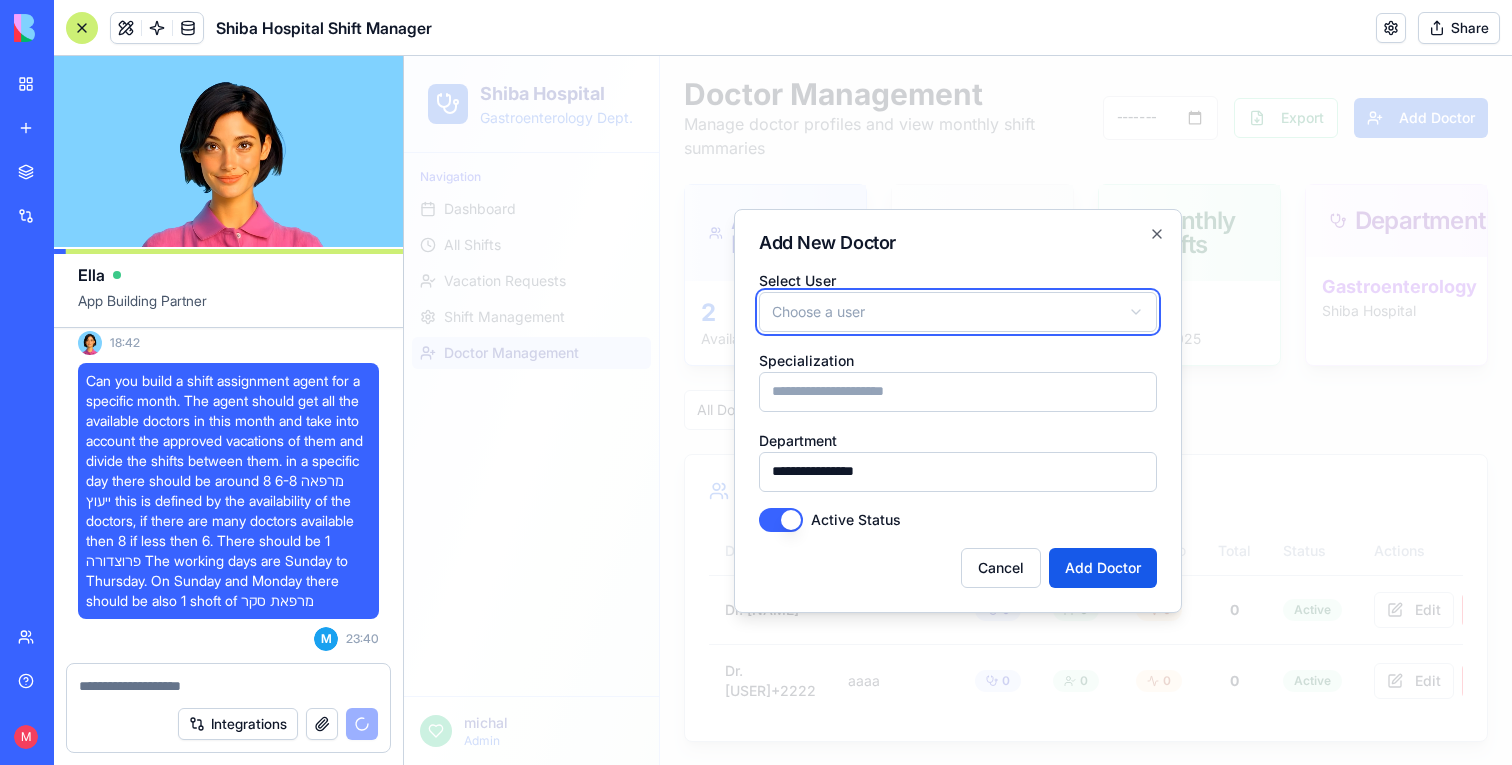 click at bounding box center [958, 410] 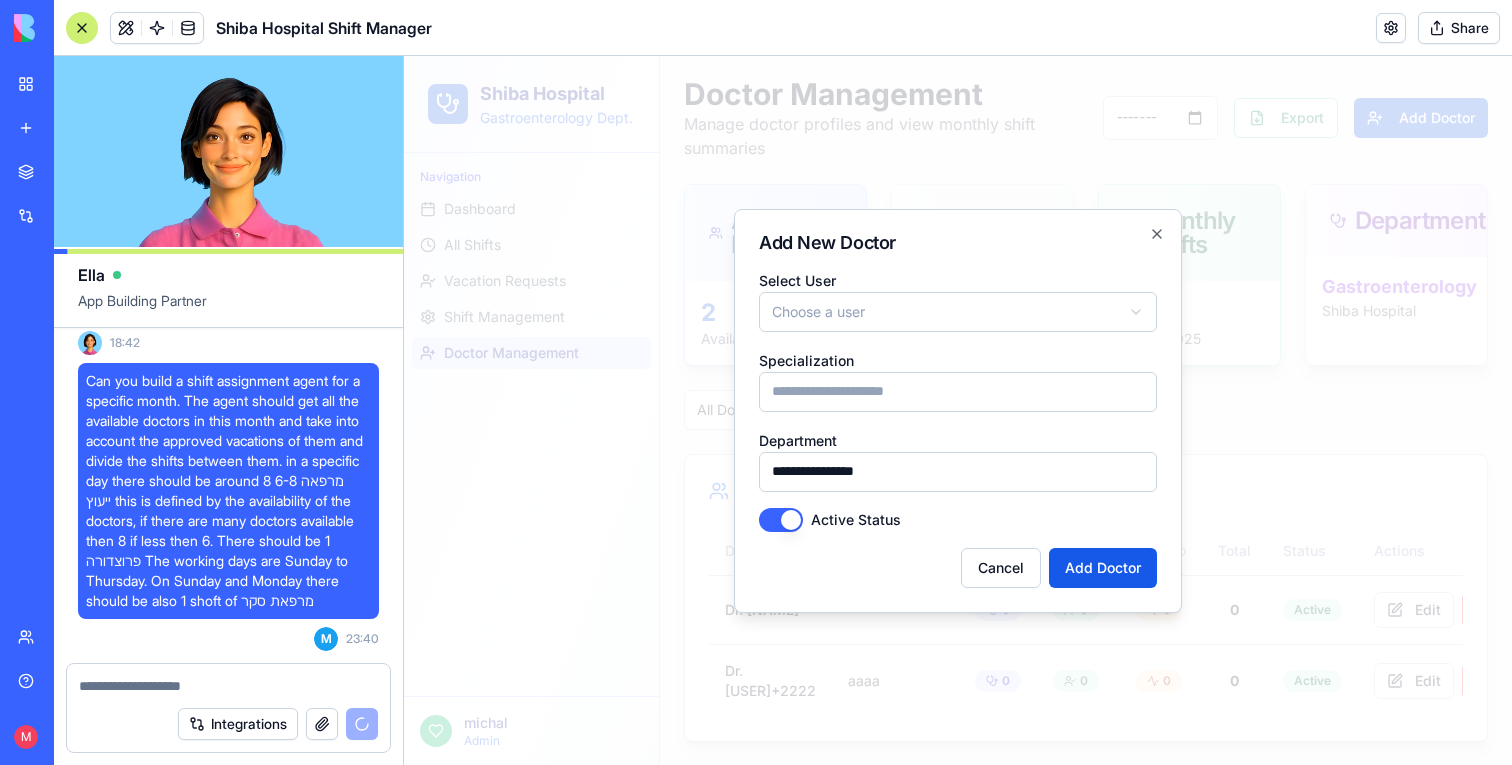 click at bounding box center (958, 410) 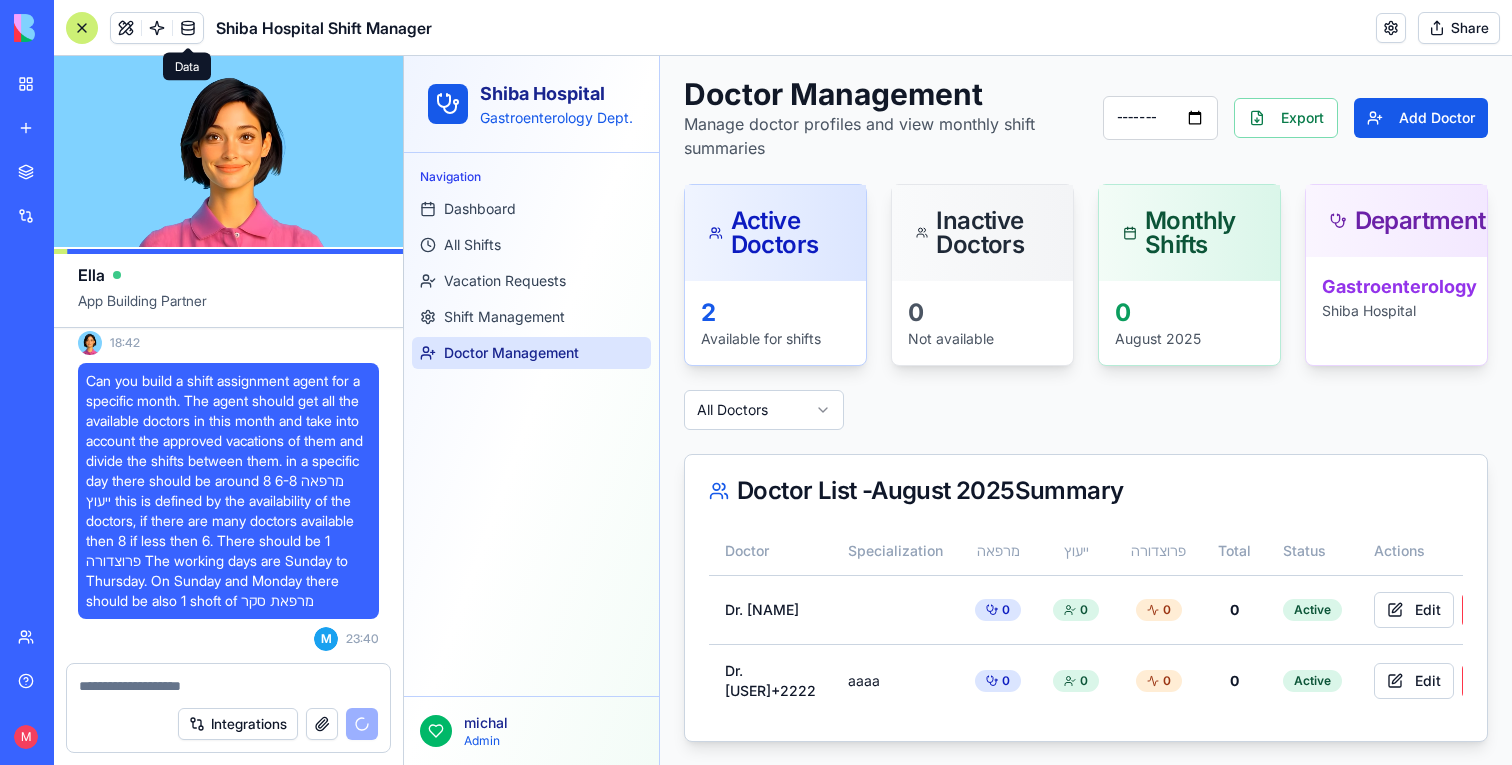 click at bounding box center [188, 28] 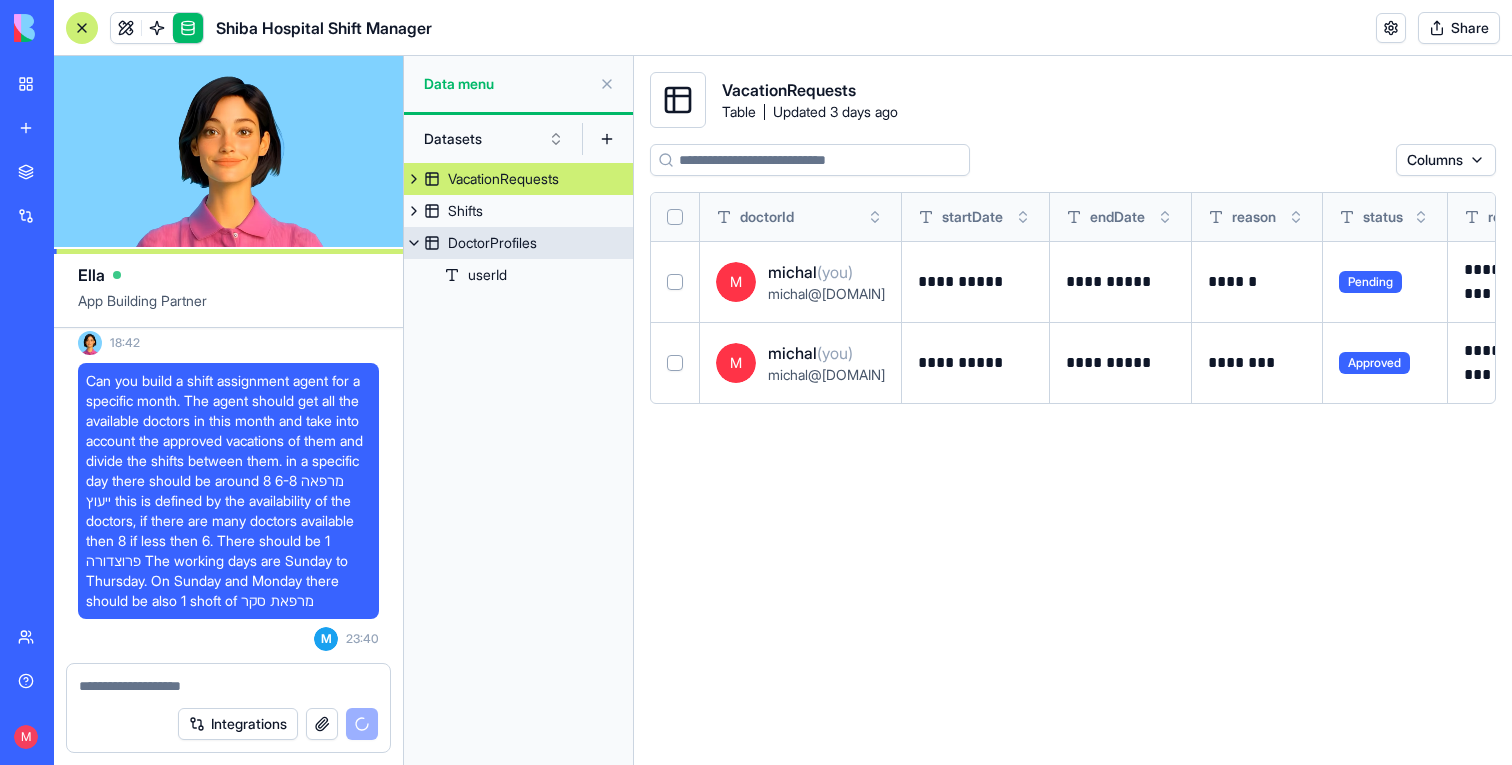 click on "DoctorProfiles" at bounding box center (492, 243) 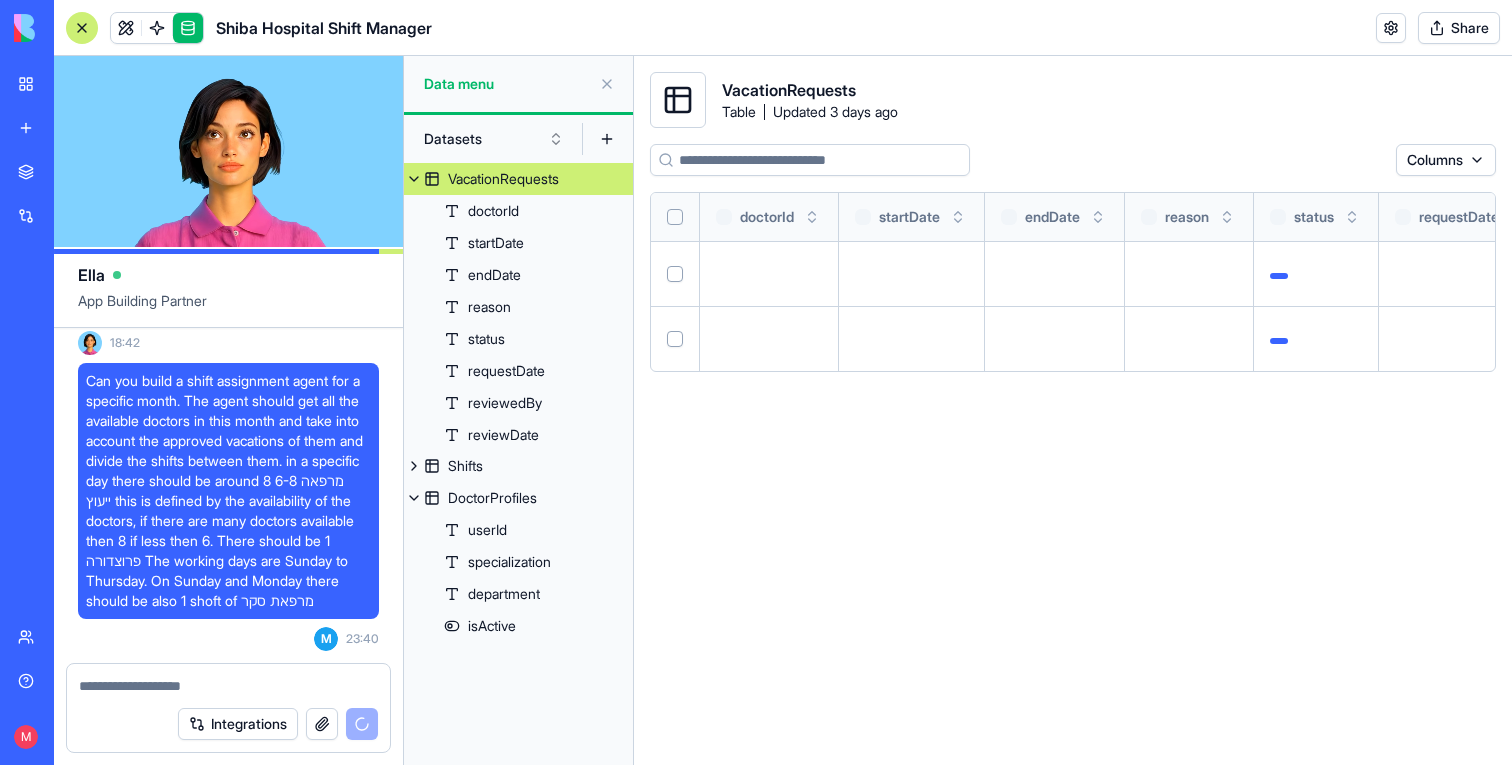 click on "VacationRequests" at bounding box center (503, 179) 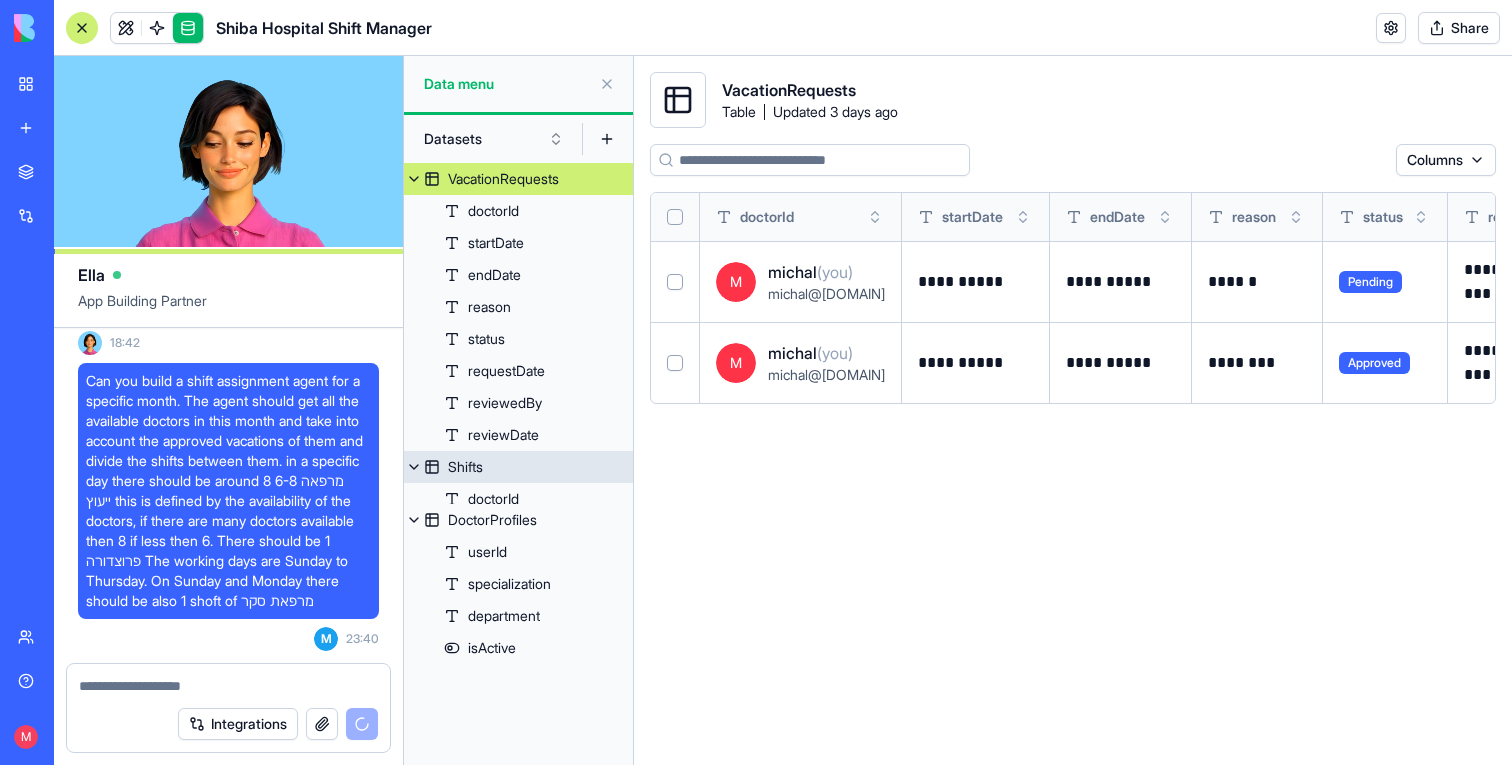 click on "Shifts" at bounding box center (518, 467) 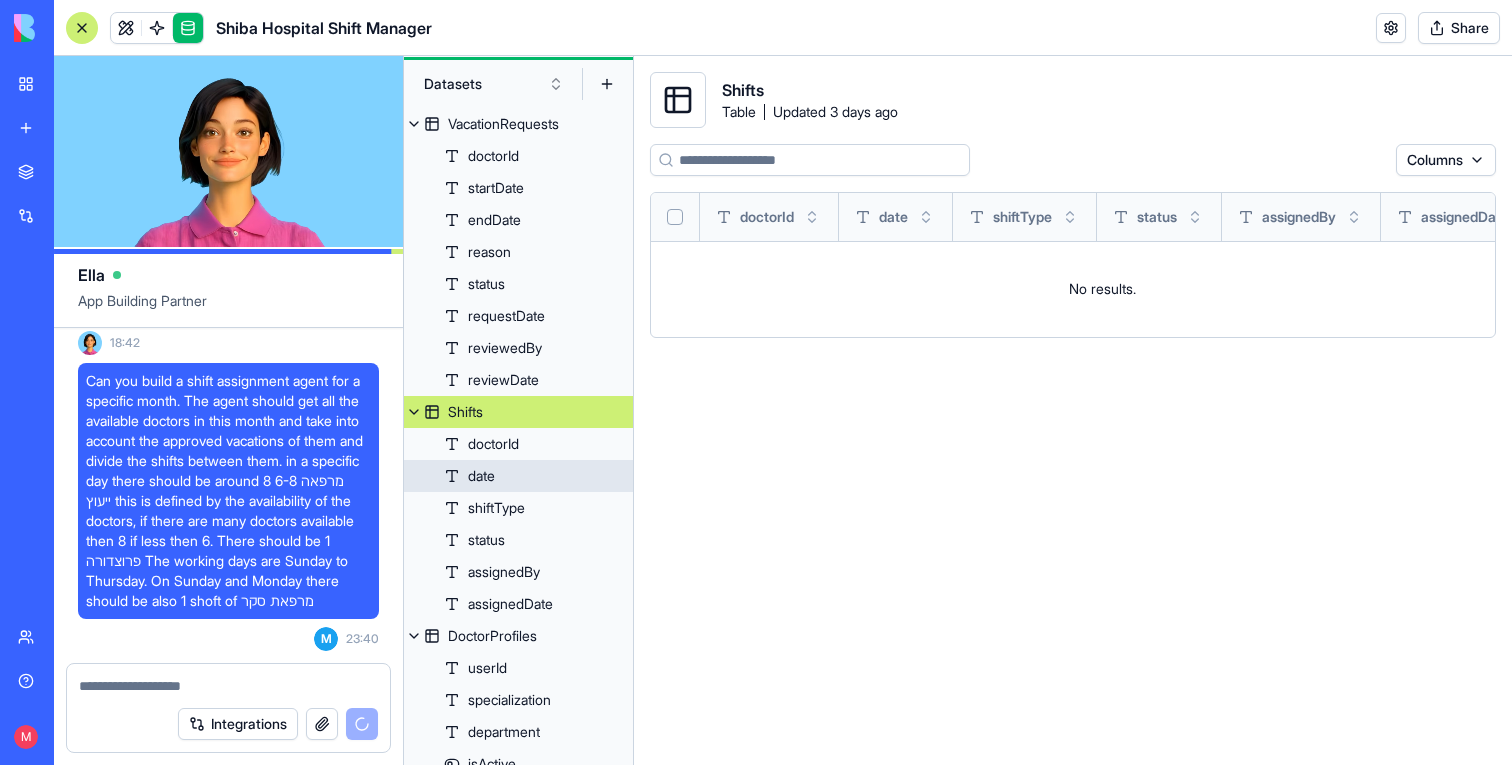 scroll, scrollTop: 56, scrollLeft: 0, axis: vertical 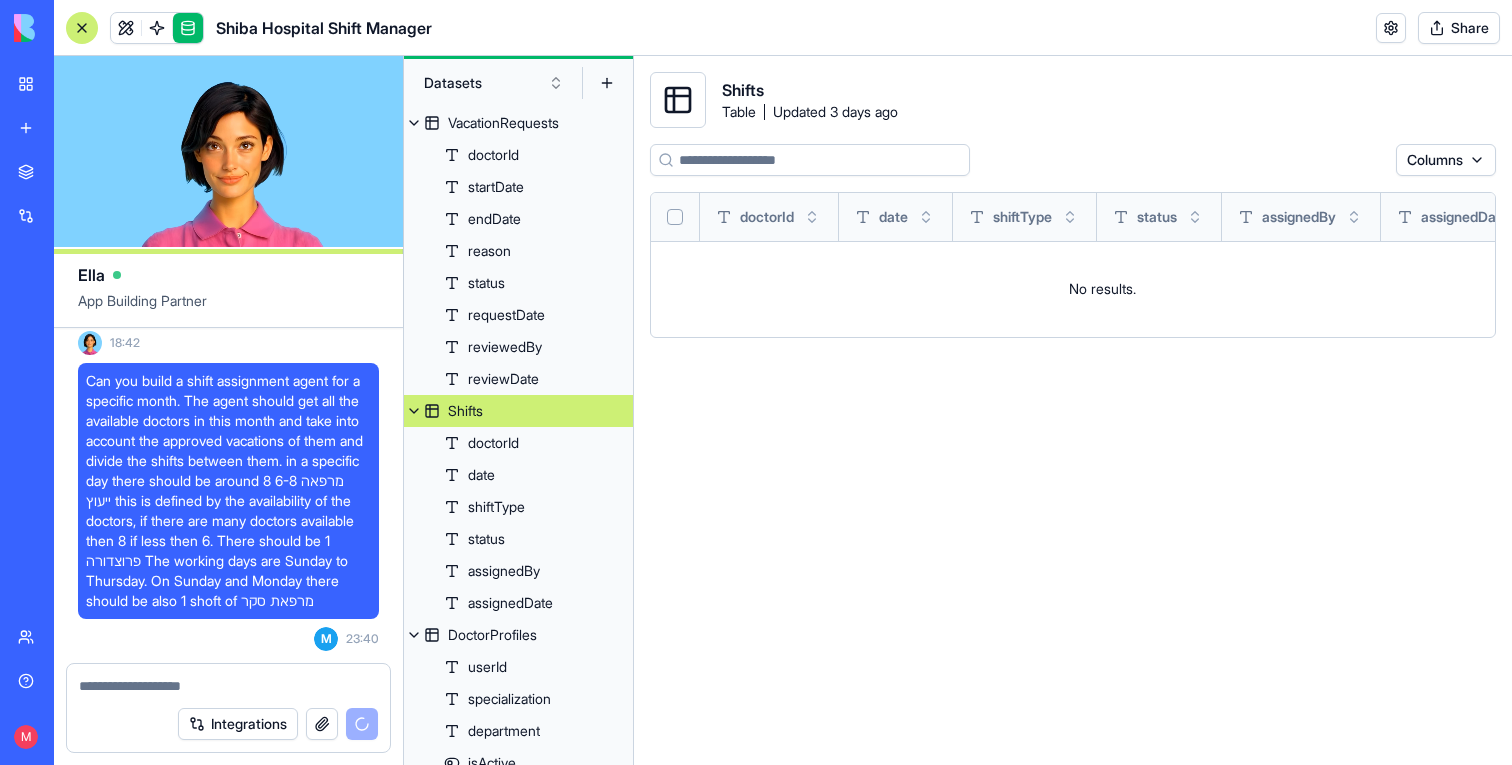 click at bounding box center (414, 411) 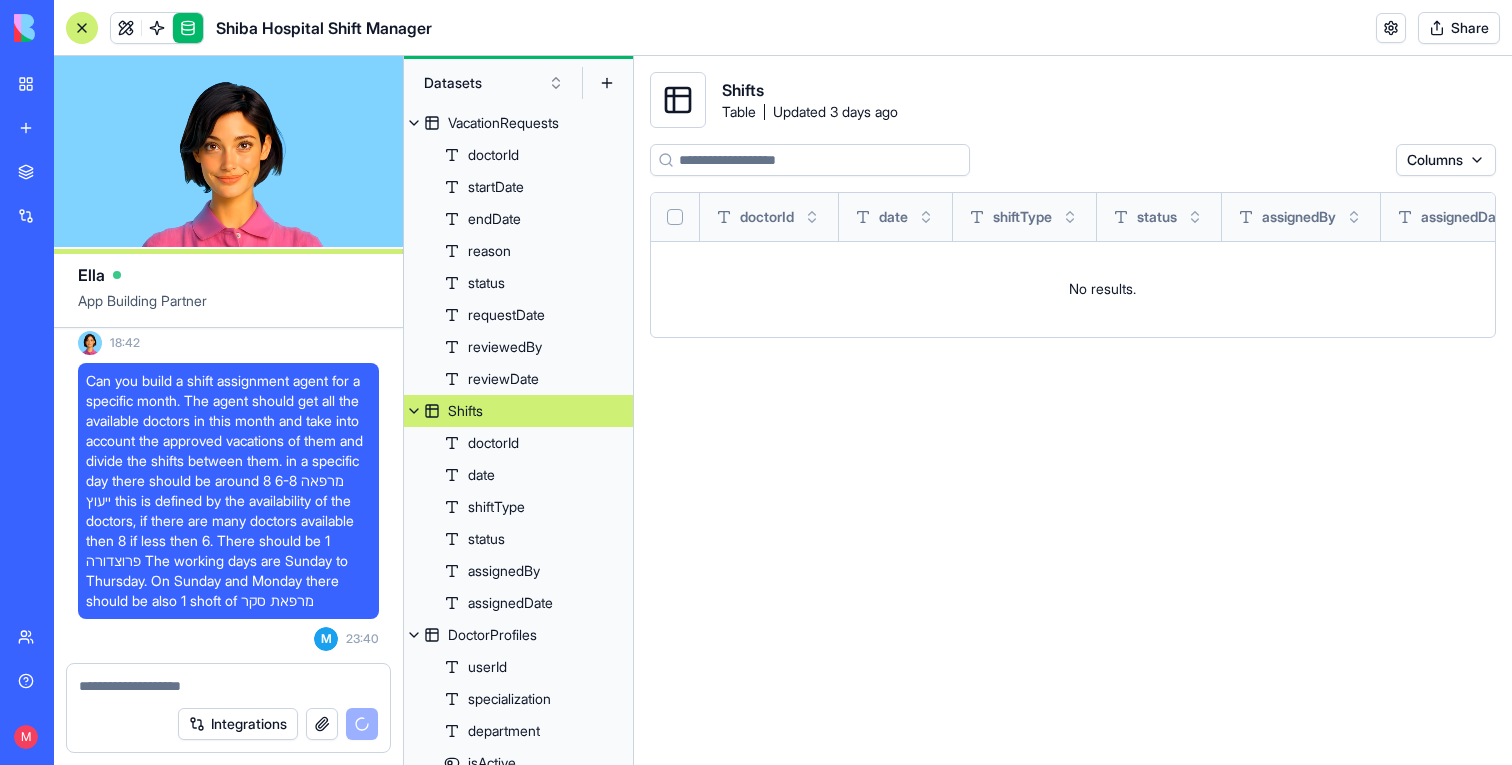 scroll, scrollTop: 0, scrollLeft: 0, axis: both 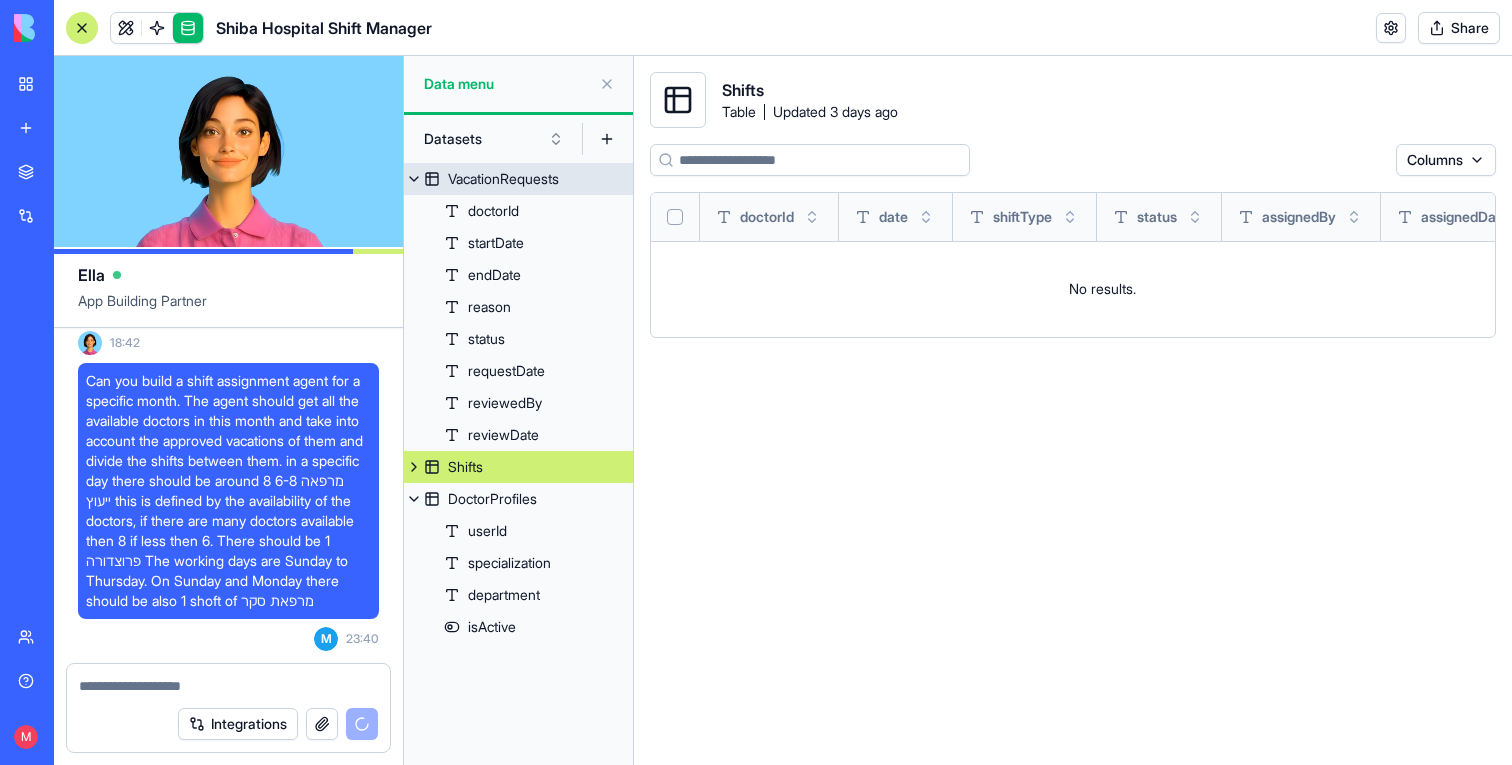click at bounding box center (414, 179) 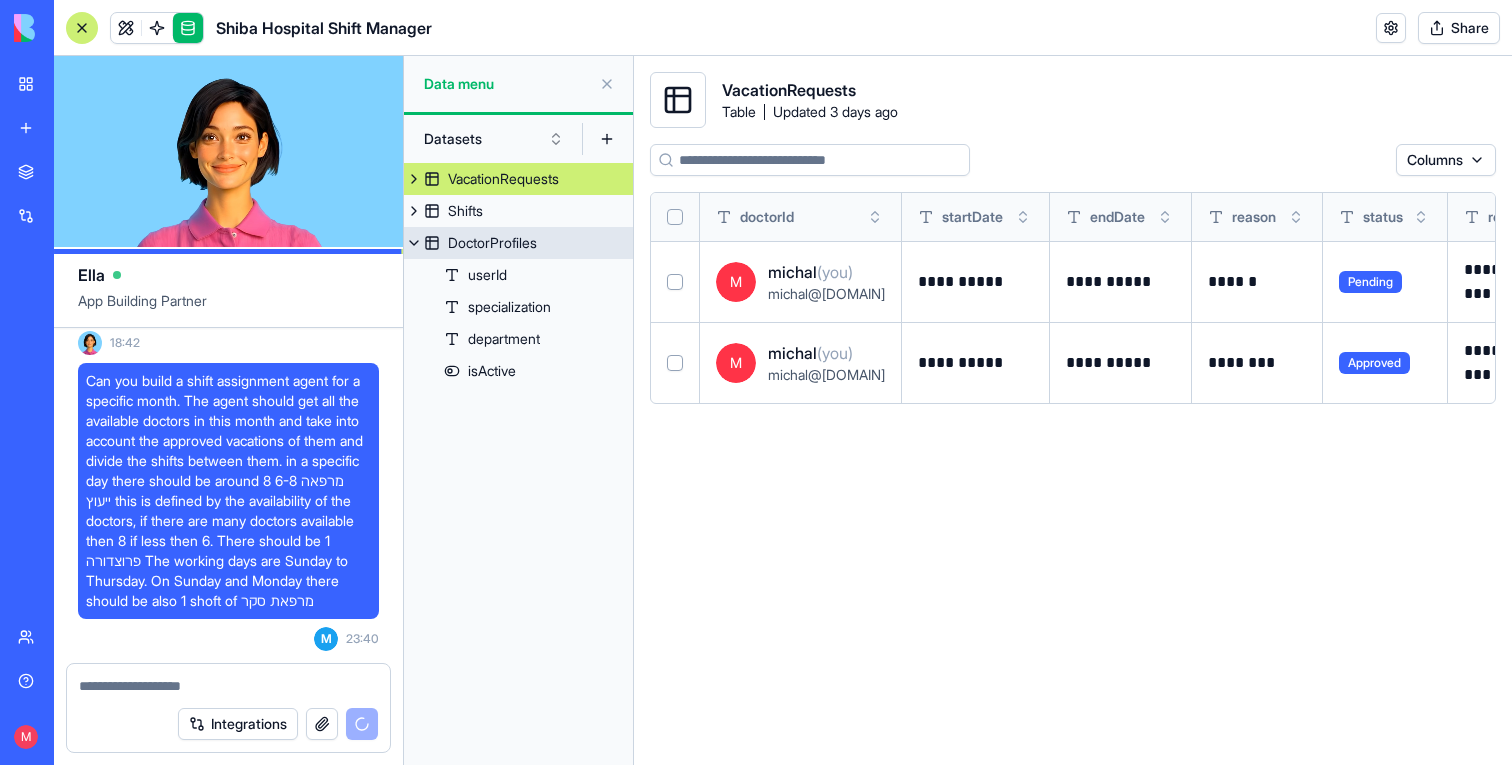 click at bounding box center [414, 243] 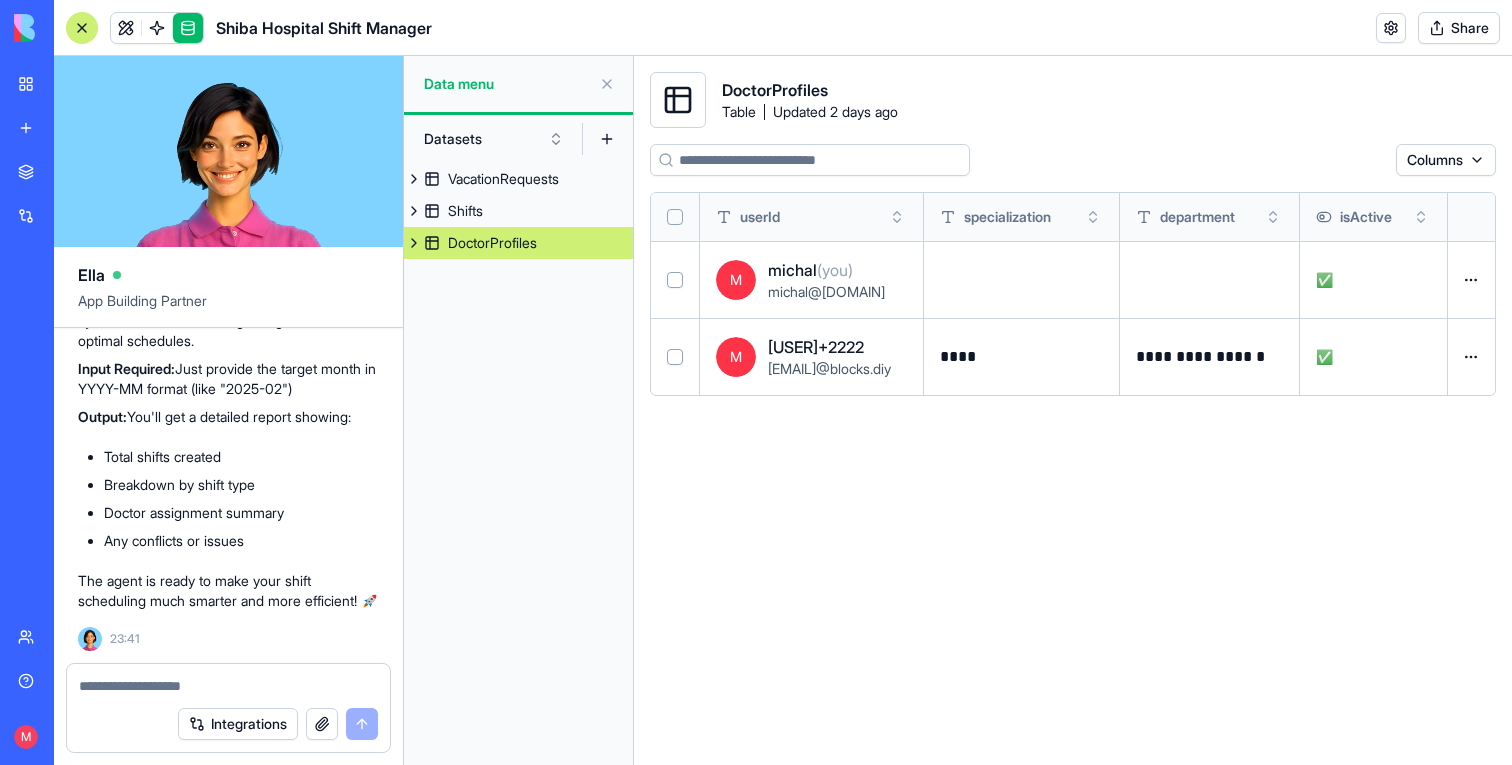 scroll, scrollTop: 16886, scrollLeft: 0, axis: vertical 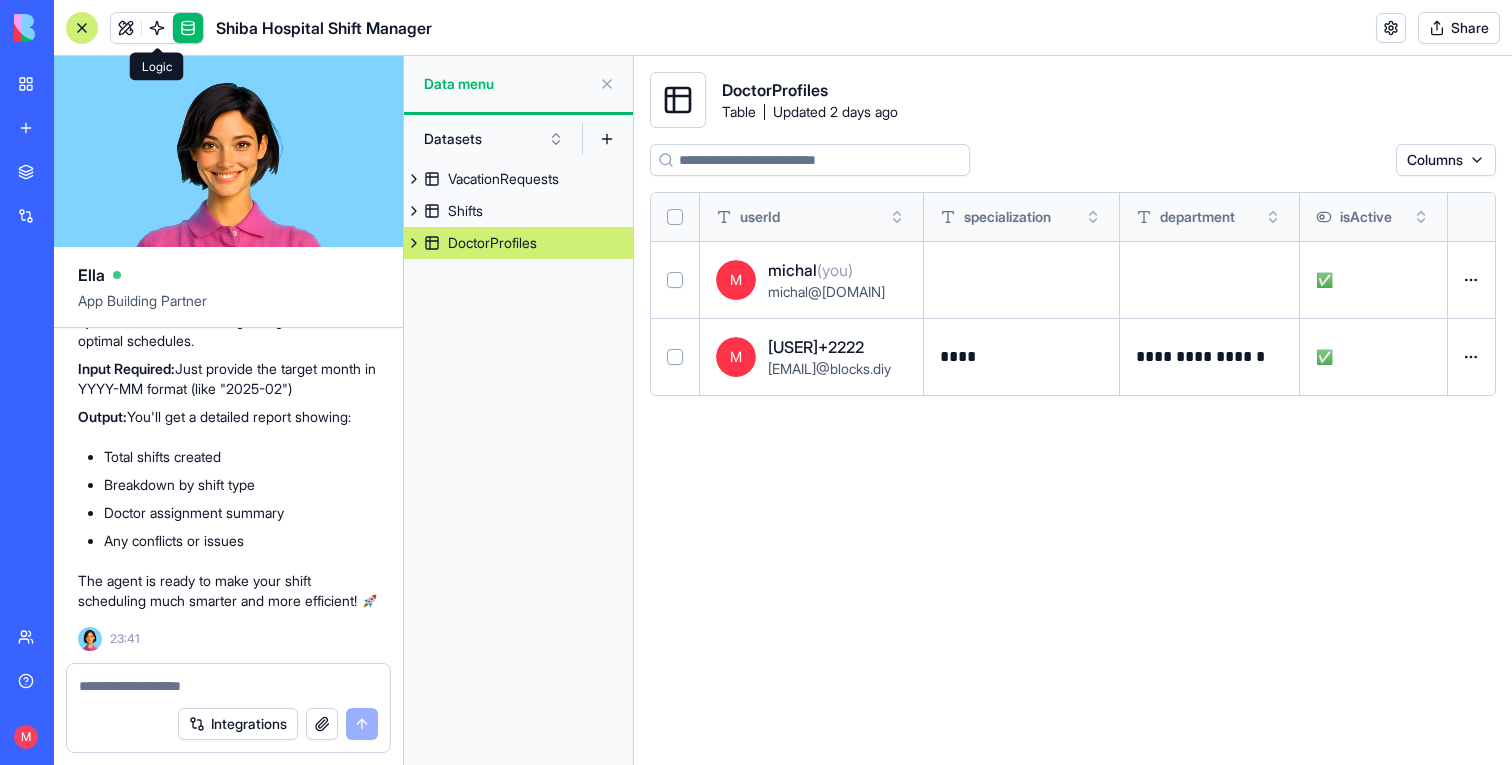 click at bounding box center (157, 28) 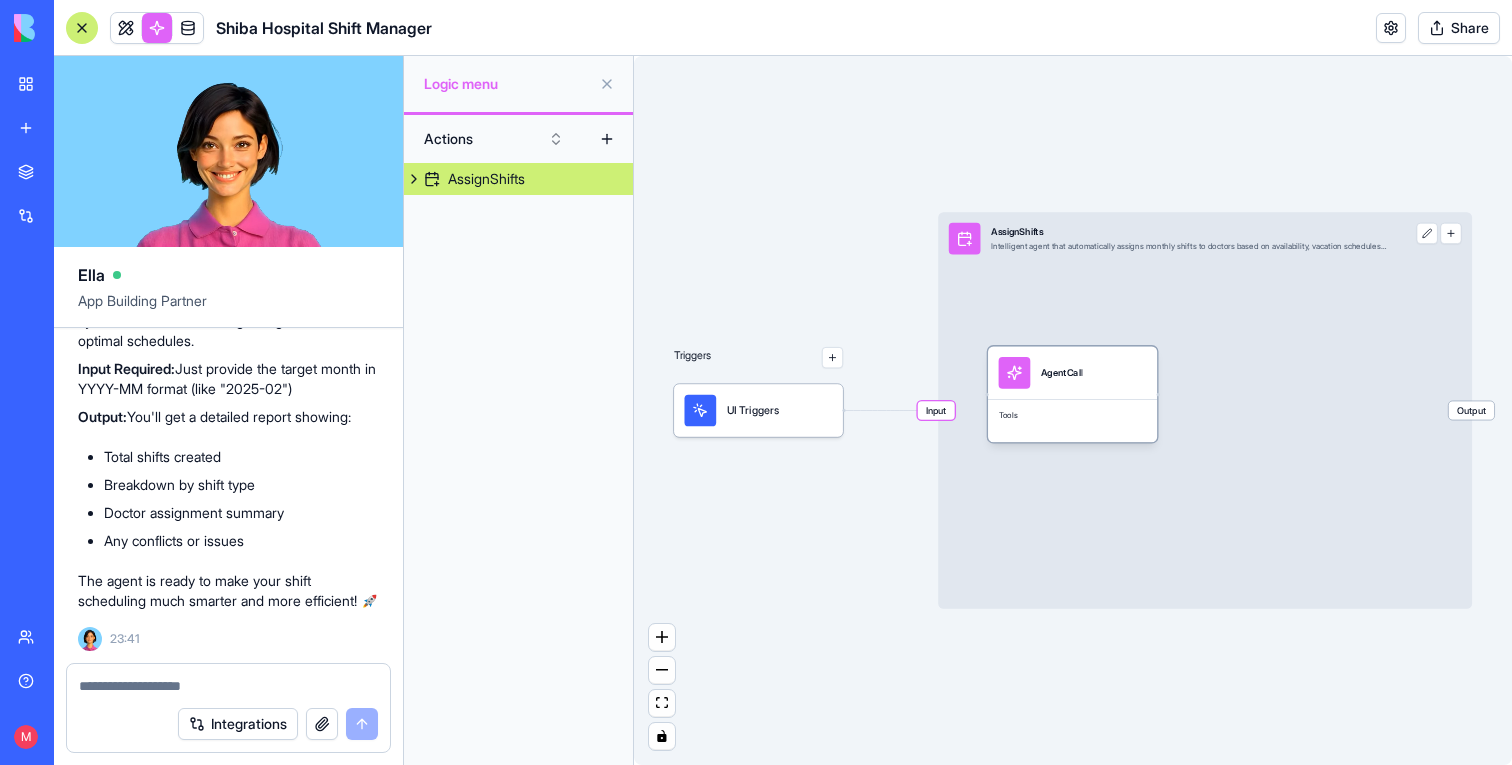 drag, startPoint x: 1071, startPoint y: 402, endPoint x: 1101, endPoint y: 405, distance: 30.149628 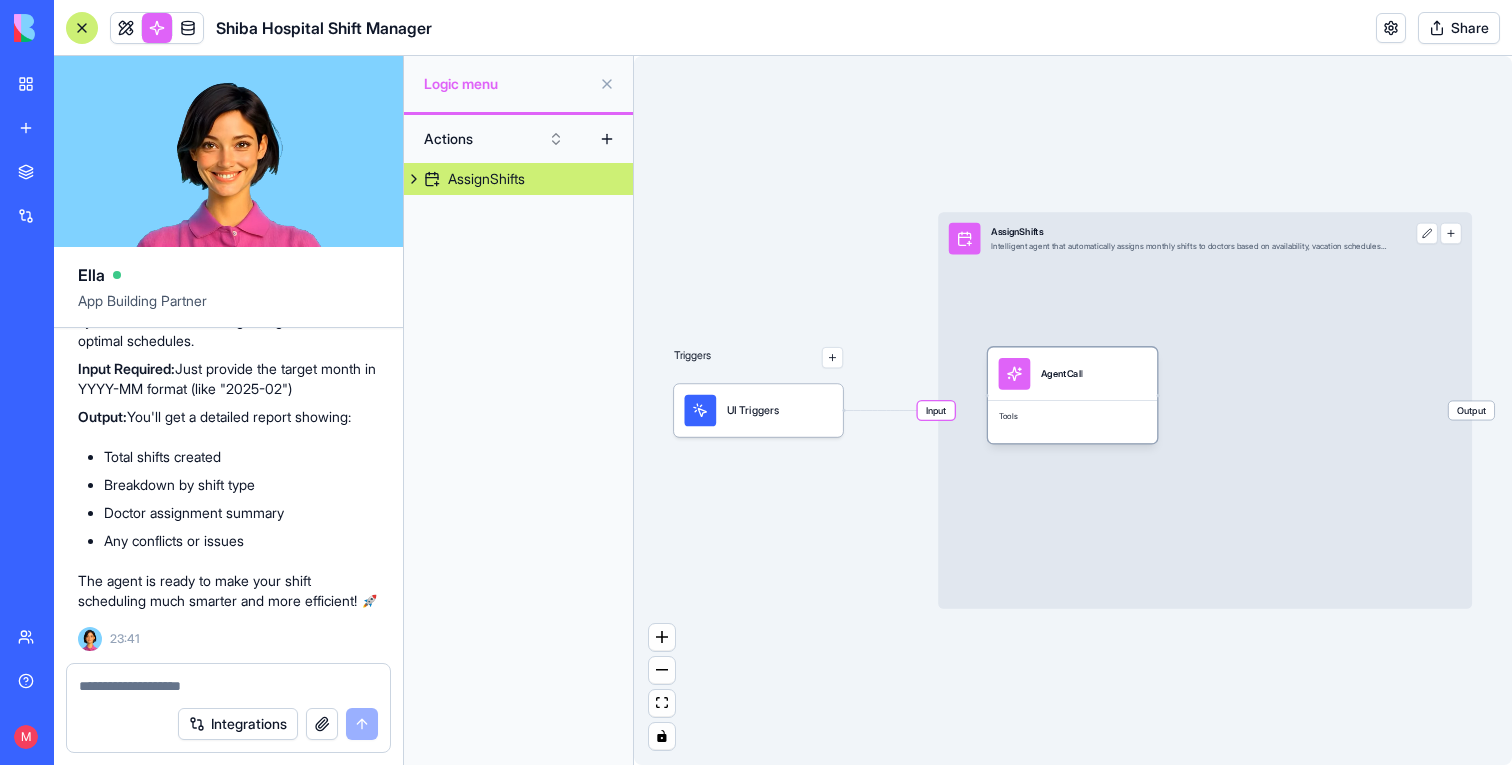 click on "Tools" at bounding box center (1072, 421) 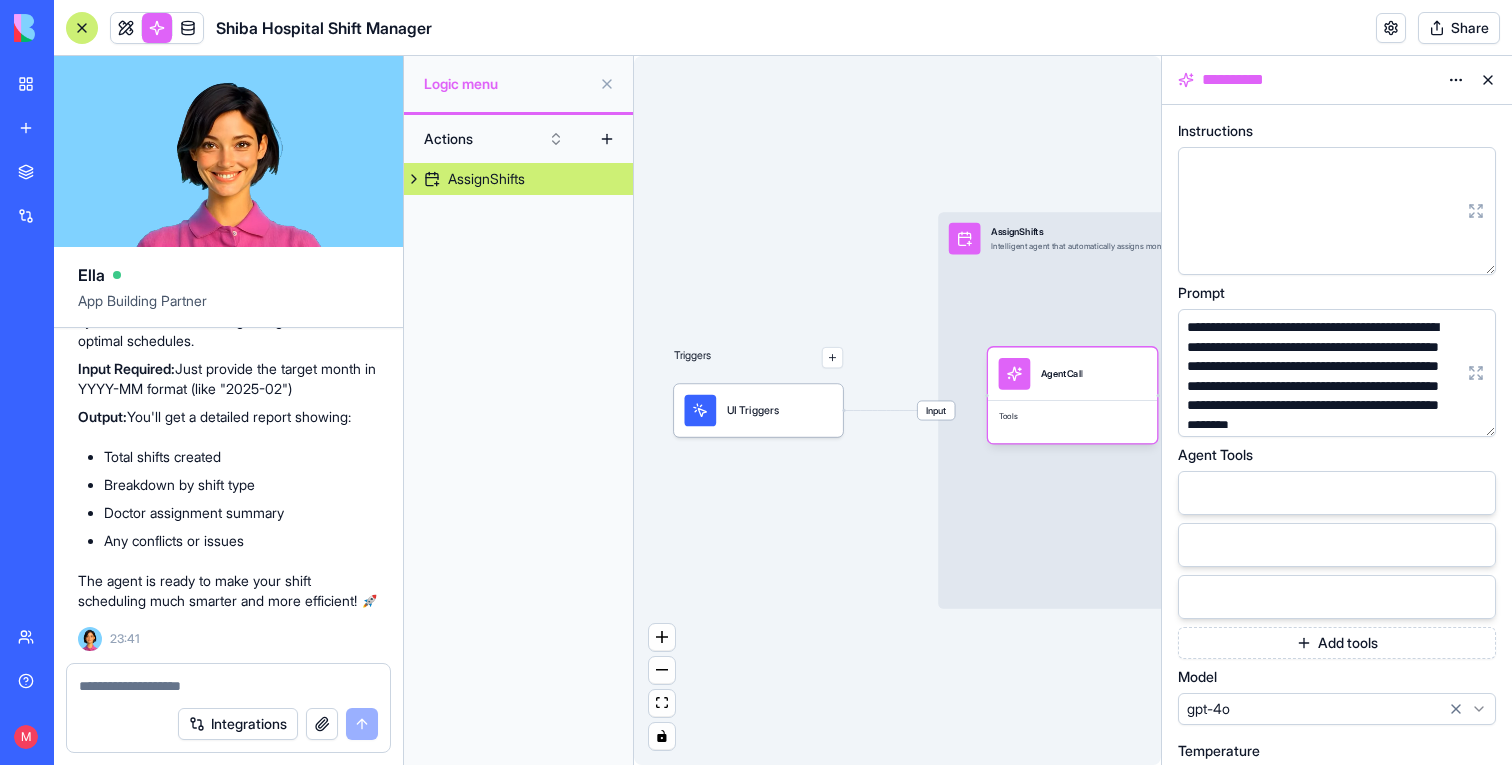 click at bounding box center (1476, 373) 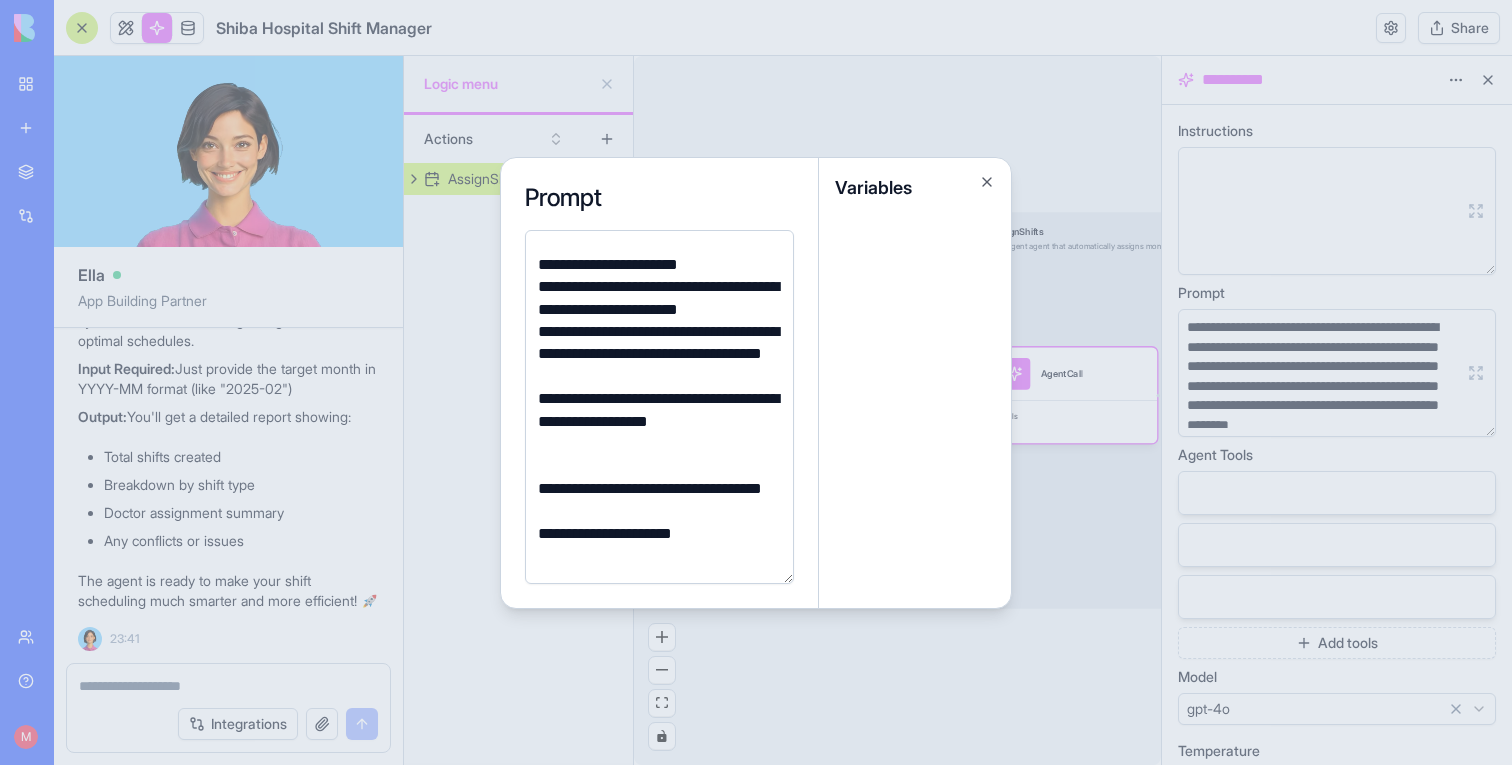 scroll, scrollTop: 1665, scrollLeft: 0, axis: vertical 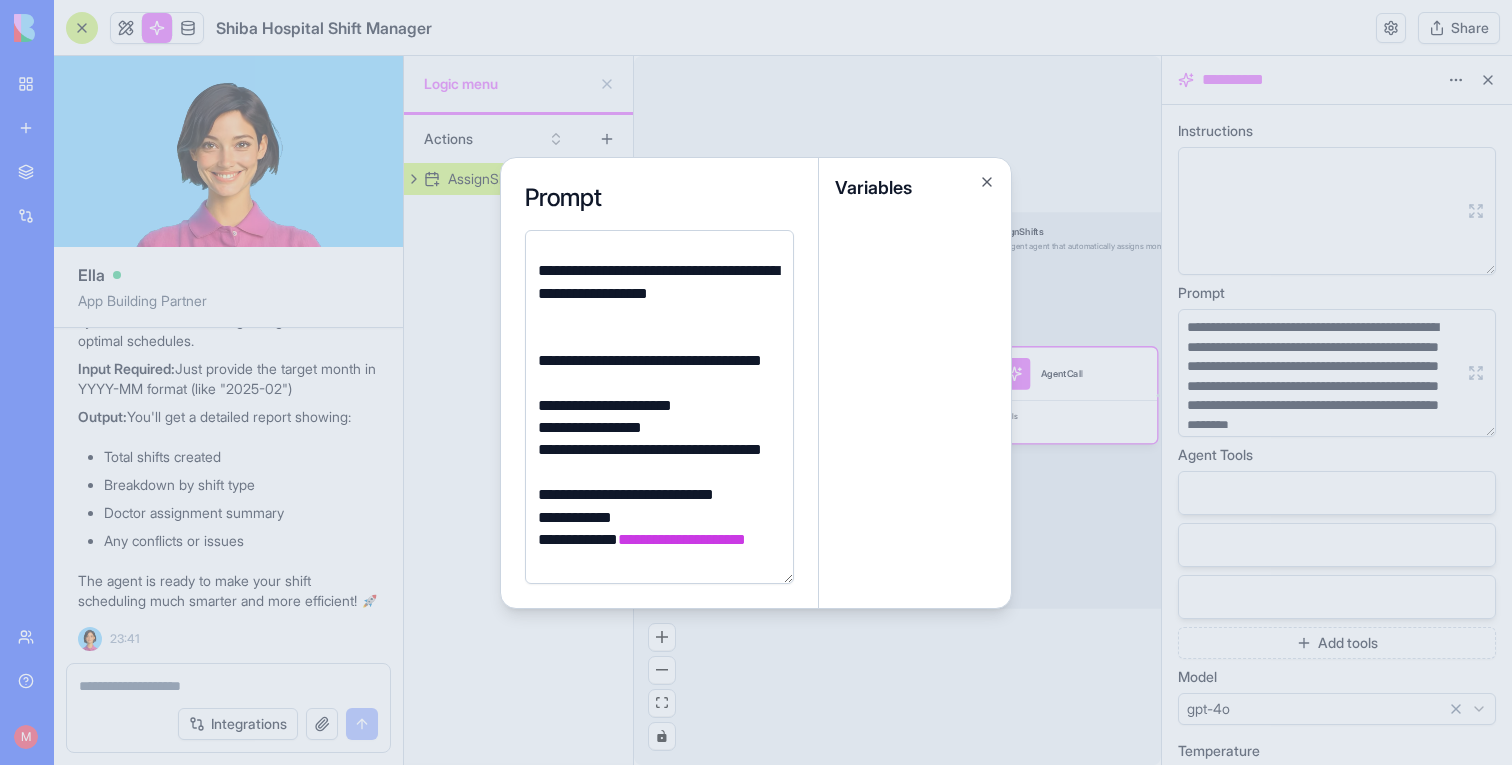 click at bounding box center (756, 382) 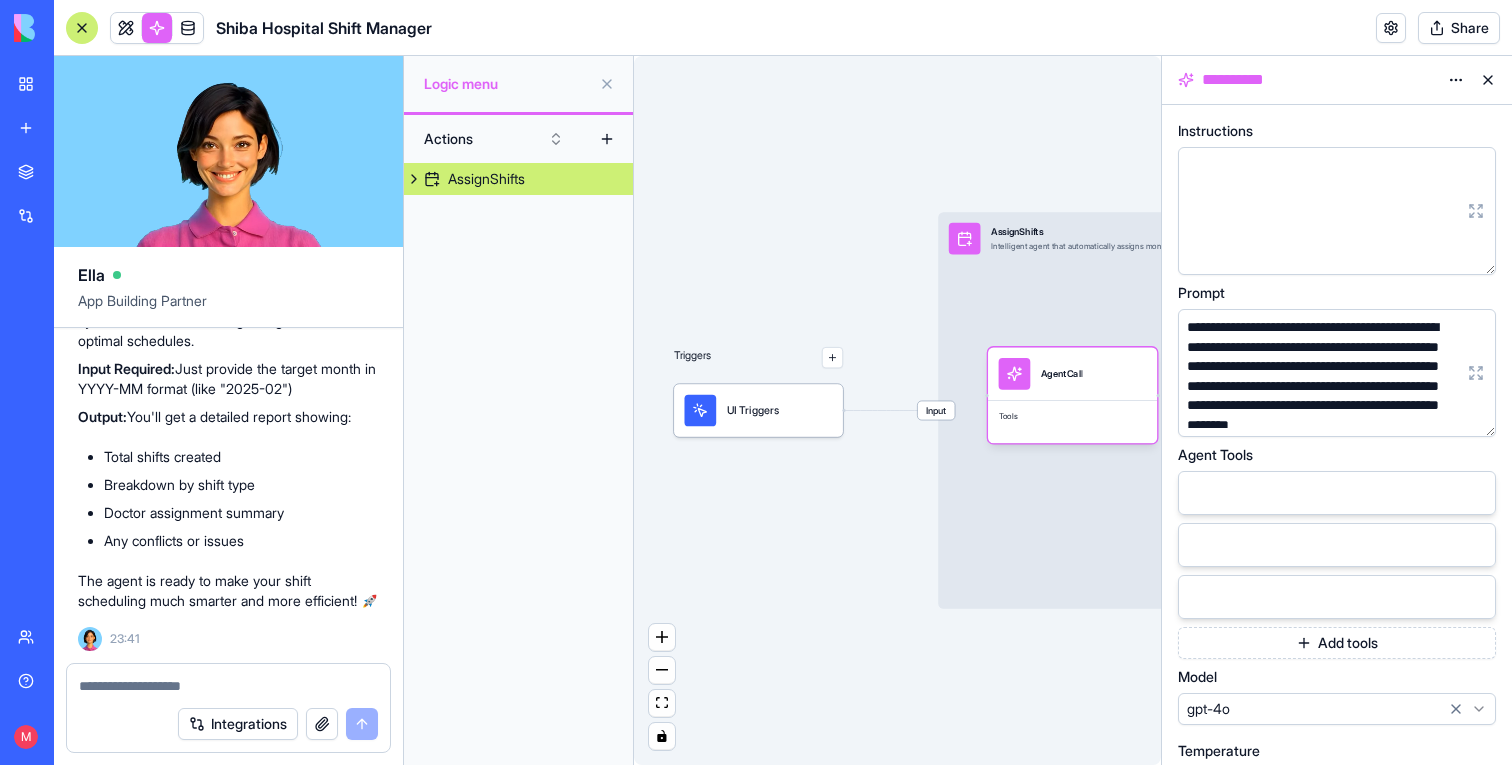 click on "Input AssignShifts Intelligent agent that automatically assigns monthly shifts to doctors based on availability, vacation schedules, and shift requirements Output" at bounding box center (1205, 410) 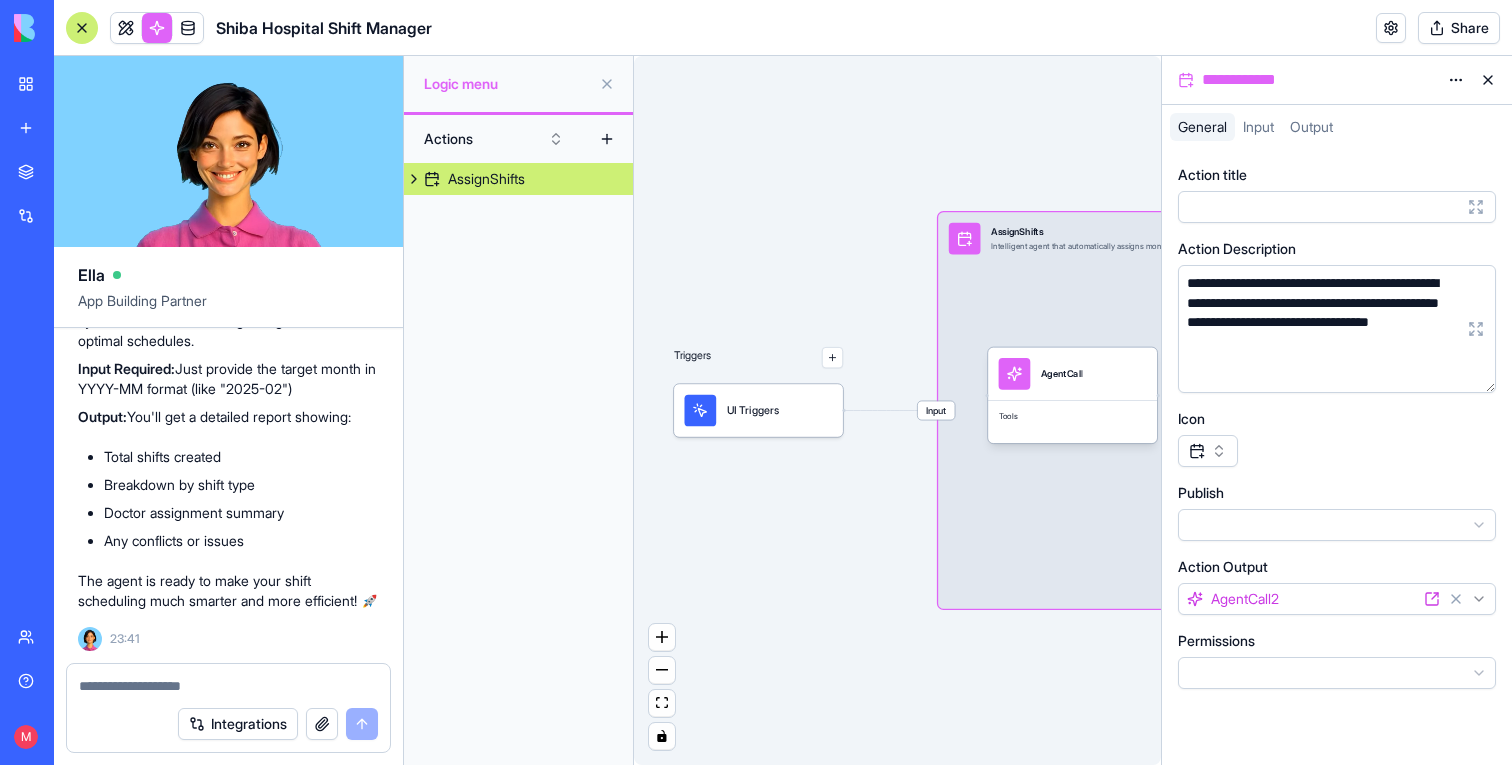 click on "Input" at bounding box center (936, 410) 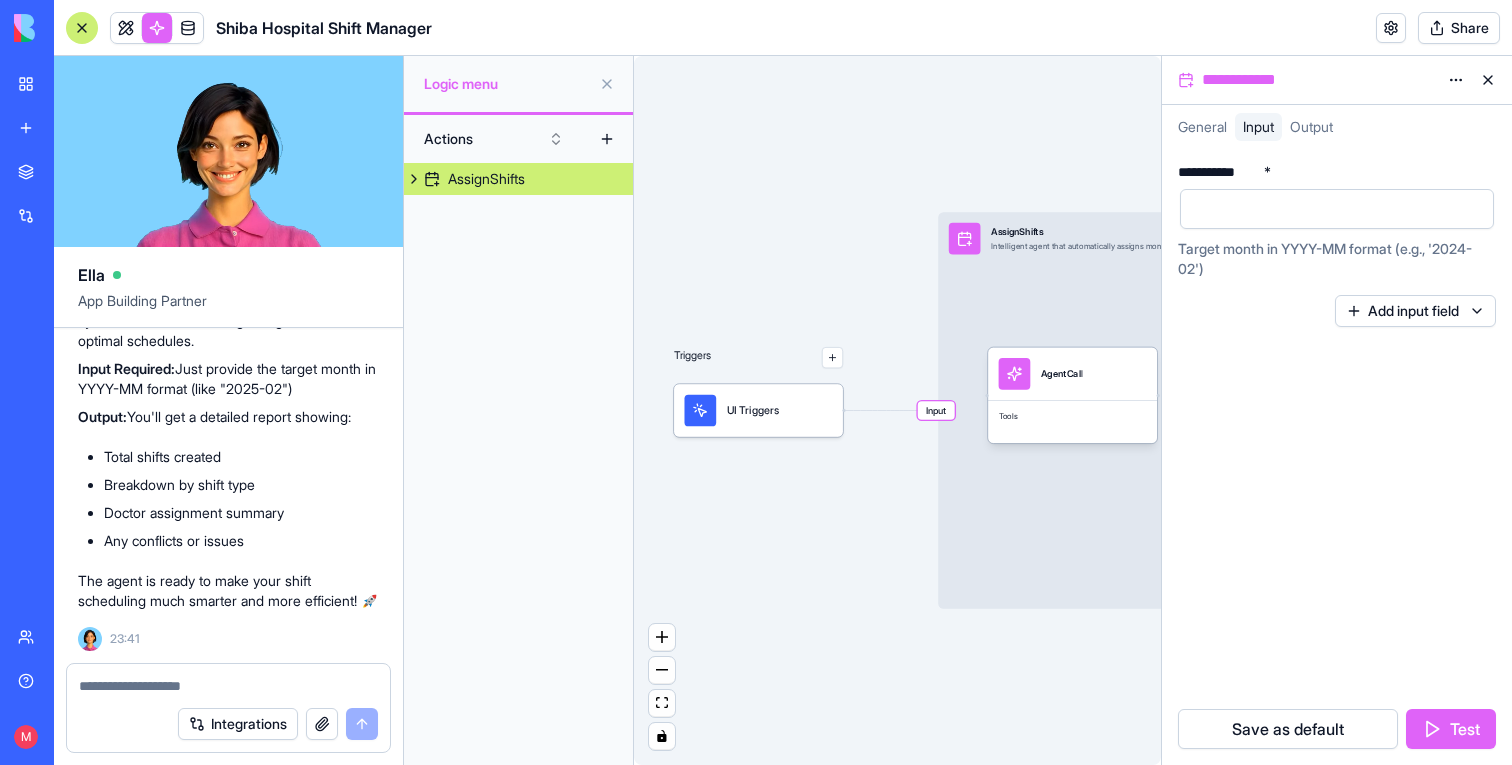 click on "Triggers UI Triggers Input AssignShifts Intelligent agent that automatically assigns monthly shifts to doctors based on availability, vacation schedules, and shift requirements Output AgentCall Tools" at bounding box center [897, 410] 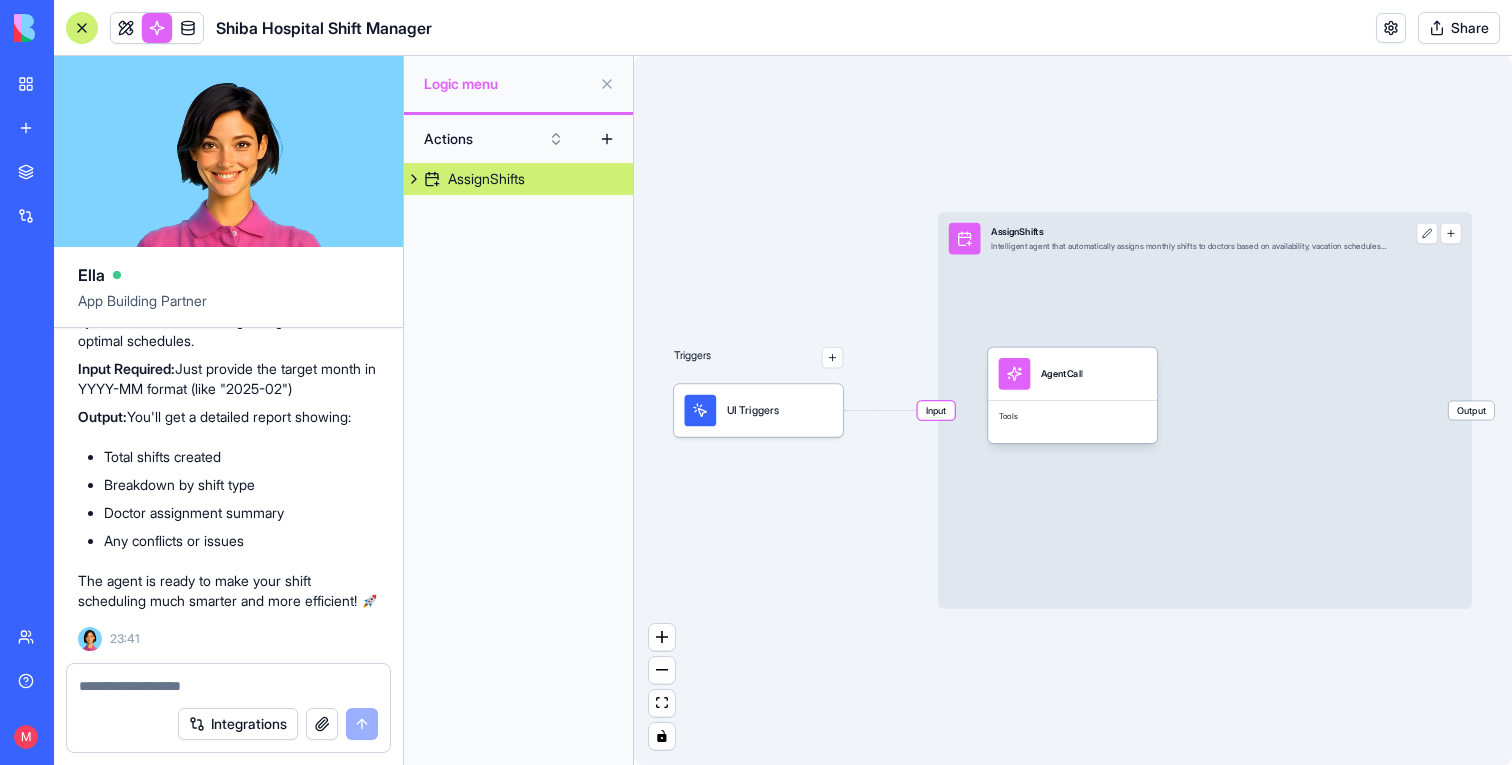 click on "Undo M 10:24 🏥 Shiba Hospital Shift Manager Coming Up!
Hey there! I'm Ella, and I'm excited to build your gastro department shift management system! This will help streamline doctor scheduling with vacation requests and smart shift assignments. Let me get this hospital running smoothly! 🩺 Creating roles Setting up your data structure Setting up your app logic Setting up your app logic triggers Naming the app Working on the "AppLayout"  Working on the "Dashboard" page Working on the "My Shifts" page Working on the "Vacation Requests" page Working on the "Shift Management" page Verifying everything works together Perfect! Your Shiba Hospital Shift Manager is now ready to use! 🎉
The system includes everything you requested:
Role-based access  for doctors and administrators
Smart shift assignment  that respects vacation requests and weekly limits
Beautiful medical-themed interface  with professional colors and design
Comprehensive vacation management  with approval workflows
•
M" at bounding box center [228, -7596] 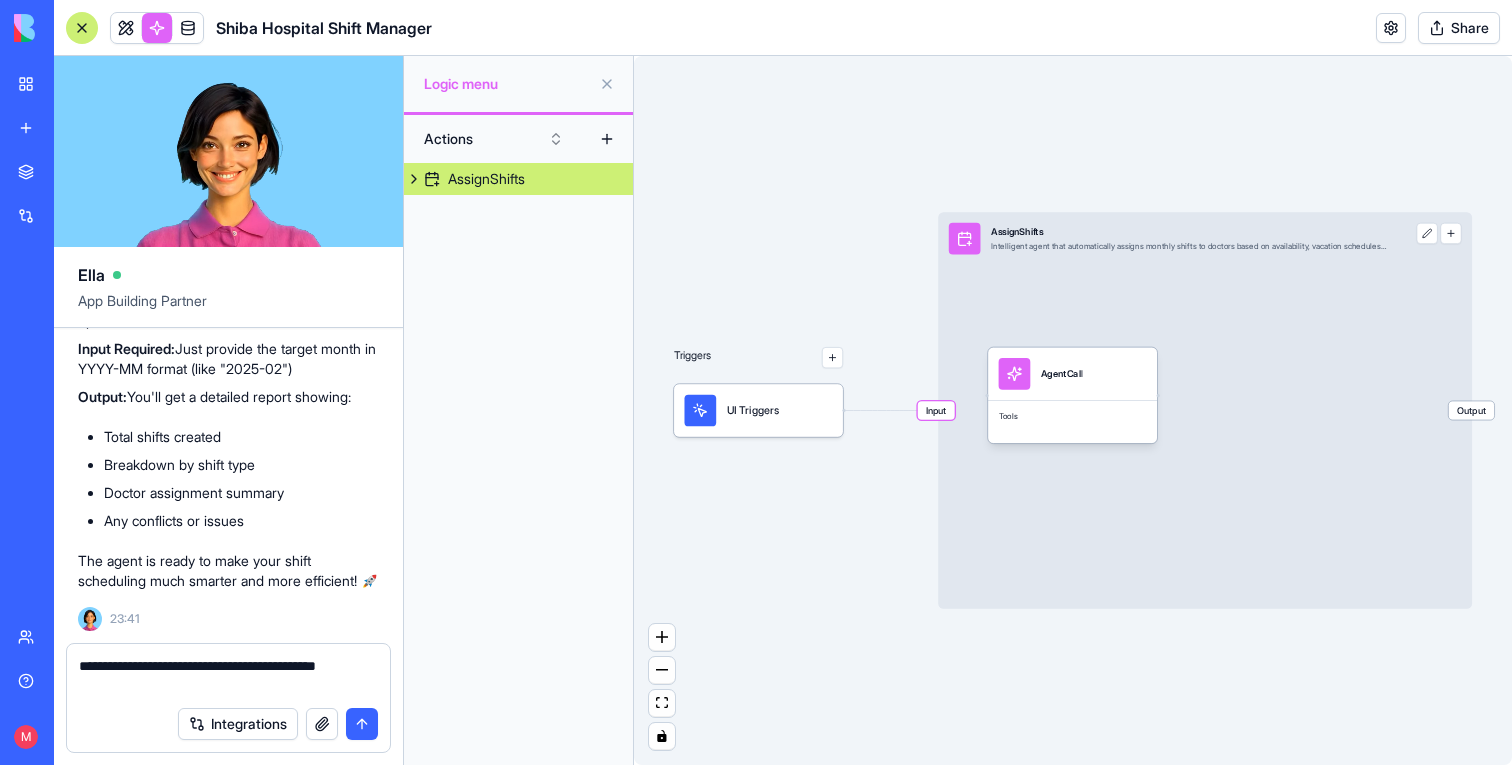 type on "**********" 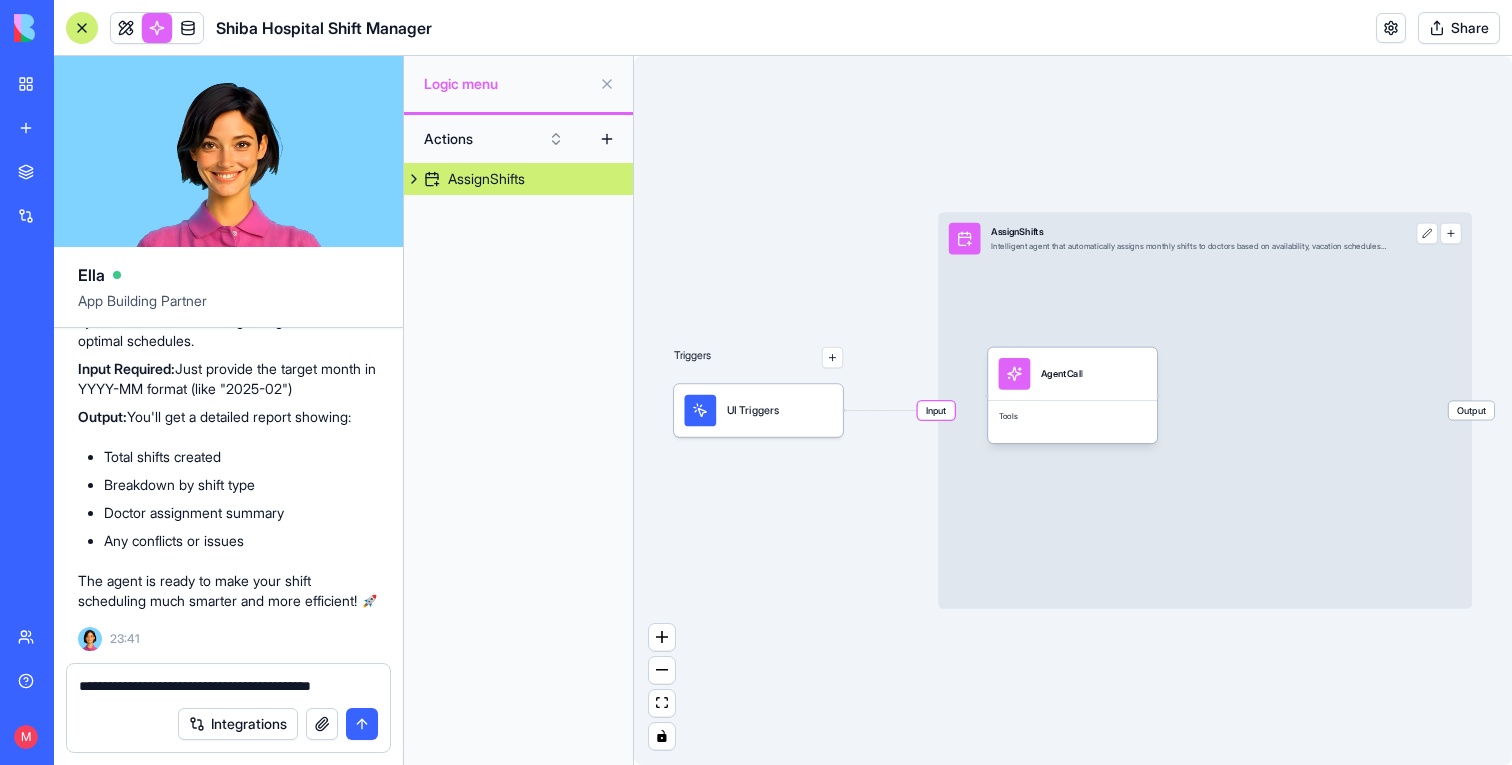 type 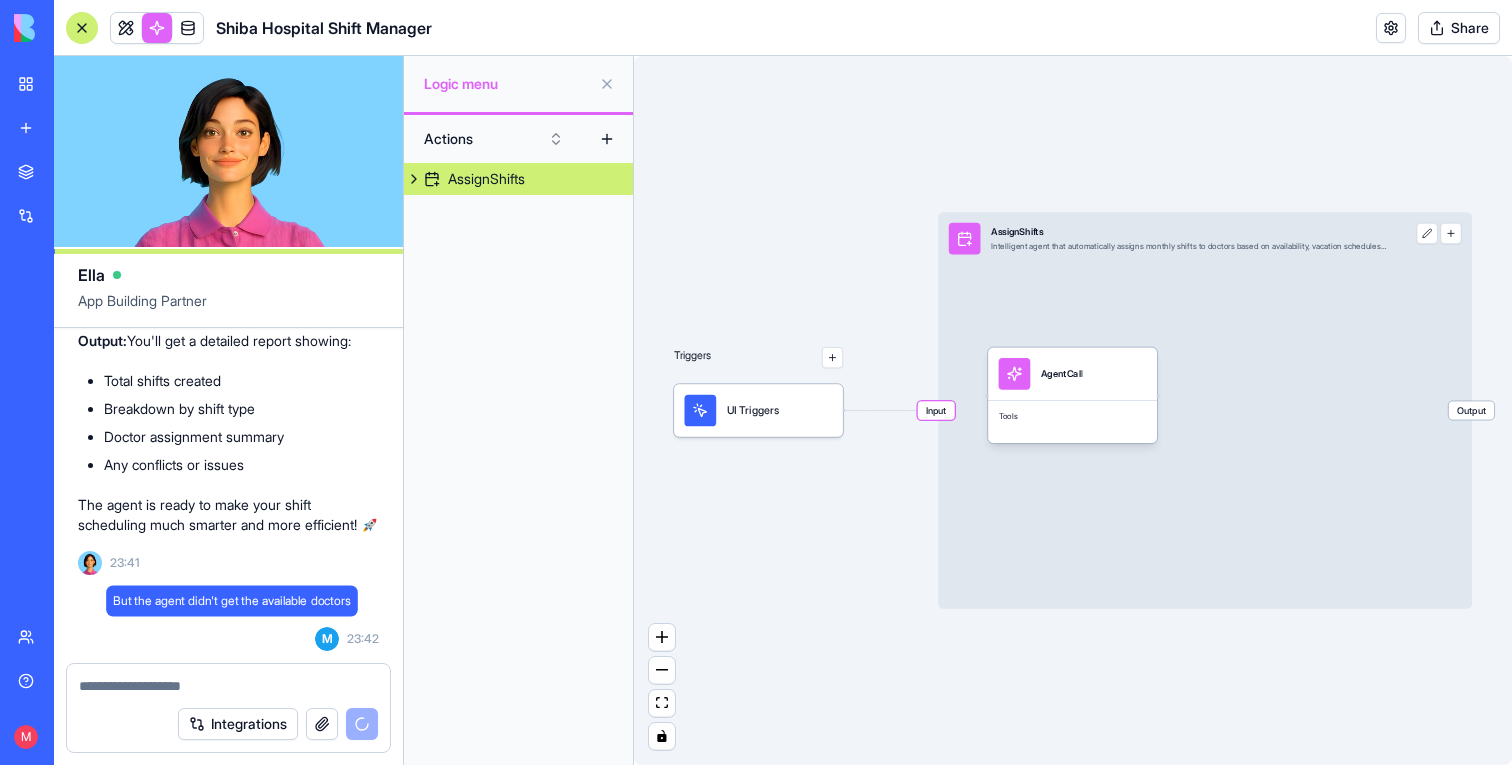 scroll, scrollTop: 16982, scrollLeft: 0, axis: vertical 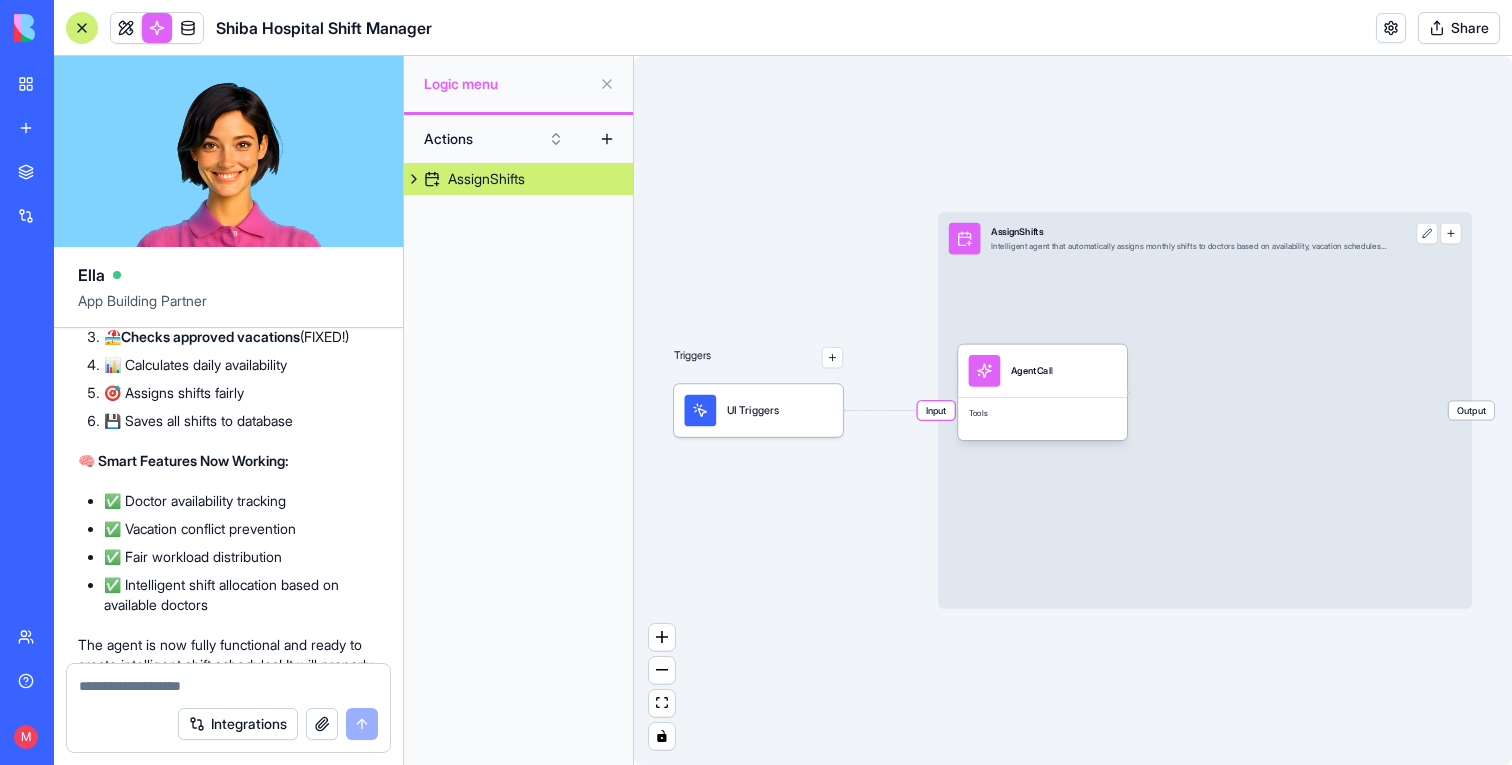 click on "Input" at bounding box center (936, 410) 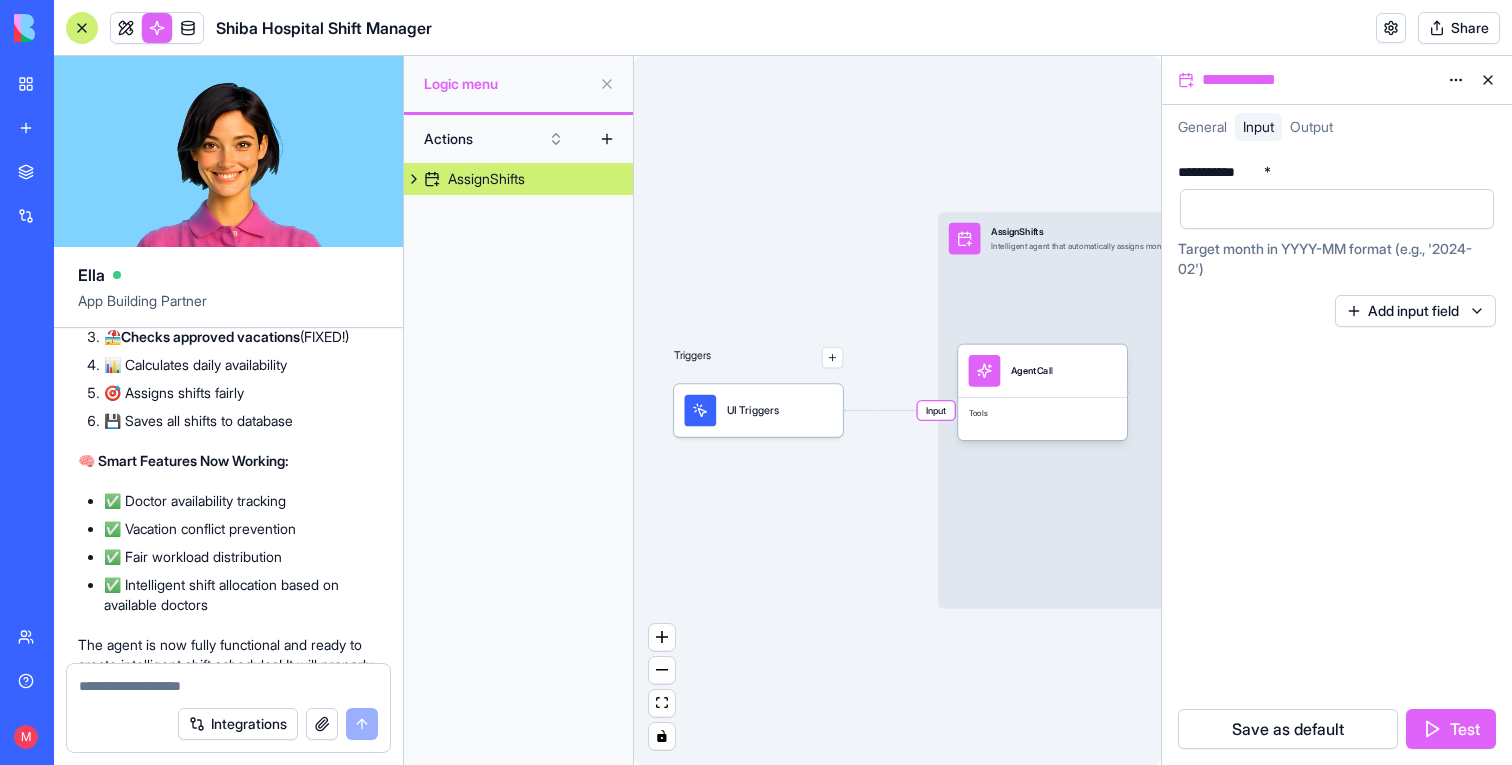click on "Triggers UI Triggers Input AssignShifts Intelligent agent that automatically assigns monthly shifts to doctors based on availability, vacation schedules, and shift requirements Output AgentCall Tools" at bounding box center (897, 410) 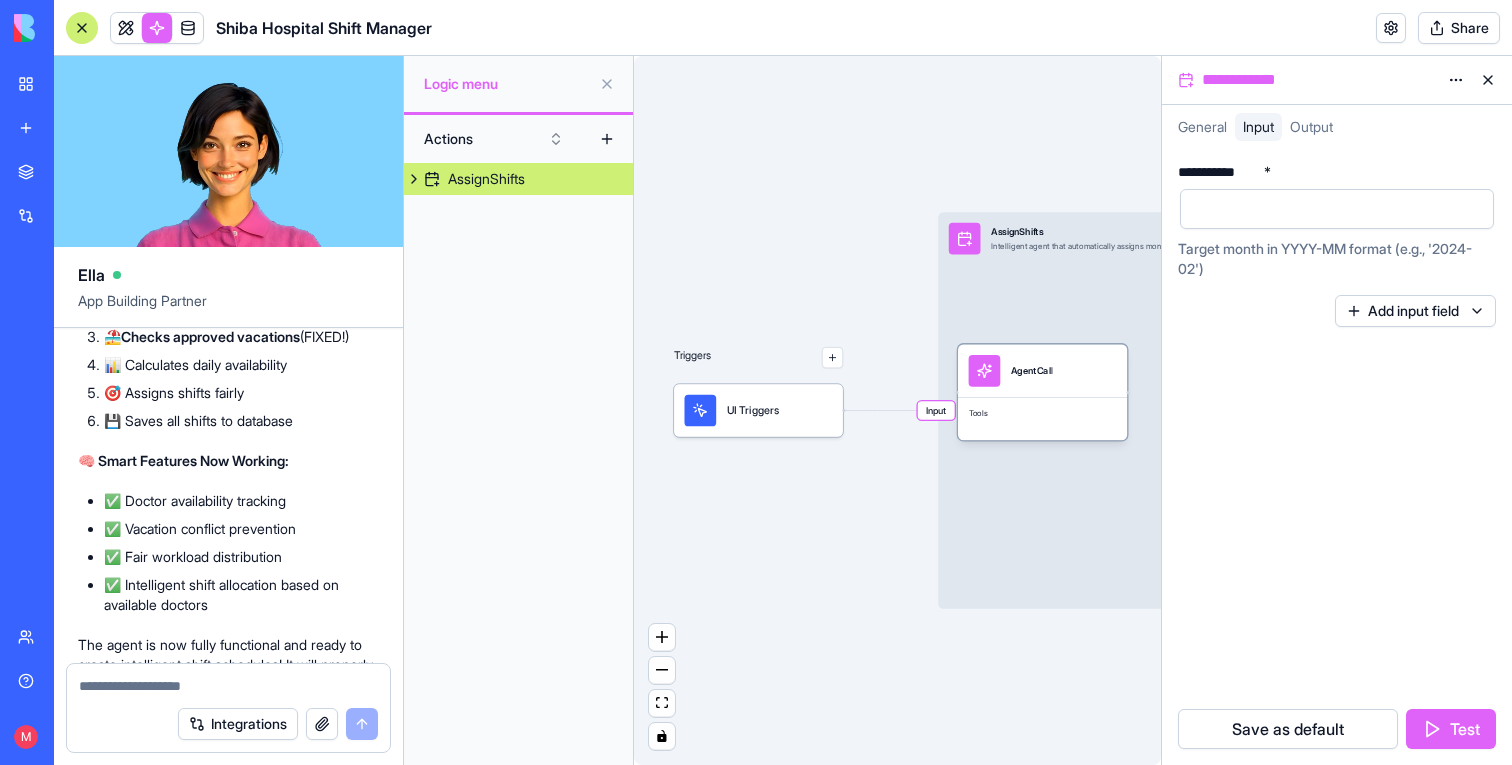 click on "AgentCall" at bounding box center [1042, 370] 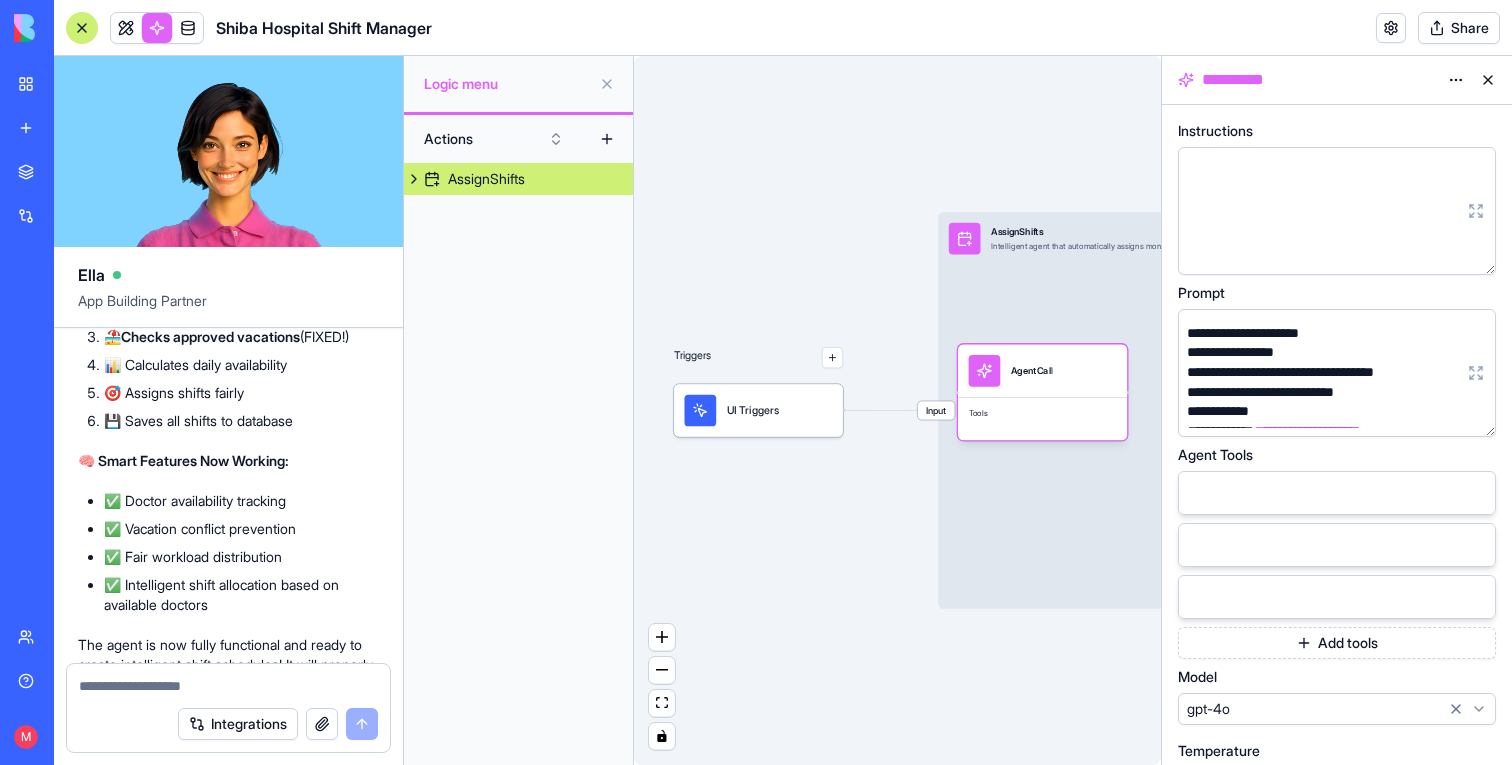 scroll, scrollTop: 1359, scrollLeft: 0, axis: vertical 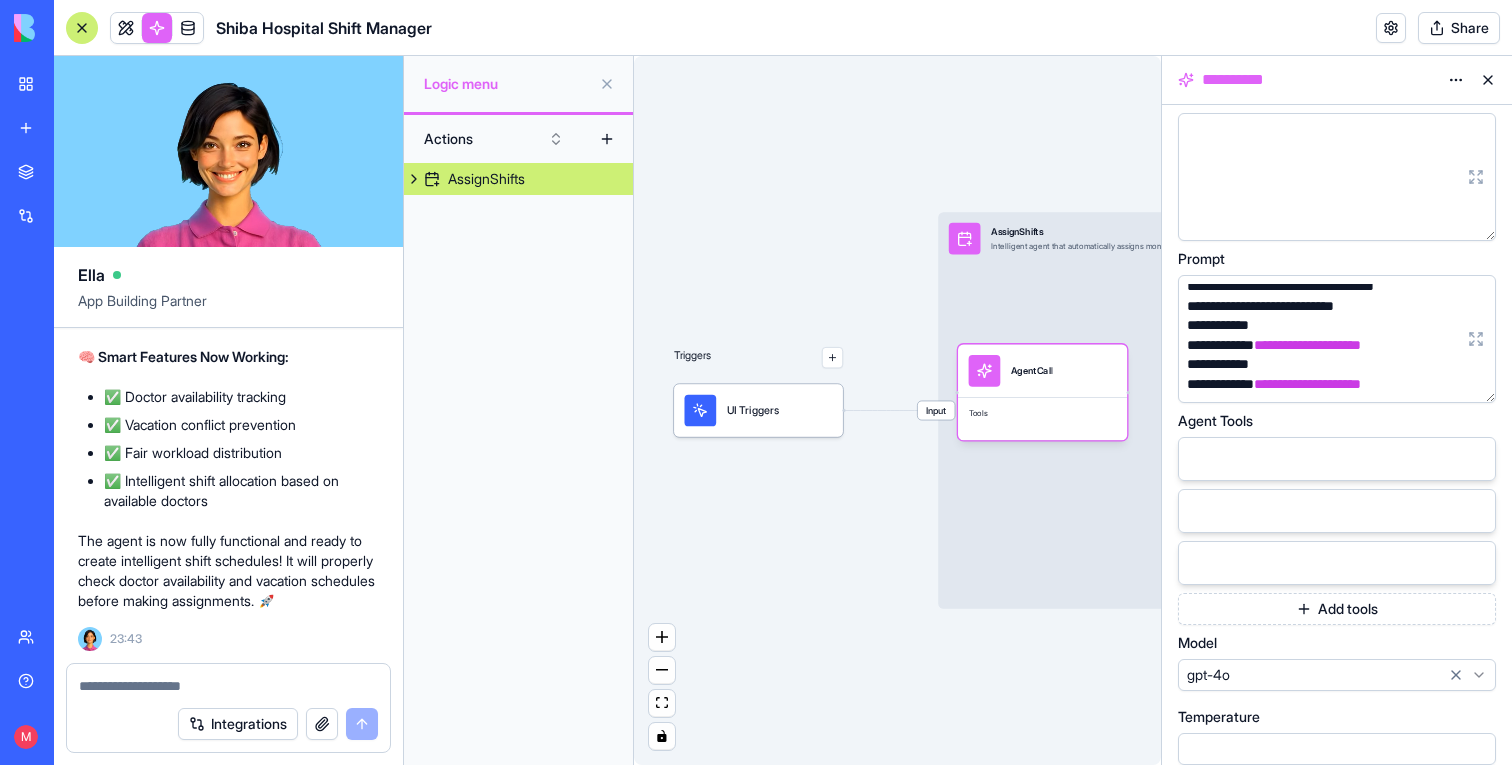 click at bounding box center (1476, 339) 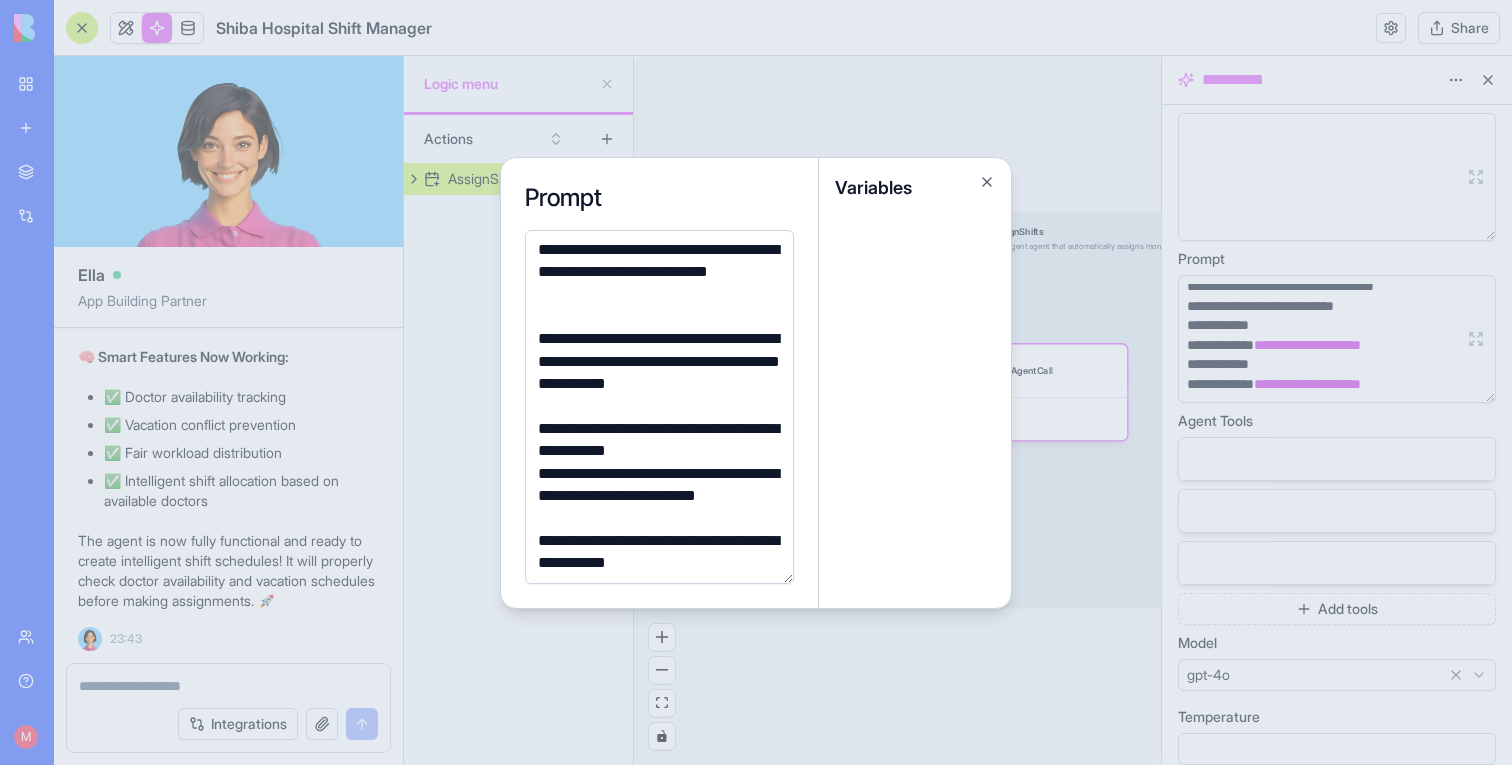 scroll, scrollTop: 924, scrollLeft: 0, axis: vertical 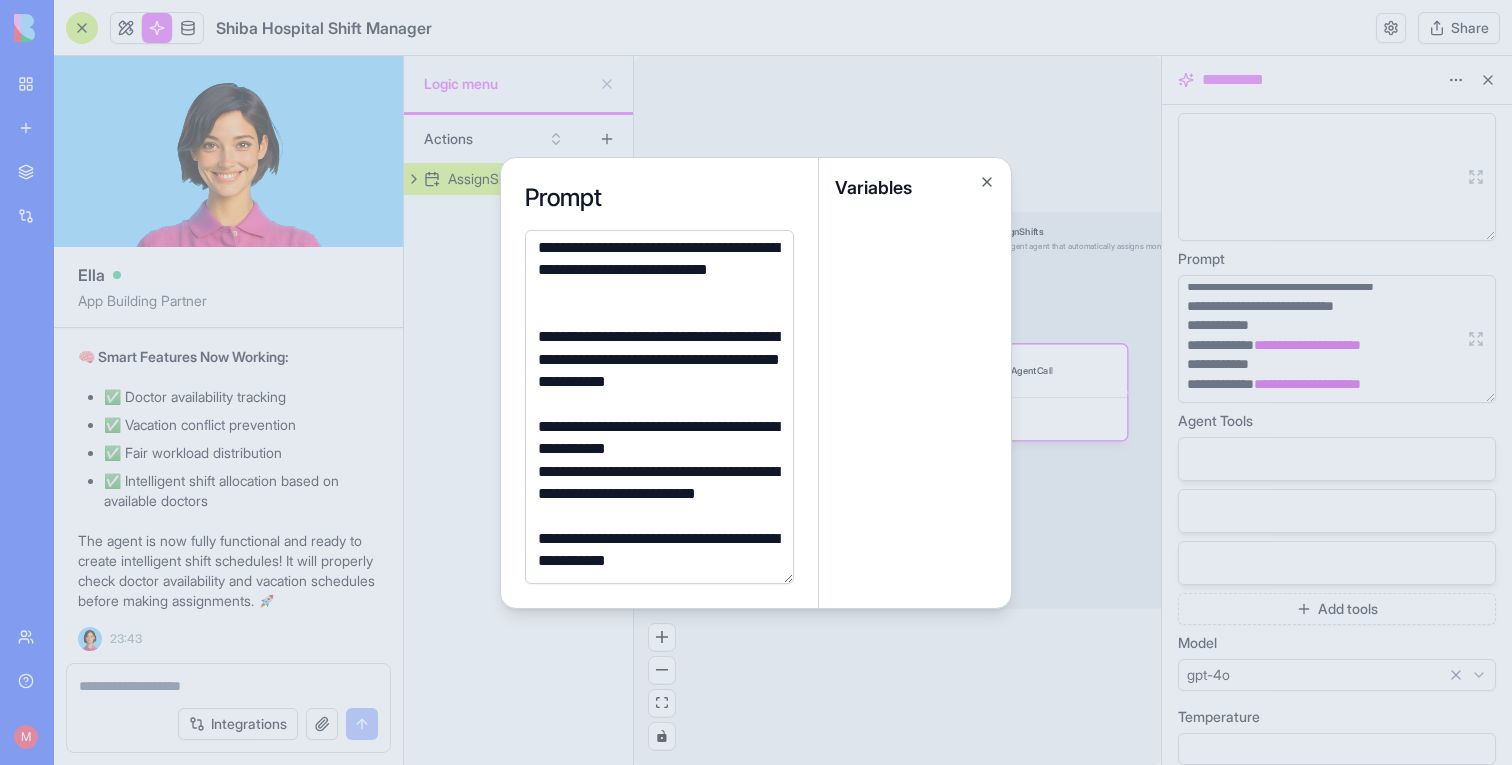 click on "Variables" at bounding box center [915, 188] 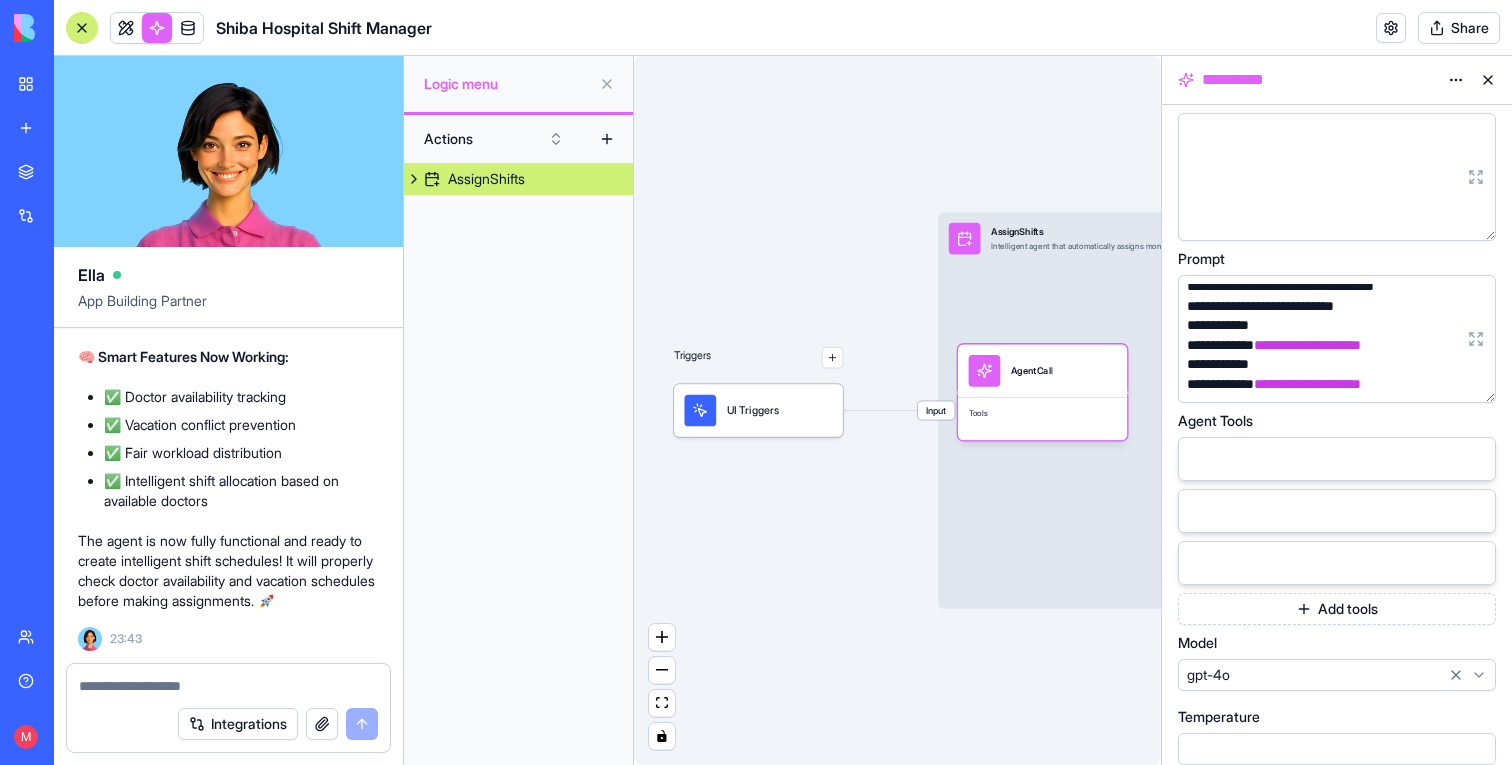 click on "BETA My workspace New app Marketplace Integrations Recent Shiba Hospital Shift Manager Social Media Content Generator TRY Blog Generation Pro TRY Team Help M Upgrade Shiba Hospital Shift Manager Share Ella App Building Partner Undo M 10:24 🏥 Shiba Hospital Shift Manager Coming Up!
Hey there! I'm Ella, and I'm excited to build your gastro department shift management system! This will help streamline doctor scheduling with vacation requests and smart shift assignments. Let me get this hospital running smoothly! 🩺 Creating roles Setting up your data structure Setting up your app logic Setting up your app logic triggers Naming the app Working on the "AppLayout"  Working on the "Dashboard" page Working on the "My Shifts" page Working on the "Vacation Requests" page Working on the "Shift Management" page Verifying everything works together Perfect! Your Shiba Hospital Shift Manager is now ready to use! 🎉
The system includes everything you requested:
Role-based access  for doctors and administrators" at bounding box center [756, 382] 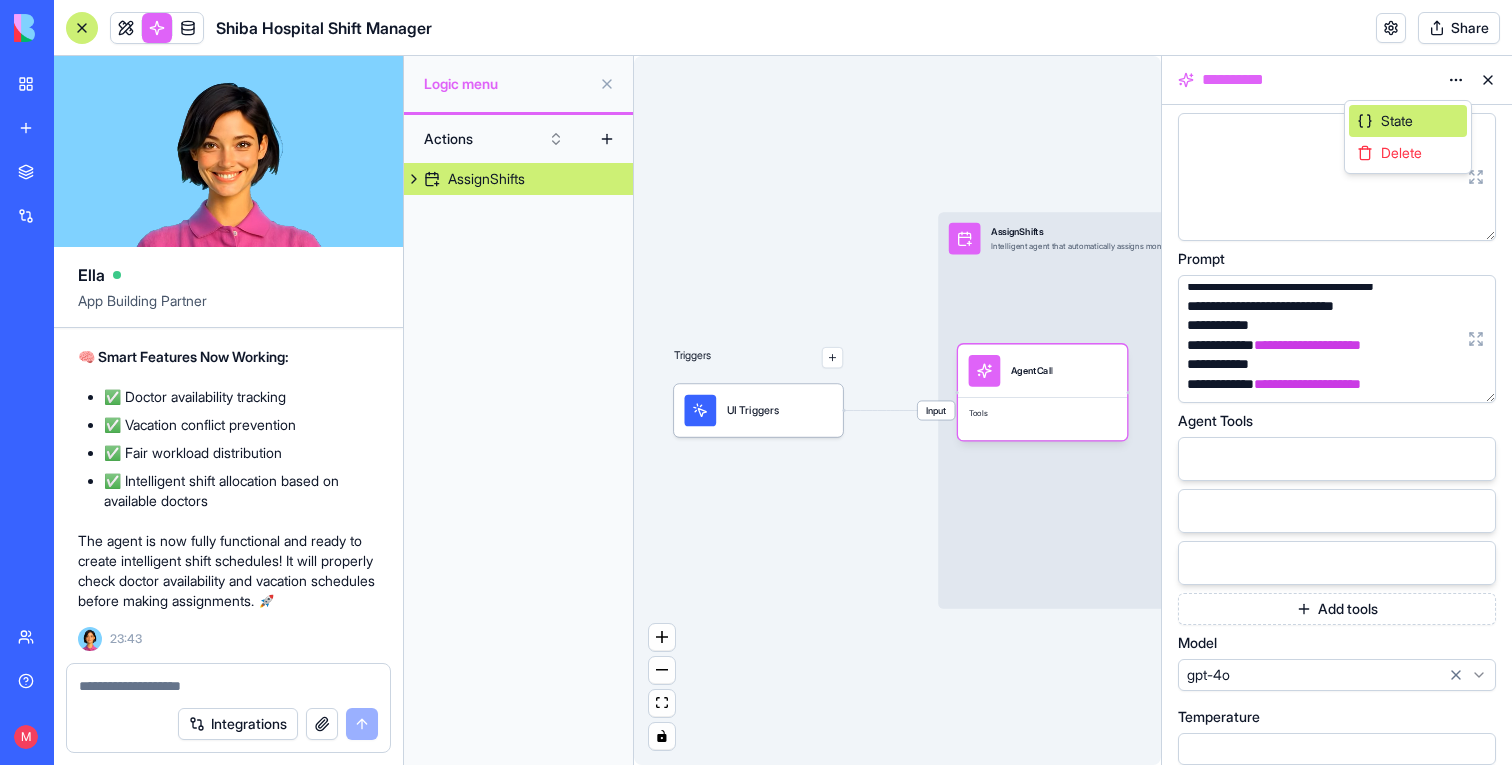 click on "State" at bounding box center (1408, 121) 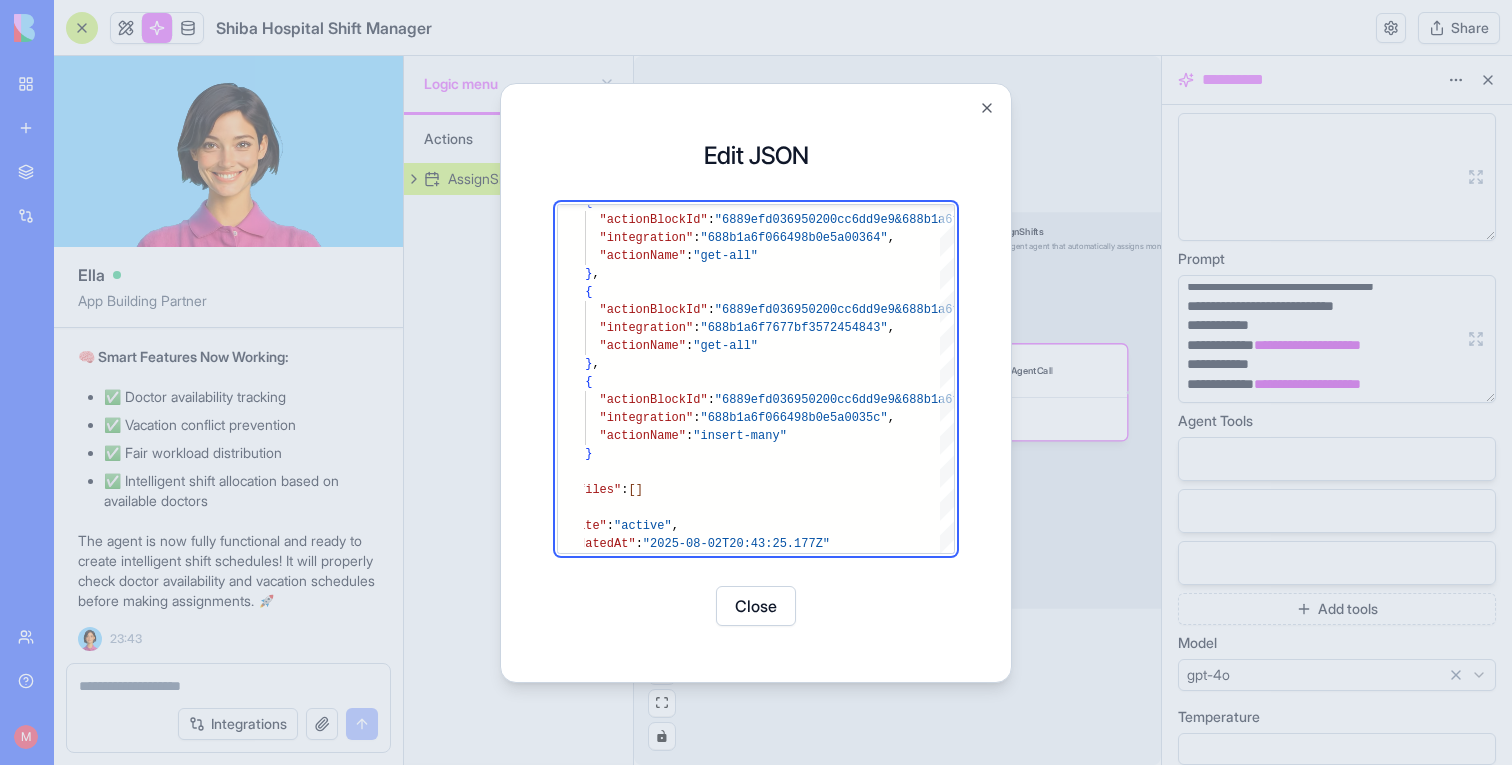 click on "Close" at bounding box center [756, 606] 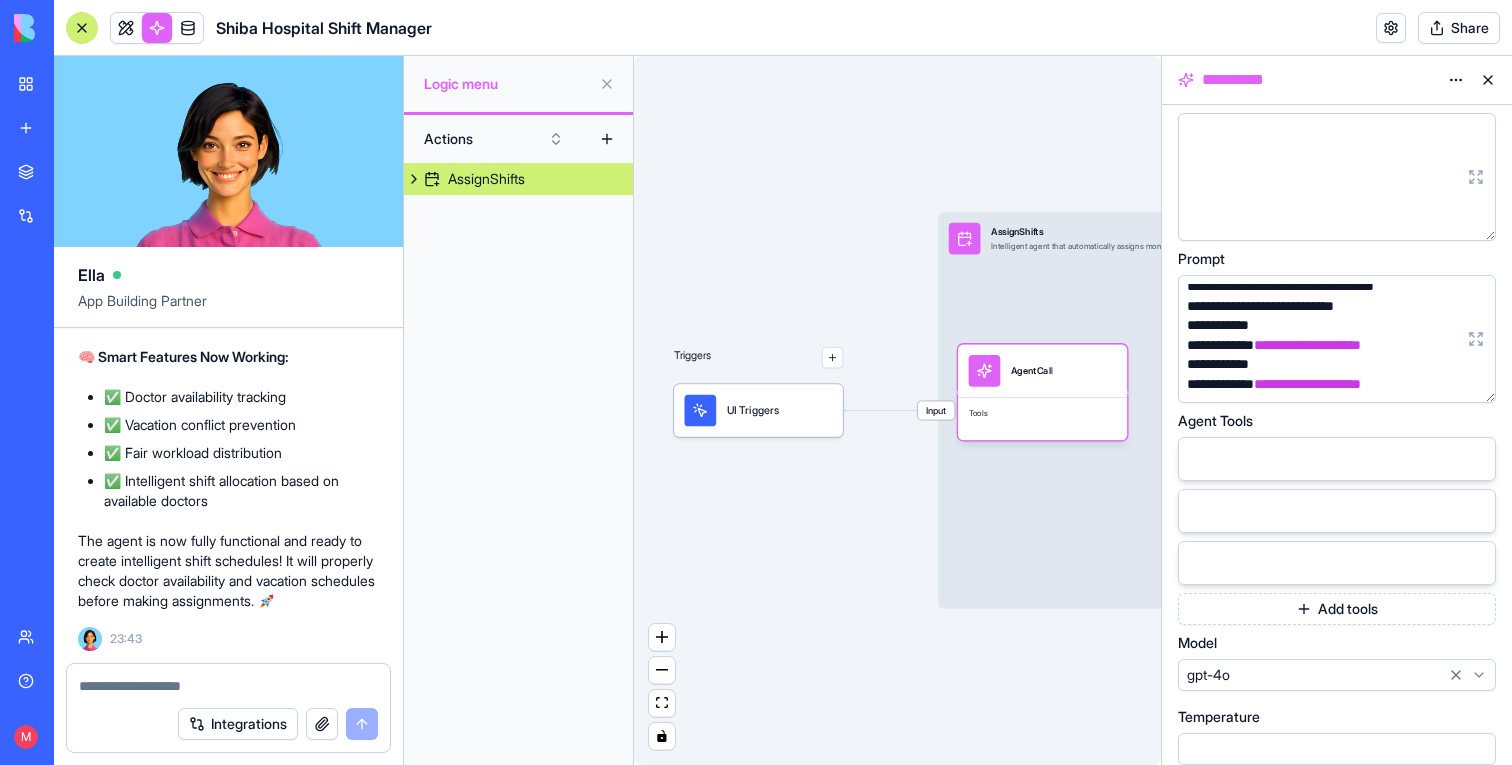 click at bounding box center (1488, 80) 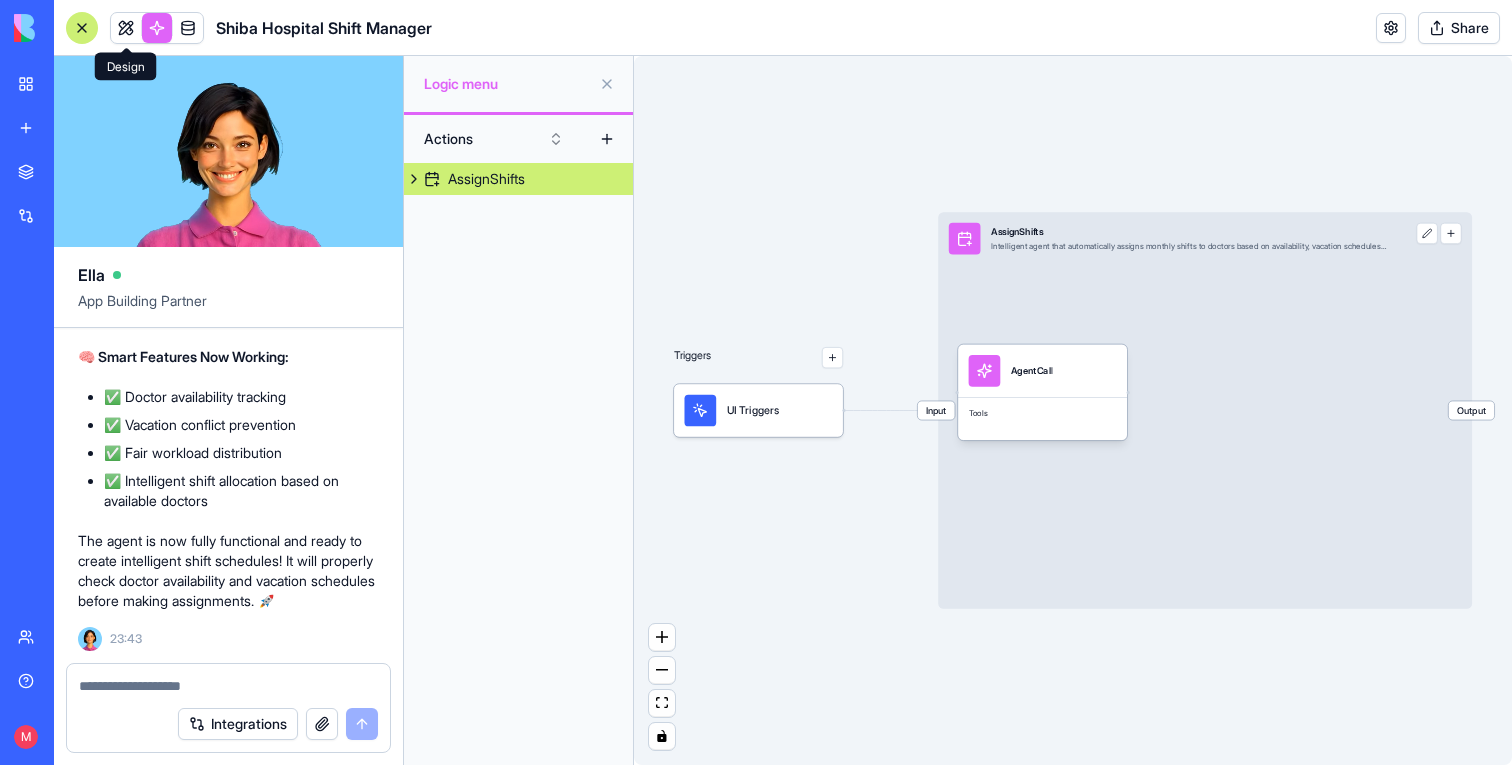 click at bounding box center (126, 28) 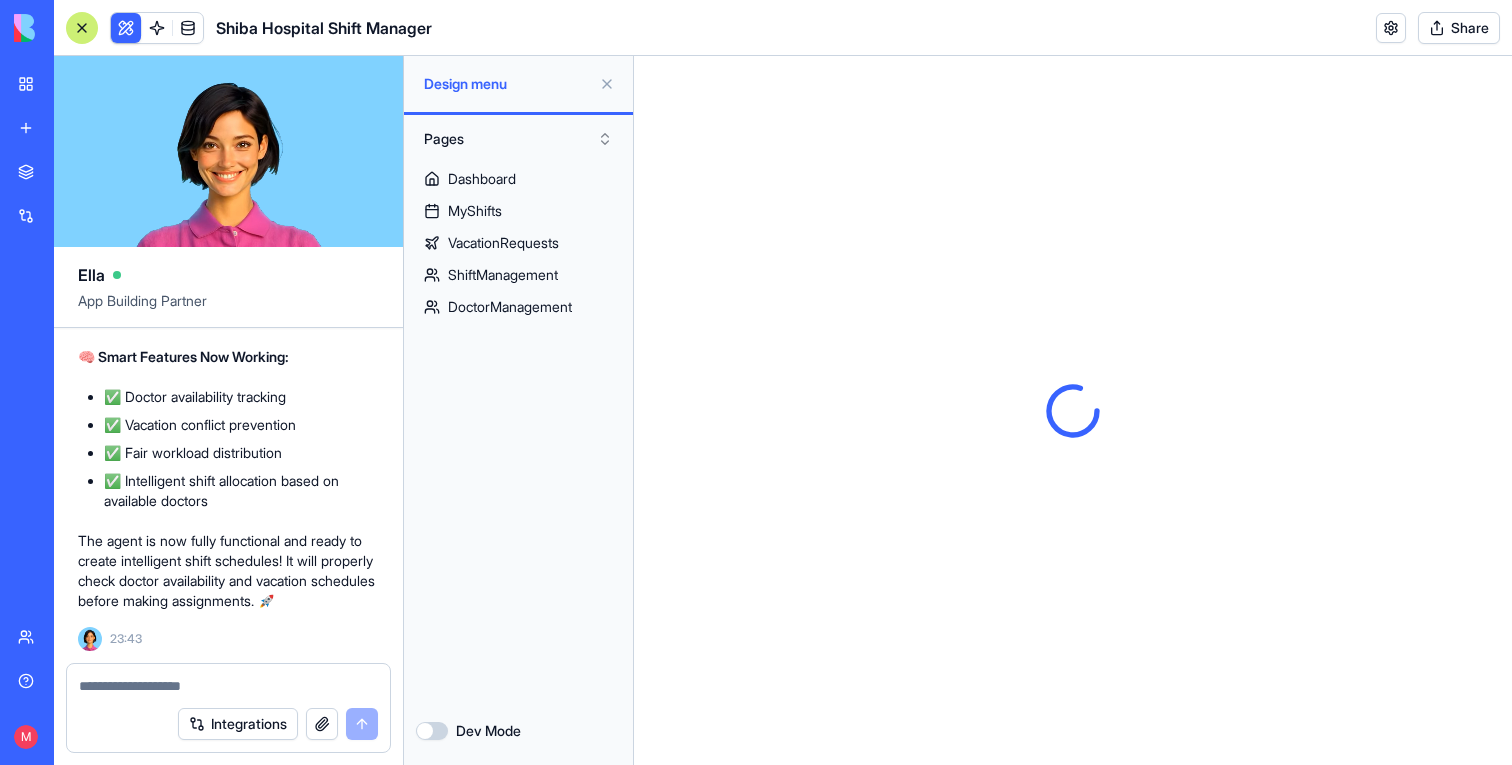 click at bounding box center (607, 84) 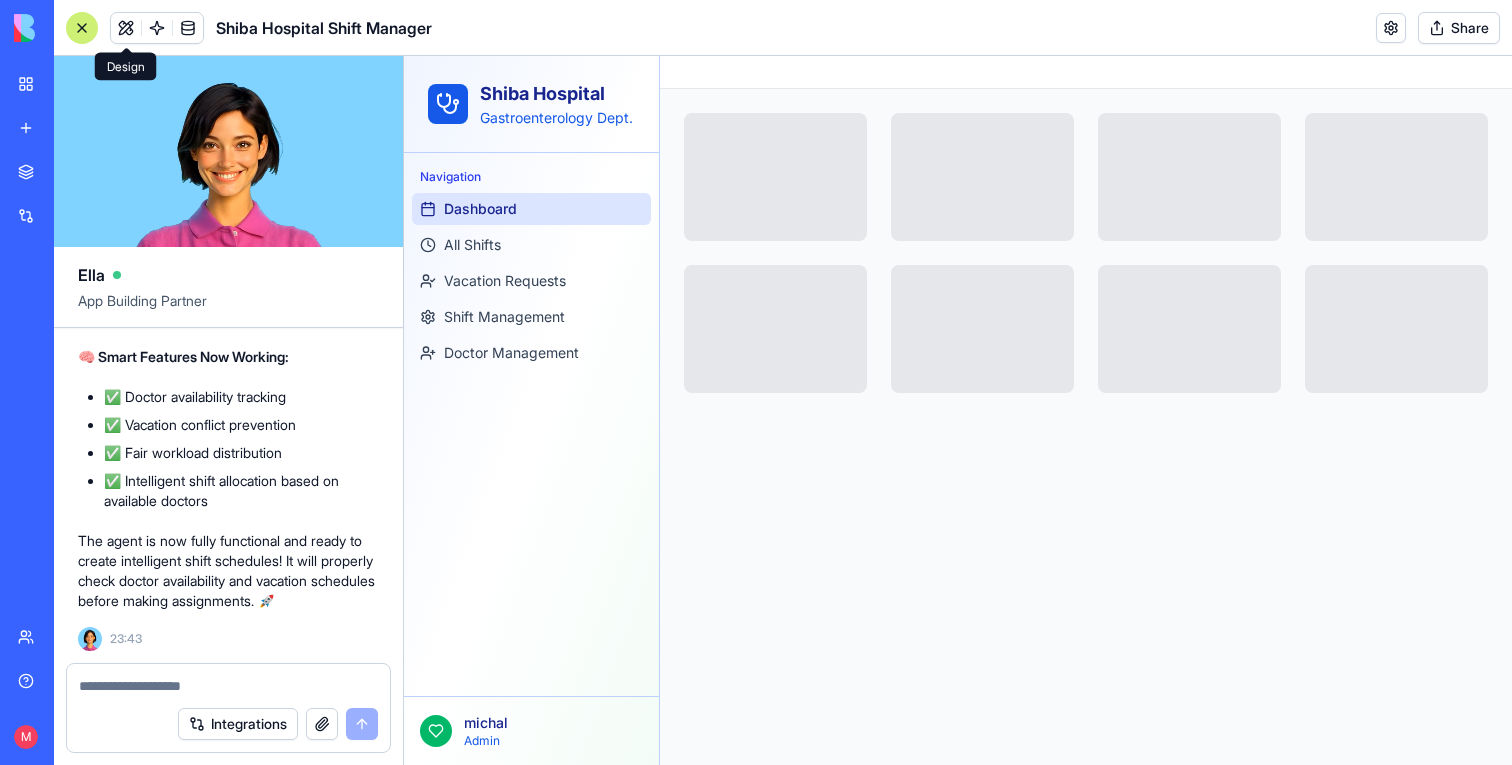 click at bounding box center [82, 28] 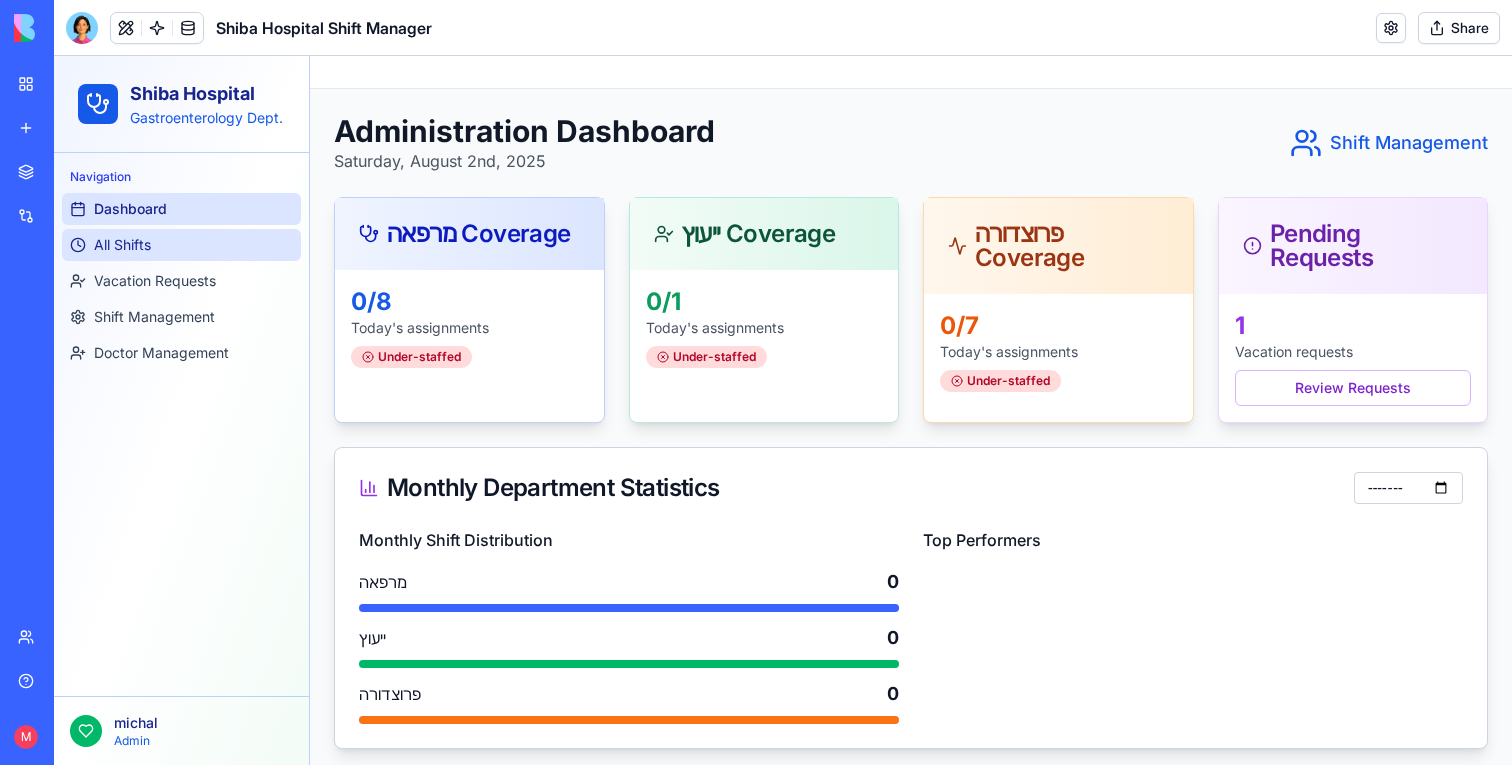 click on "All Shifts" at bounding box center [181, 245] 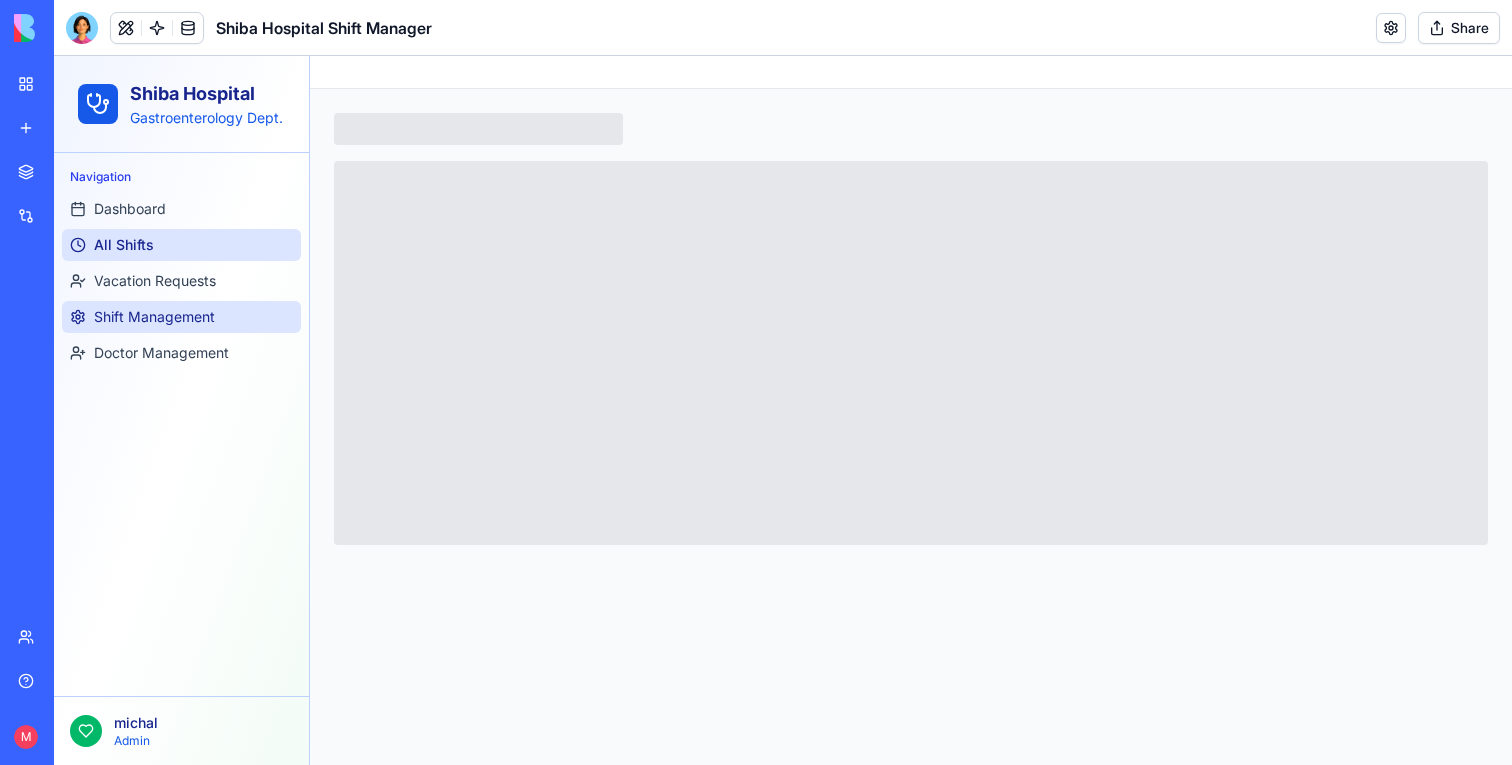 click on "Shift Management" at bounding box center (154, 317) 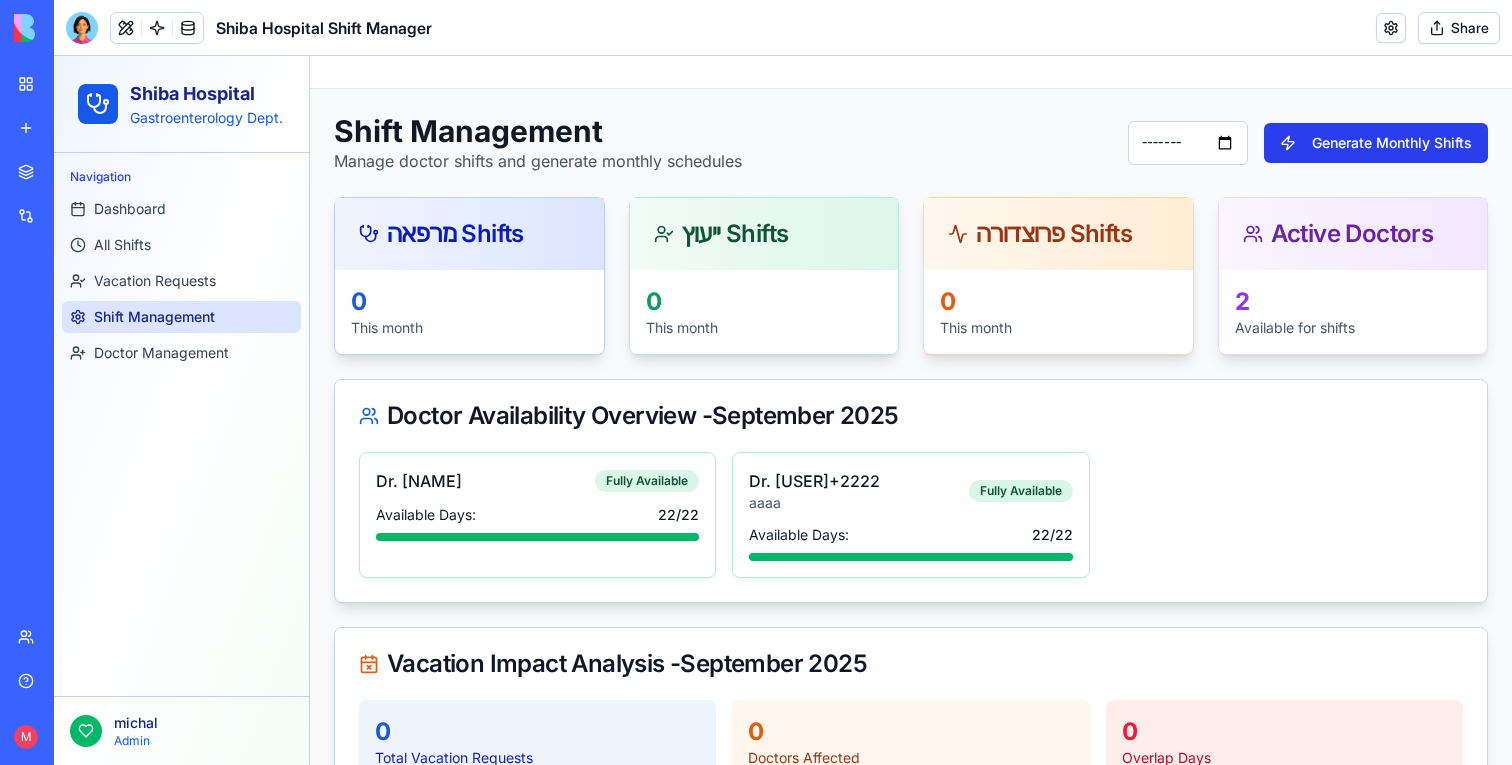 click on "Generate Monthly Shifts" at bounding box center (1376, 143) 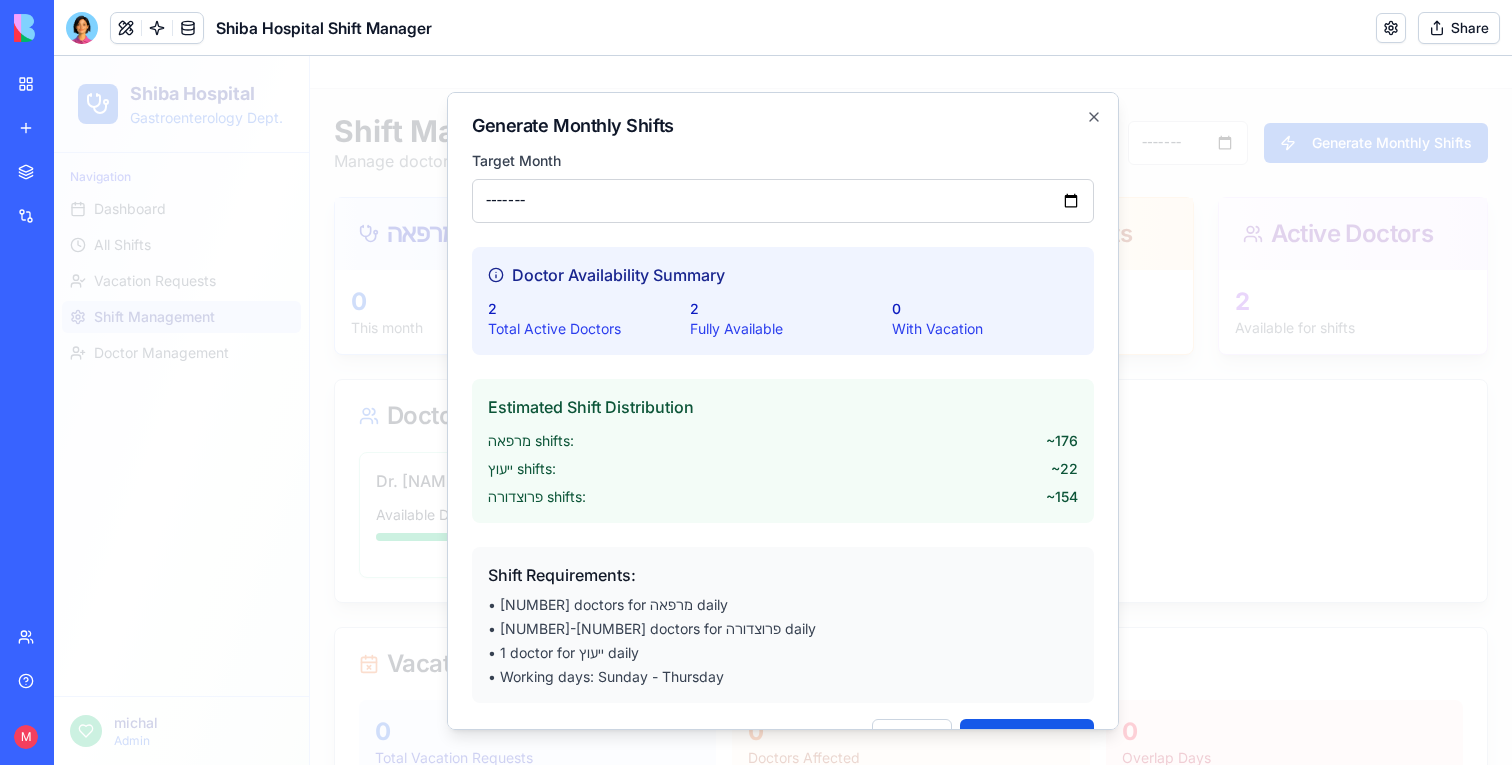 scroll, scrollTop: 54, scrollLeft: 0, axis: vertical 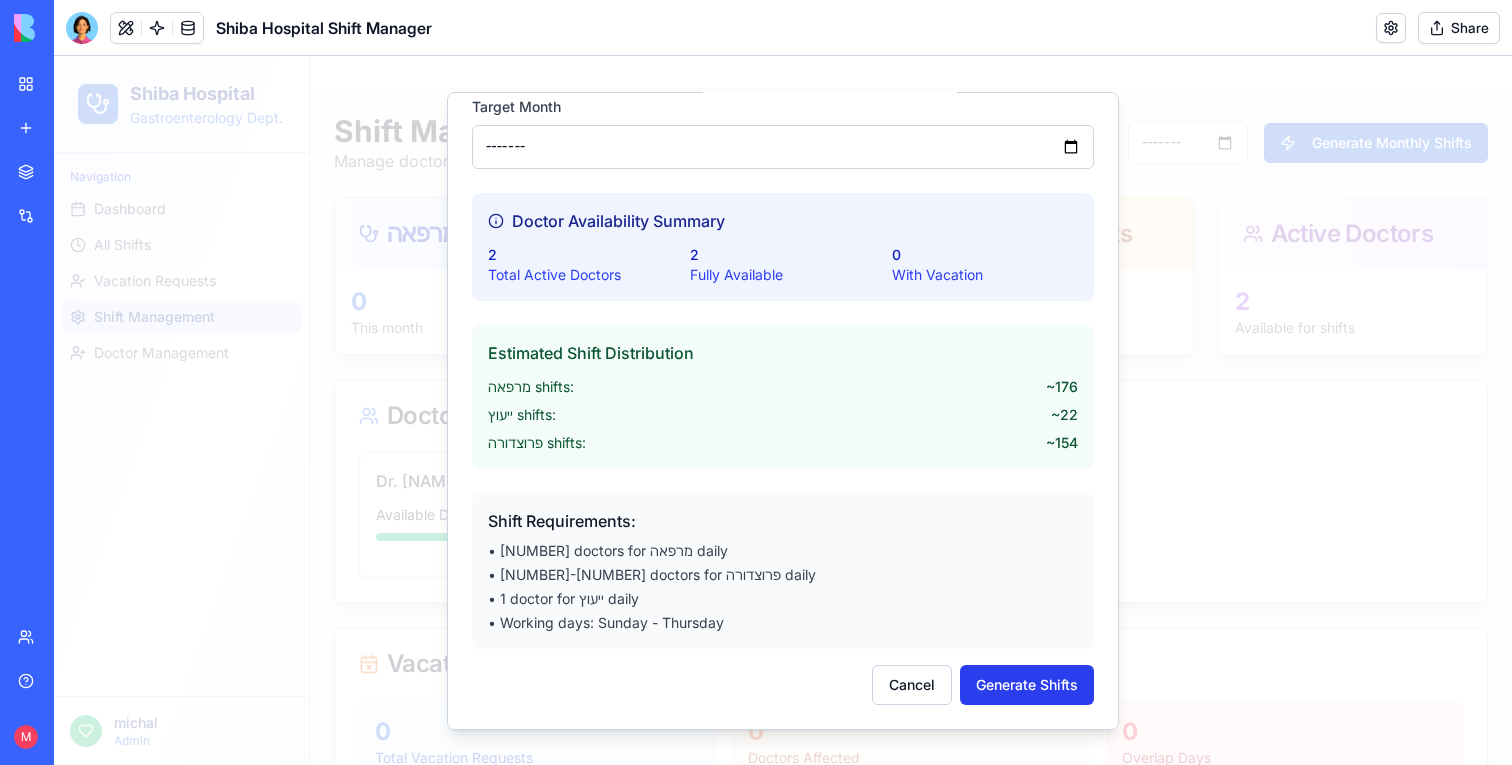 click on "Generate Shifts" at bounding box center [1027, 684] 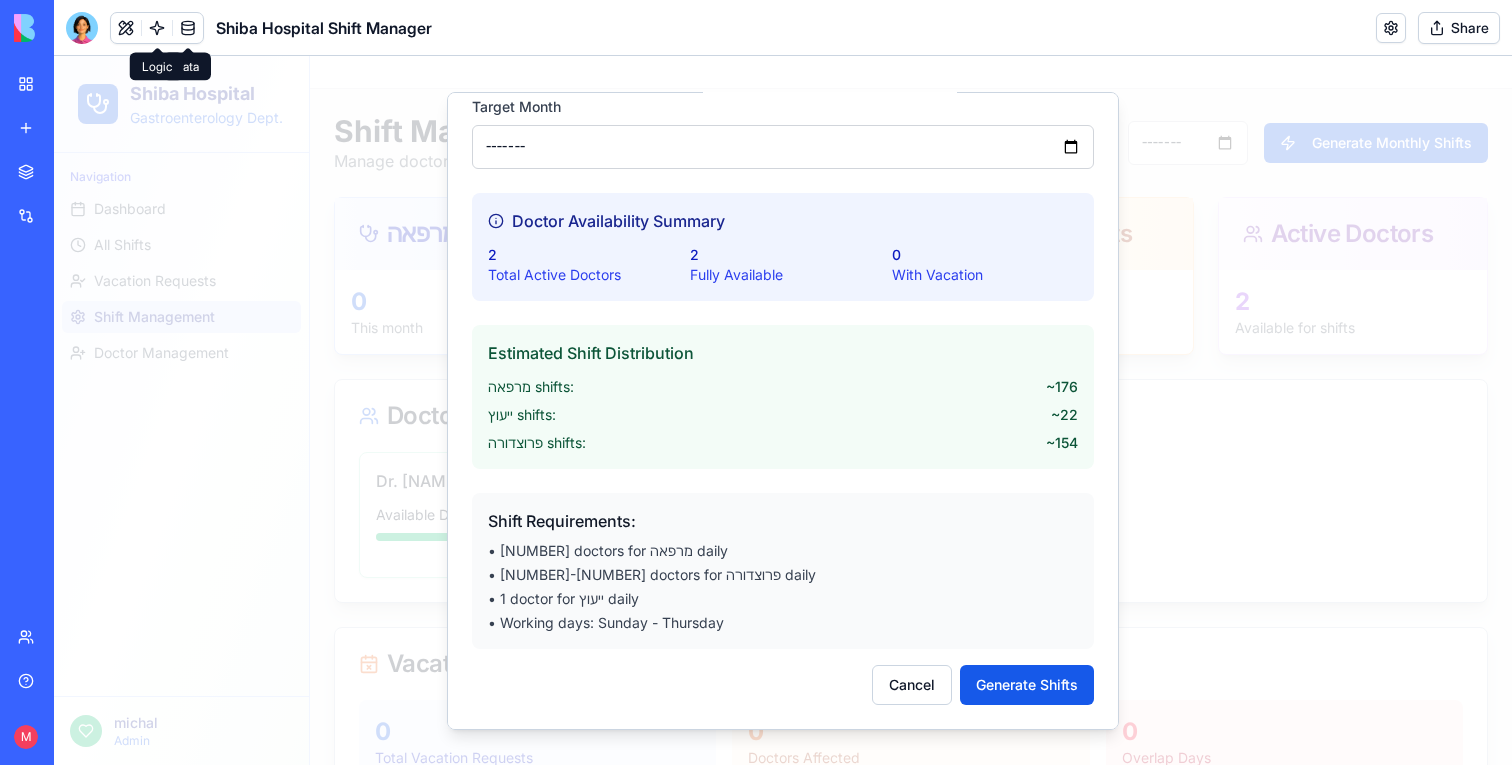 click at bounding box center (157, 28) 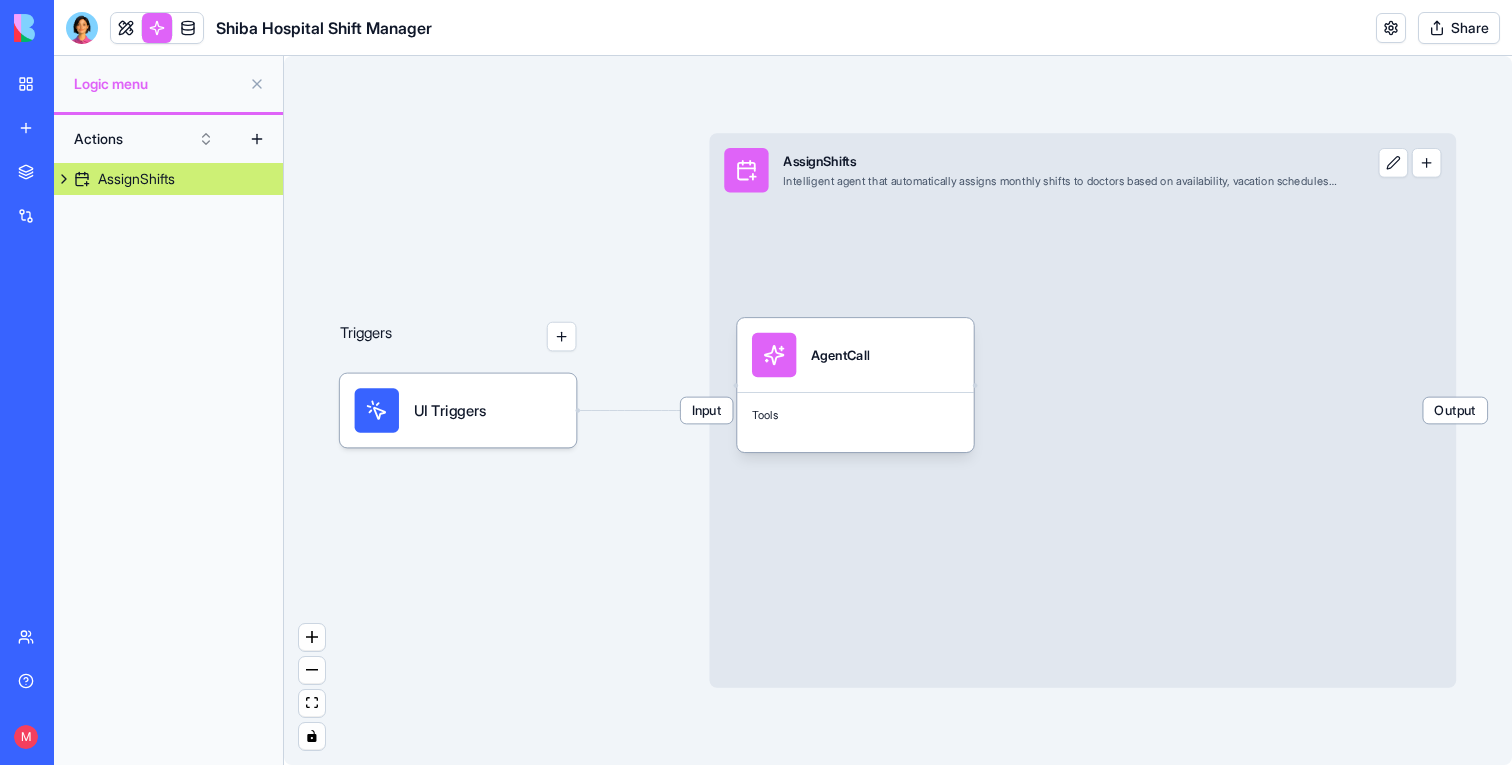 click at bounding box center [157, 28] 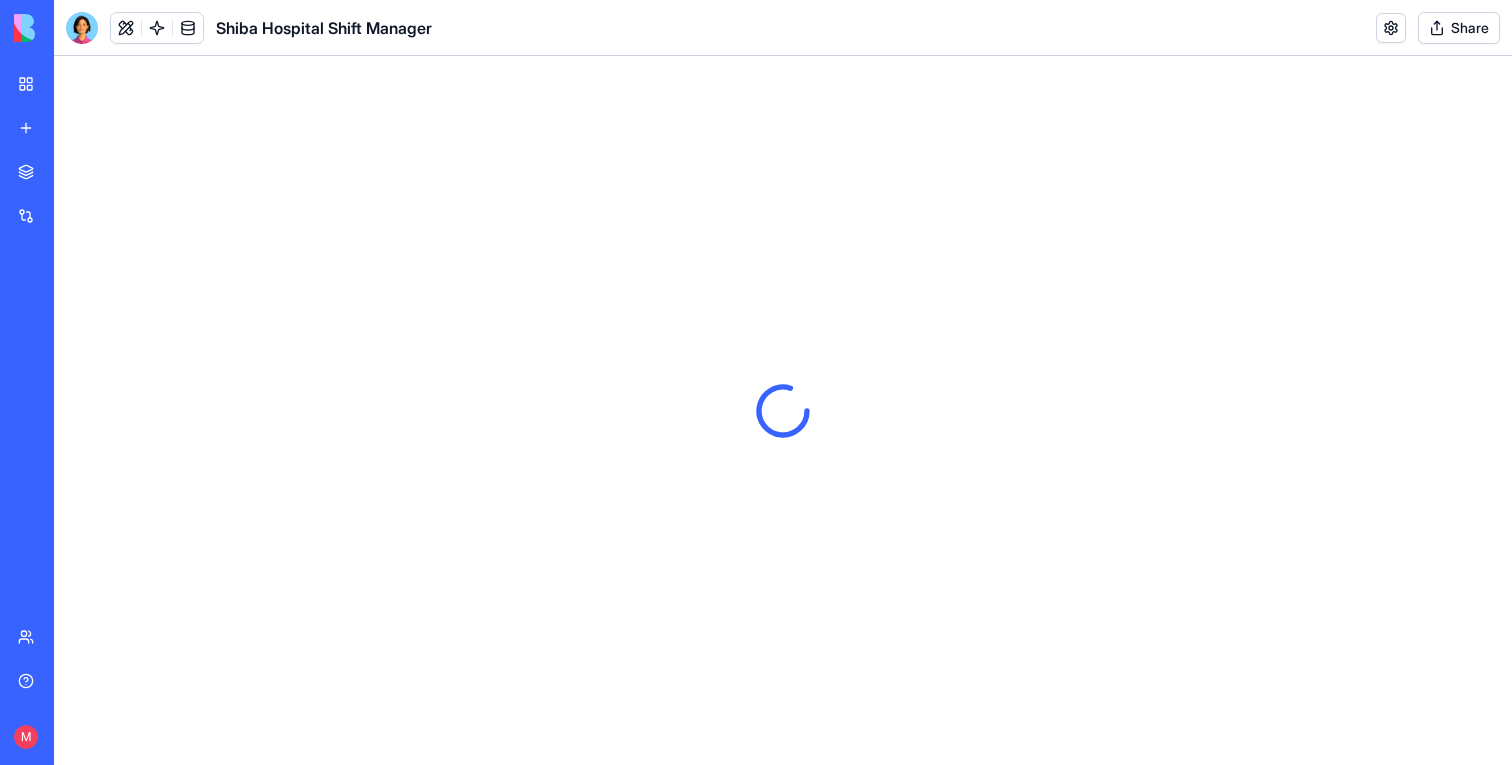 scroll, scrollTop: 0, scrollLeft: 0, axis: both 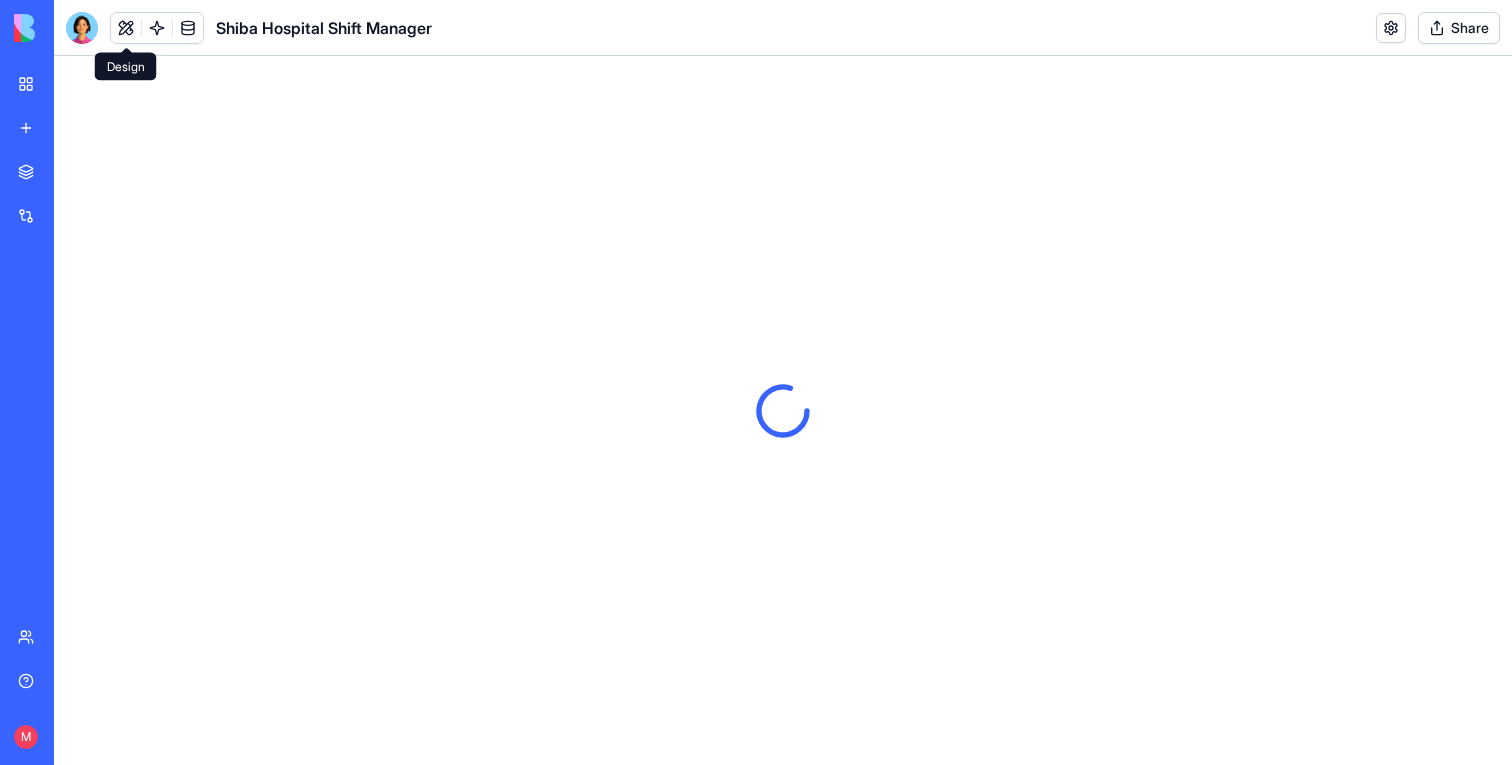 click at bounding box center [126, 28] 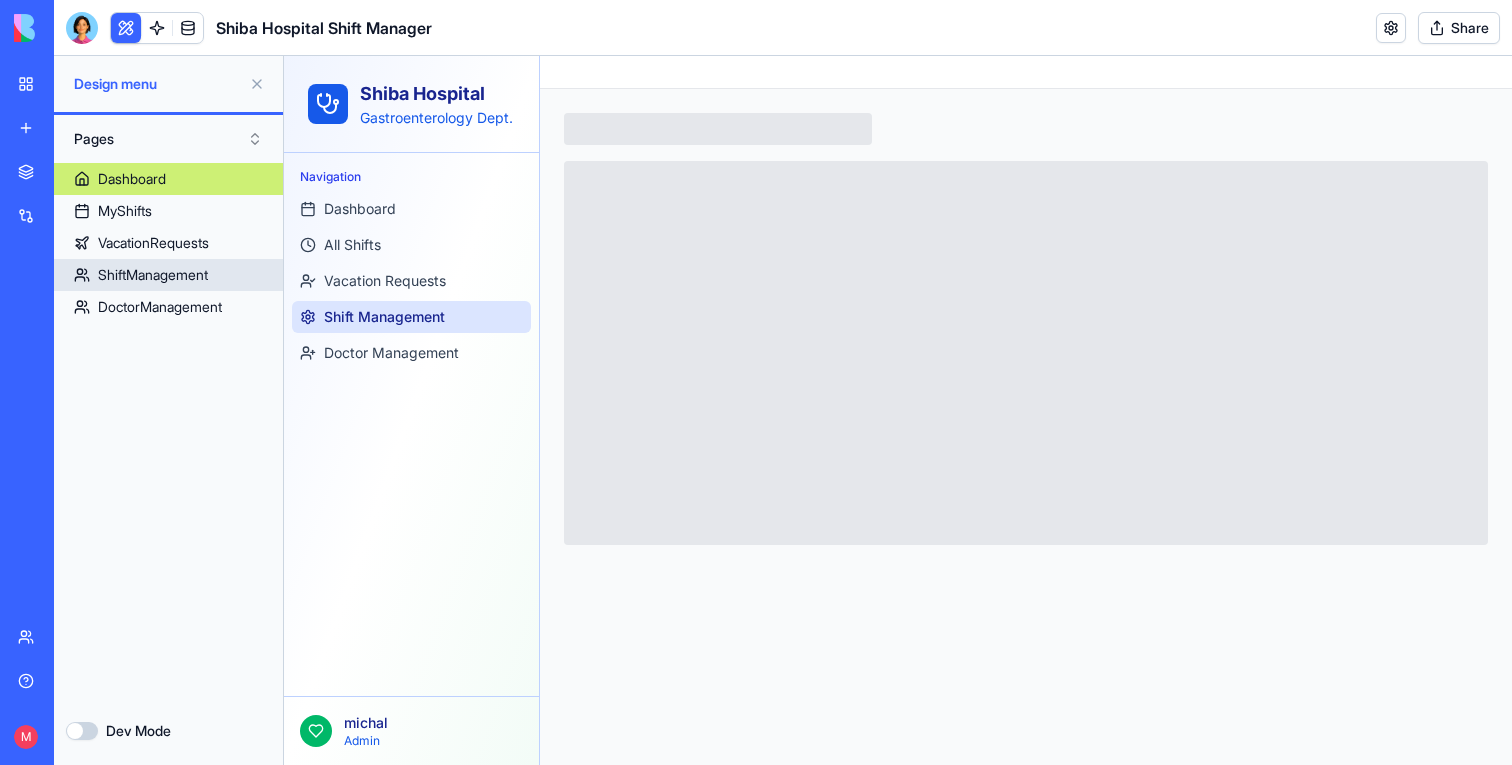 click on "ShiftManagement" at bounding box center (168, 275) 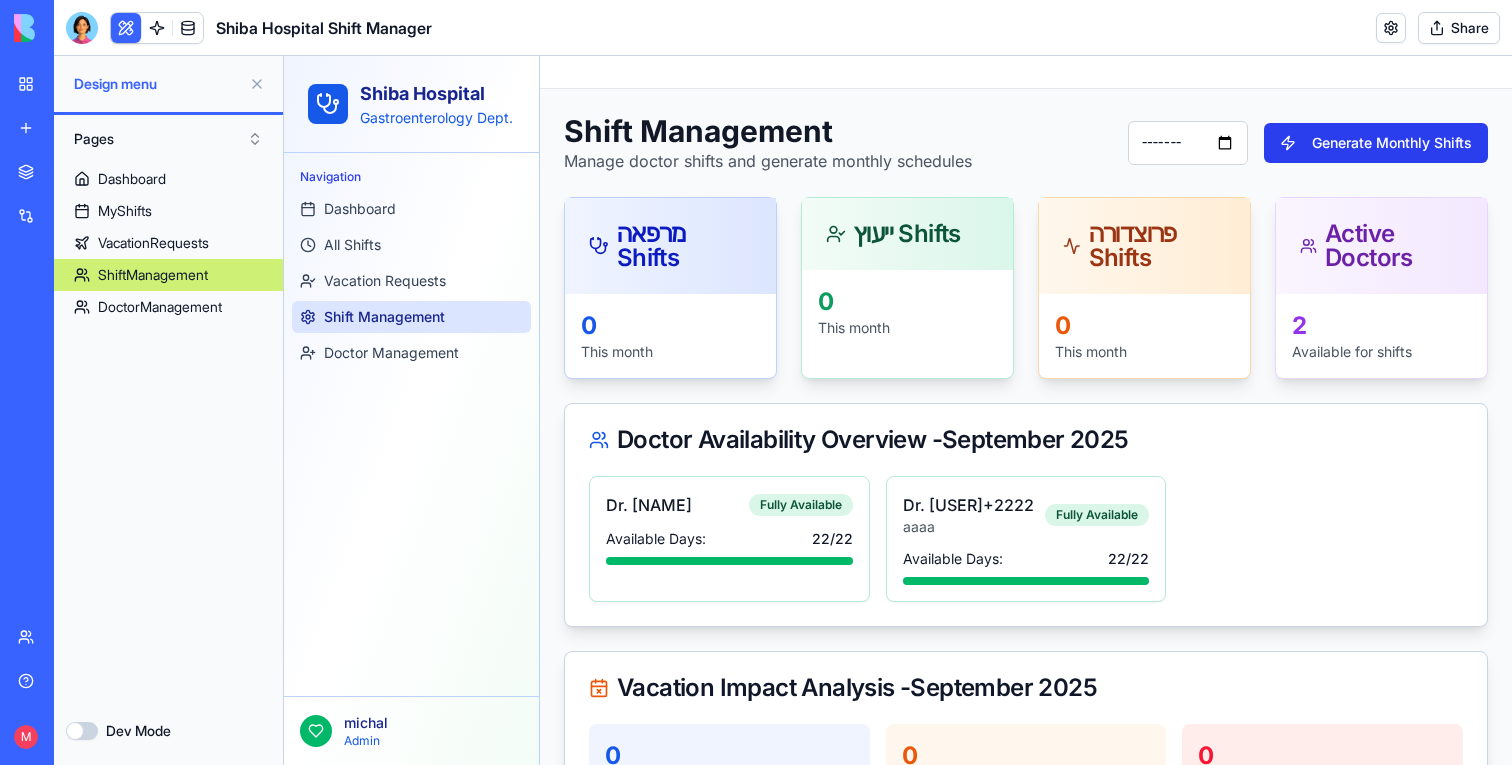 click on "Generate Monthly Shifts" at bounding box center (1376, 143) 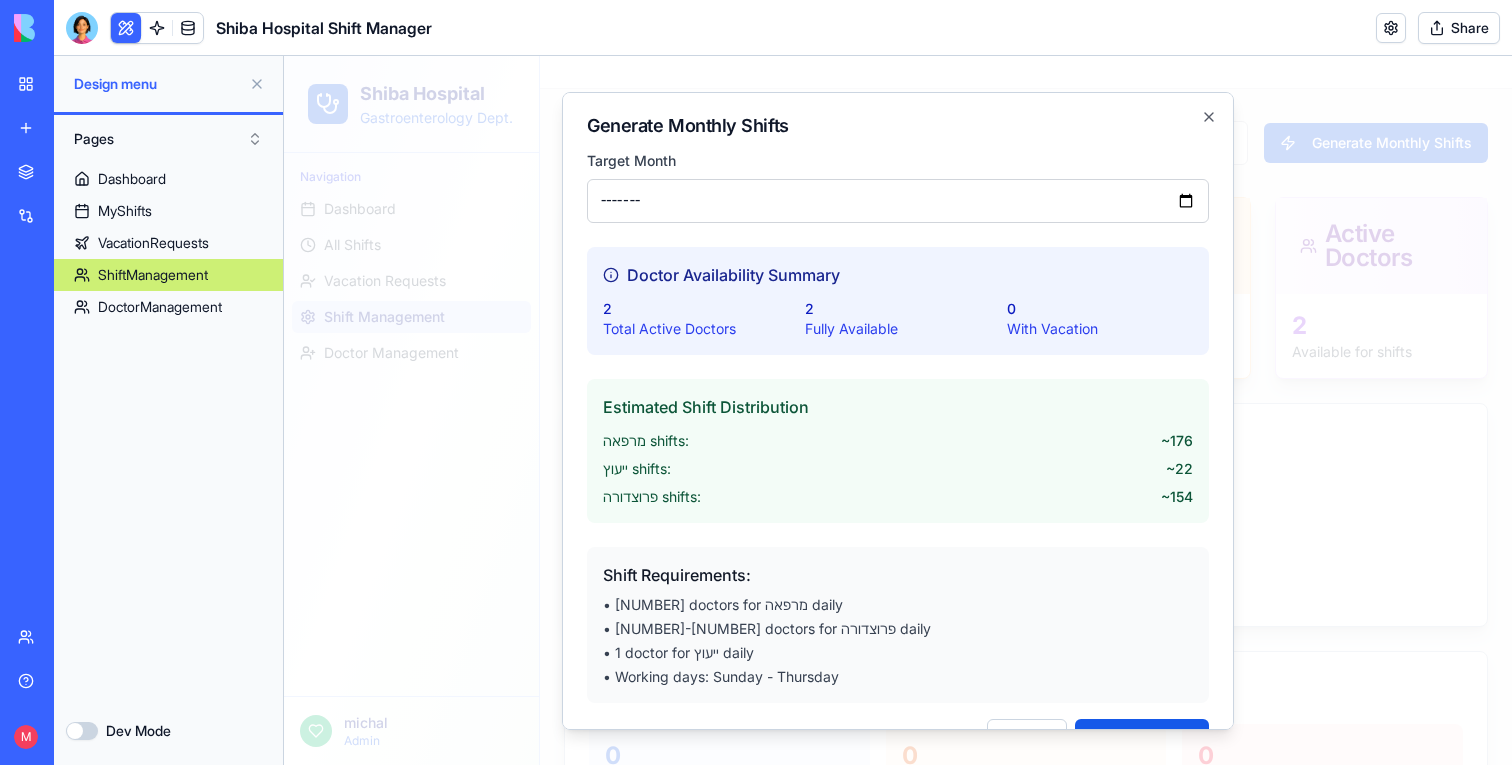 scroll, scrollTop: 54, scrollLeft: 0, axis: vertical 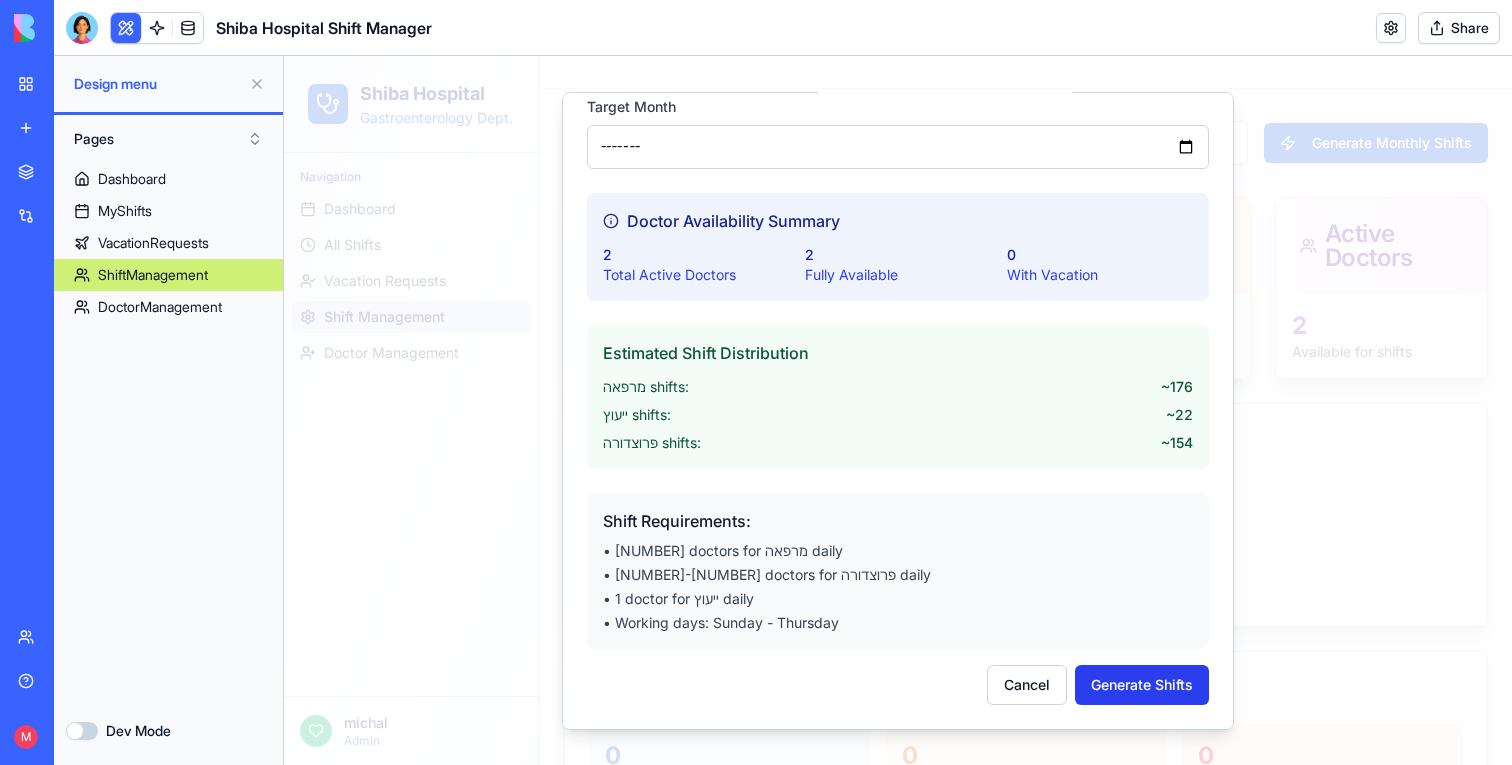 click on "Generate Shifts" at bounding box center (1142, 684) 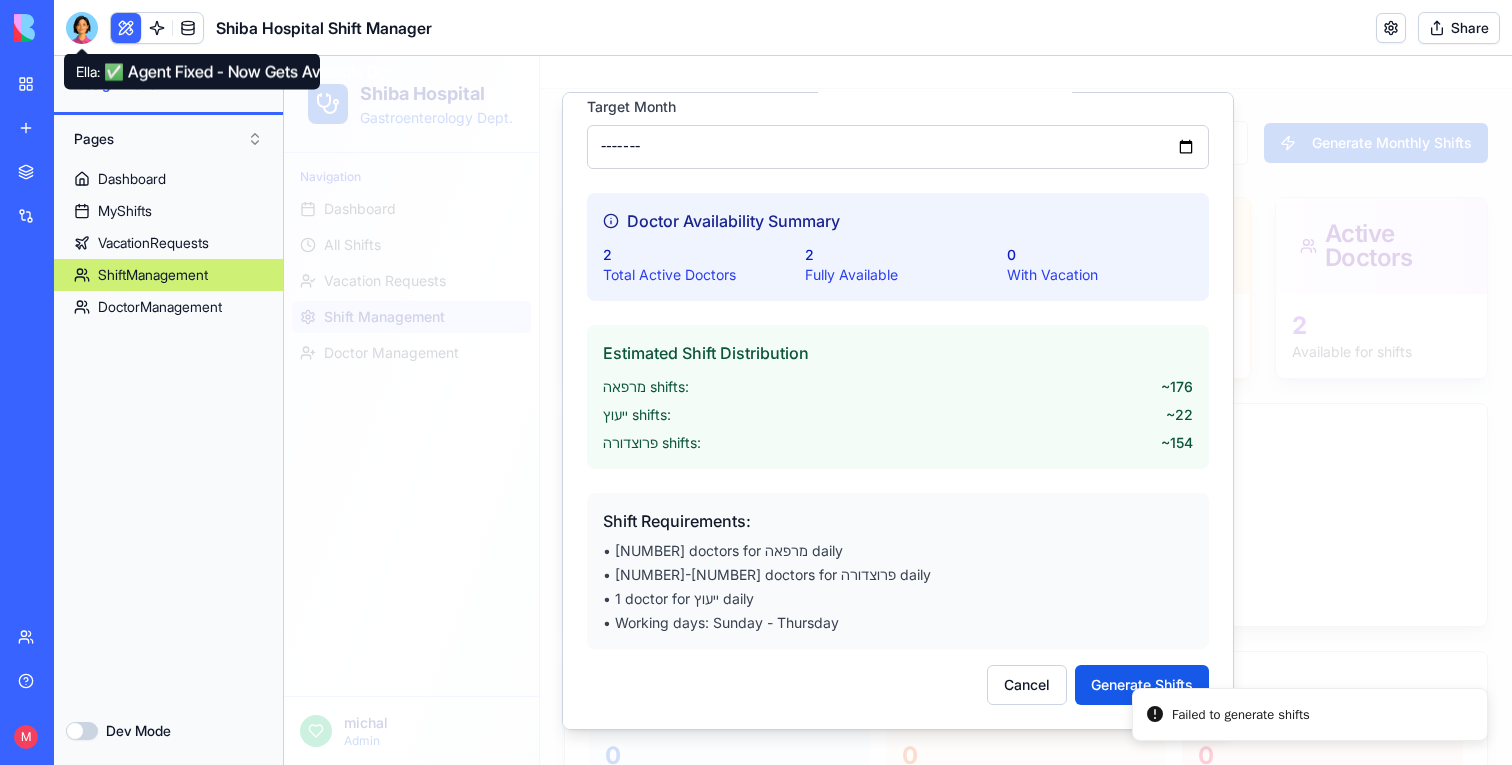 click at bounding box center (82, 28) 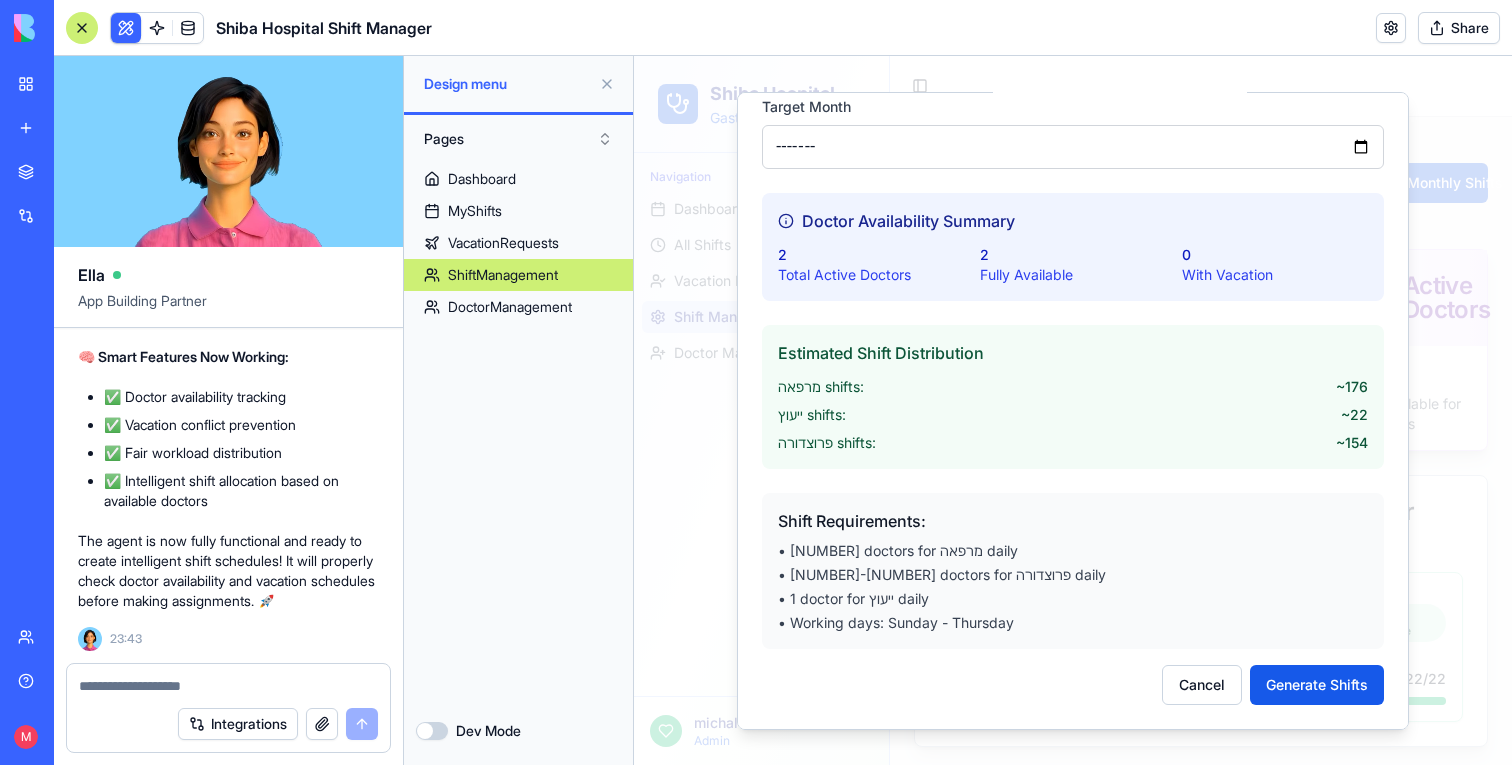 scroll, scrollTop: 18147, scrollLeft: 0, axis: vertical 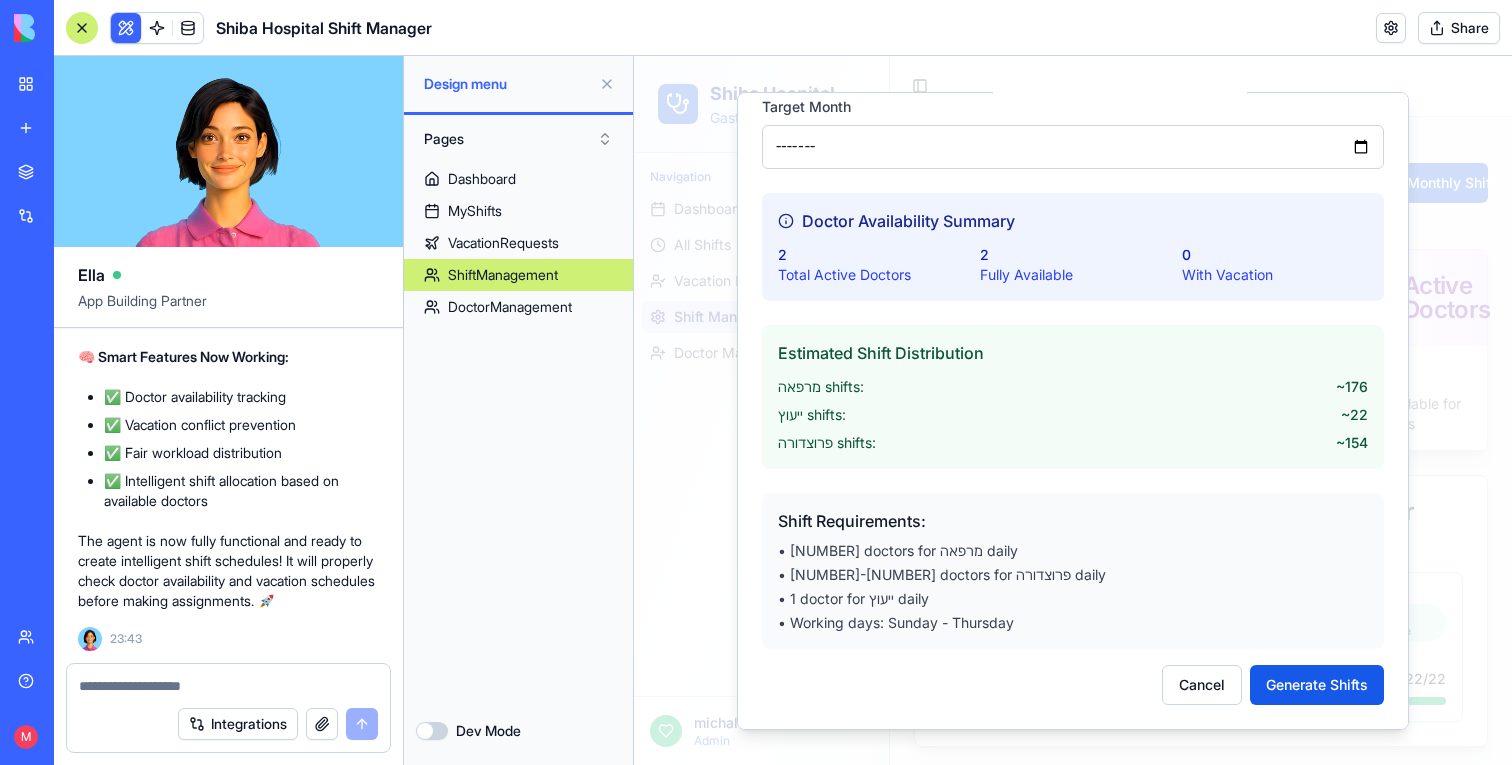 click at bounding box center (228, 686) 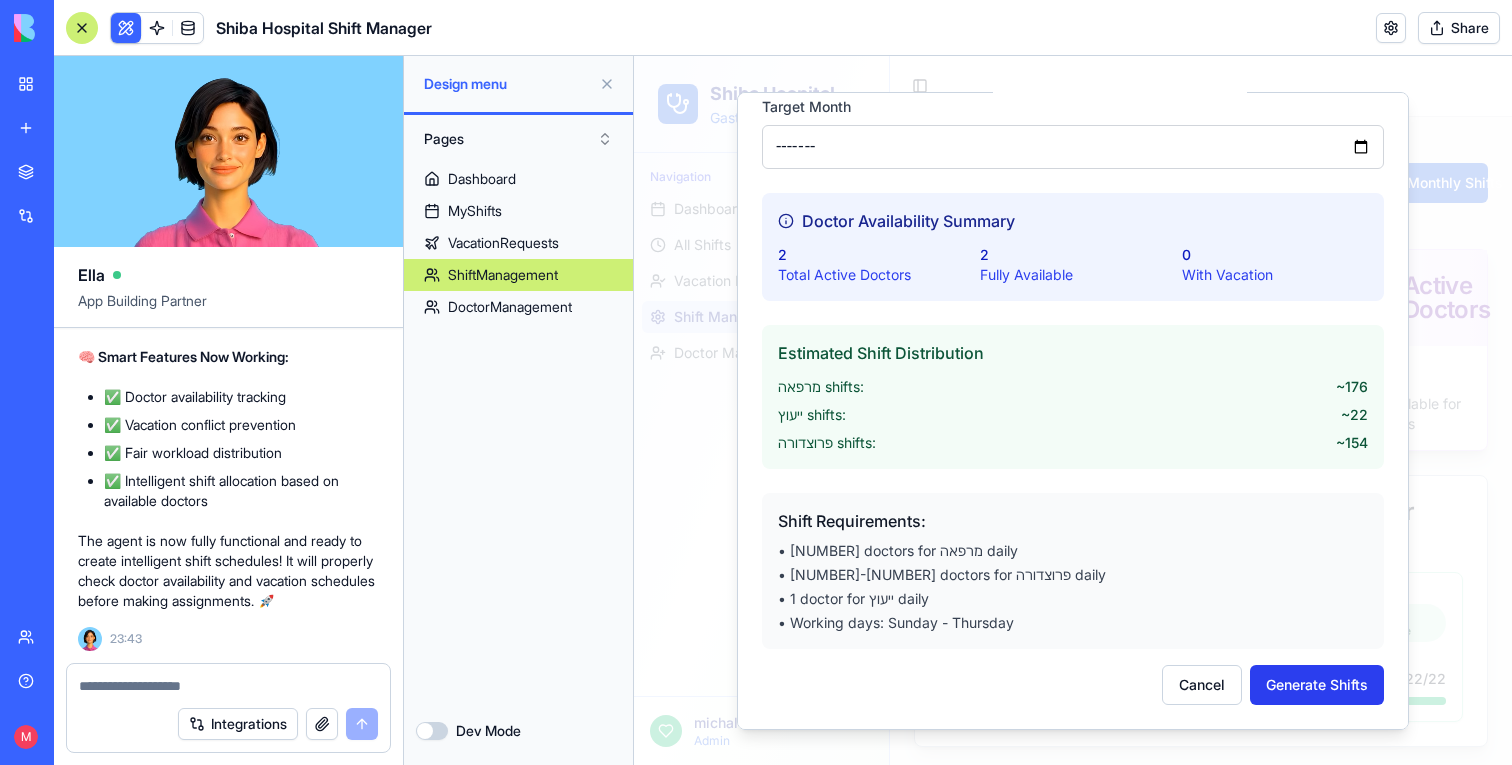 click on "Generate Shifts" at bounding box center (1317, 684) 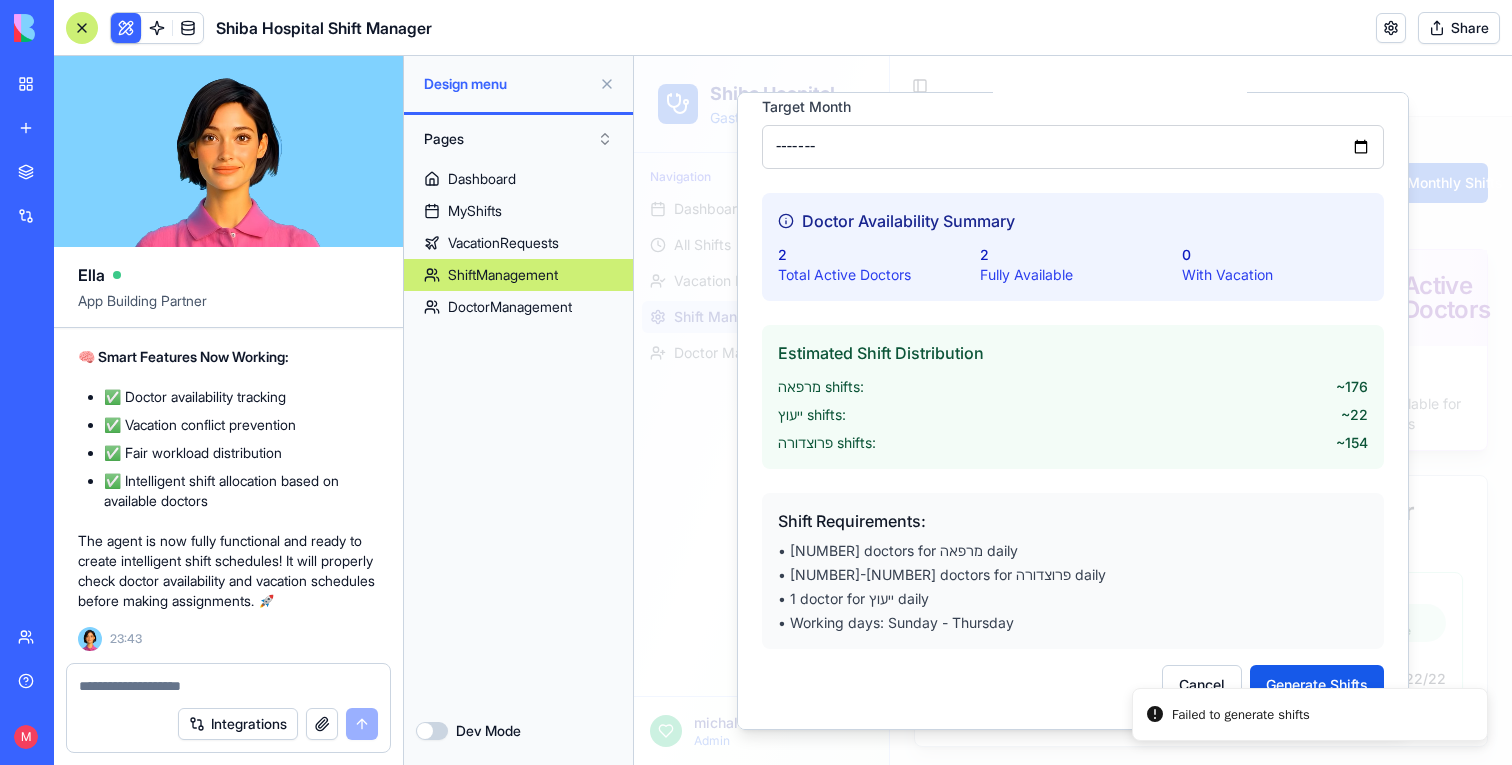 click at bounding box center [228, 686] 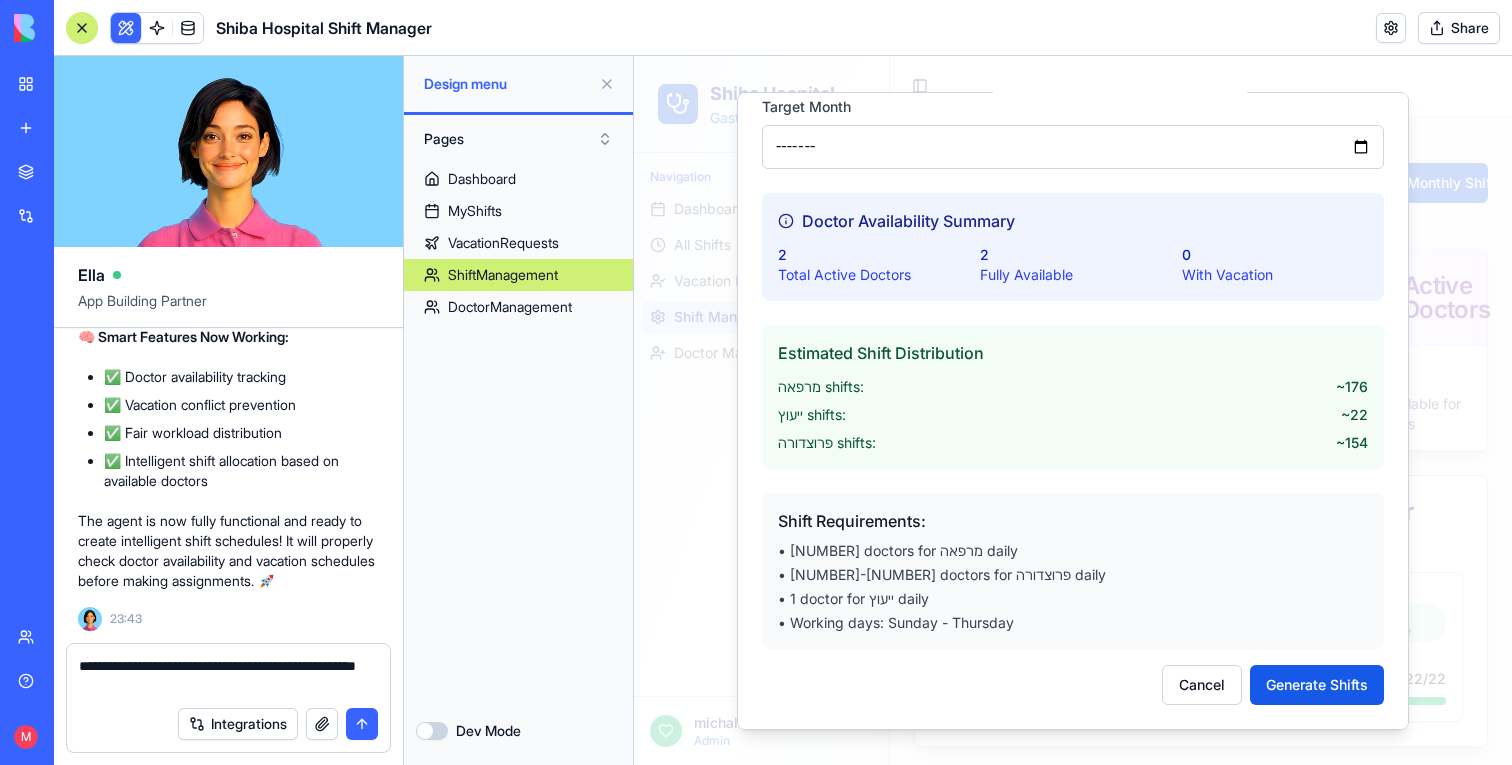 type on "**********" 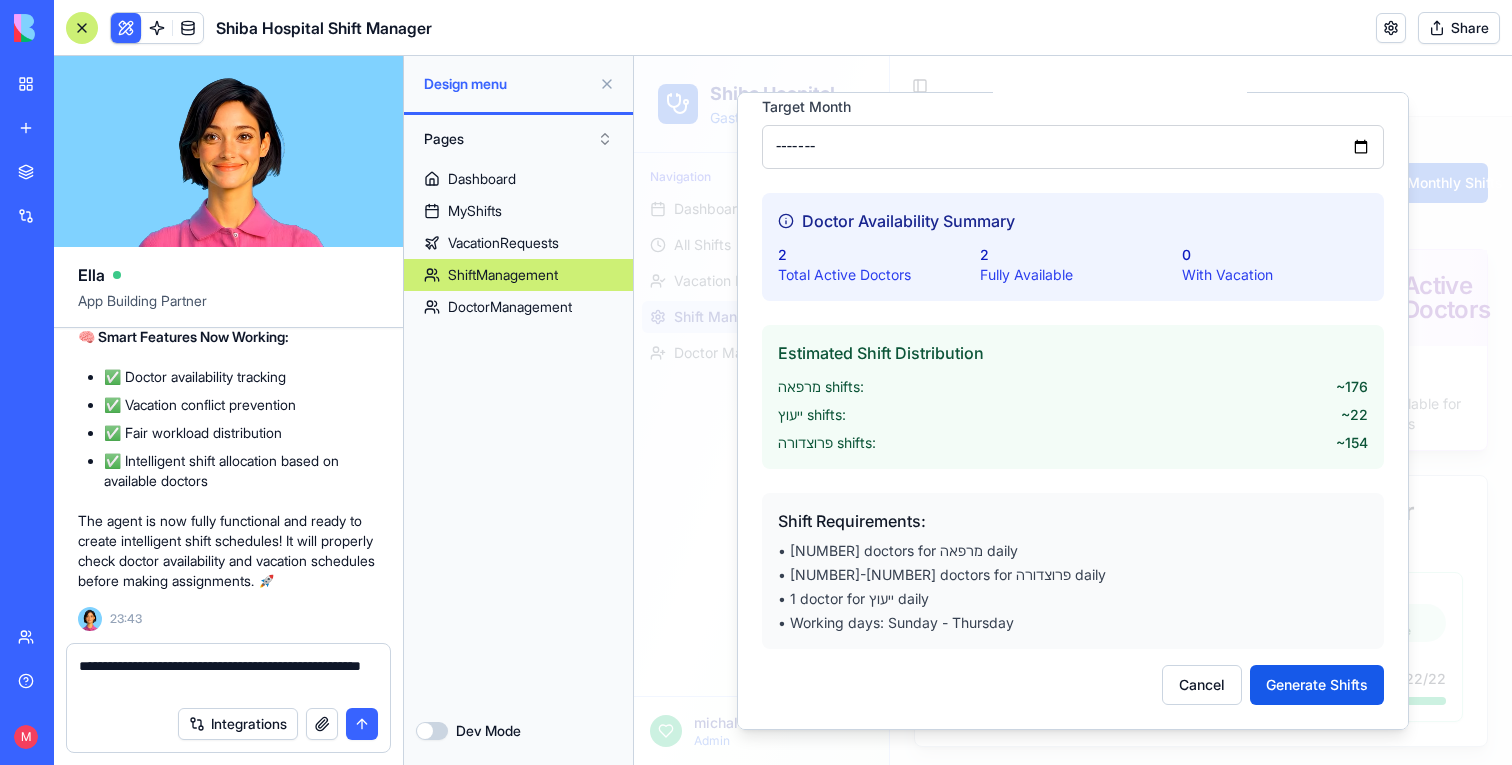 paste 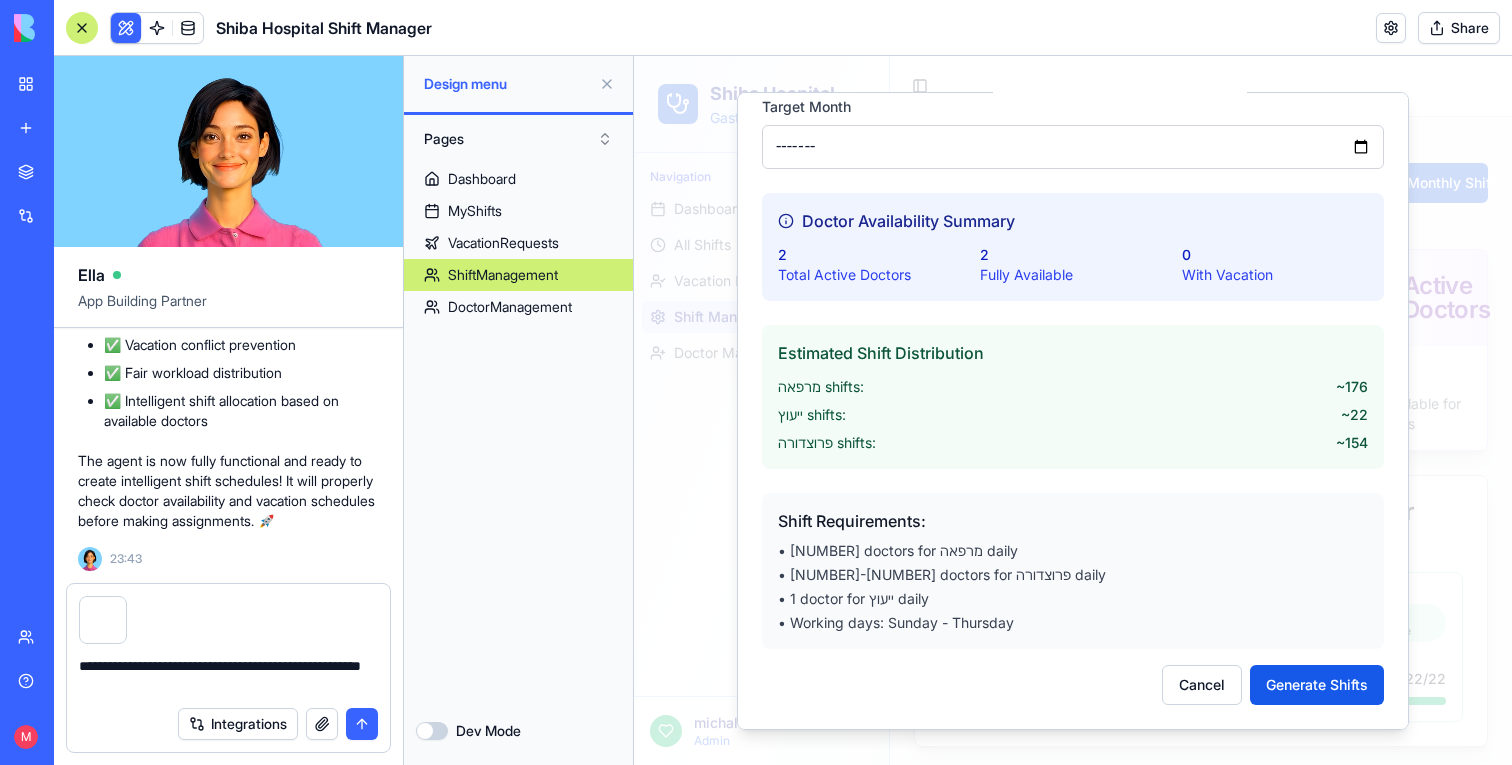 type 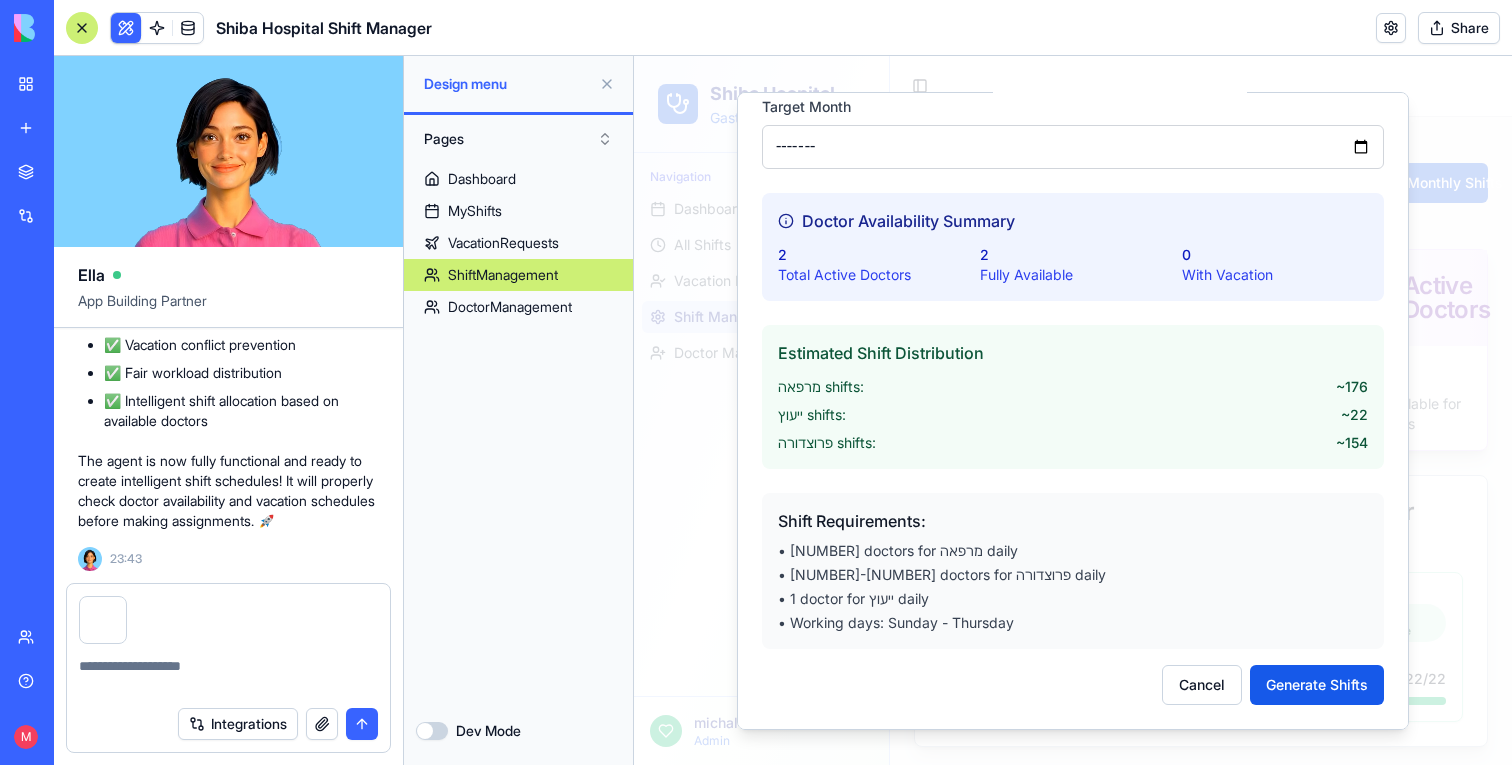 scroll, scrollTop: 18299, scrollLeft: 0, axis: vertical 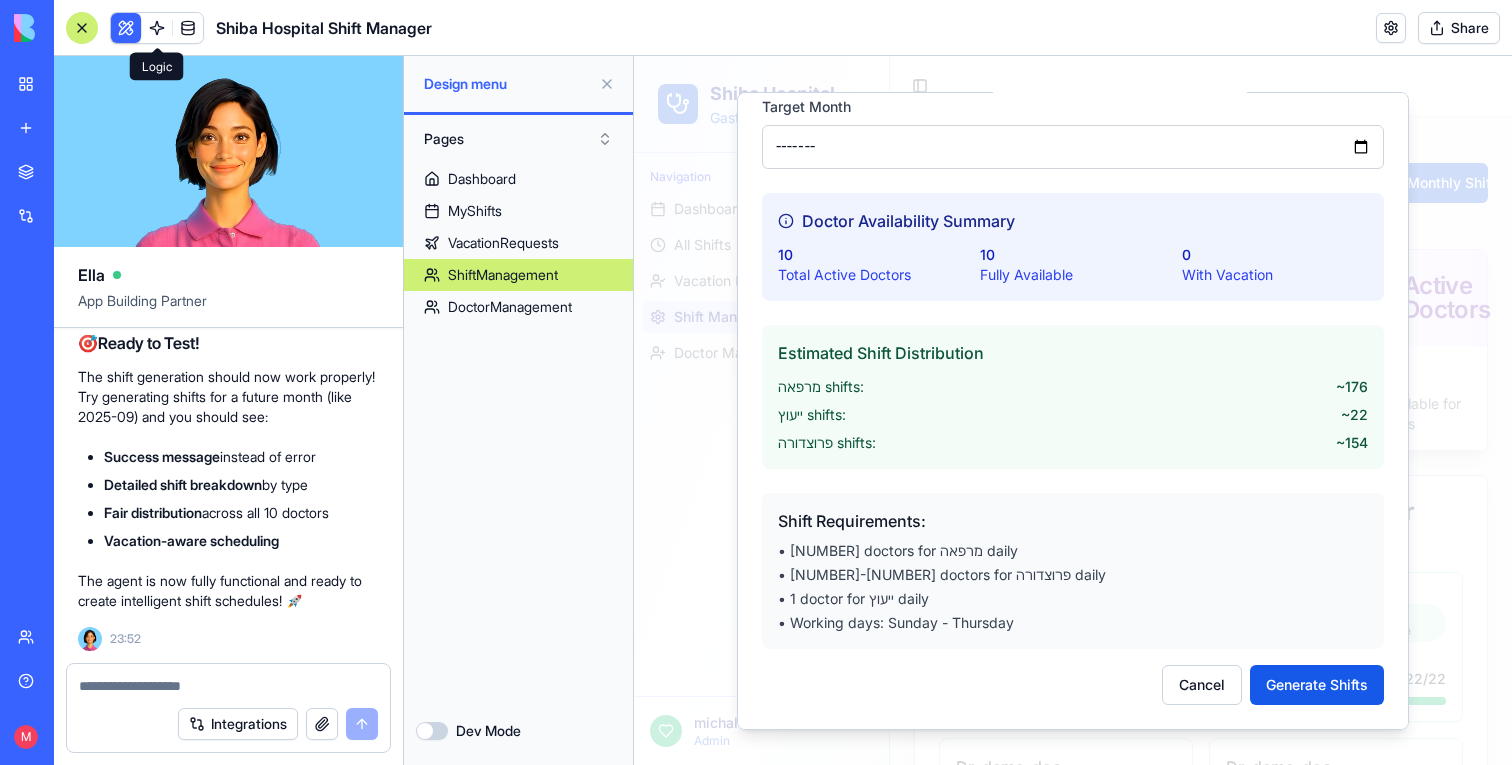 click at bounding box center (157, 28) 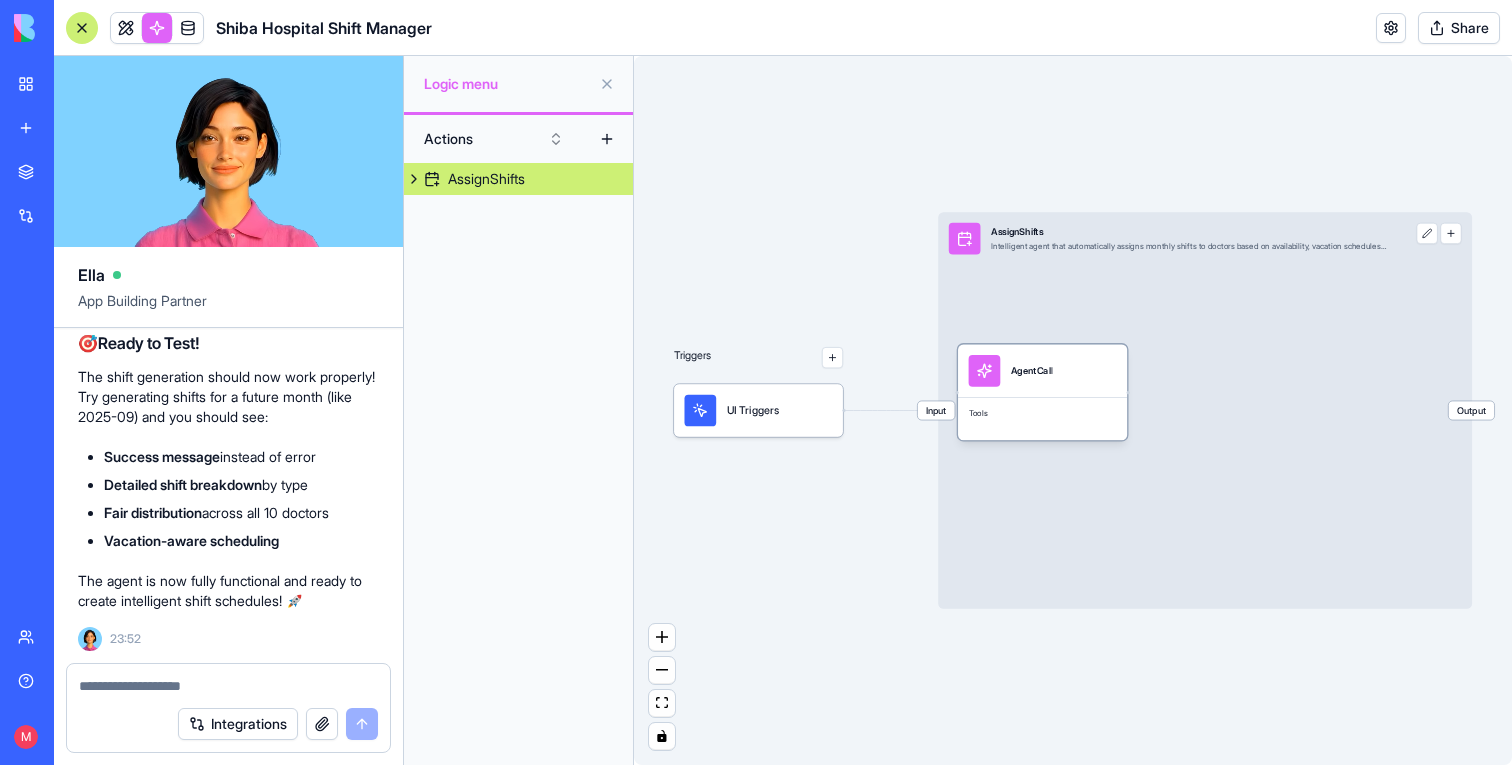 click at bounding box center [1043, 426] 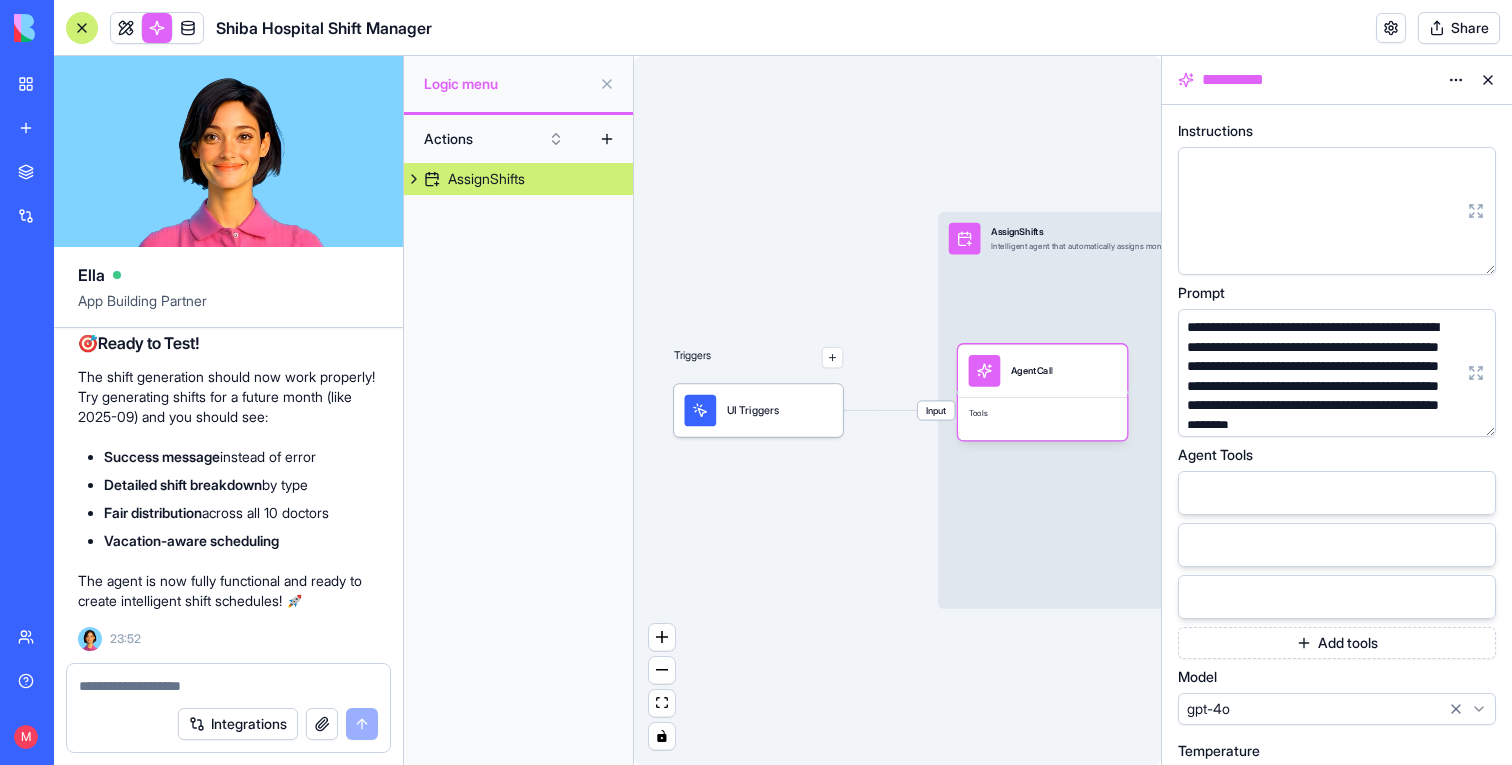 click on "Input" at bounding box center (936, 410) 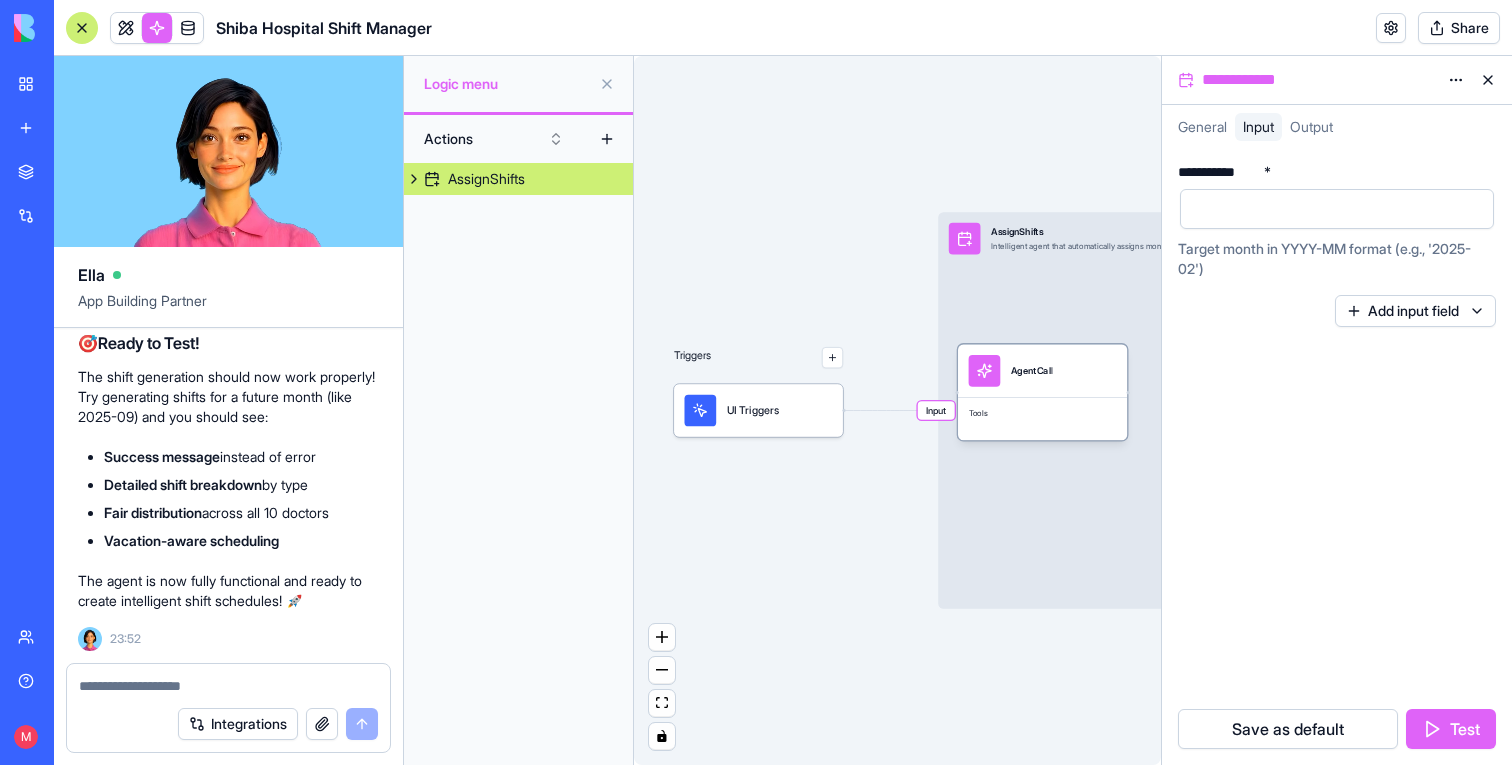 click on "Tools" at bounding box center [1042, 418] 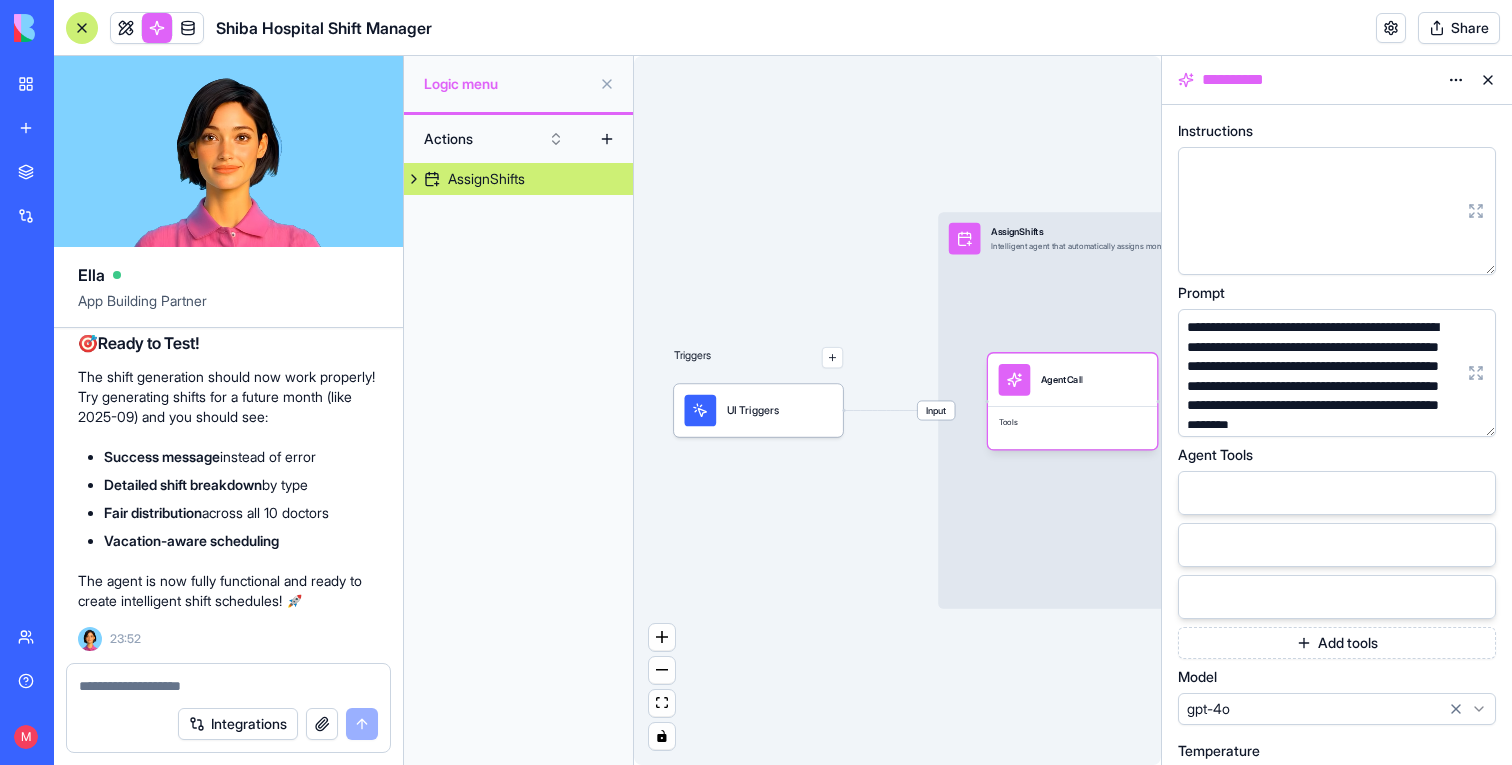 drag, startPoint x: 1048, startPoint y: 418, endPoint x: 1078, endPoint y: 427, distance: 31.320919 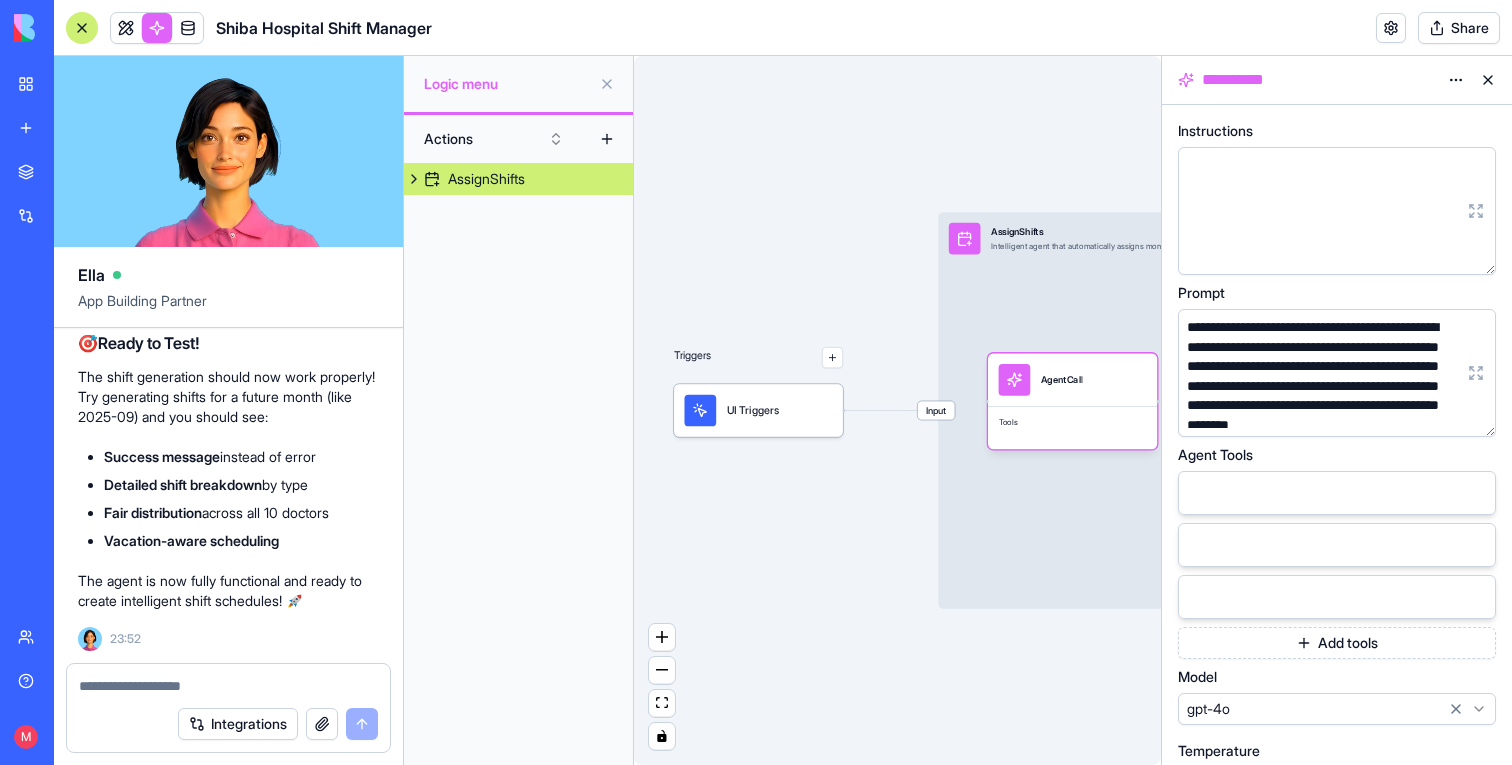 click on "Tools" at bounding box center [1073, 423] 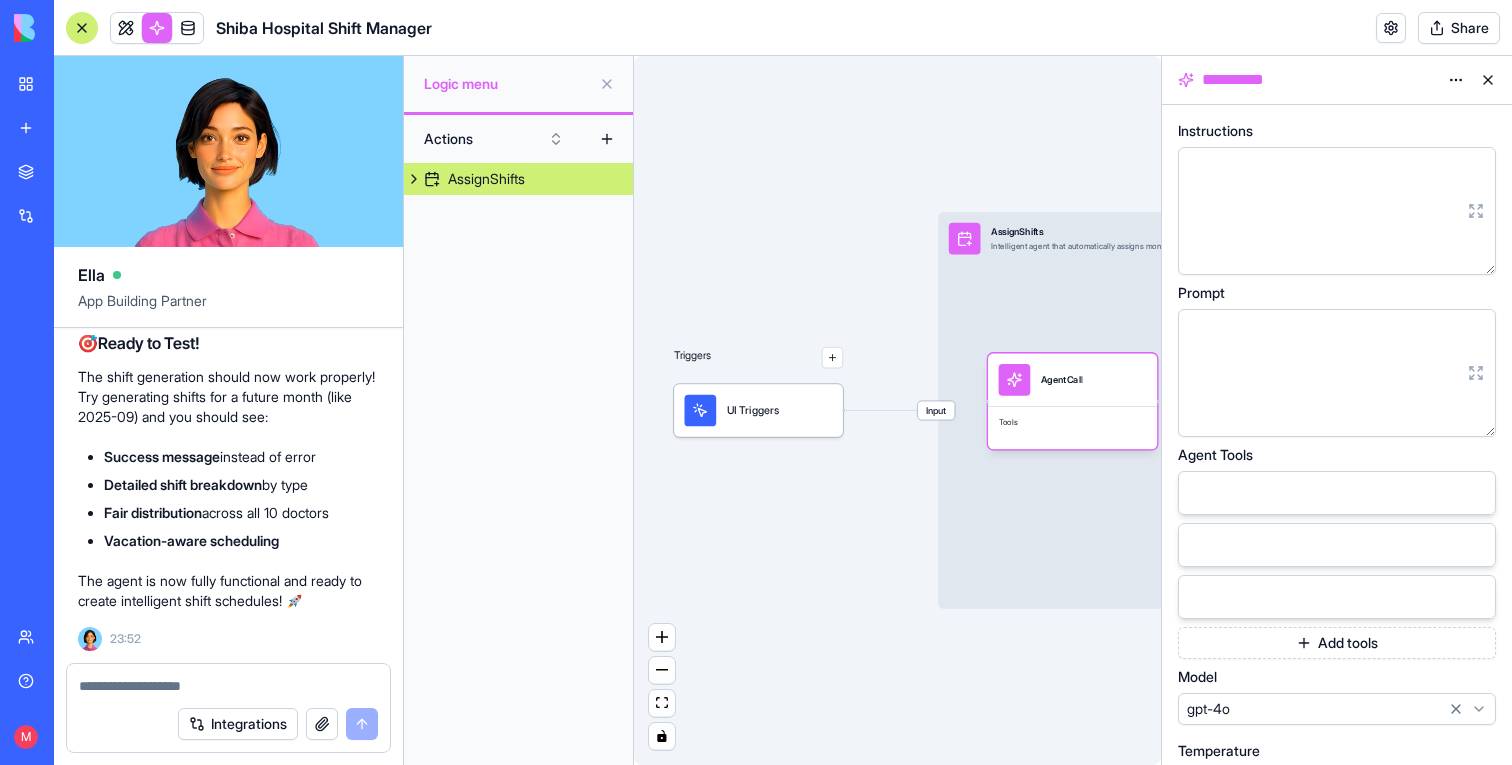 scroll, scrollTop: 1692, scrollLeft: 0, axis: vertical 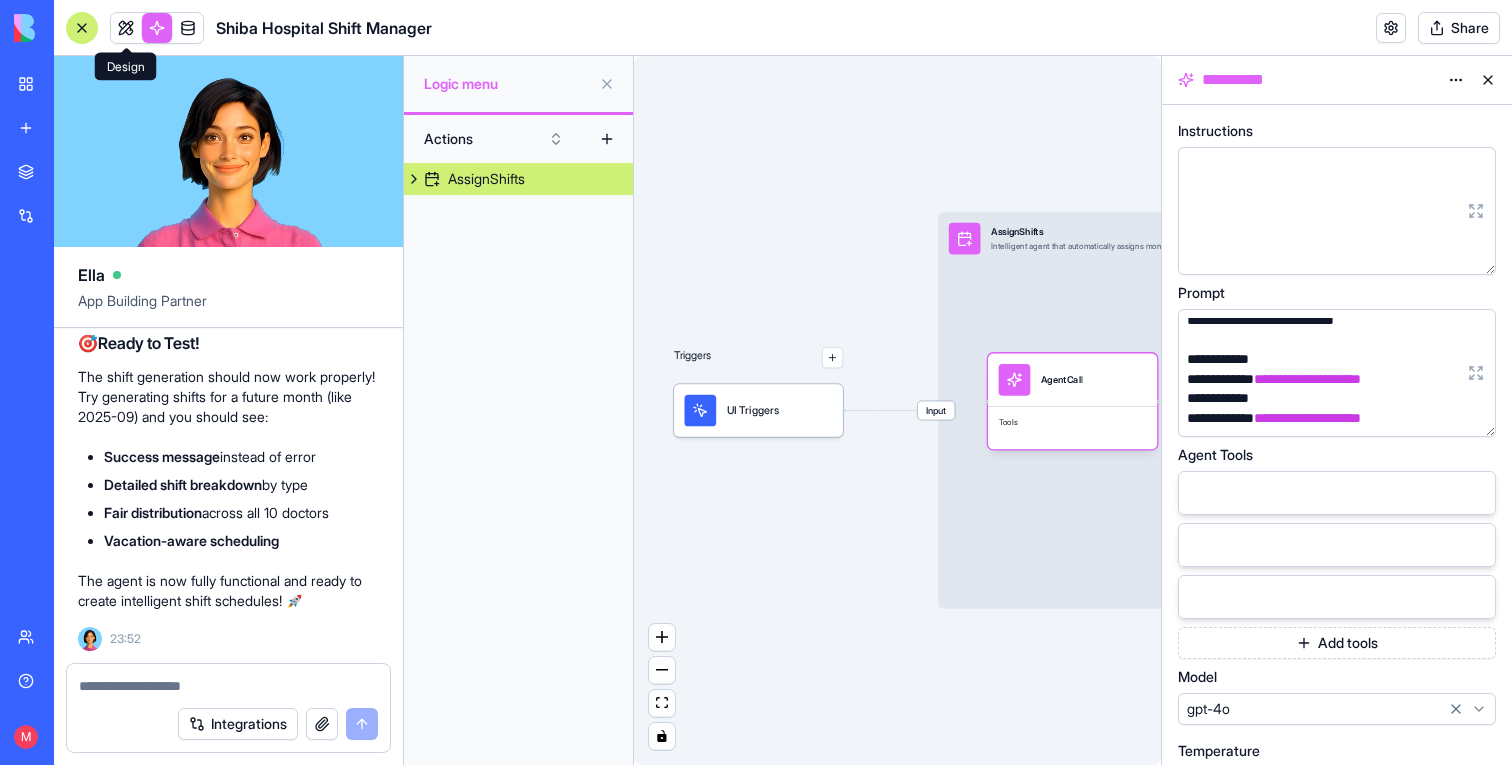 click at bounding box center [126, 28] 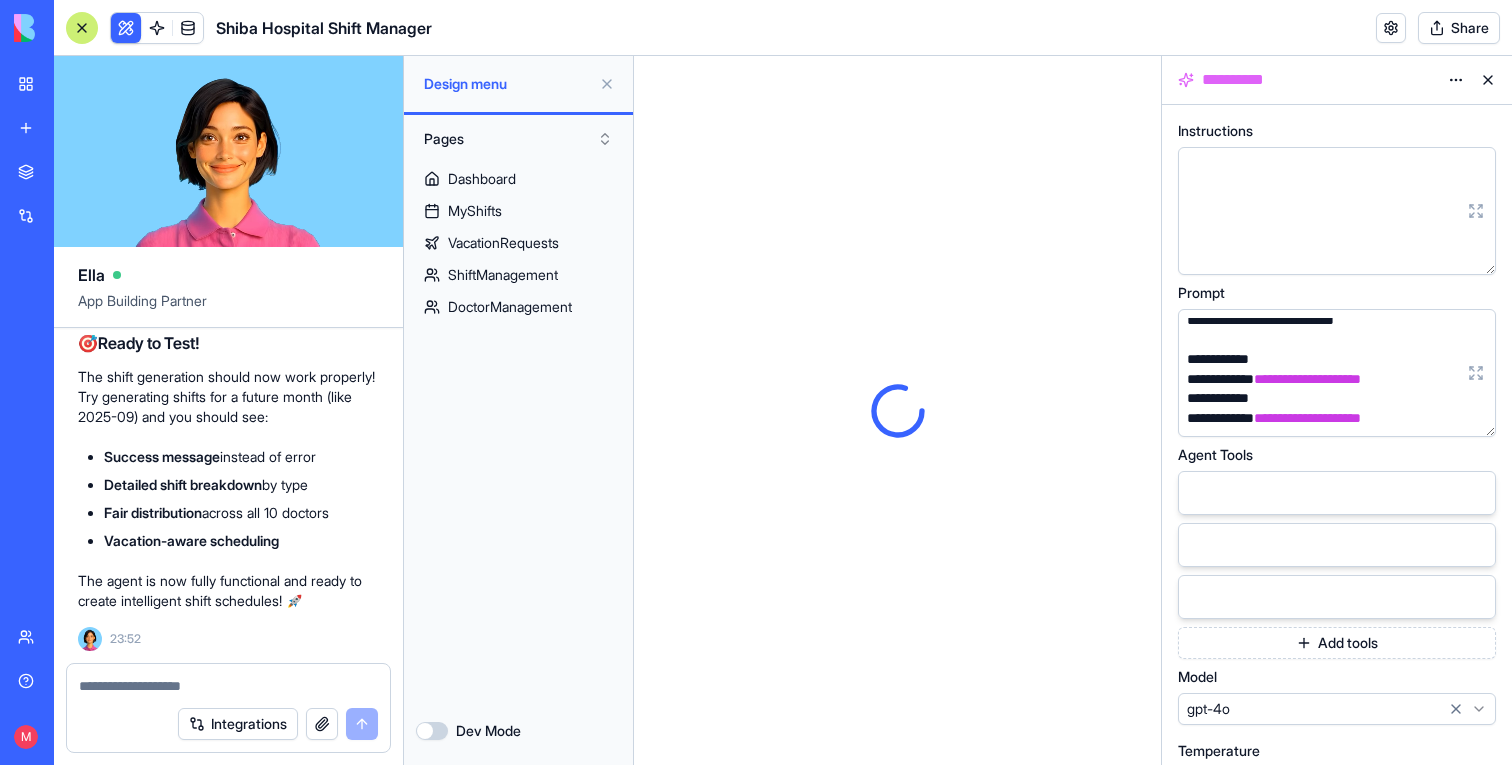 scroll, scrollTop: 0, scrollLeft: 0, axis: both 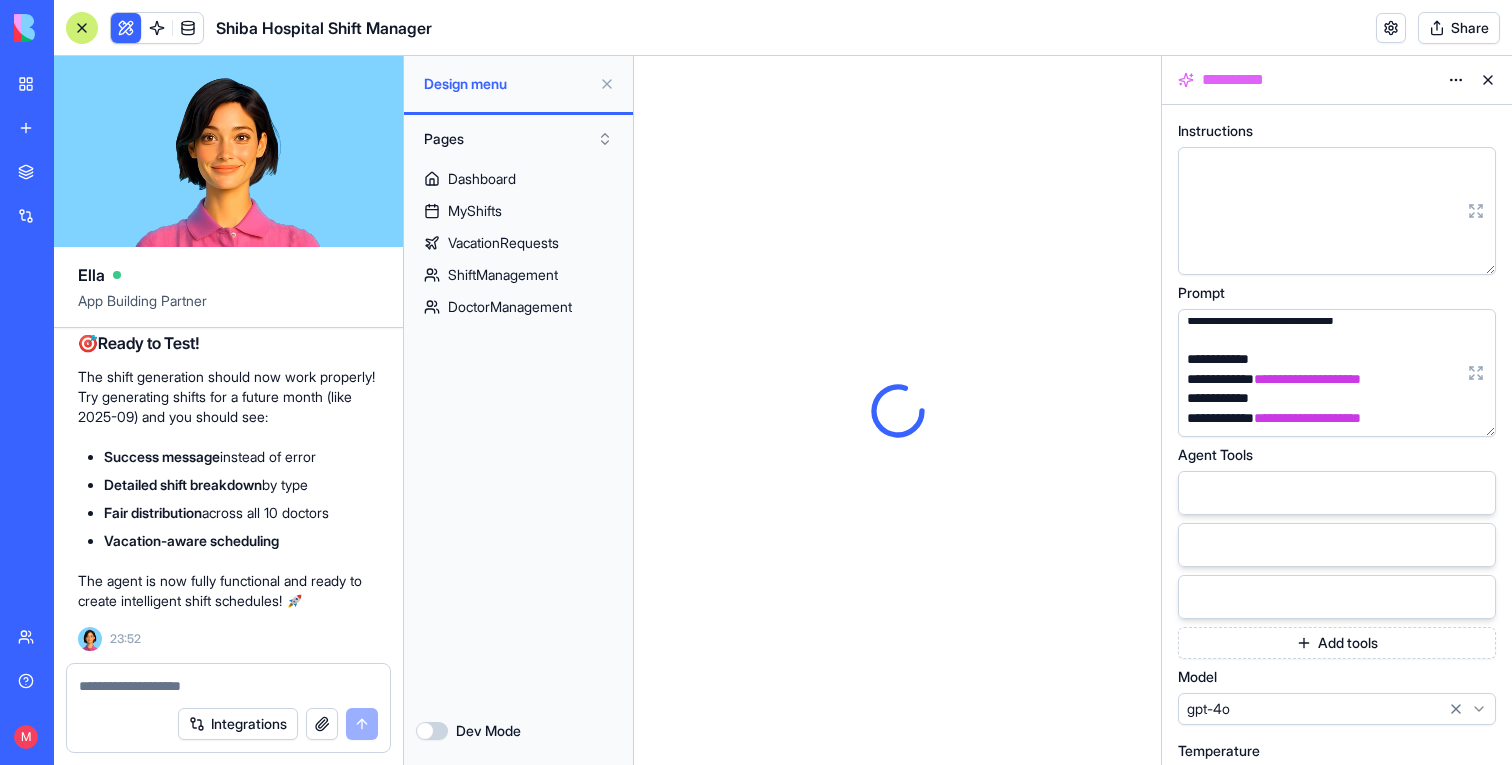 click at bounding box center [1488, 80] 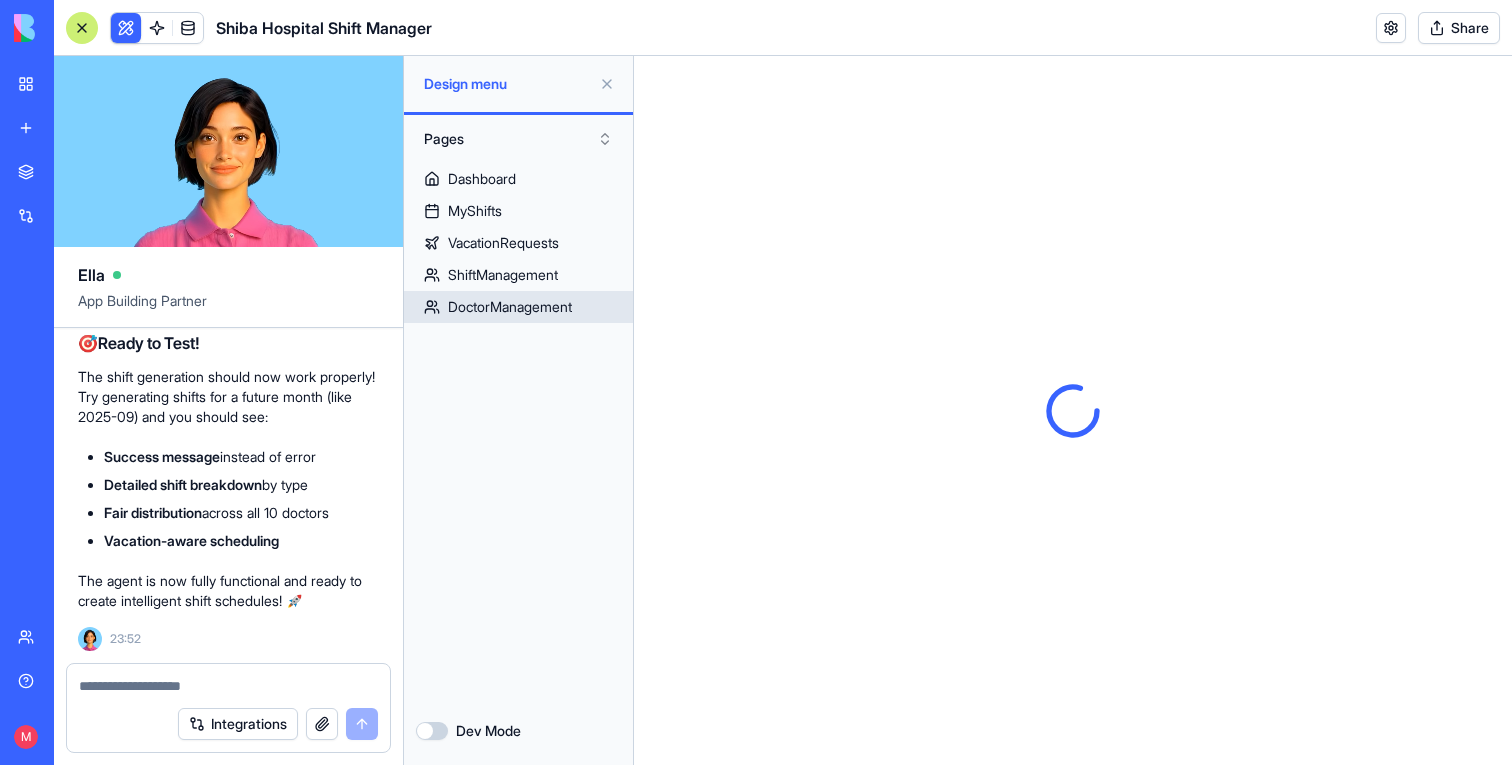 click on "DoctorManagement" at bounding box center [518, 307] 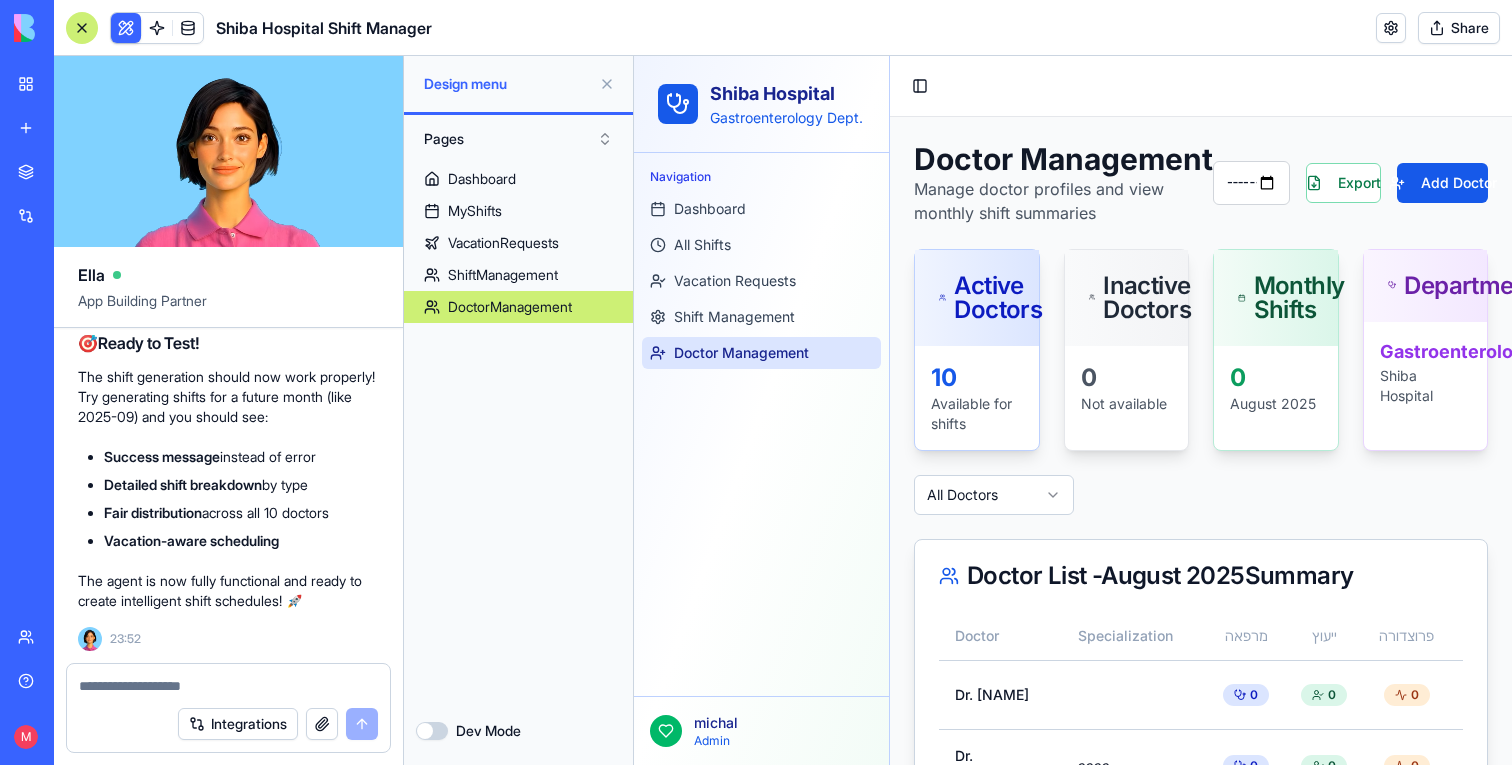 click at bounding box center (607, 84) 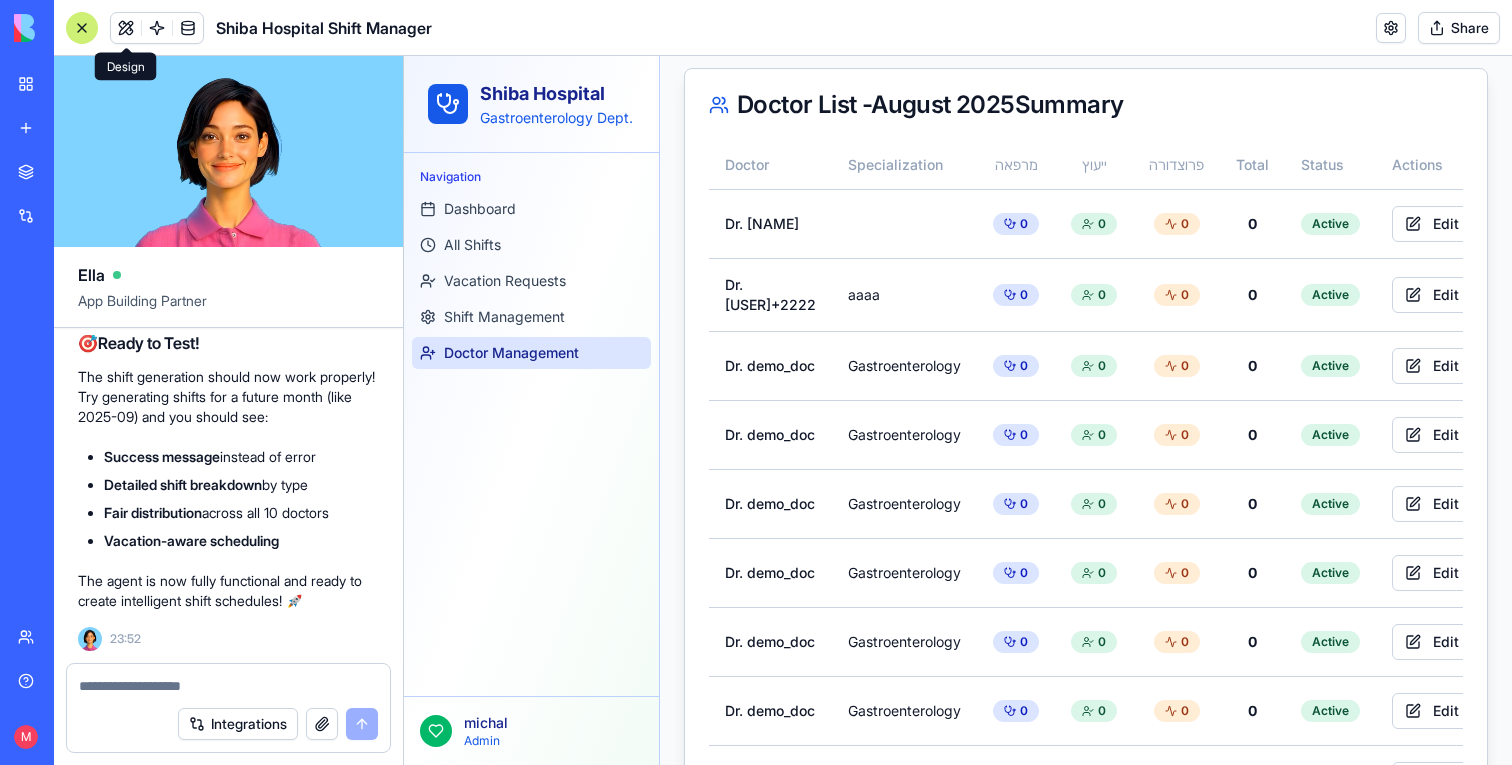 scroll, scrollTop: 0, scrollLeft: 0, axis: both 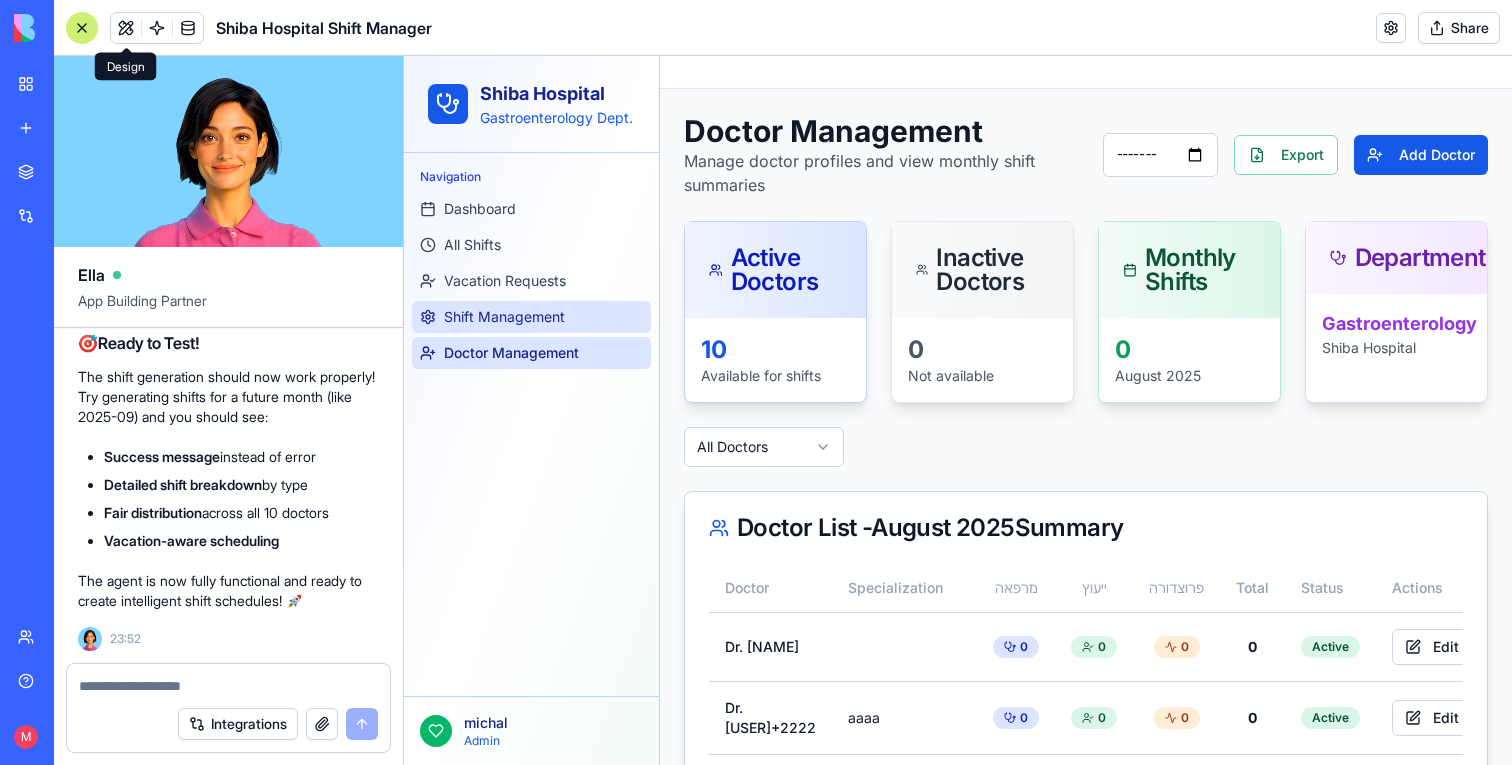 click on "Shift Management" at bounding box center (504, 317) 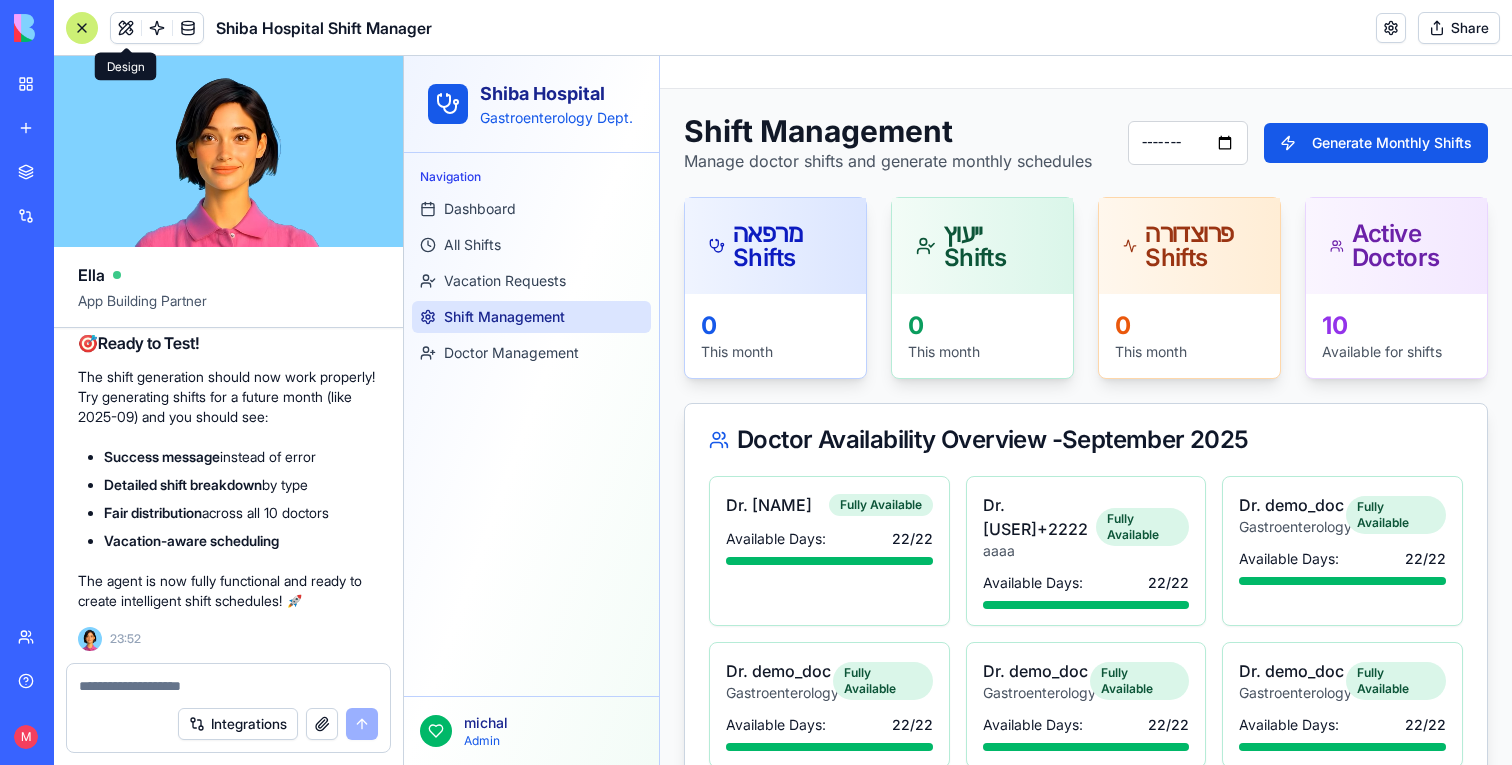 click on "Navigation Dashboard All Shifts Vacation Requests Shift Management Doctor Management" at bounding box center (531, 265) 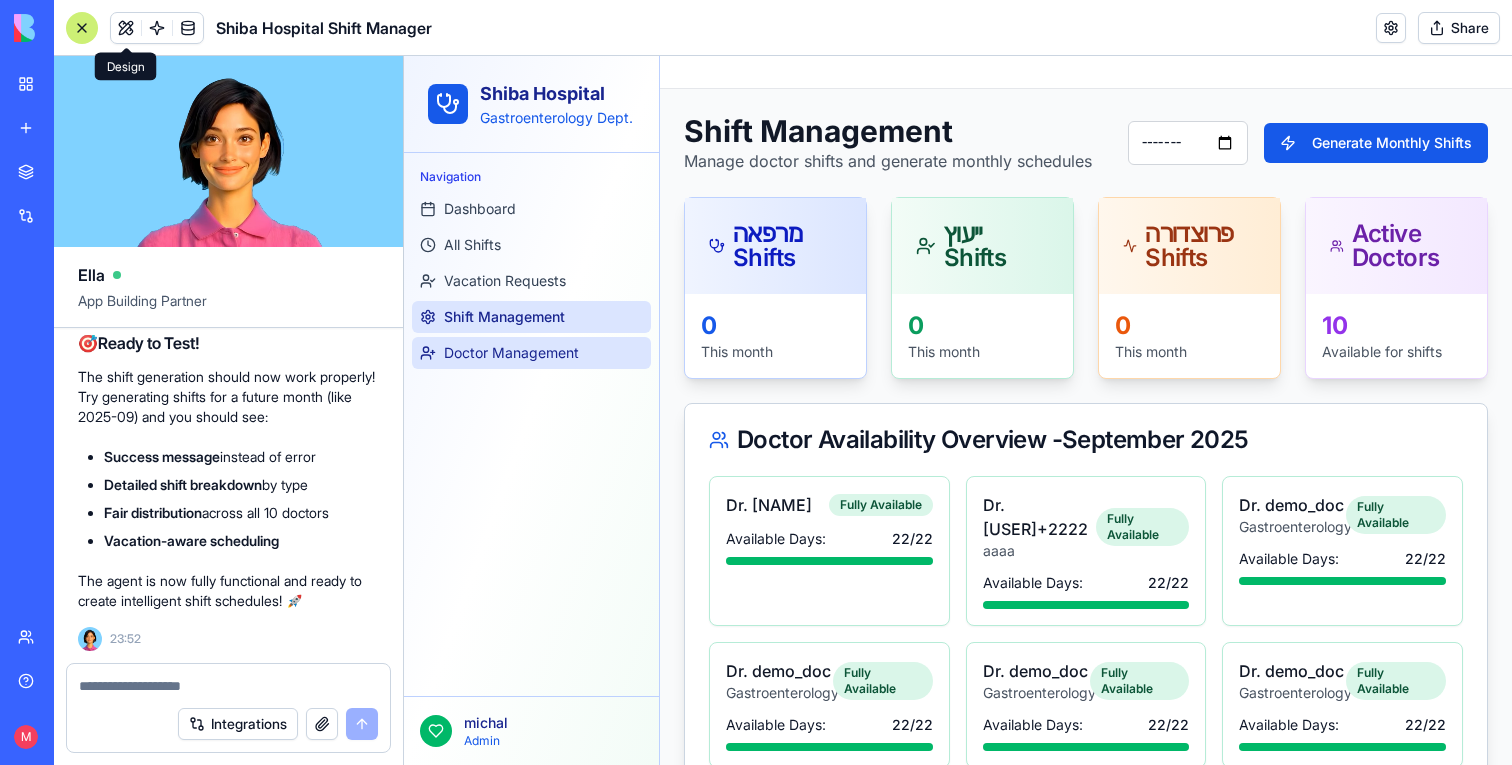 click on "Doctor Management" at bounding box center (531, 353) 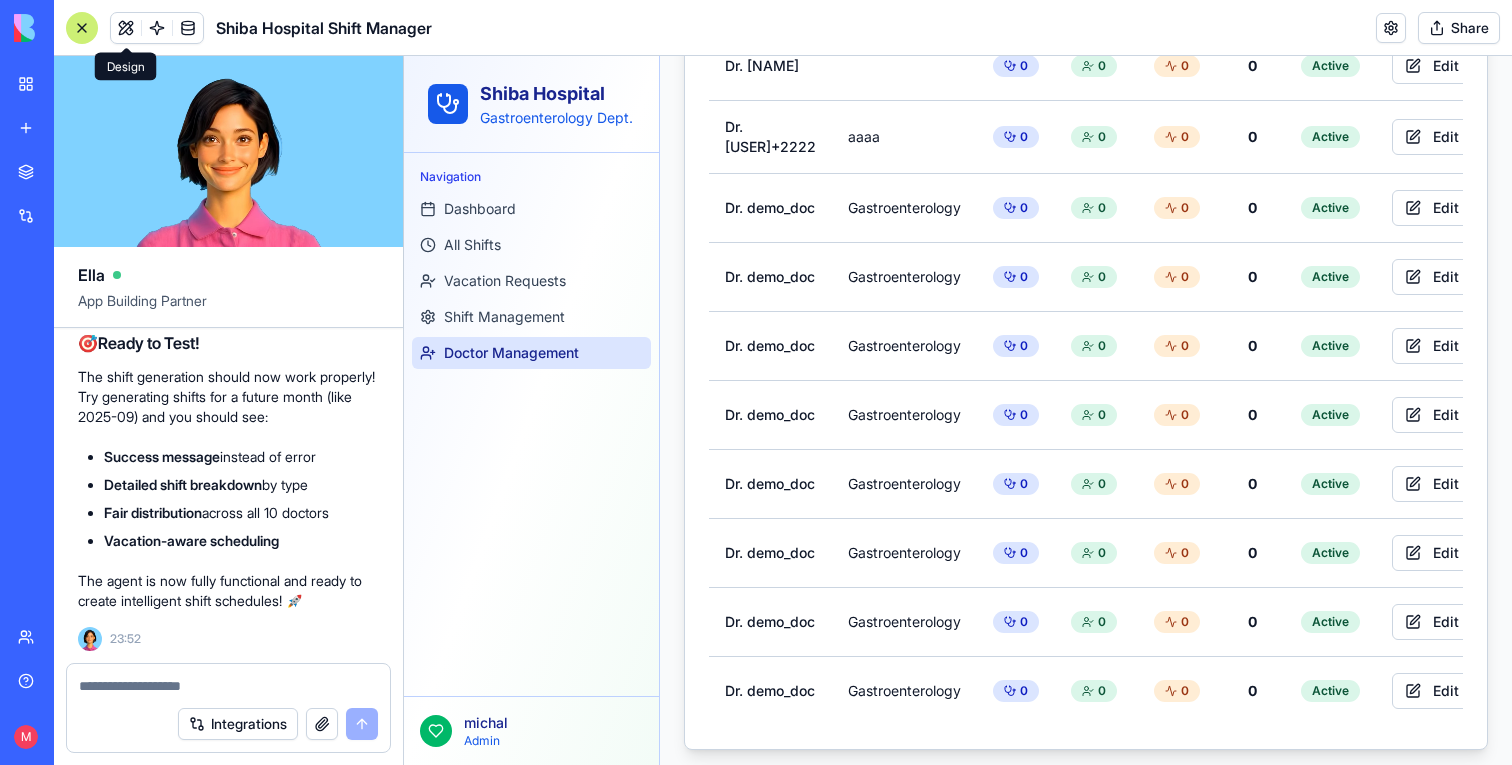 scroll, scrollTop: 621, scrollLeft: 0, axis: vertical 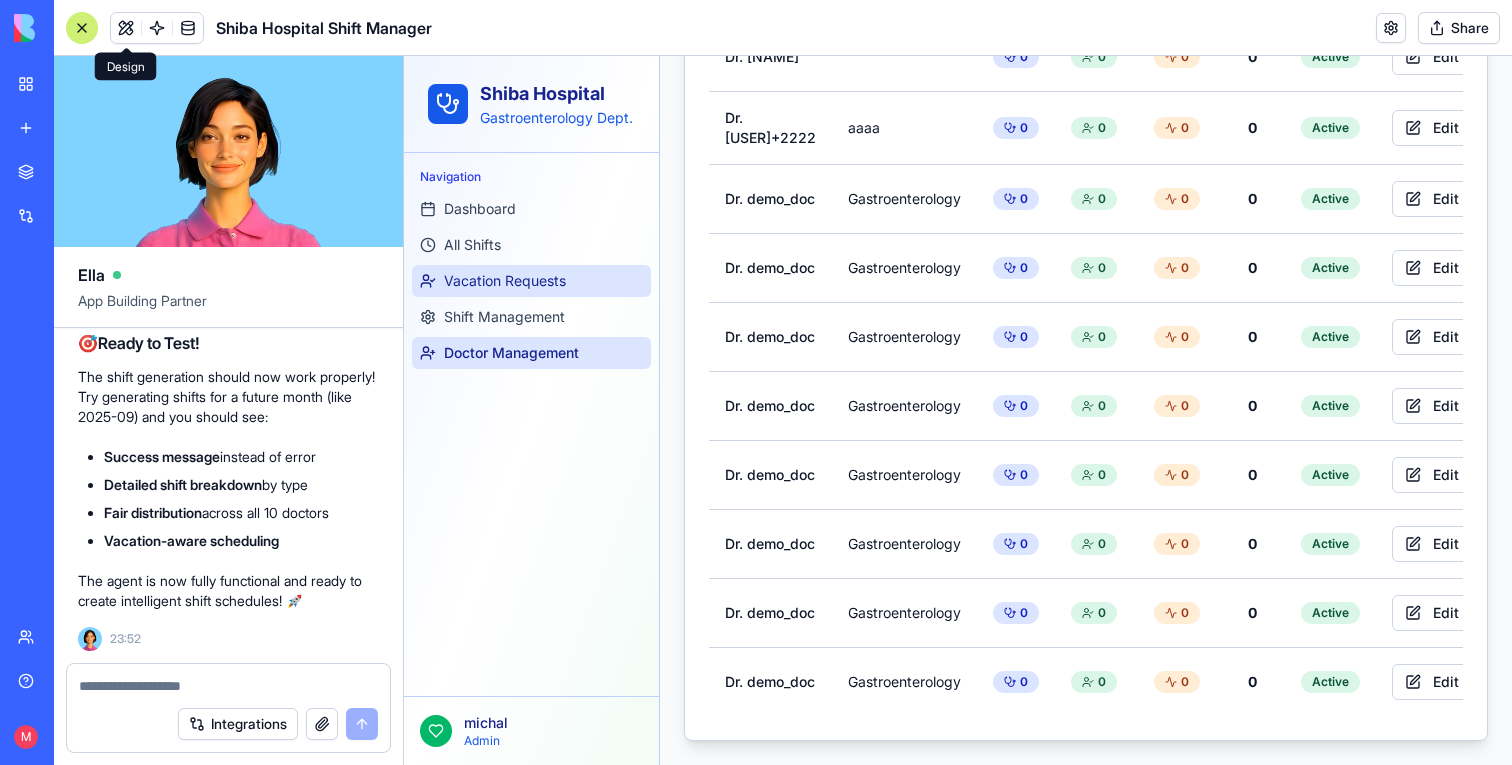 click on "Vacation Requests" at bounding box center [505, 281] 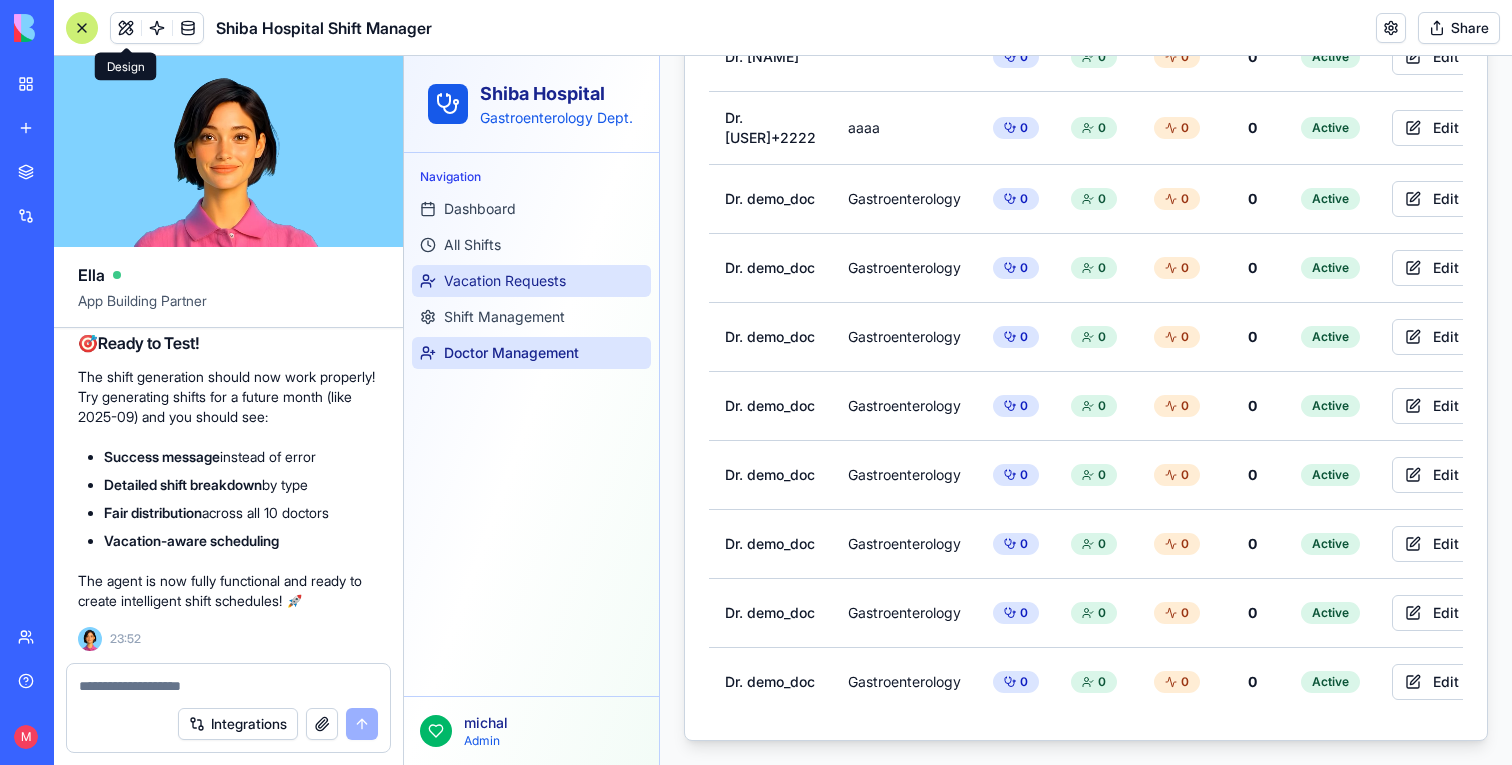 scroll, scrollTop: 73, scrollLeft: 0, axis: vertical 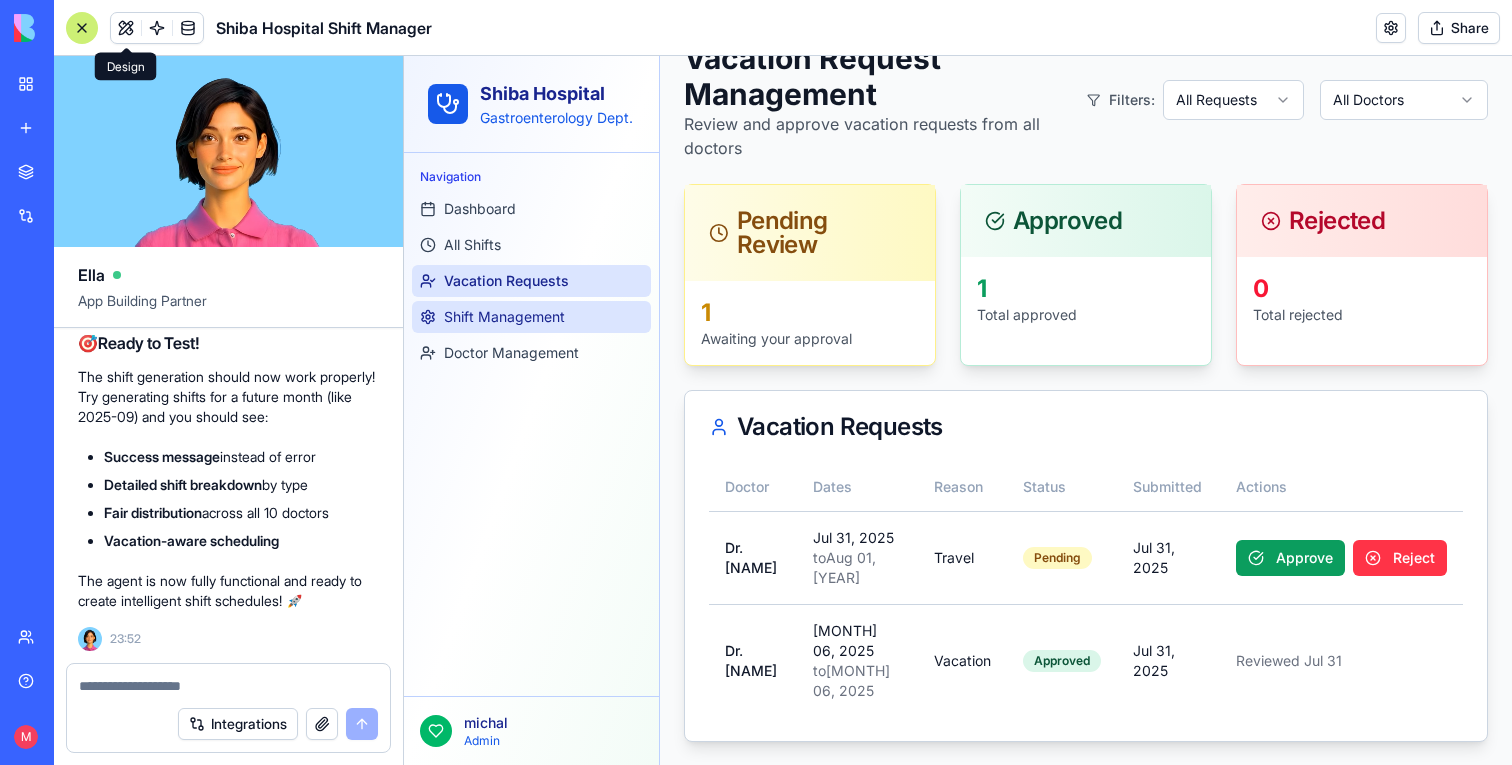 click on "Shift Management" at bounding box center (504, 317) 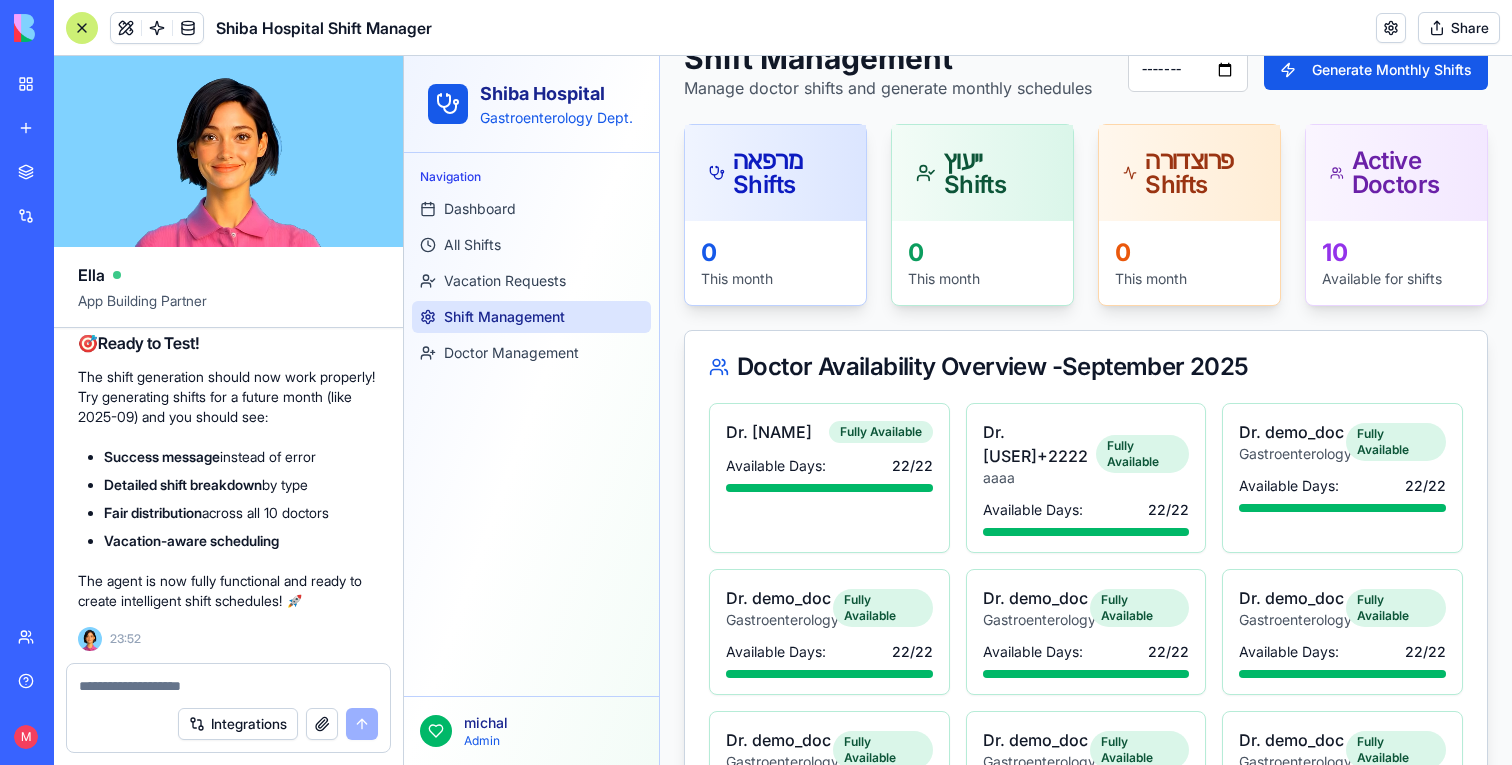 click at bounding box center (82, 28) 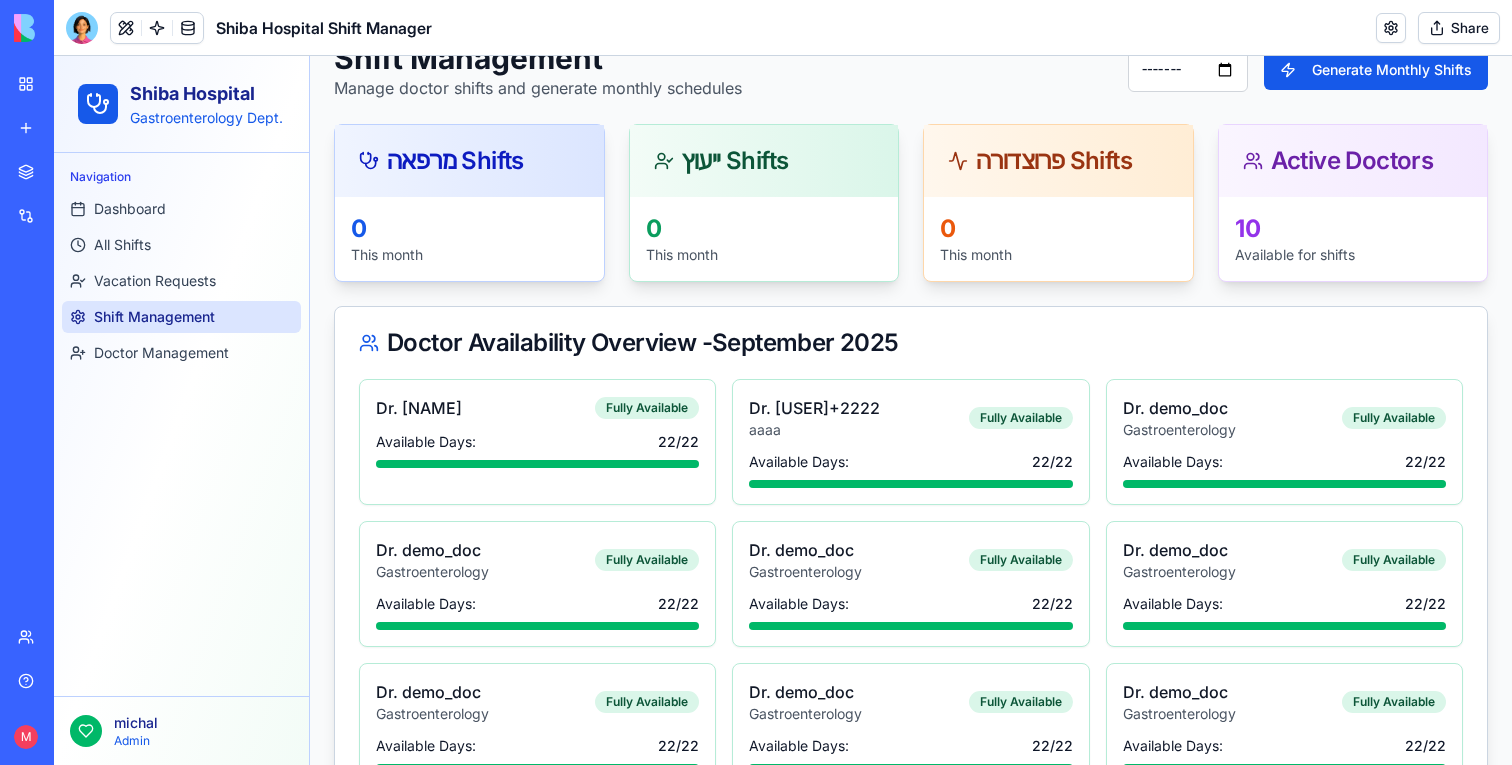 scroll, scrollTop: 0, scrollLeft: 0, axis: both 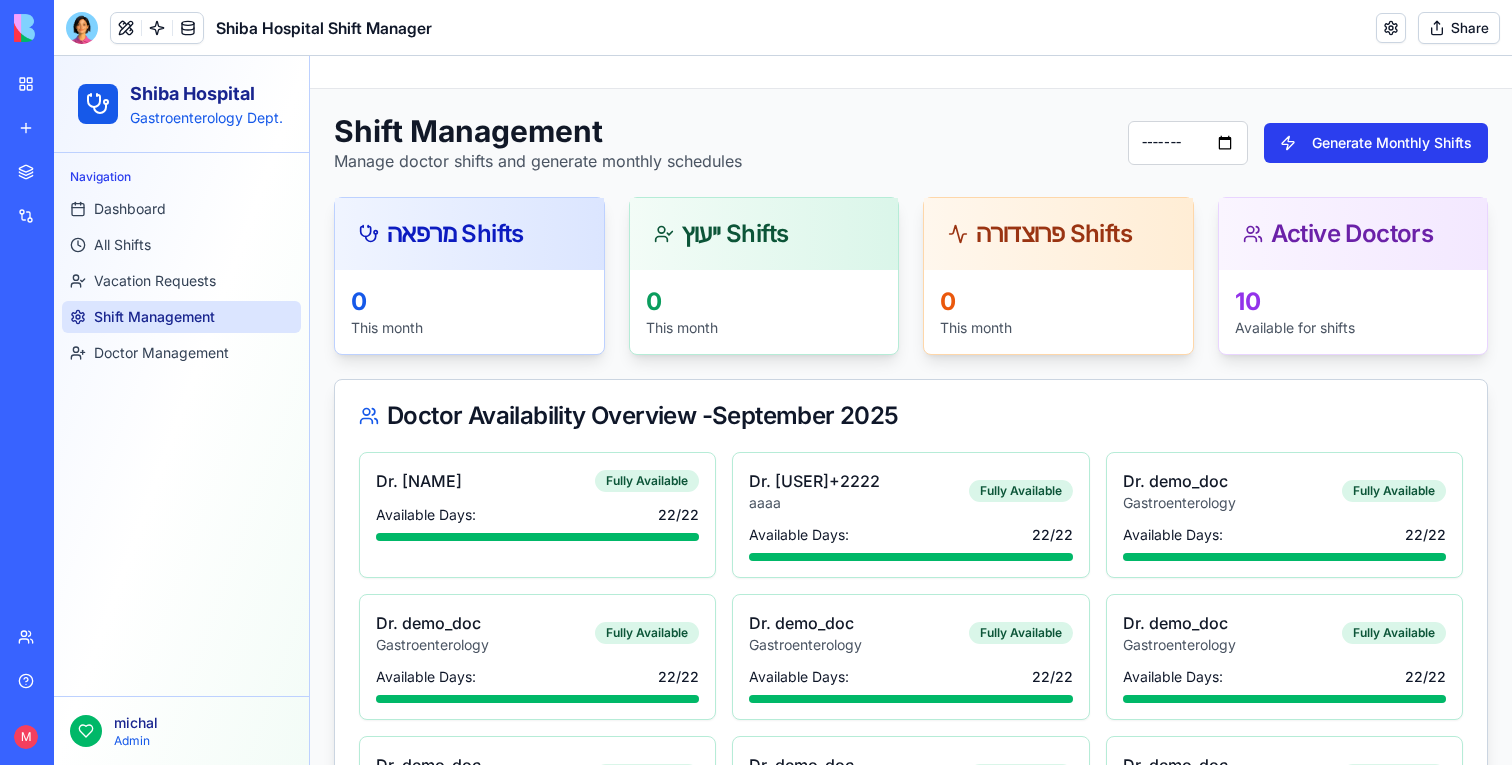 click on "Generate Monthly Shifts" at bounding box center [1376, 143] 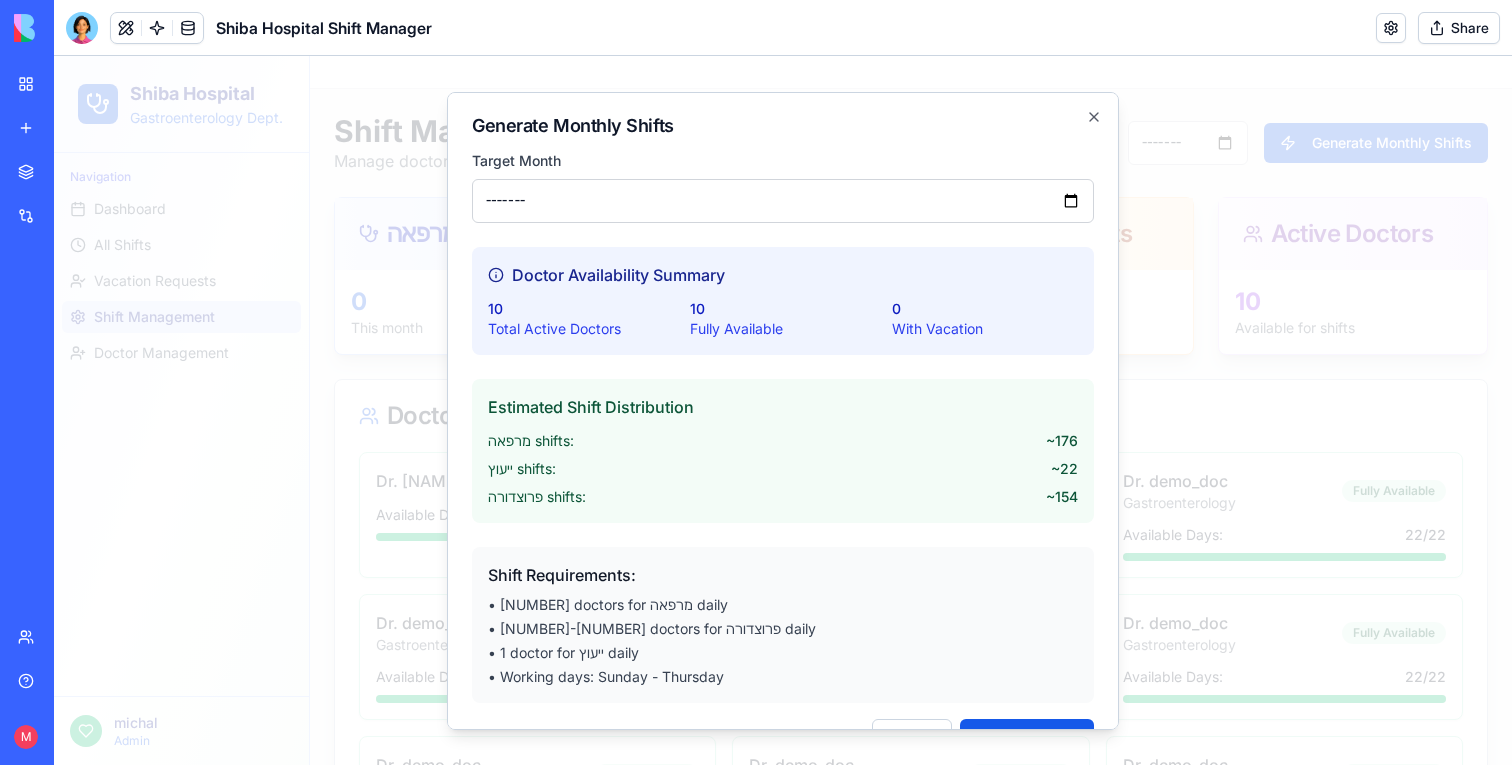 scroll, scrollTop: 54, scrollLeft: 0, axis: vertical 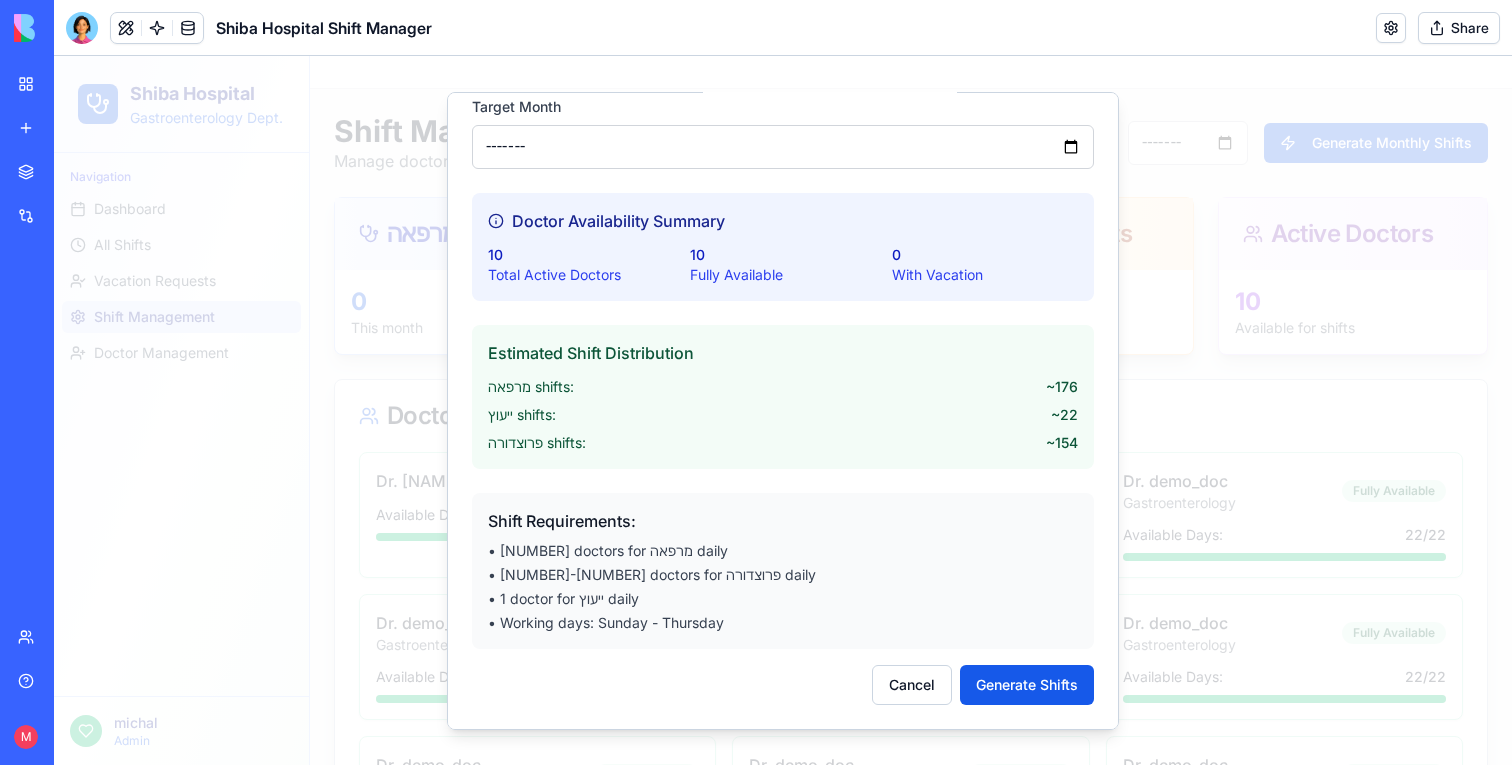 click at bounding box center [783, 410] 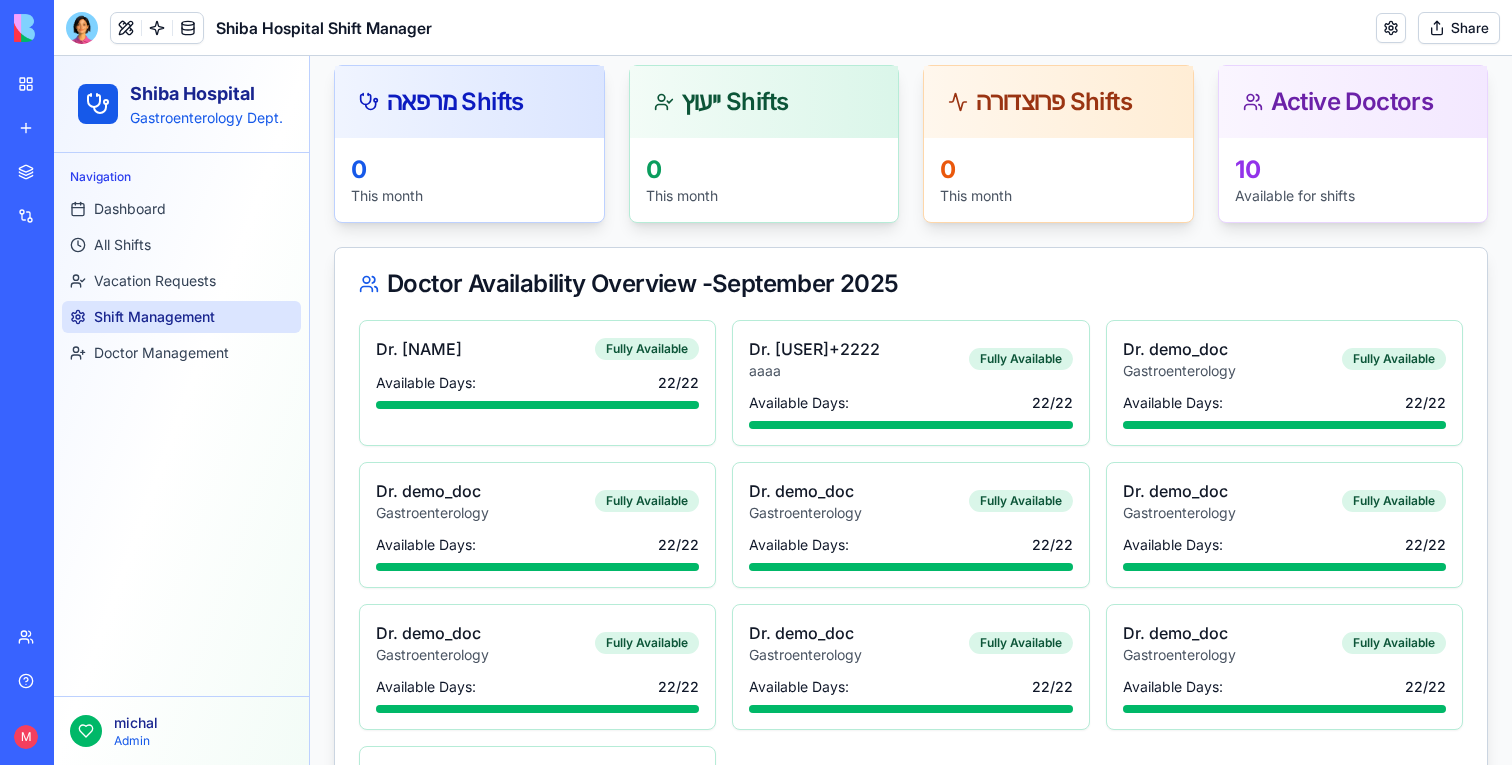 scroll, scrollTop: 0, scrollLeft: 0, axis: both 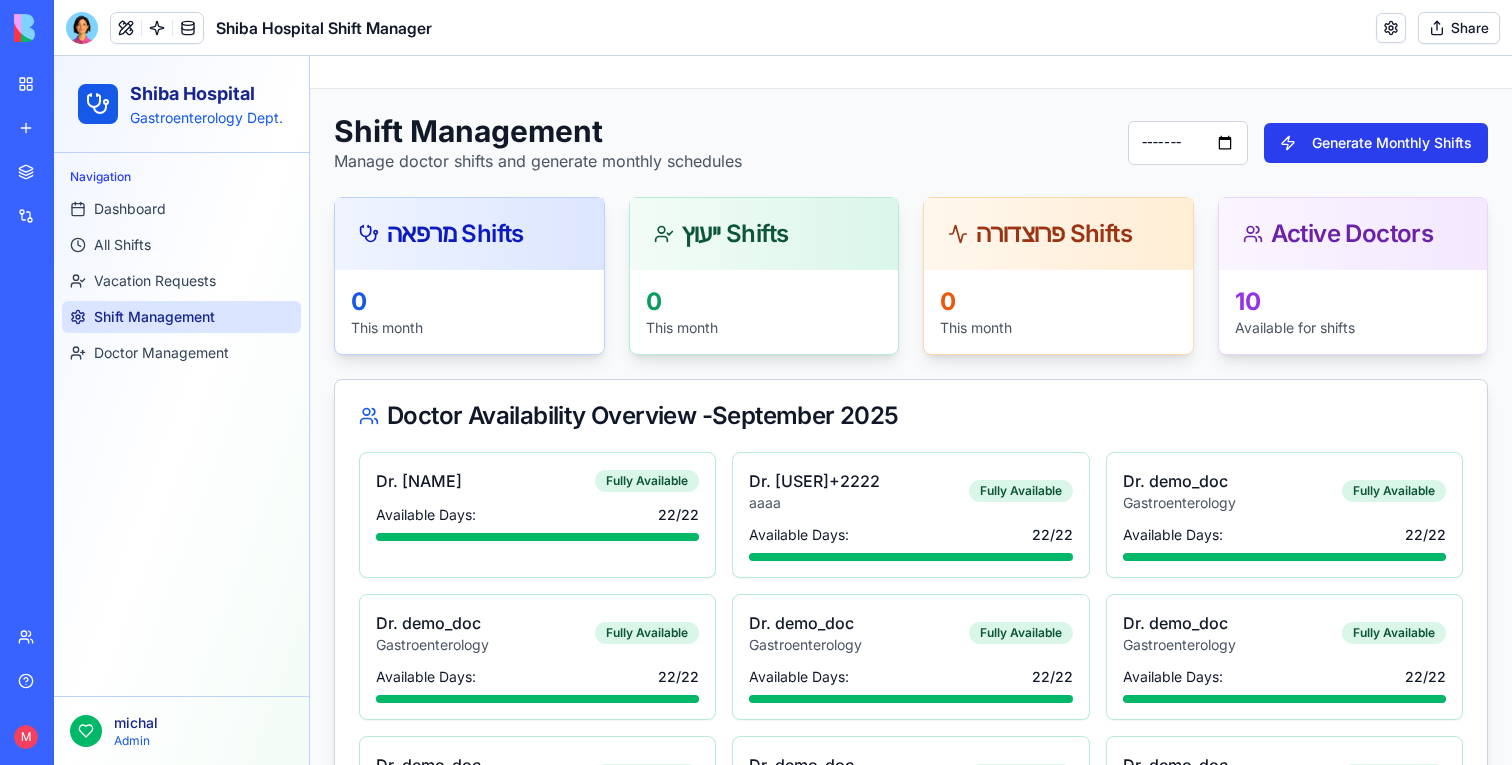 click on "Generate Monthly Shifts" at bounding box center (1376, 143) 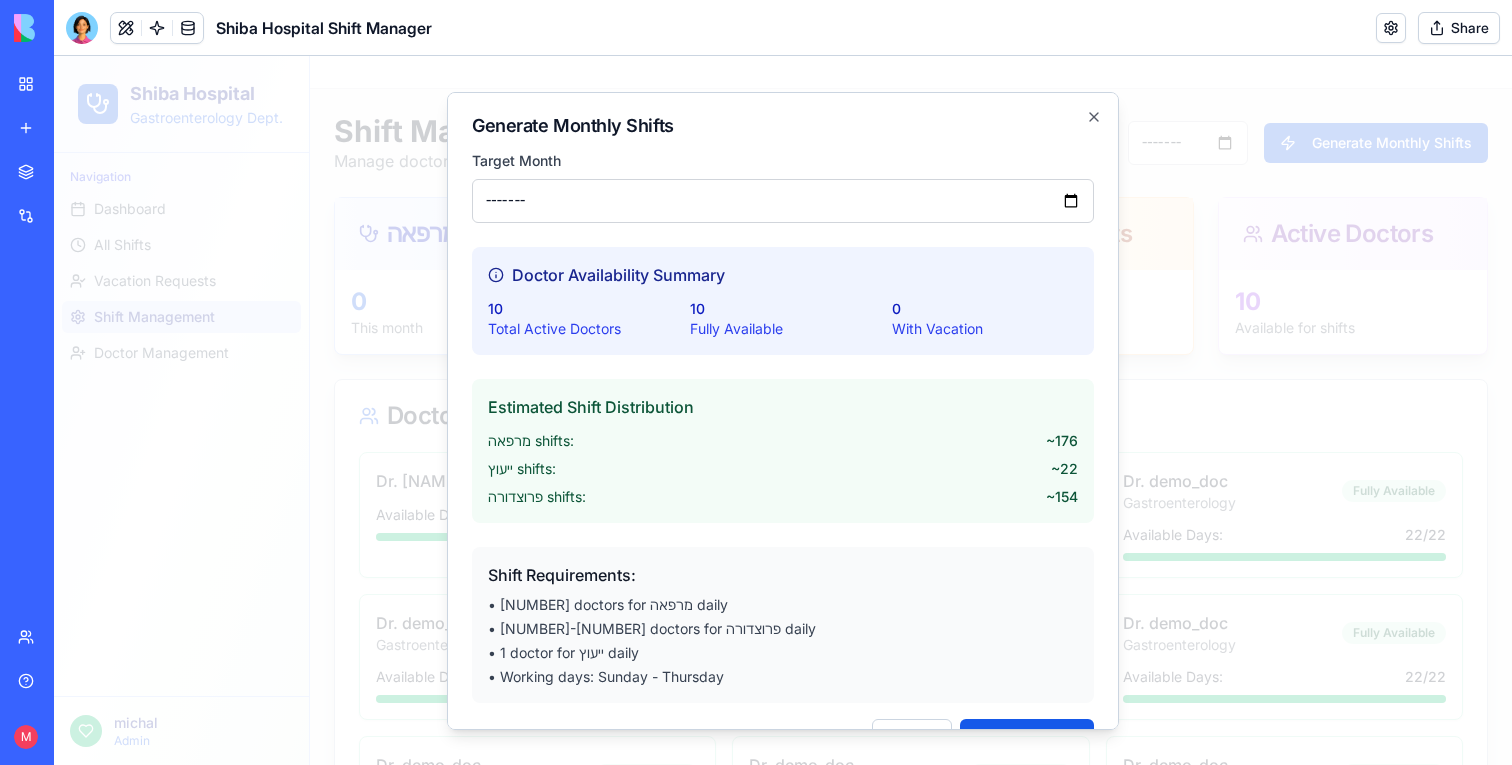 scroll, scrollTop: 54, scrollLeft: 0, axis: vertical 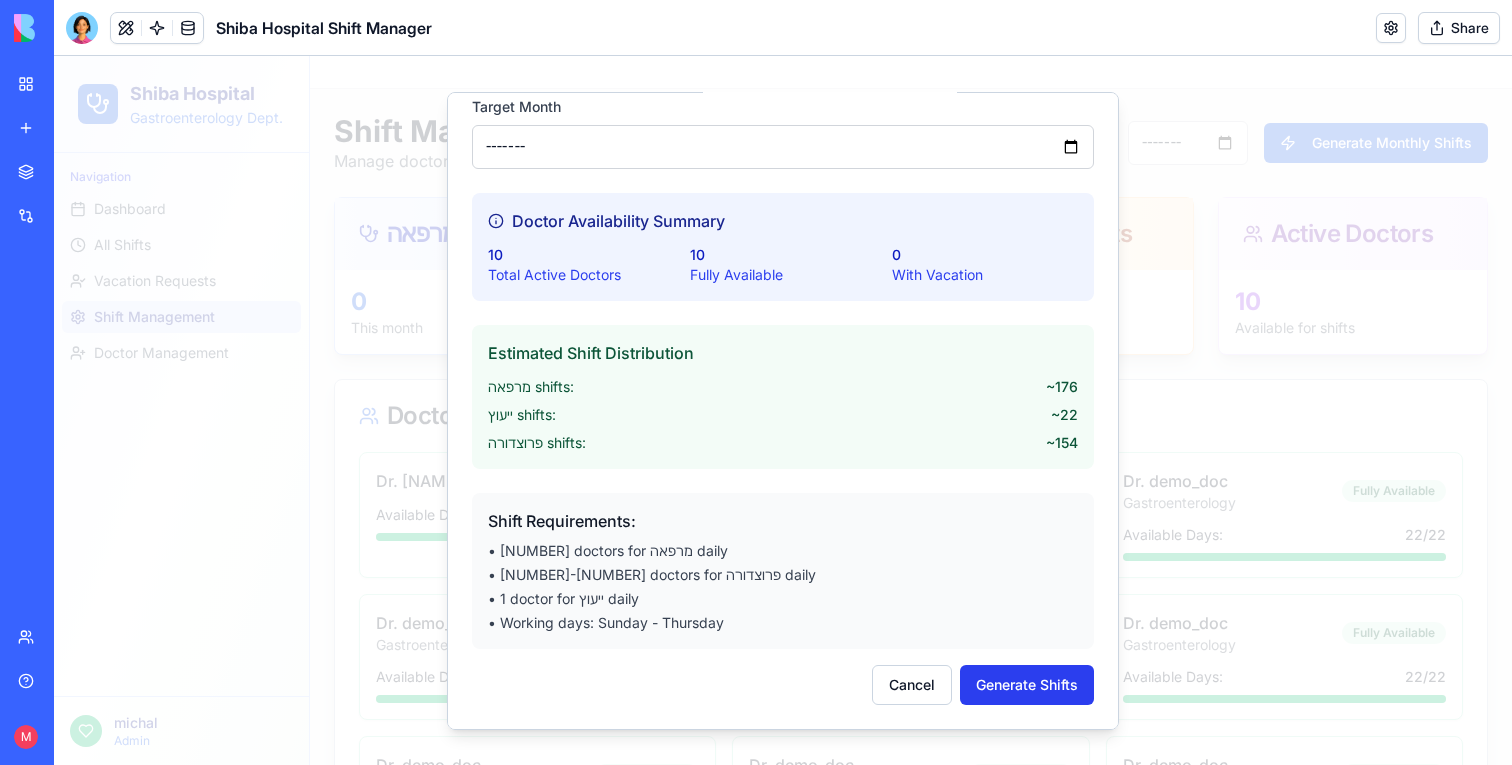 click on "Generate Shifts" at bounding box center (1027, 684) 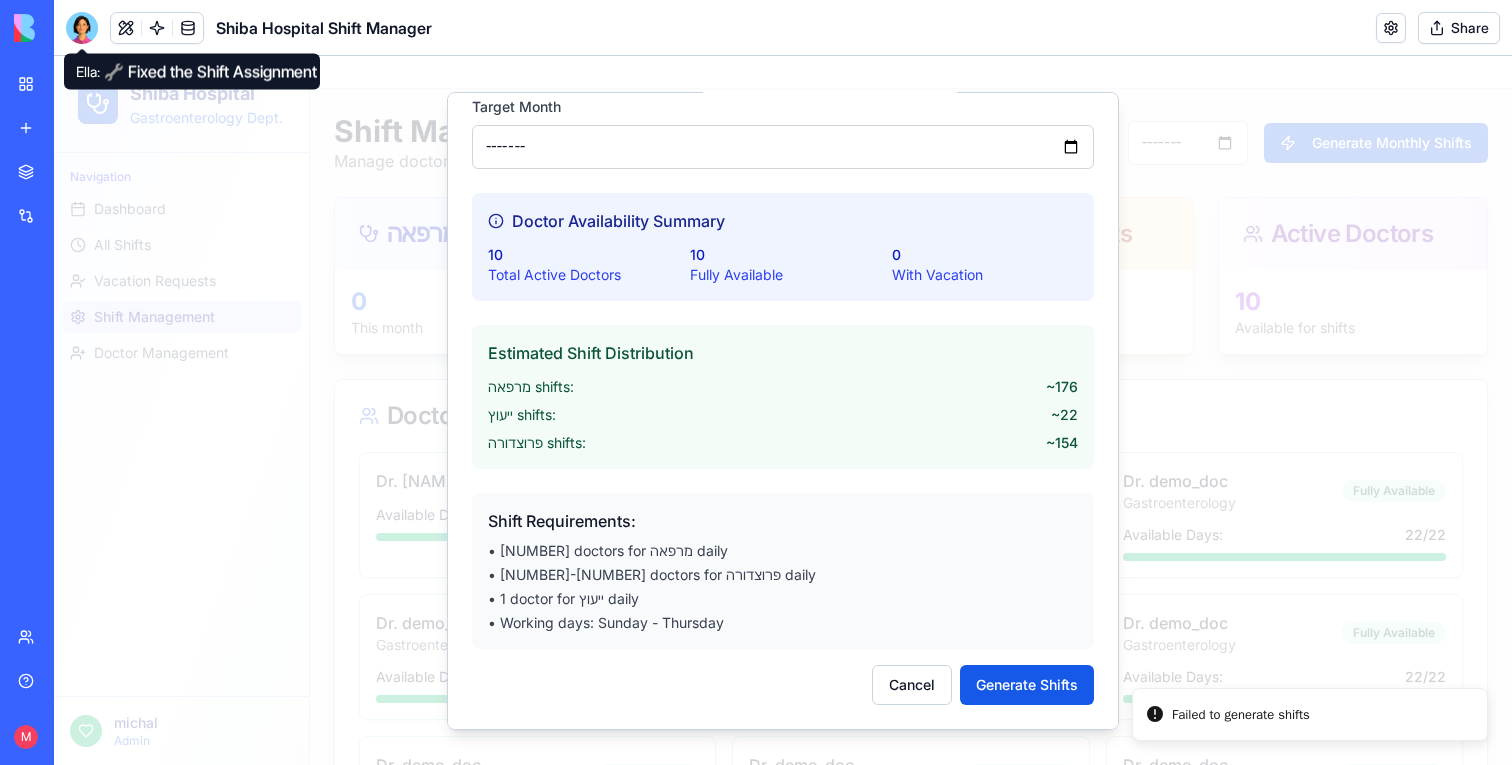 click at bounding box center (82, 28) 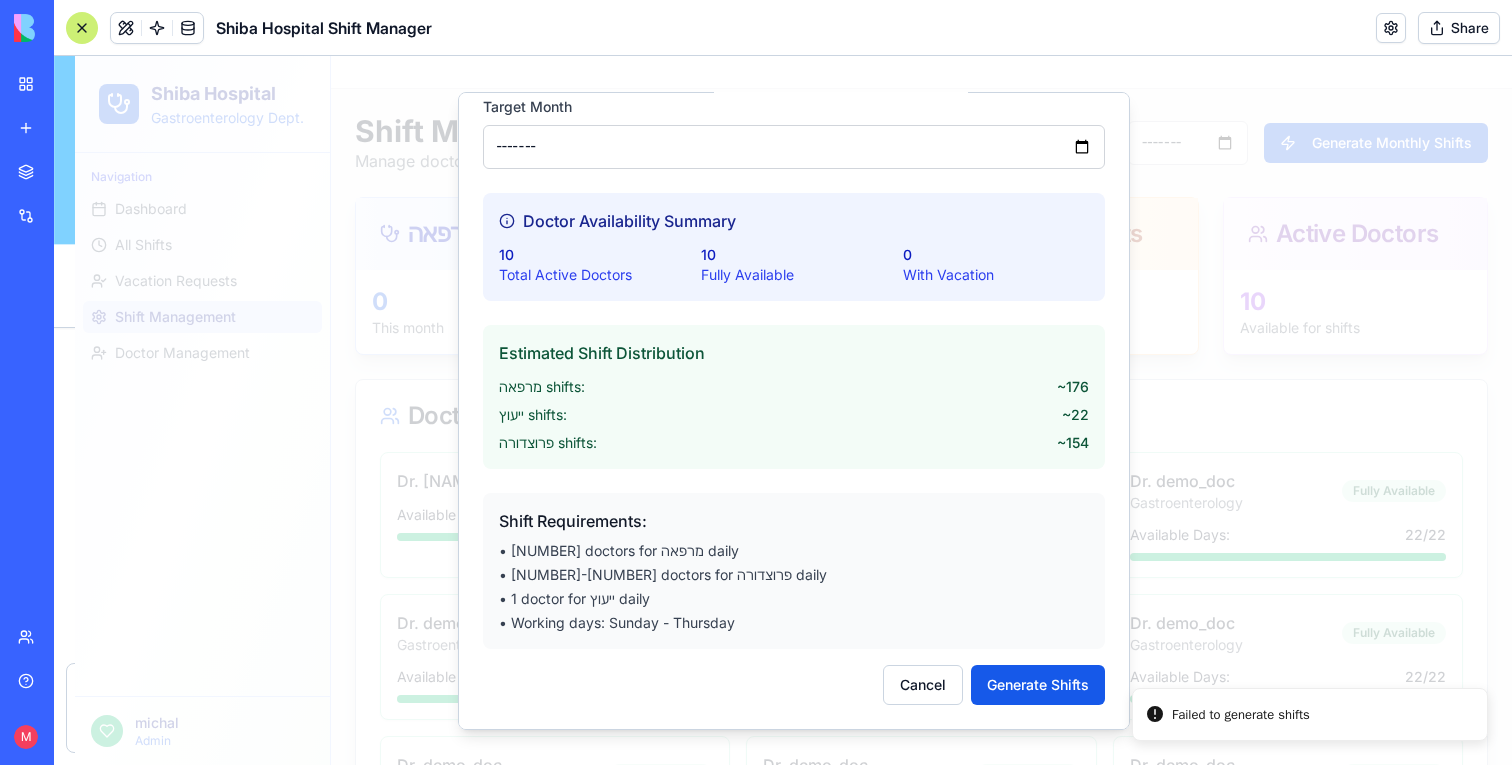 scroll, scrollTop: 20712, scrollLeft: 0, axis: vertical 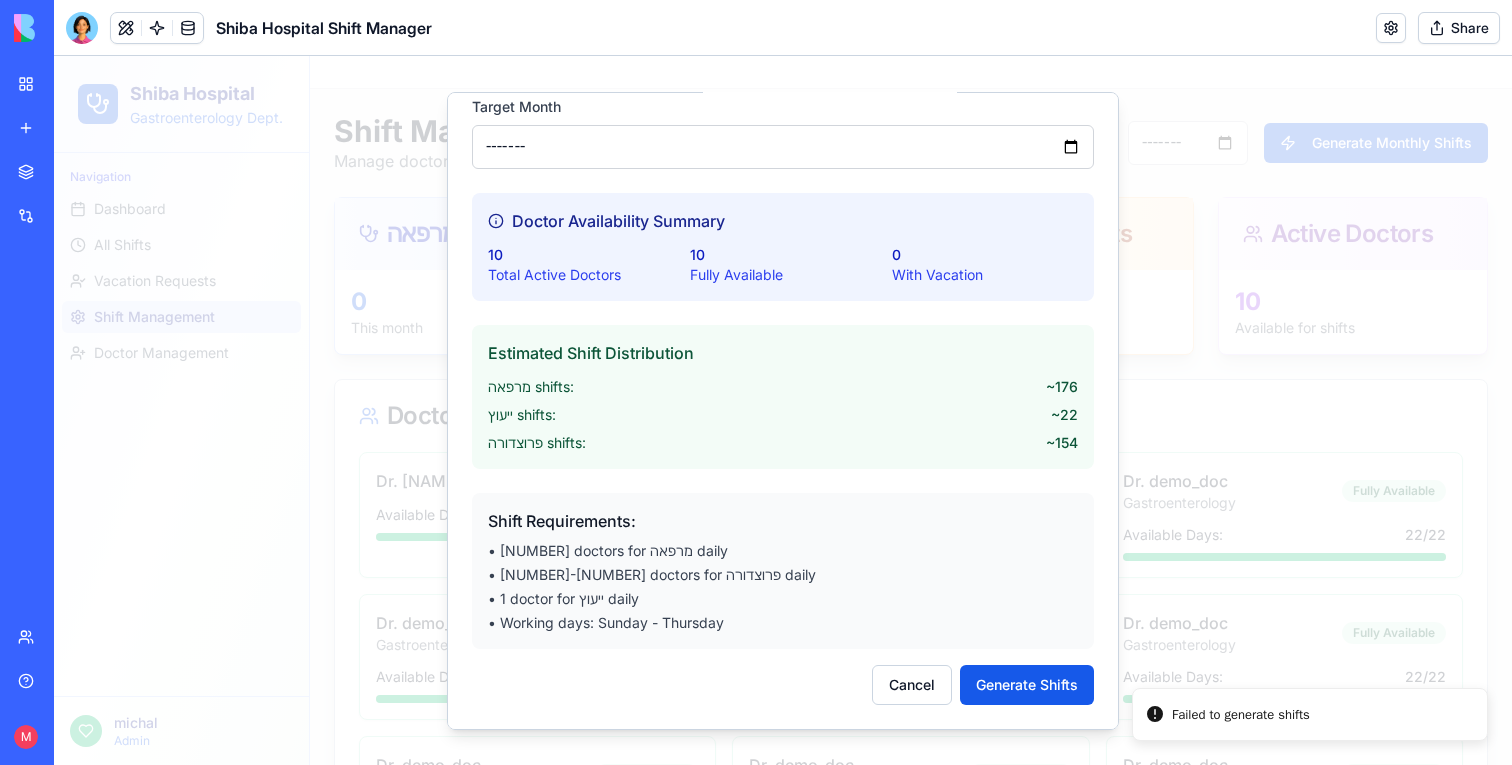 click at bounding box center [82, 28] 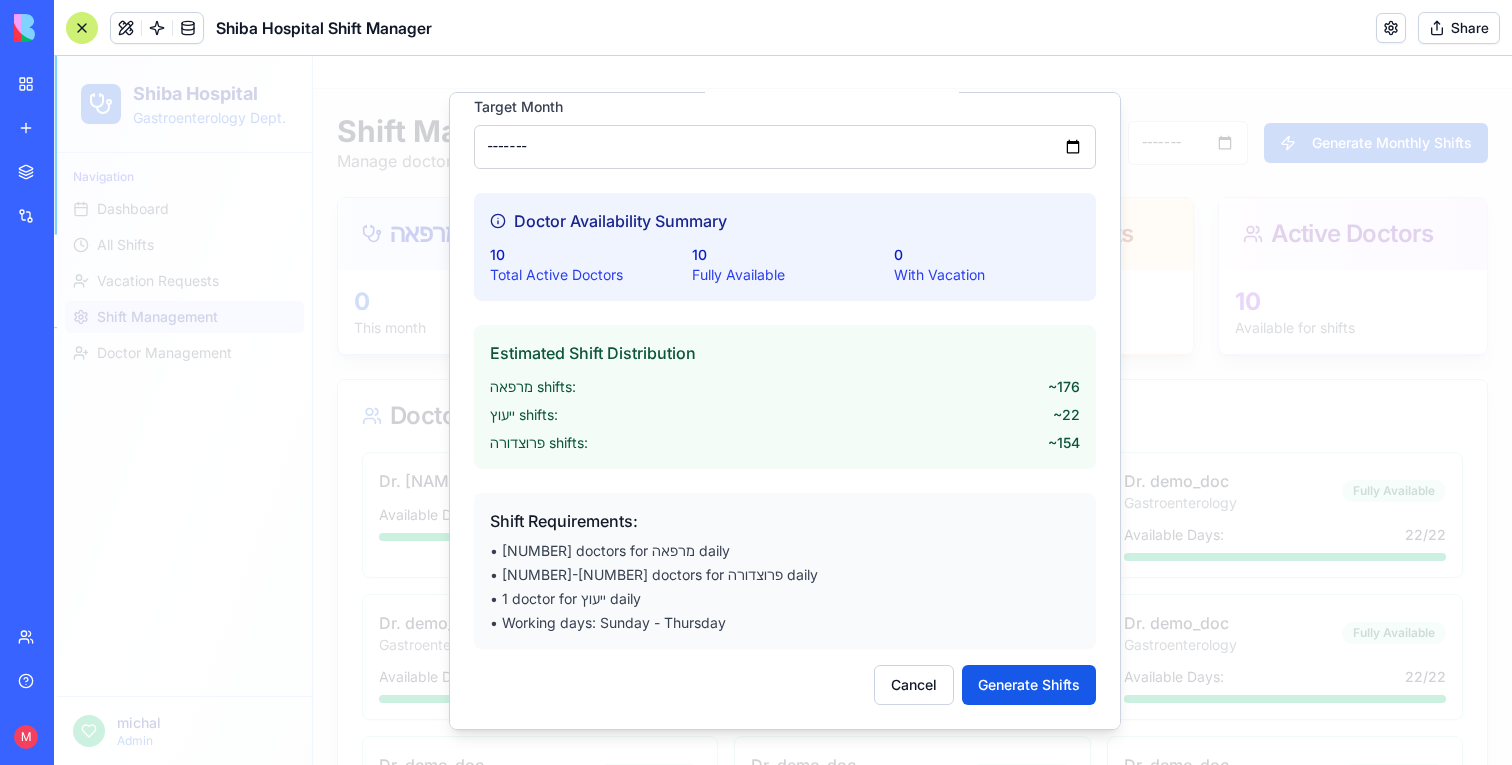 scroll, scrollTop: 20712, scrollLeft: 0, axis: vertical 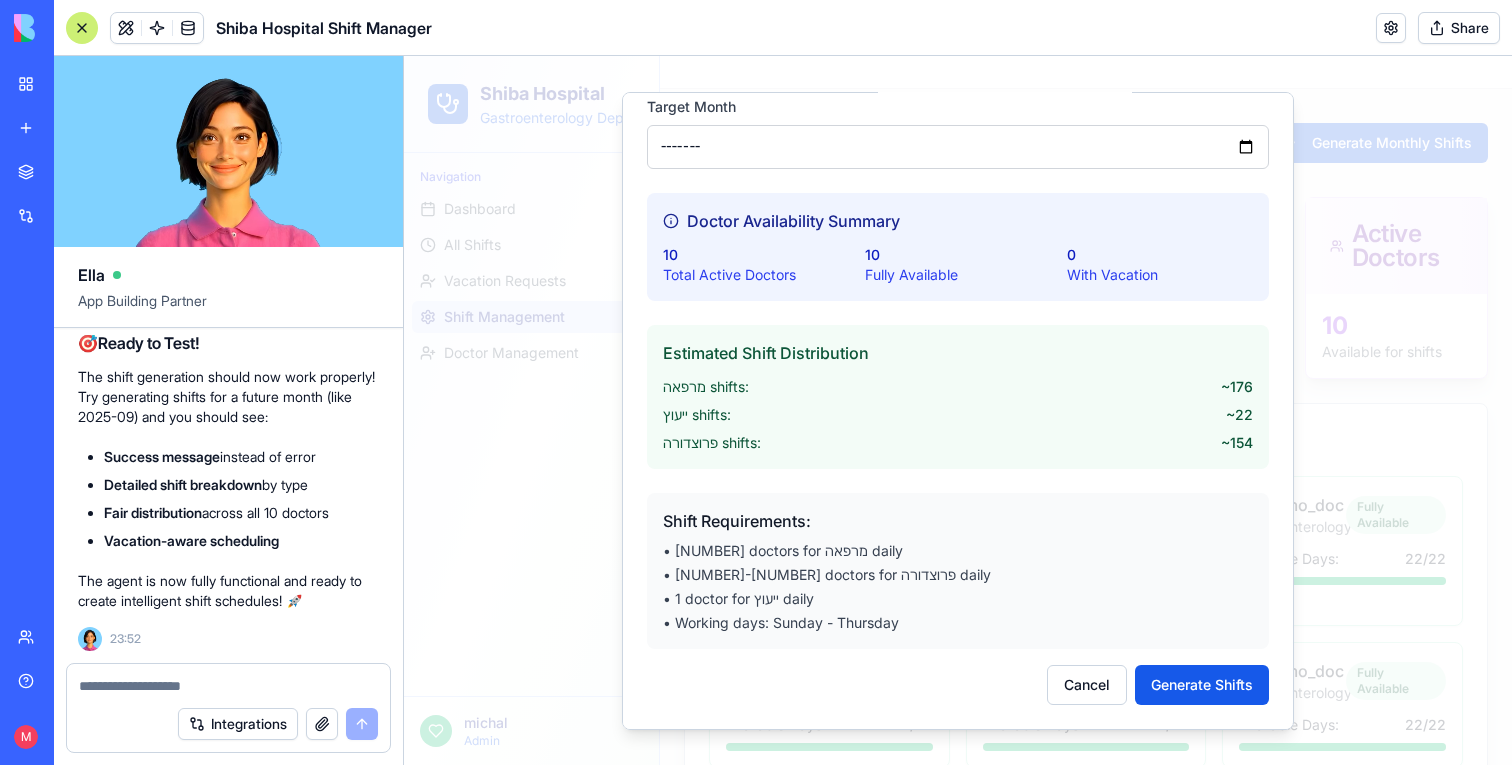 click at bounding box center (228, 686) 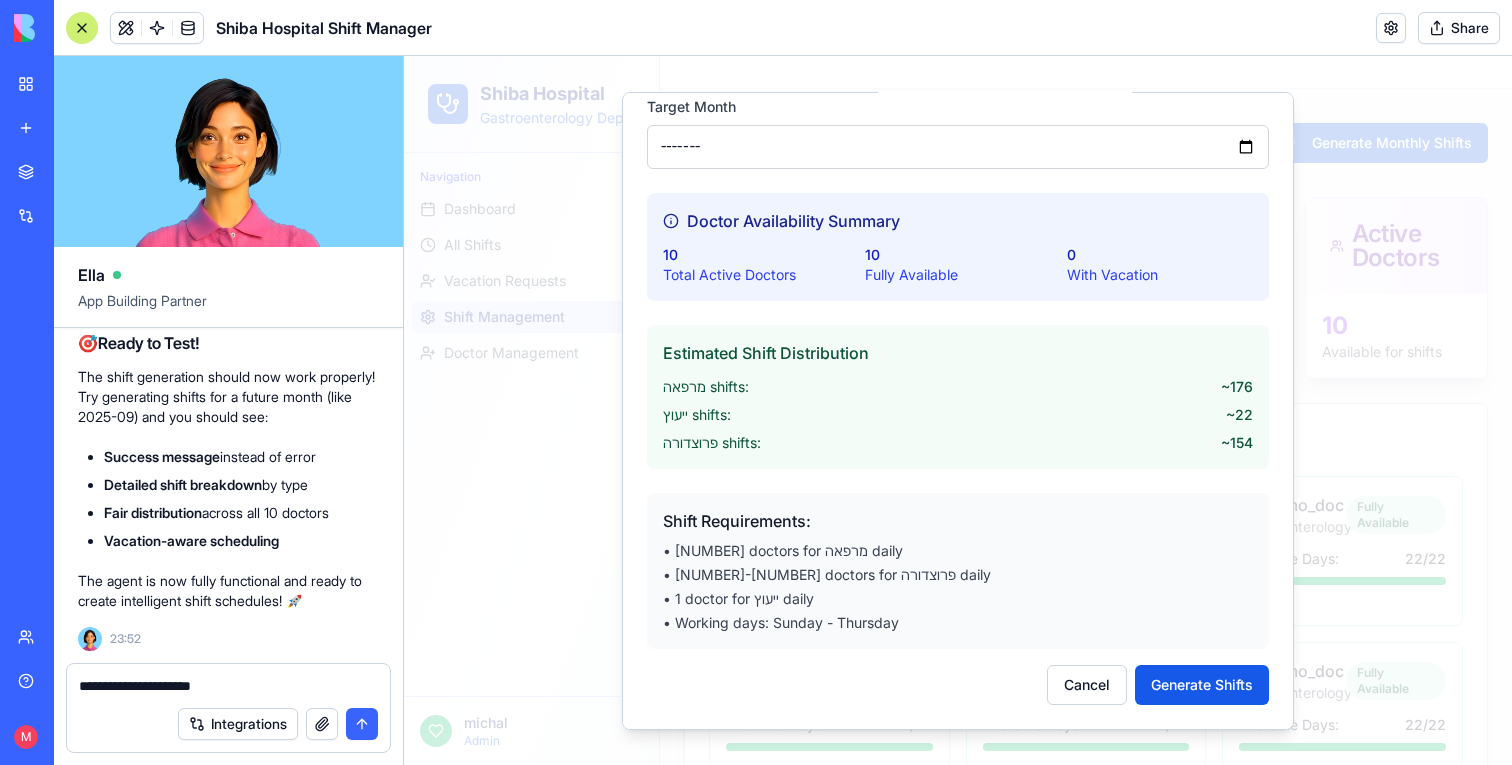 type on "**********" 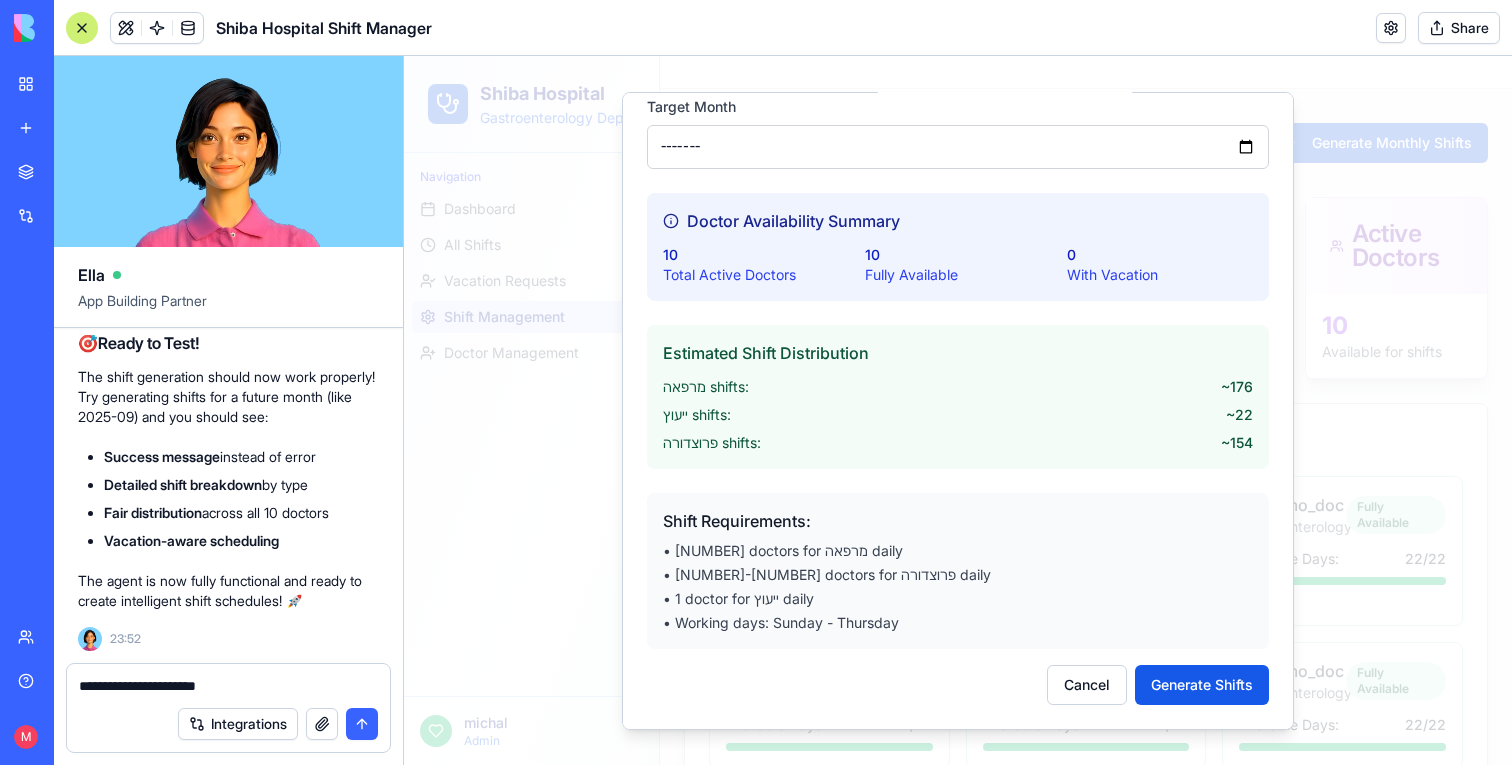 paste 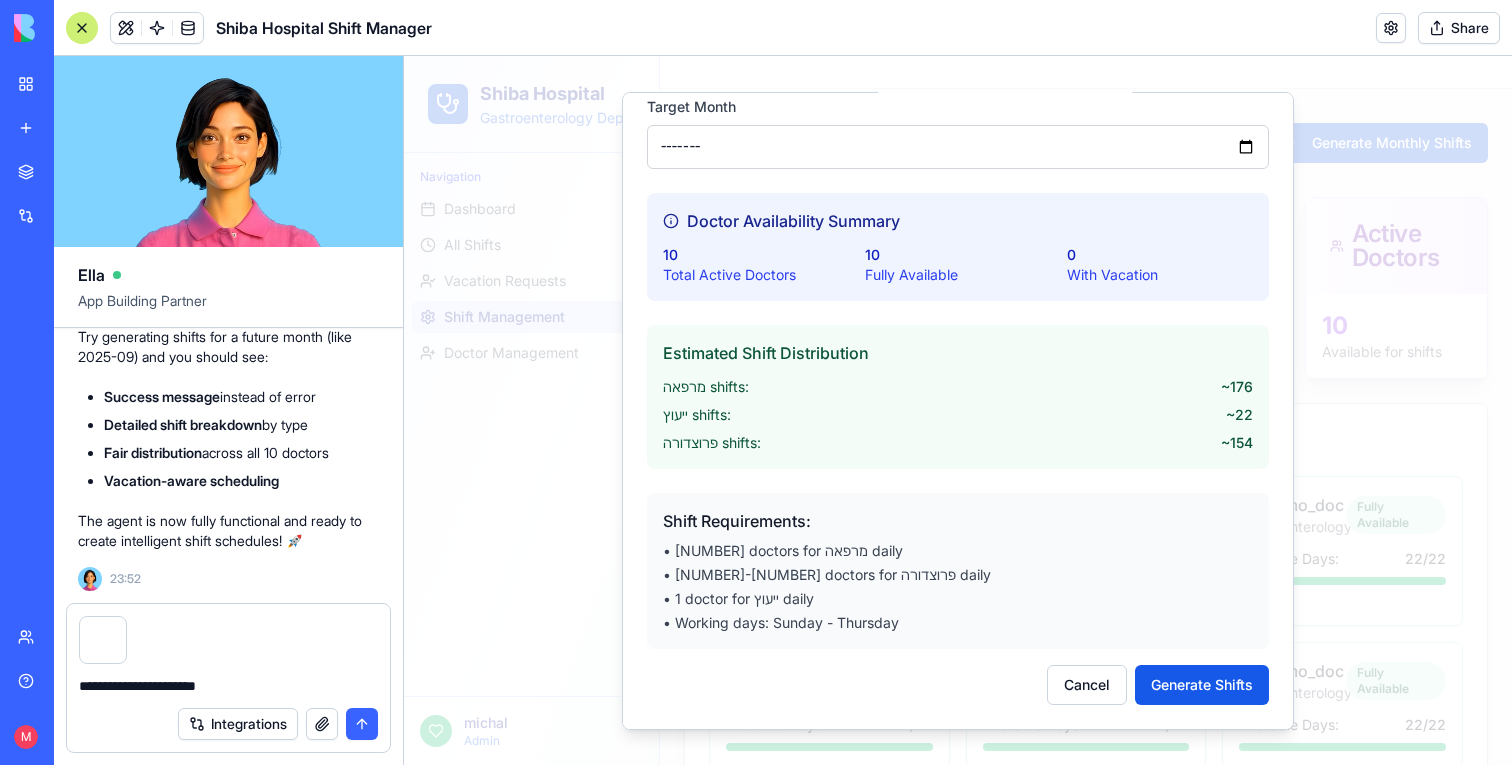 type 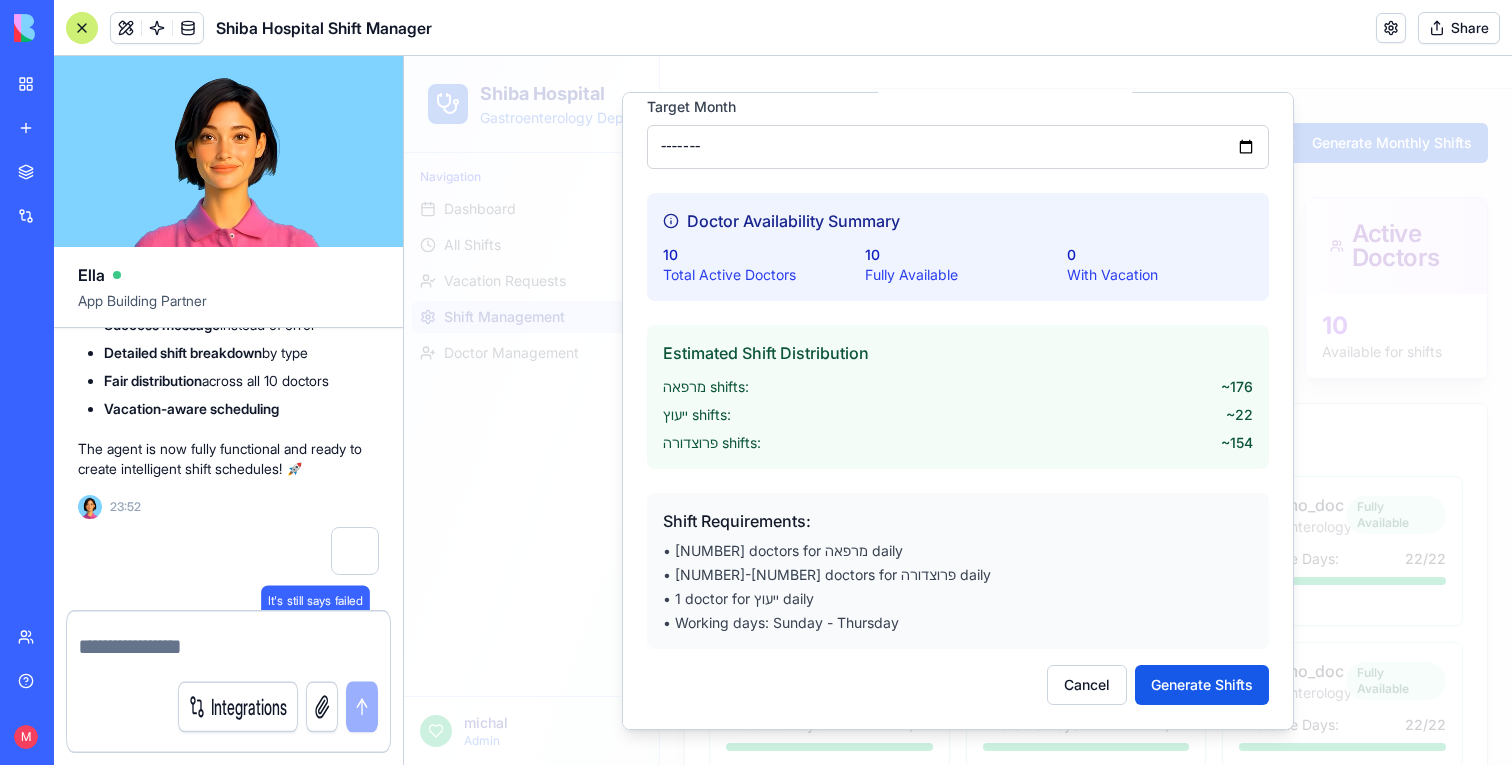 scroll, scrollTop: 20844, scrollLeft: 0, axis: vertical 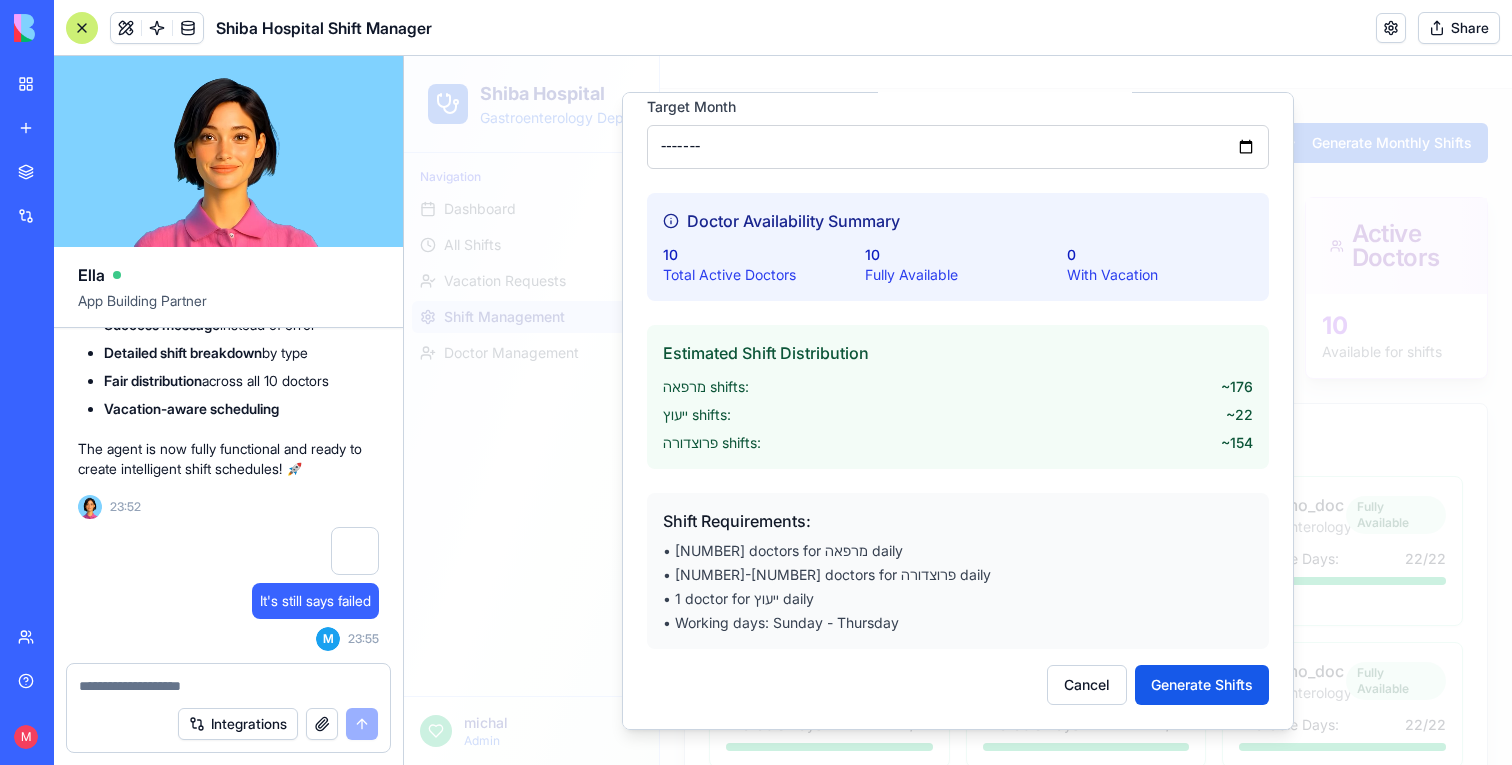 click at bounding box center (958, 410) 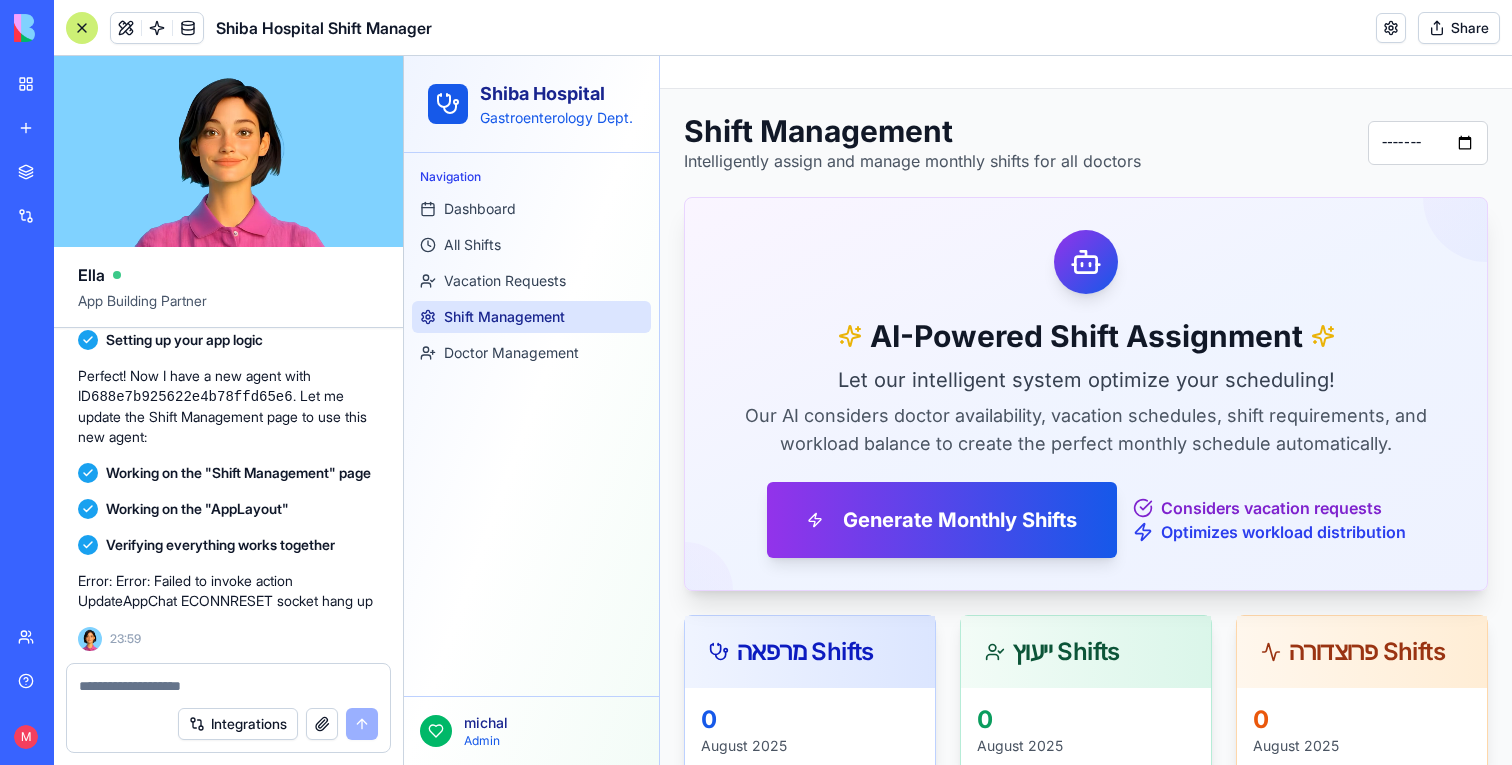 scroll, scrollTop: 21556, scrollLeft: 0, axis: vertical 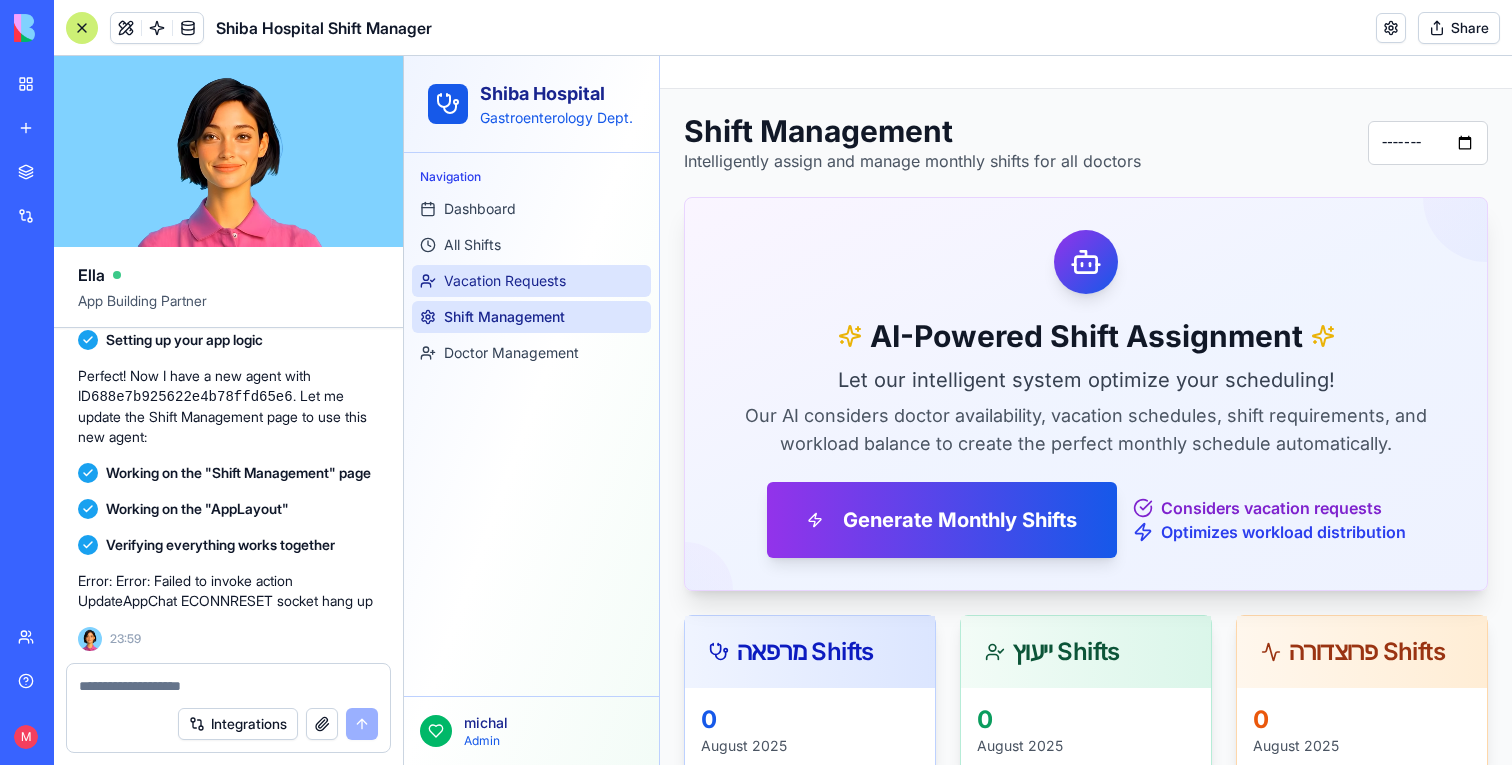 click on "Vacation Requests" at bounding box center (505, 281) 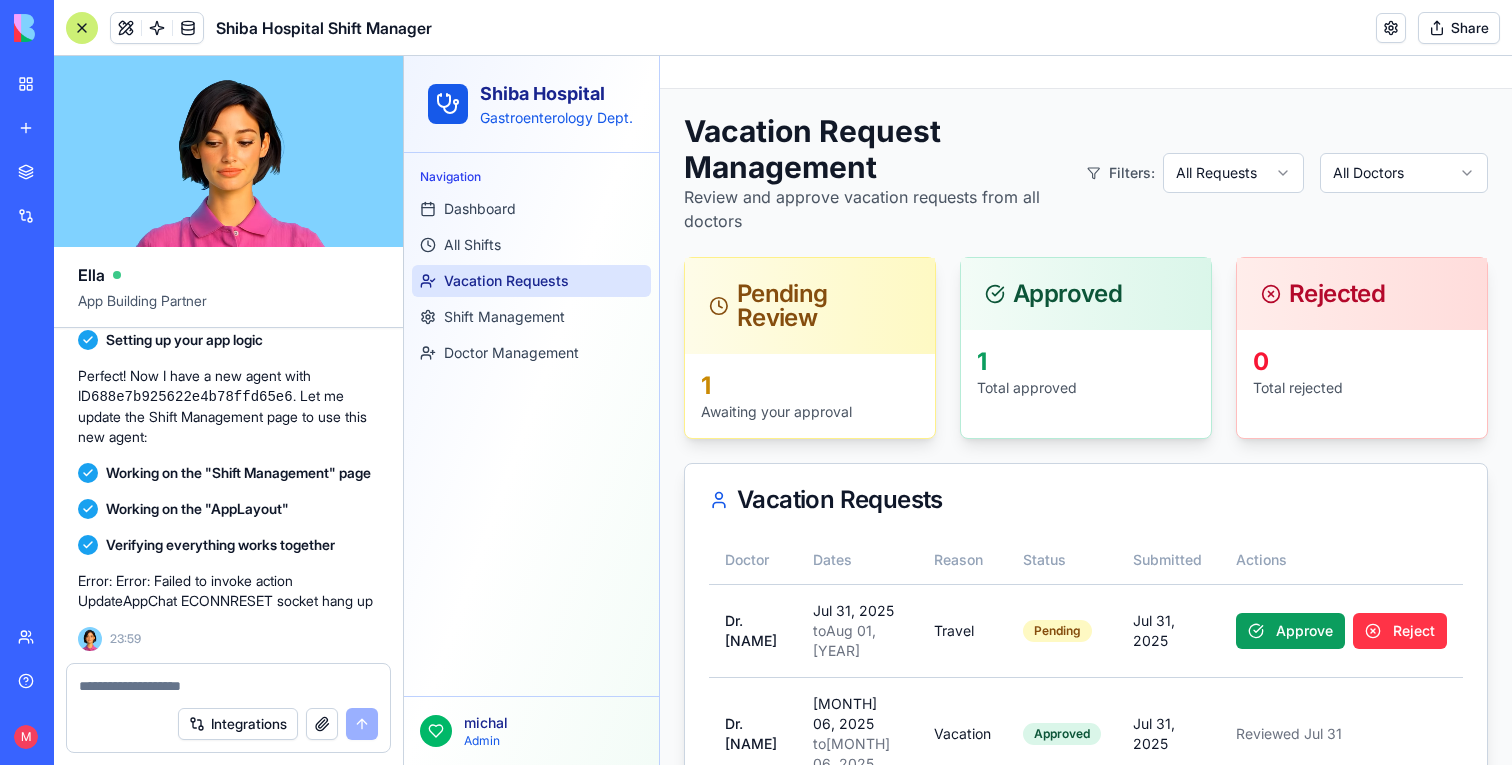 click on "Dashboard All Shifts Vacation Requests Shift Management Doctor Management" at bounding box center [531, 281] 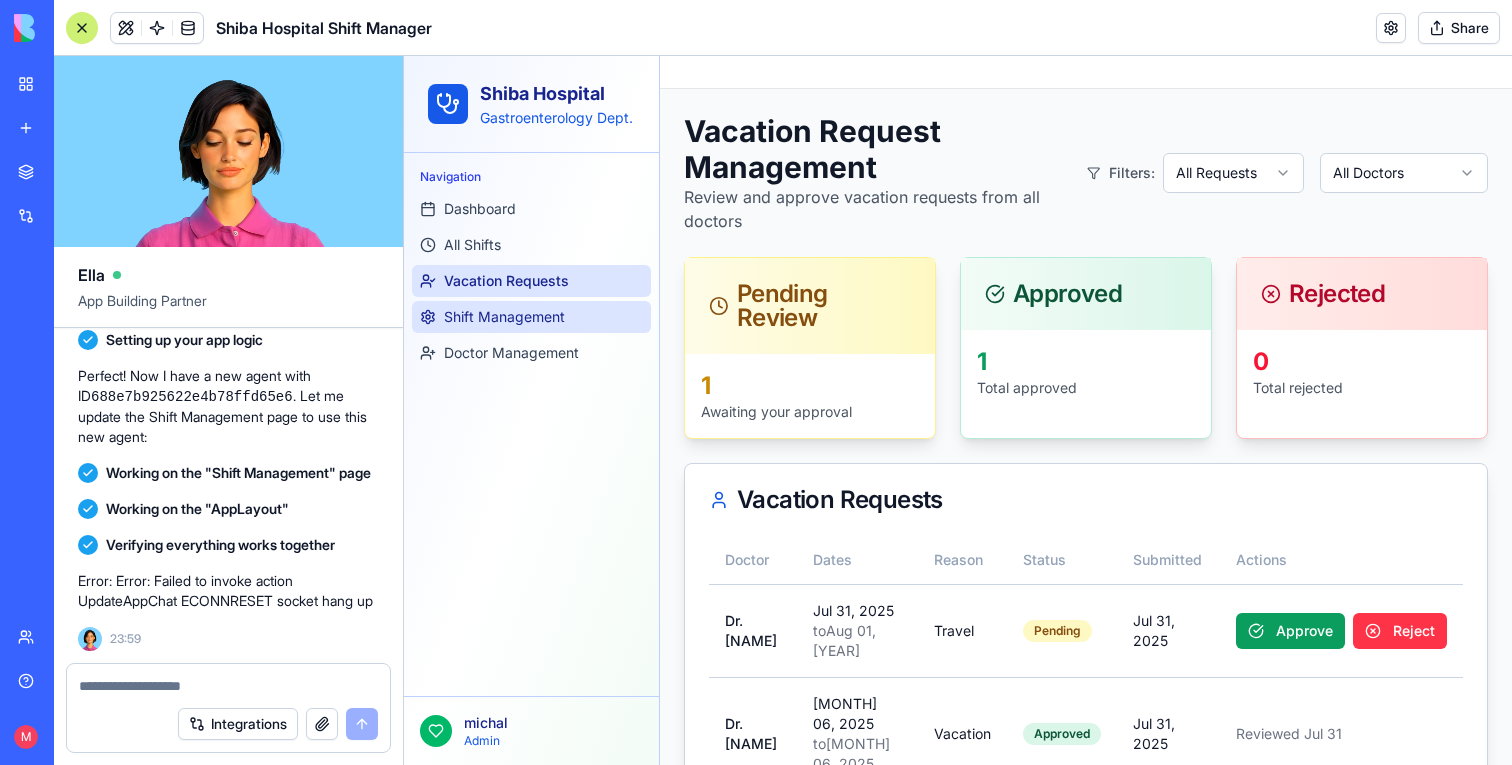 click on "Shift Management" at bounding box center (504, 317) 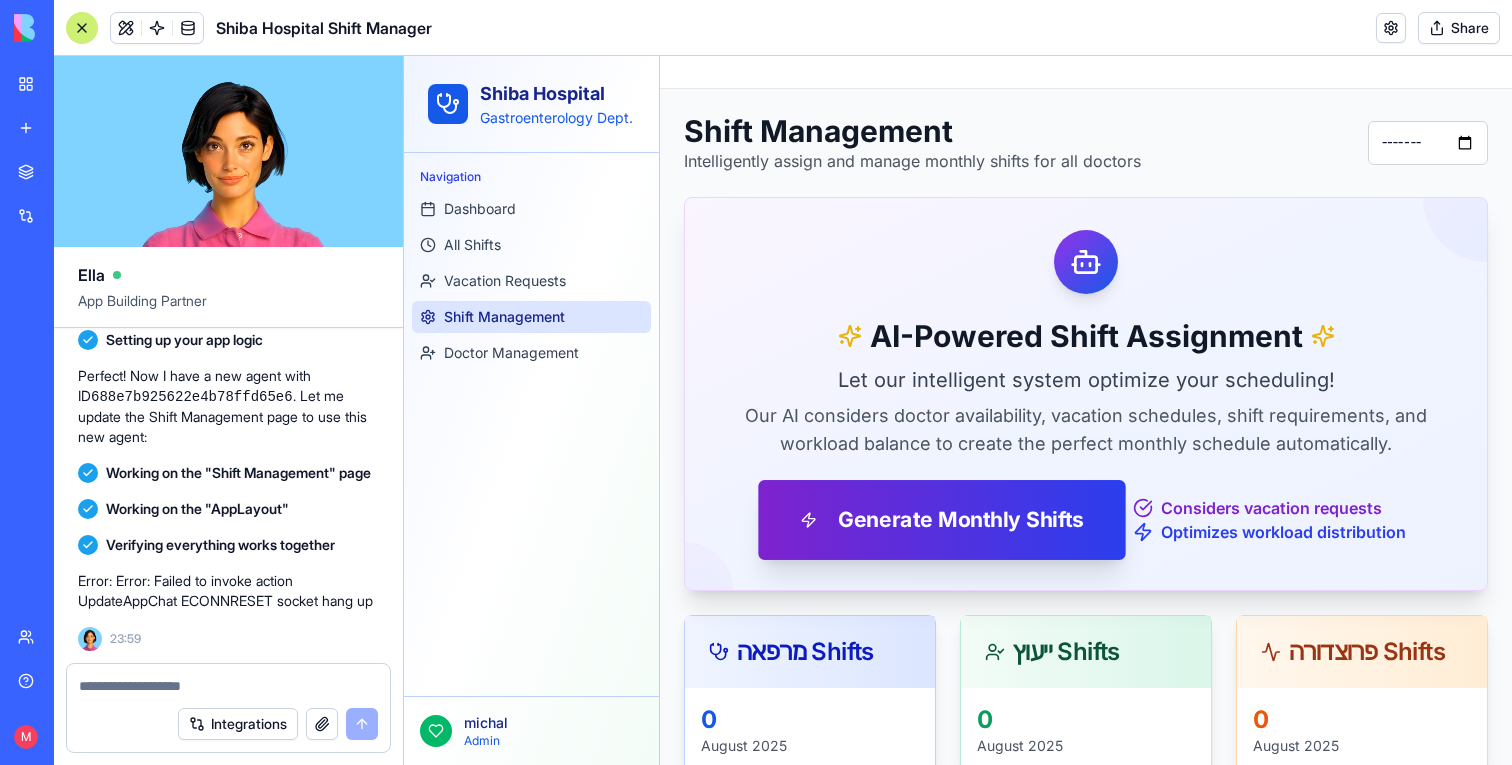 click on "Generate Monthly Shifts" at bounding box center (942, 520) 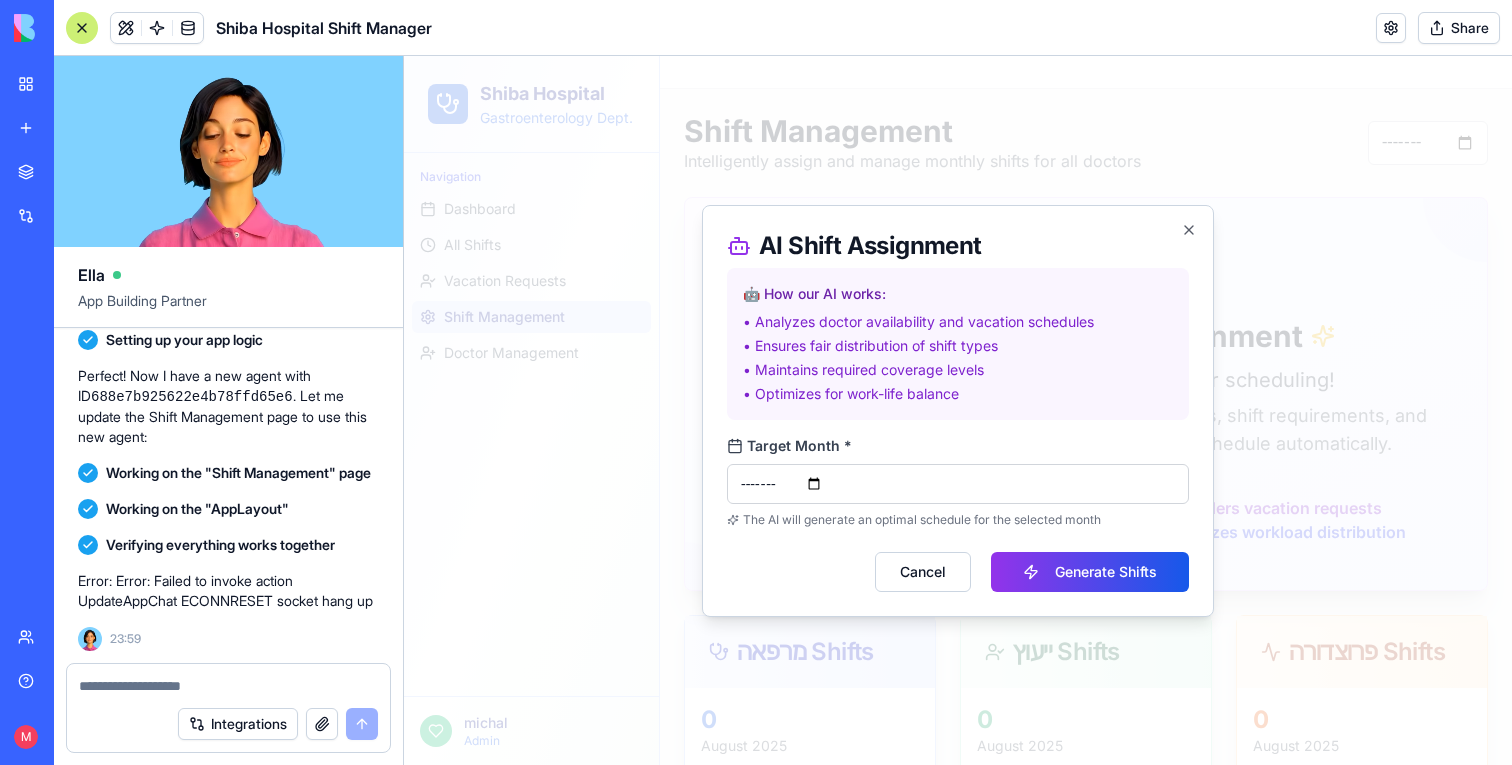 click on "*******" at bounding box center (958, 484) 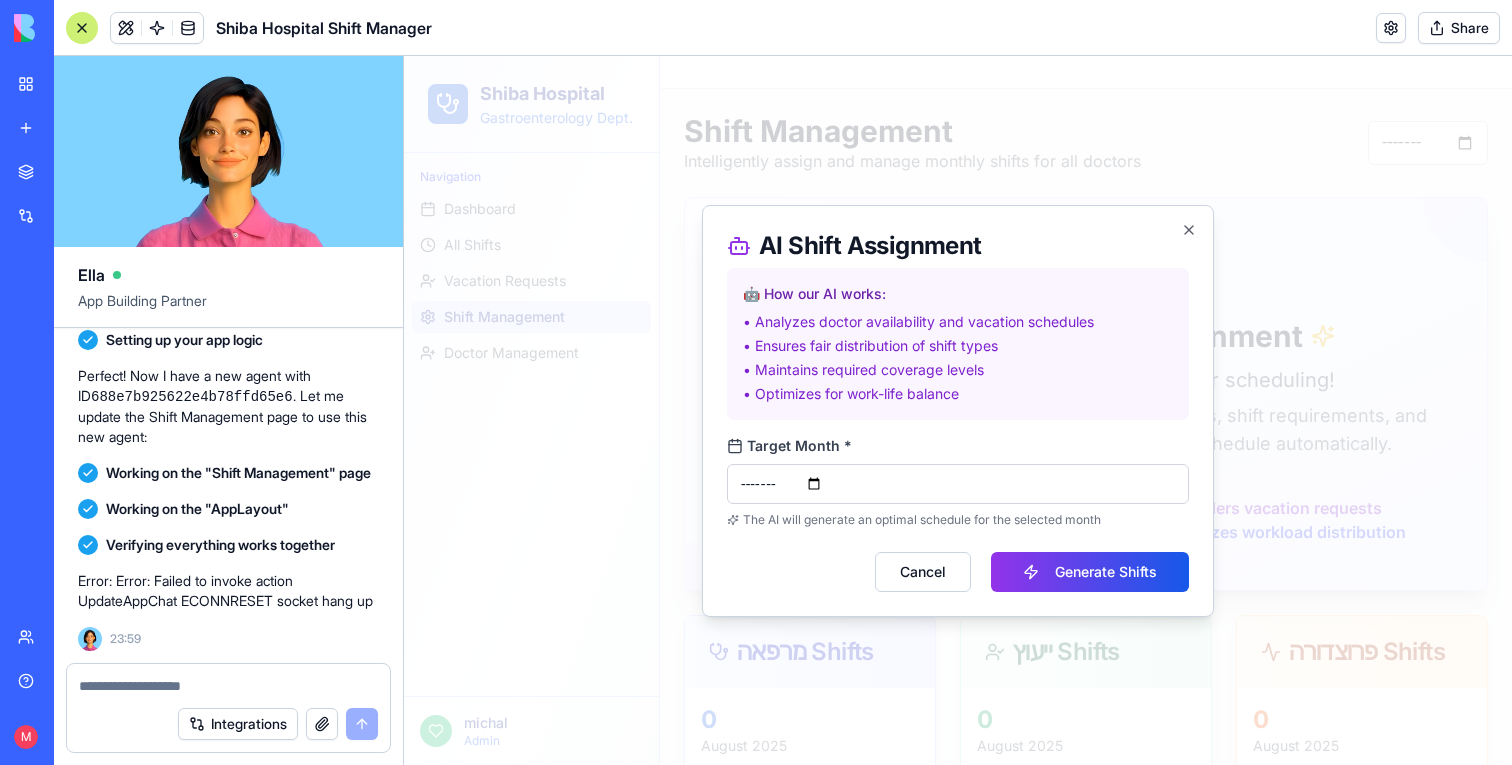 type on "*******" 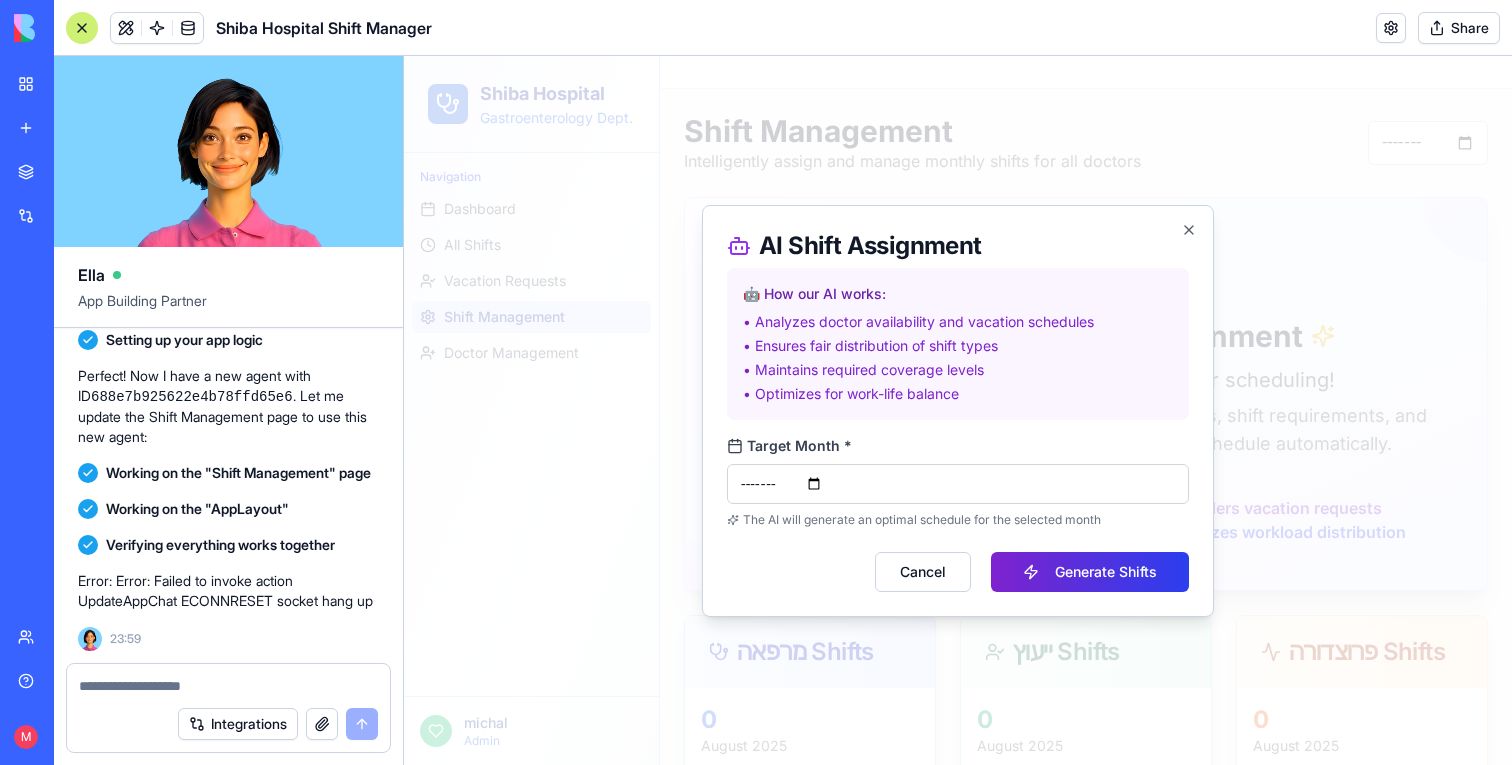 click on "Generate Shifts" at bounding box center [1090, 572] 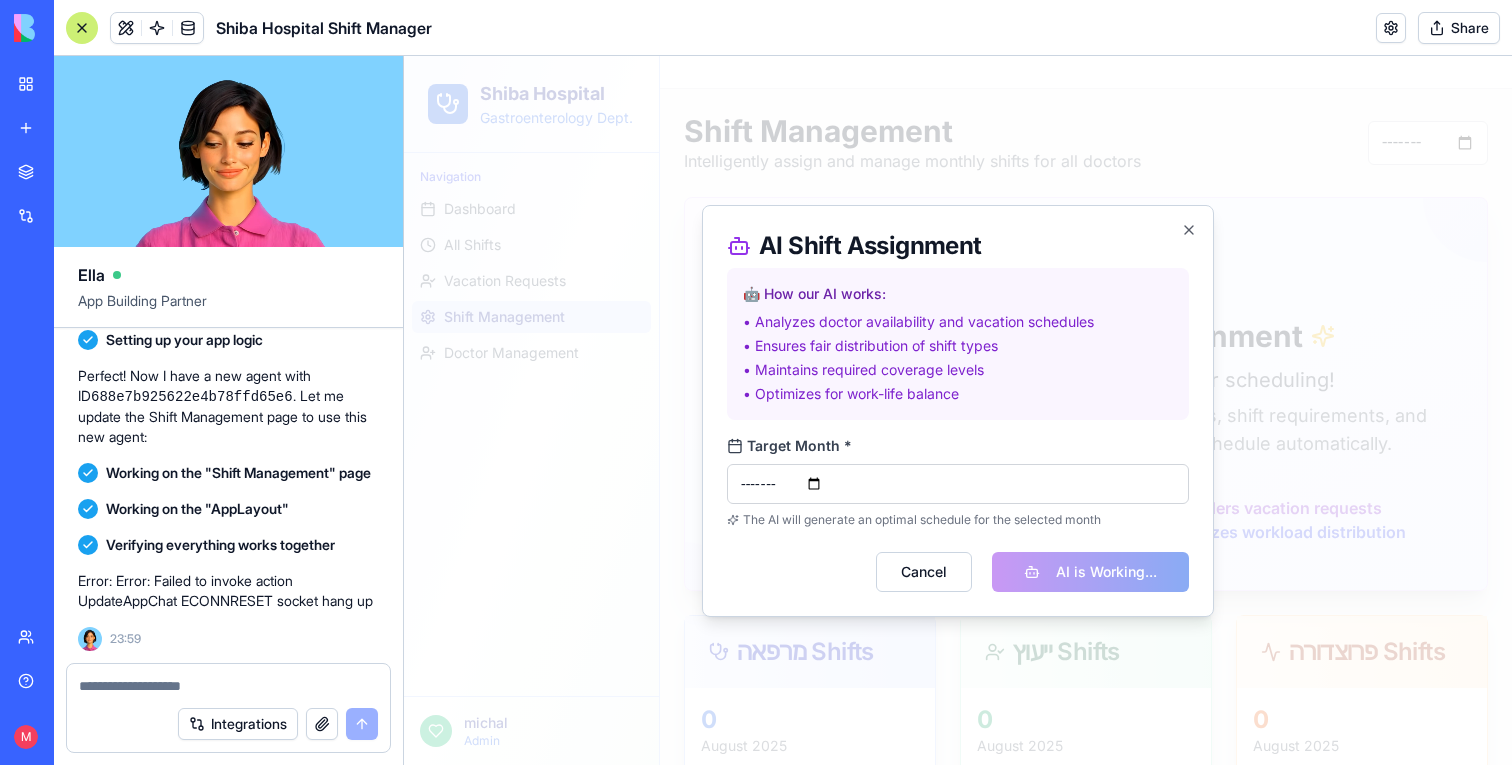 scroll, scrollTop: 21427, scrollLeft: 0, axis: vertical 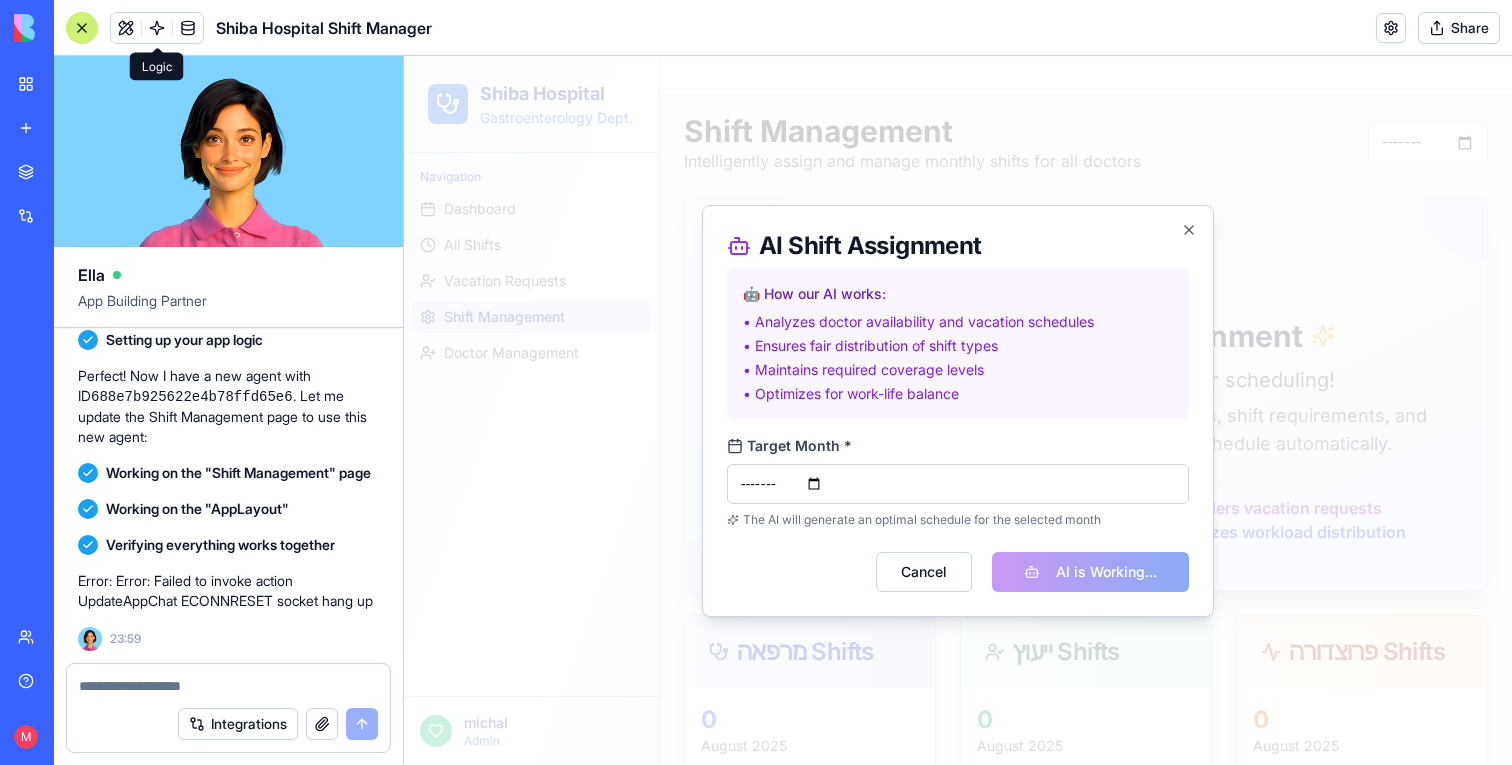 click at bounding box center [157, 28] 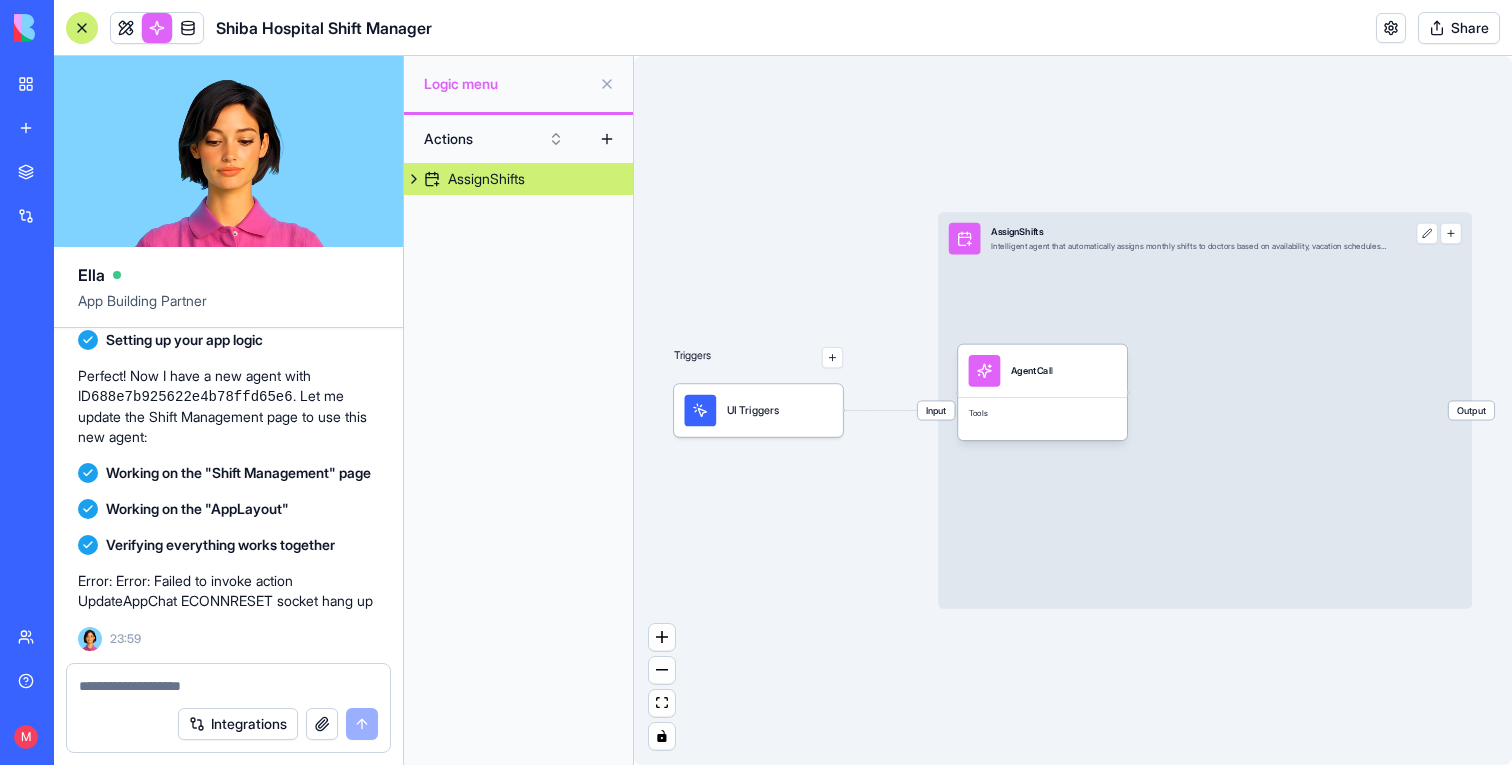 click on "Input" at bounding box center [936, 410] 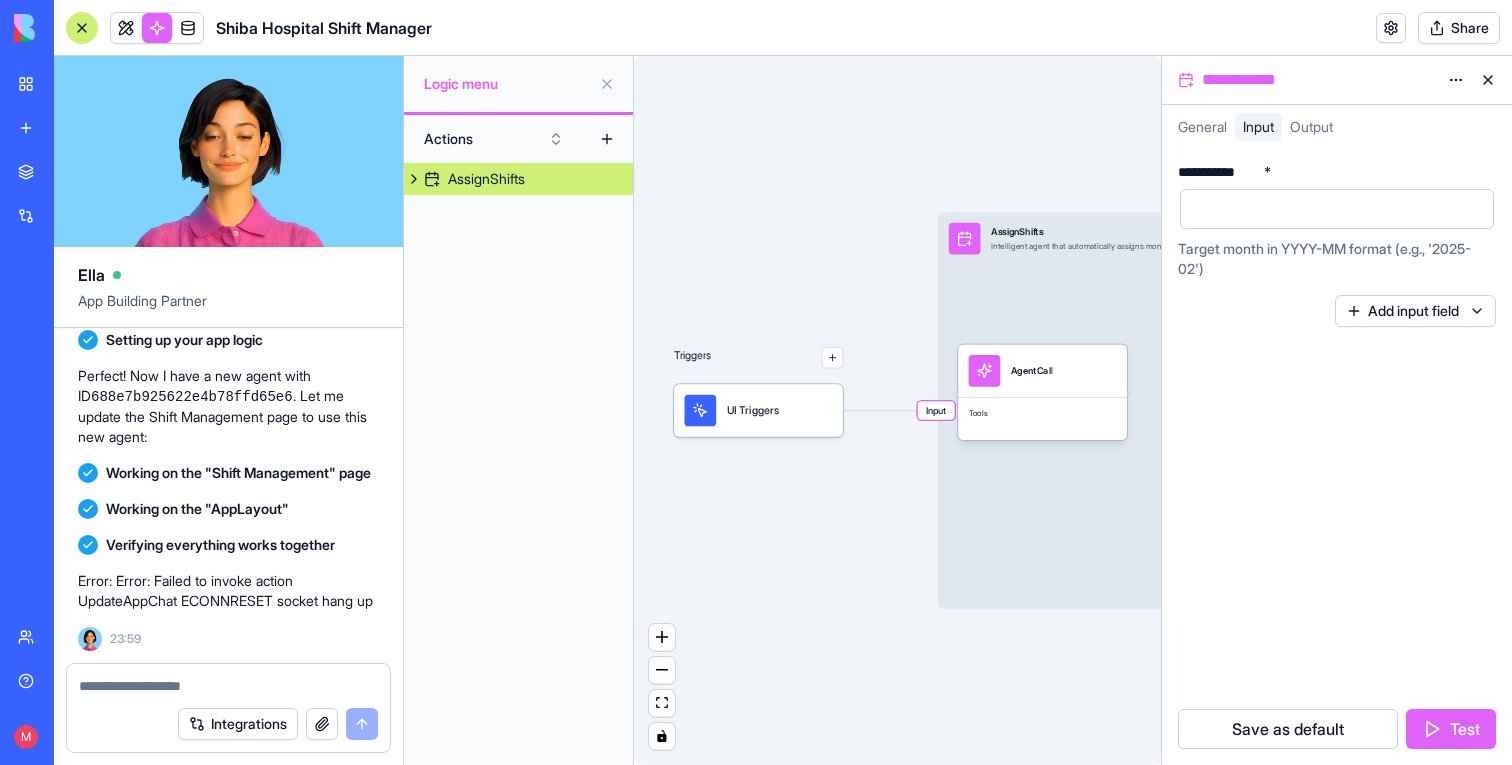 click on "Triggers UI Triggers Input AssignShifts Intelligent agent that automatically assigns monthly shifts to doctors based on availability, vacation schedules, and shift requirements Output AgentCall Tools" at bounding box center (897, 410) 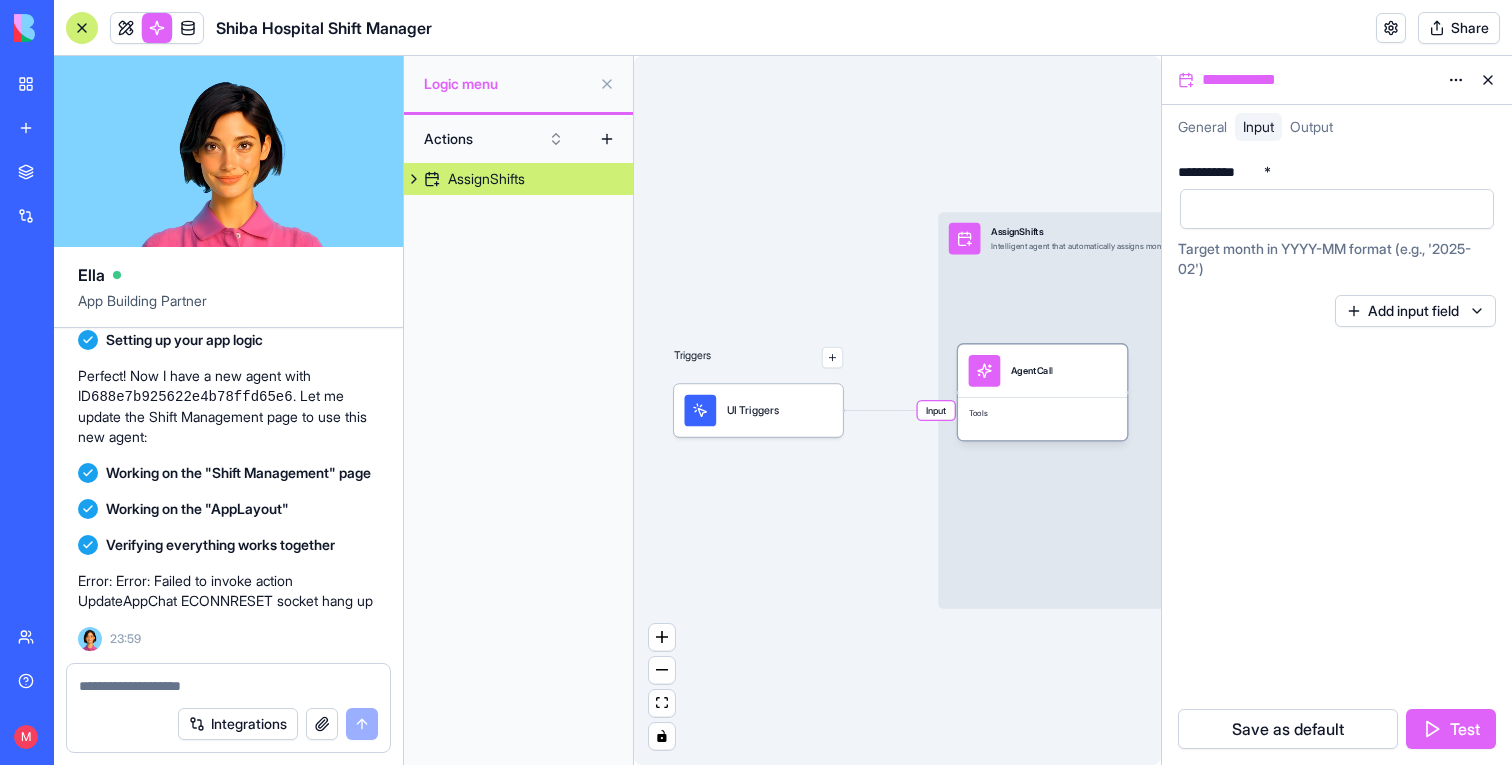 click on "AgentCall" at bounding box center (1032, 371) 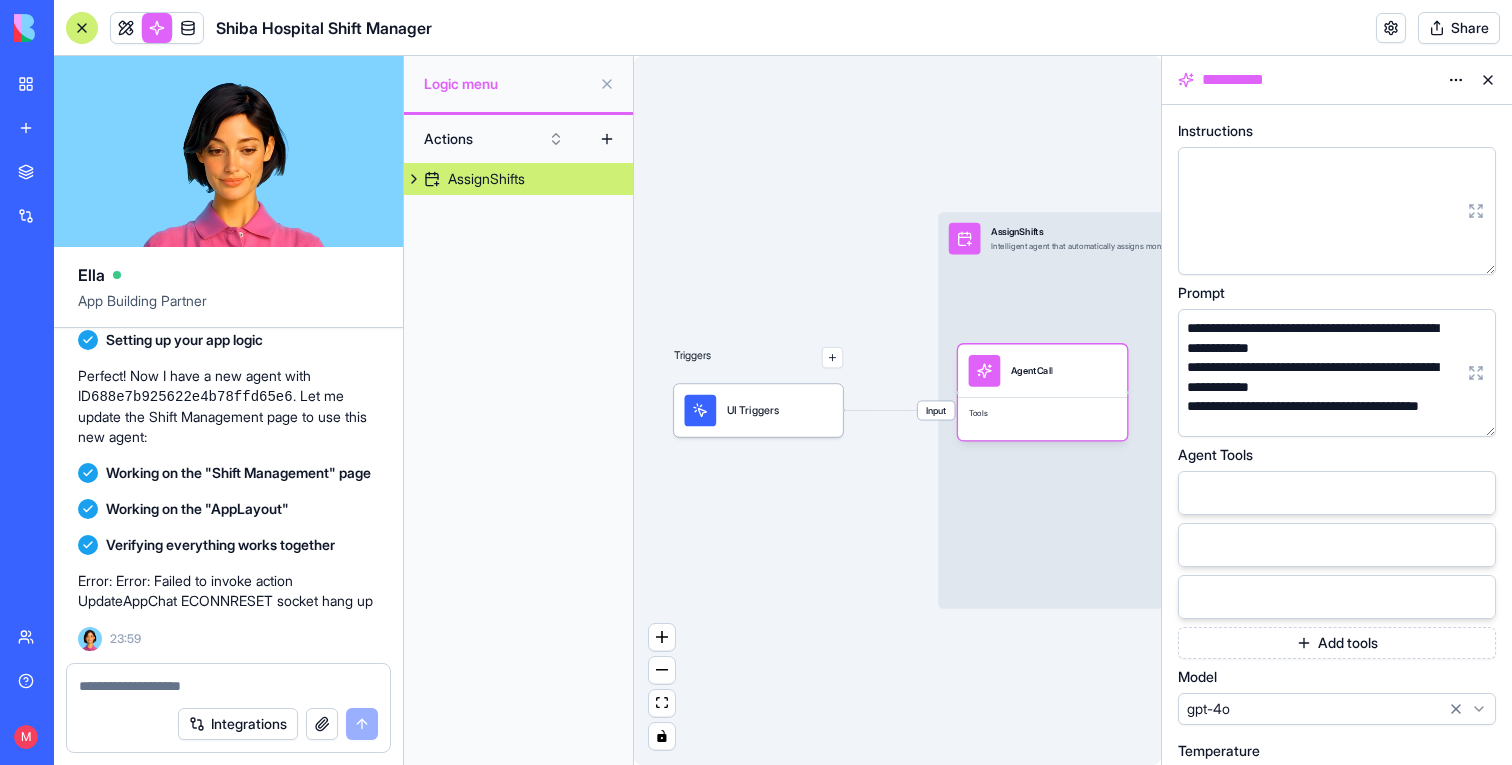 scroll, scrollTop: 1673, scrollLeft: 0, axis: vertical 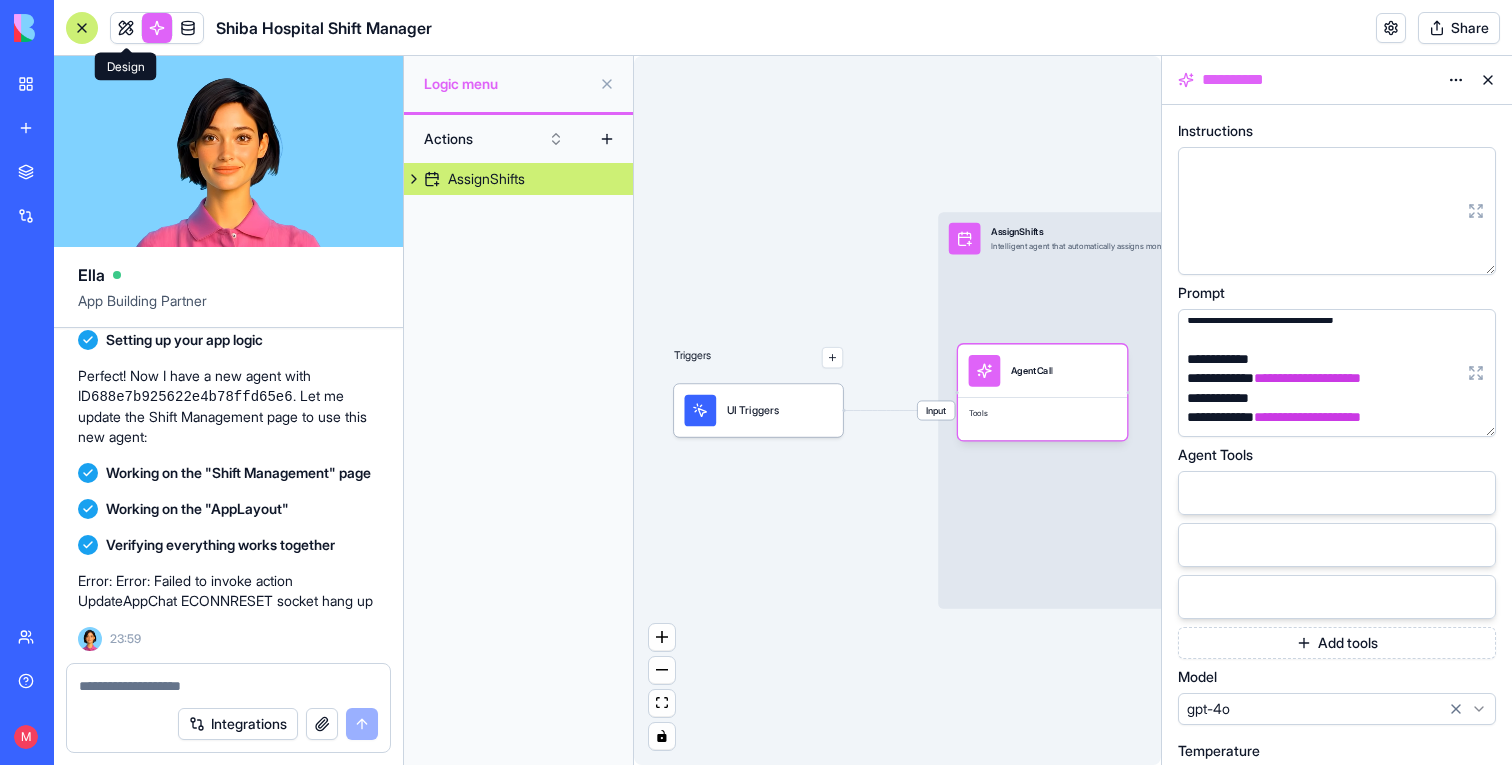 click at bounding box center (126, 28) 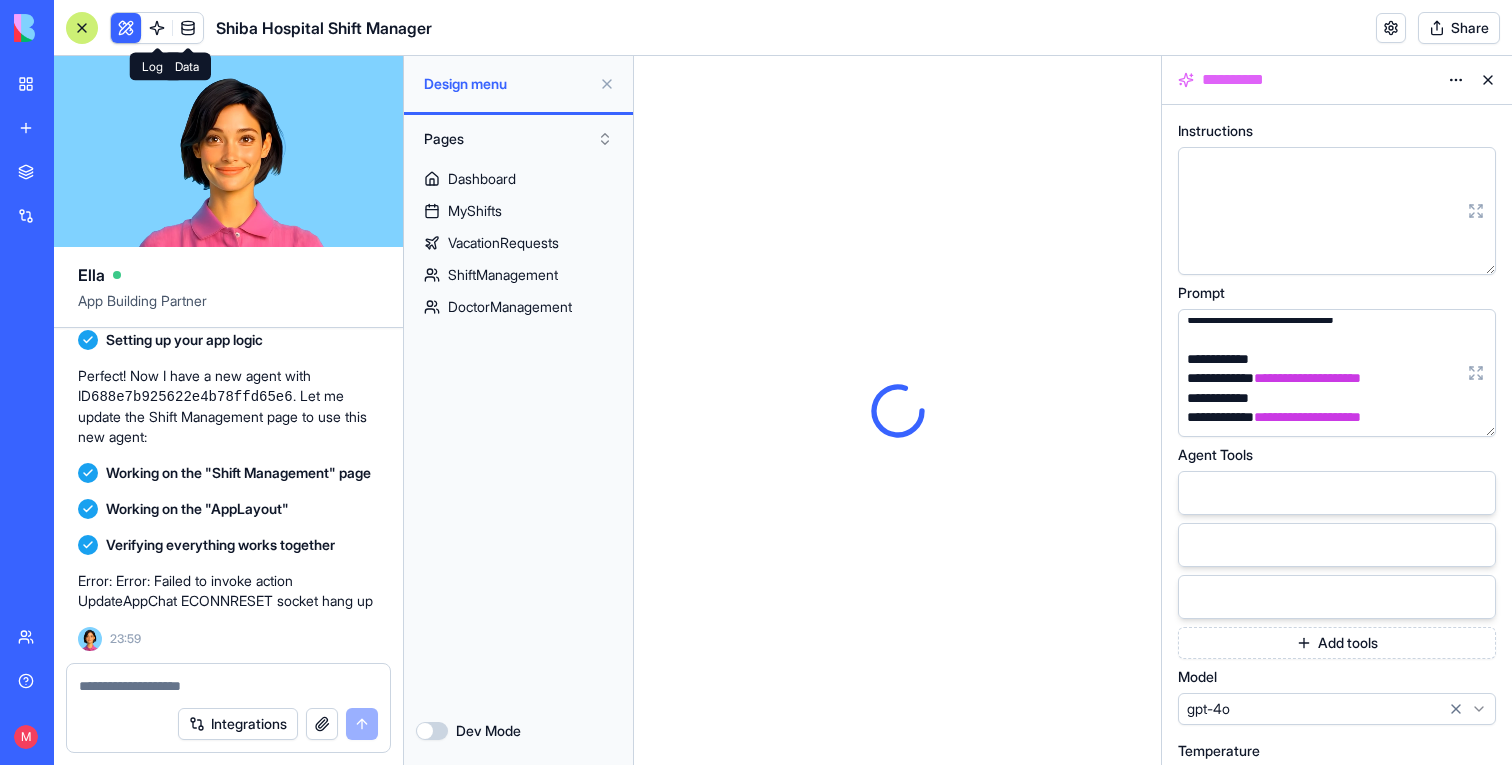 scroll, scrollTop: 0, scrollLeft: 0, axis: both 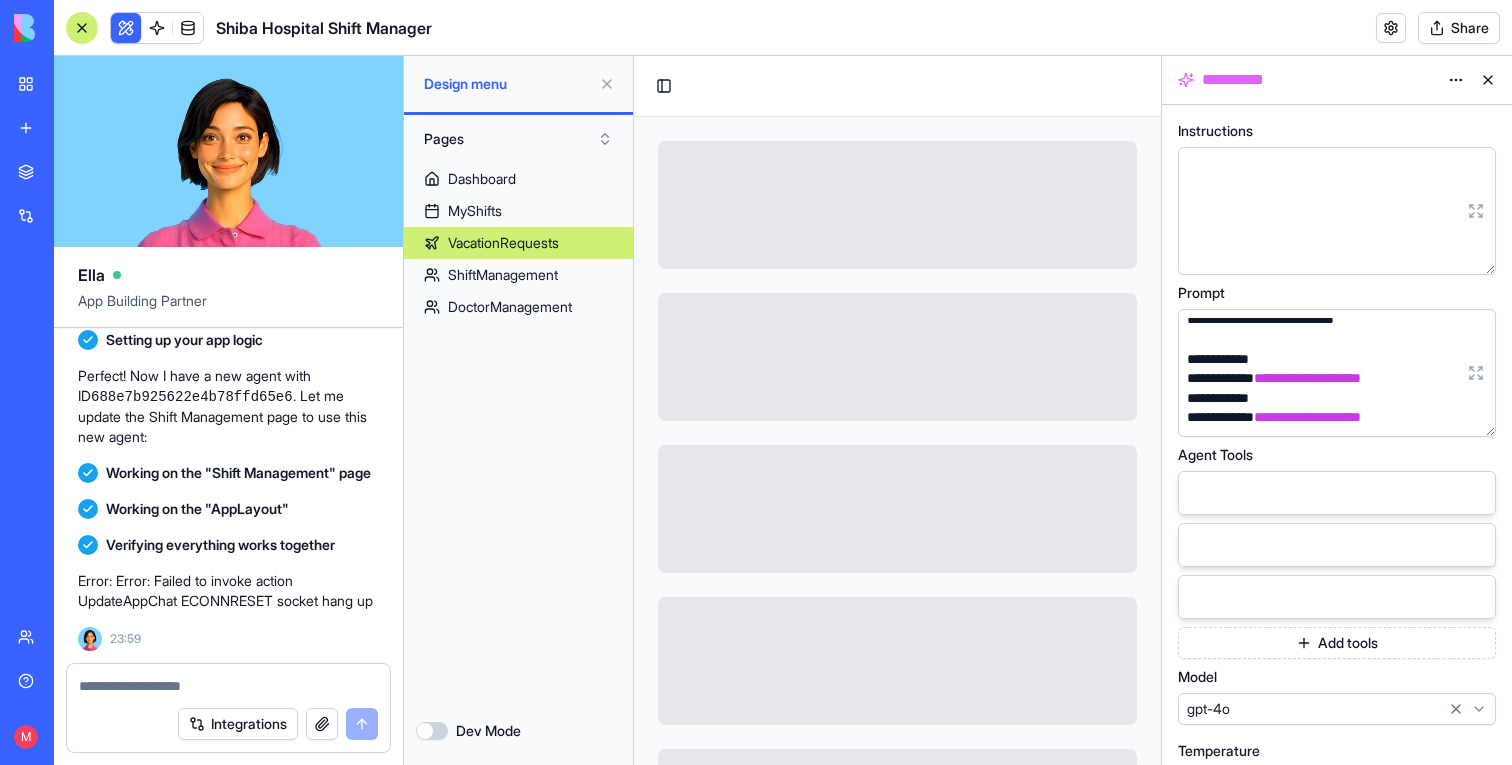 click on "VacationRequests" at bounding box center (503, 243) 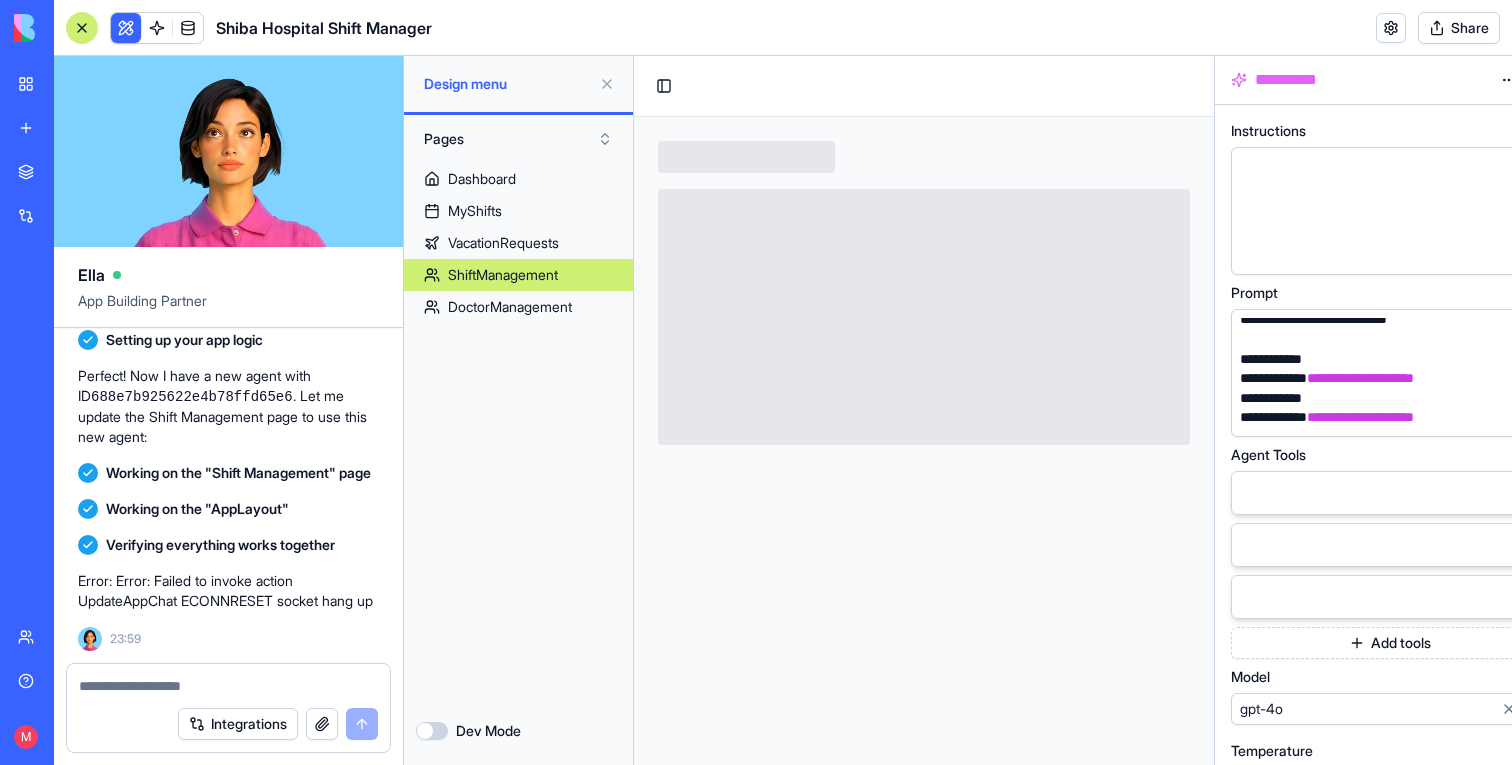 click on "ShiftManagement" at bounding box center (503, 275) 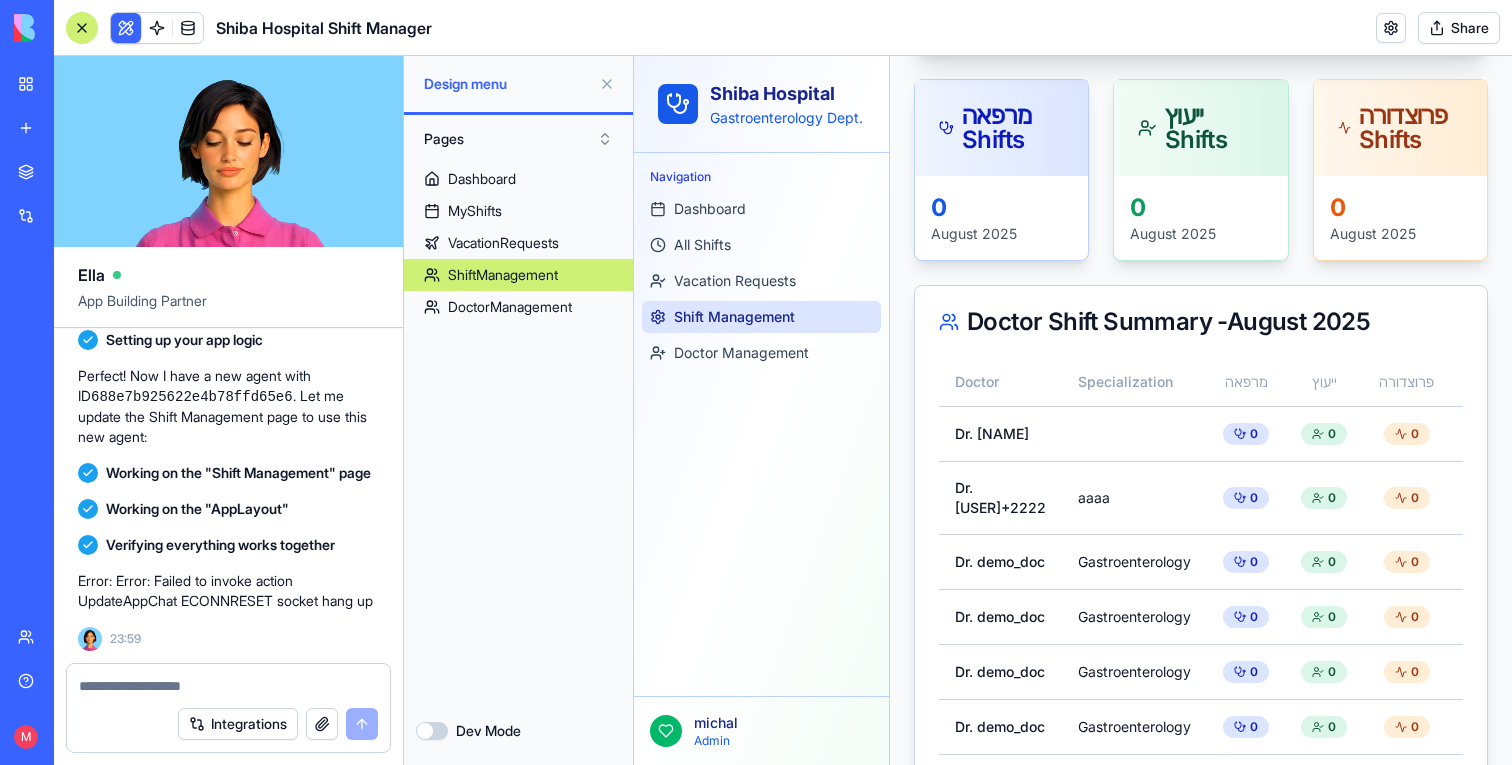 scroll, scrollTop: 1038, scrollLeft: 0, axis: vertical 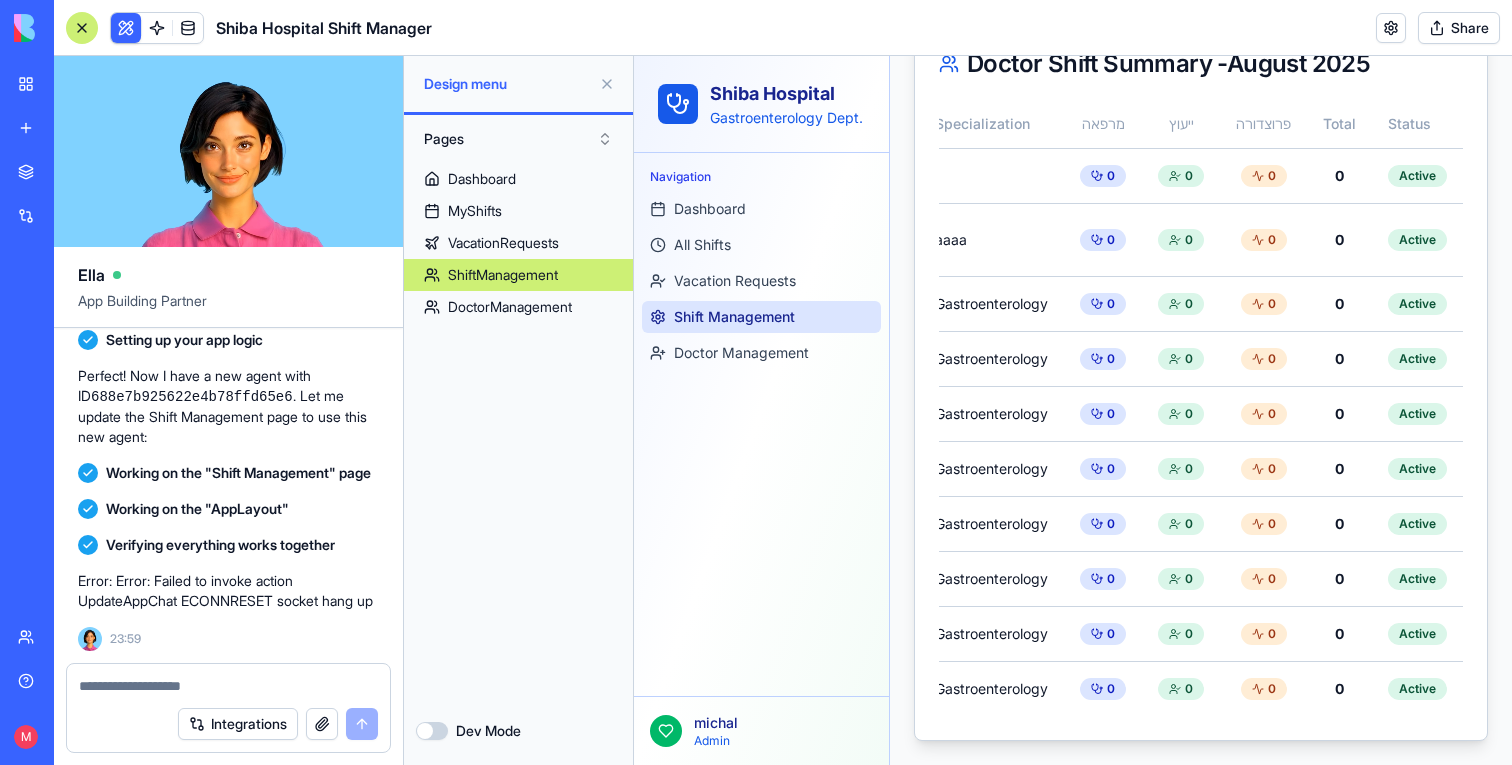click at bounding box center (607, 84) 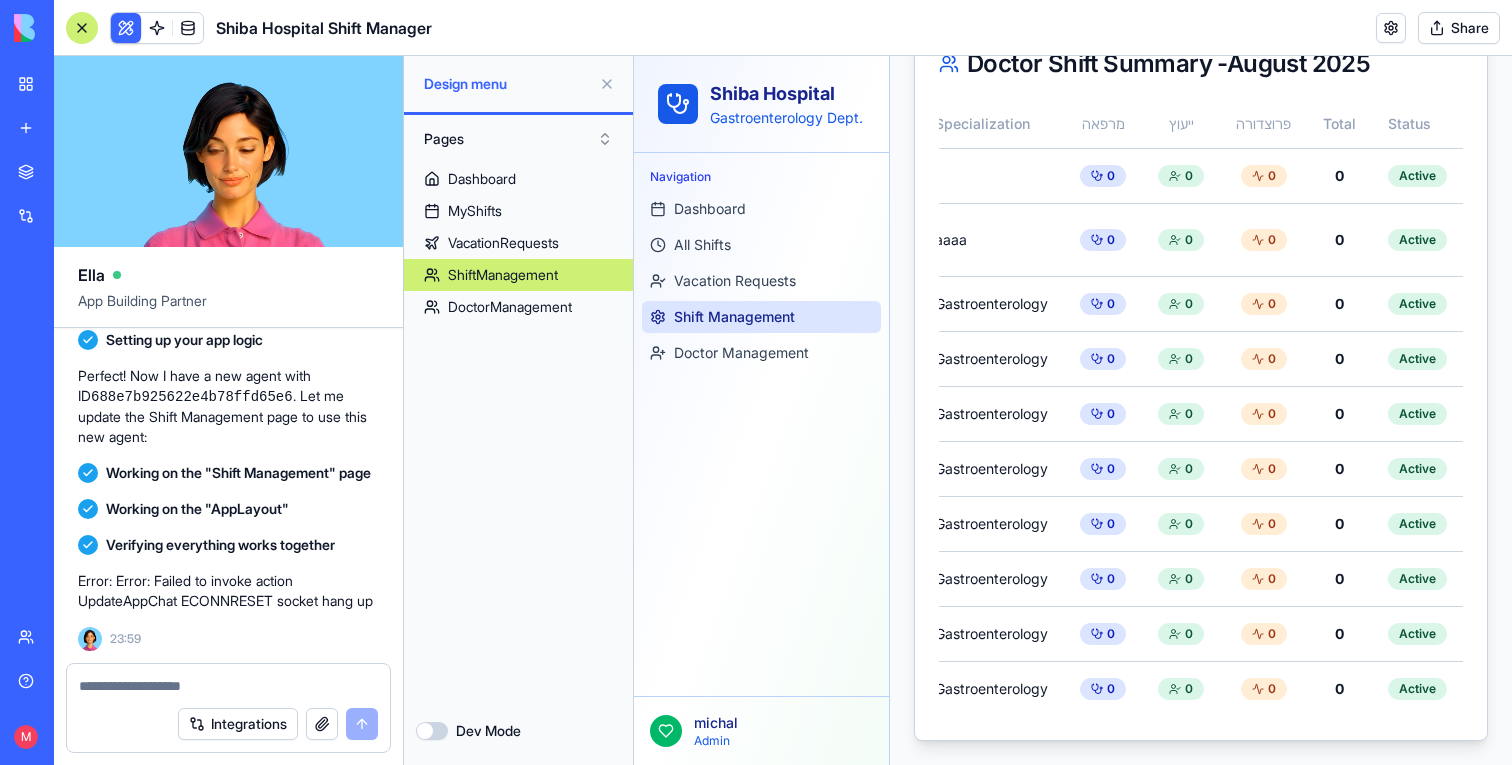 scroll, scrollTop: 0, scrollLeft: 16, axis: horizontal 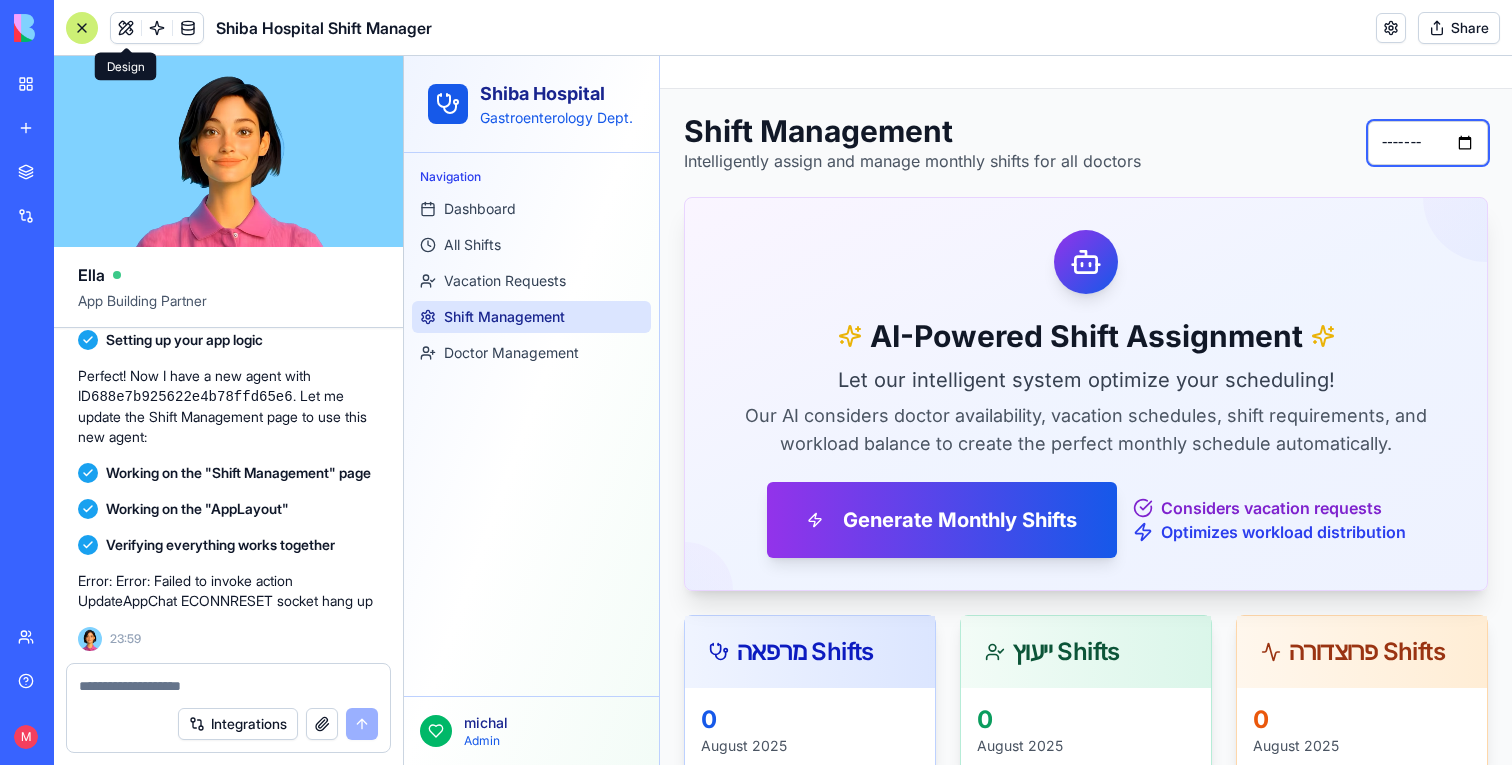 click on "*******" at bounding box center (1428, 143) 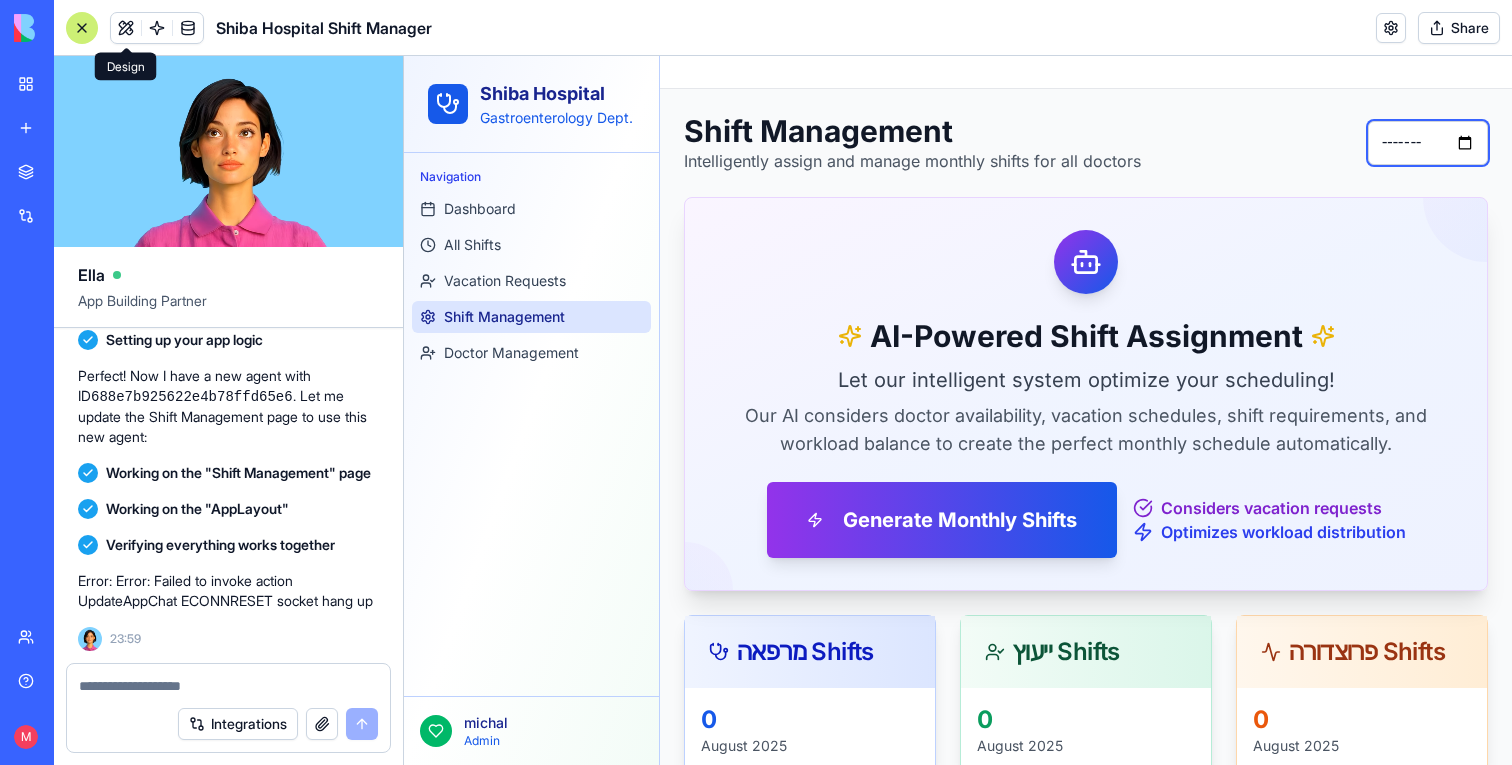 click on "*******" at bounding box center [1428, 143] 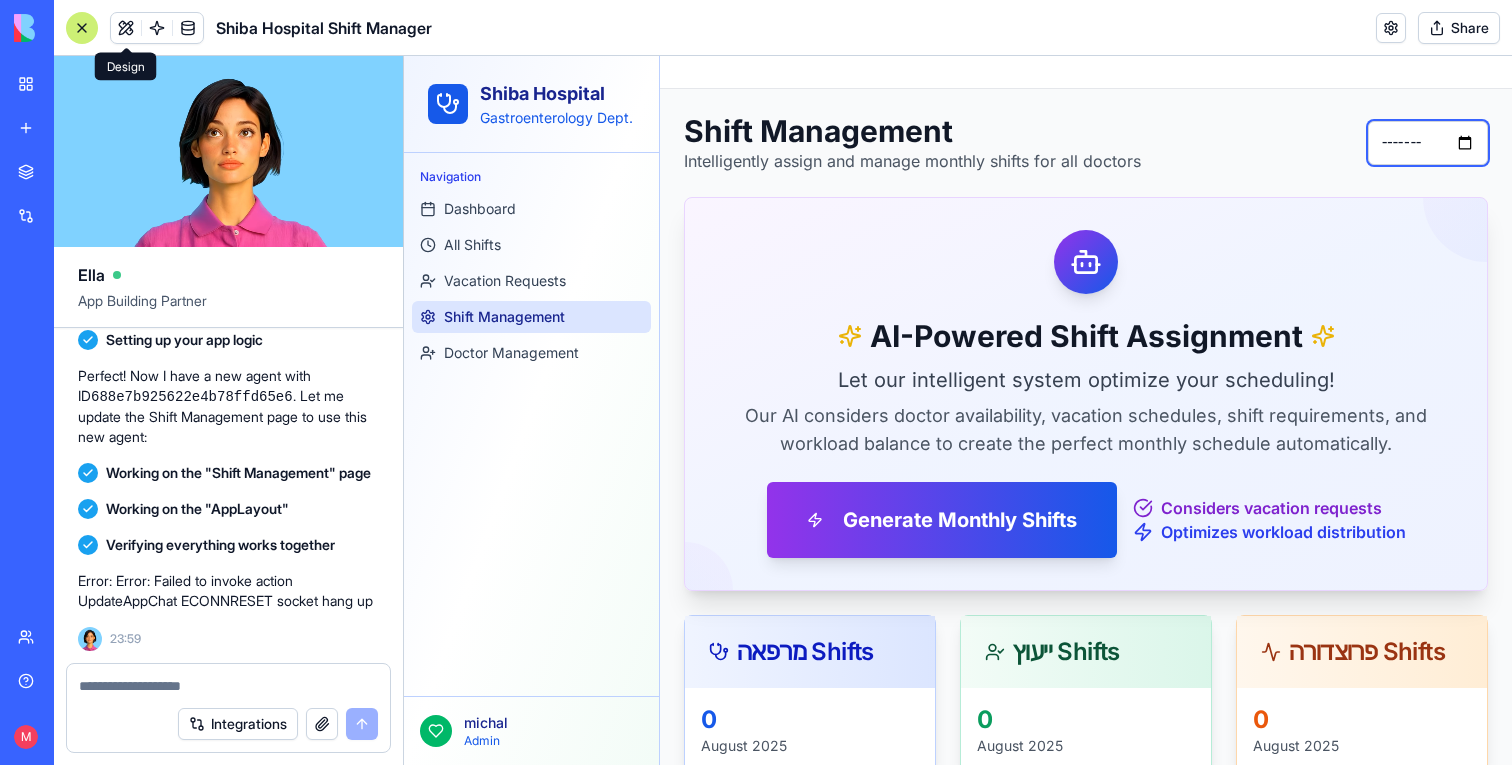 type on "*******" 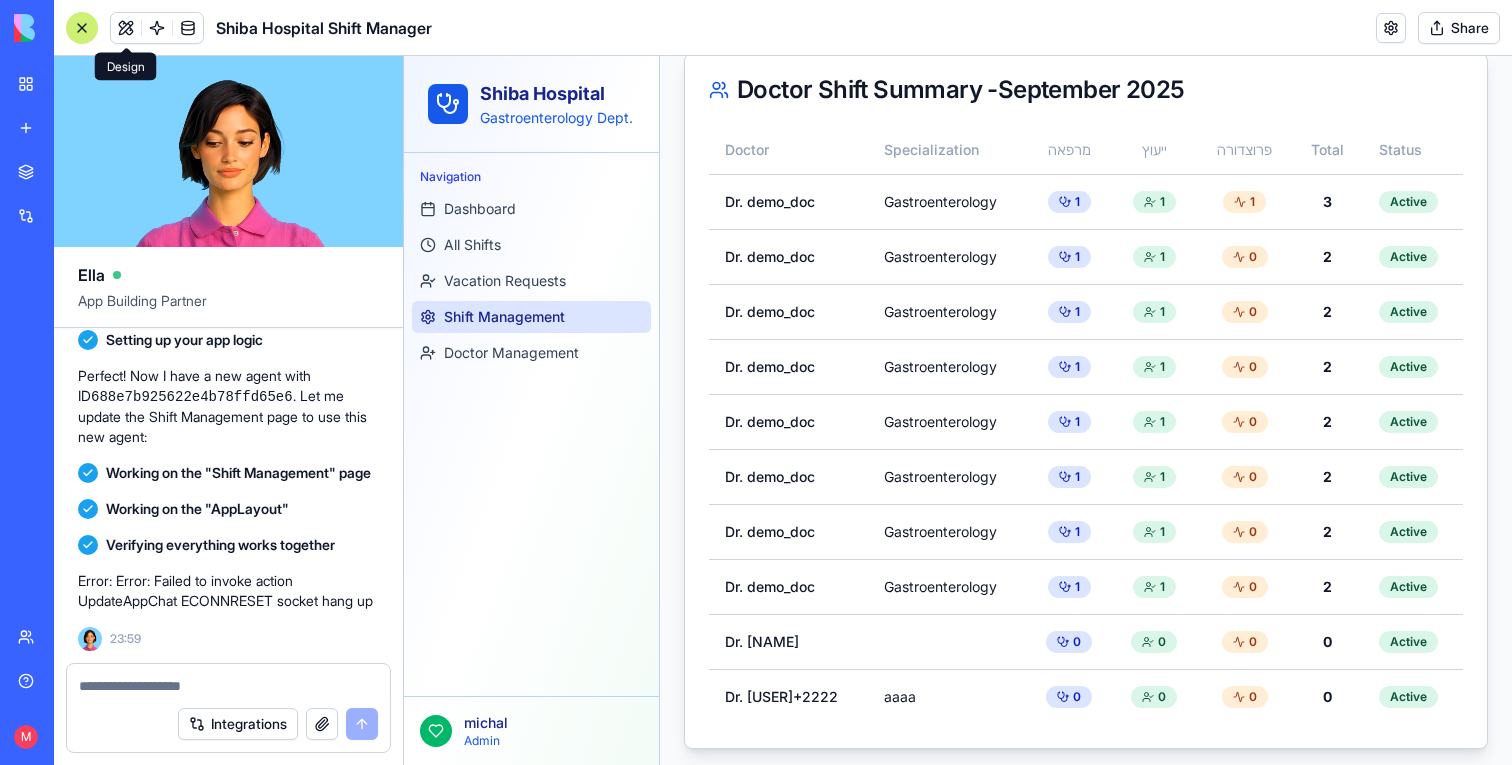 scroll, scrollTop: 751, scrollLeft: 0, axis: vertical 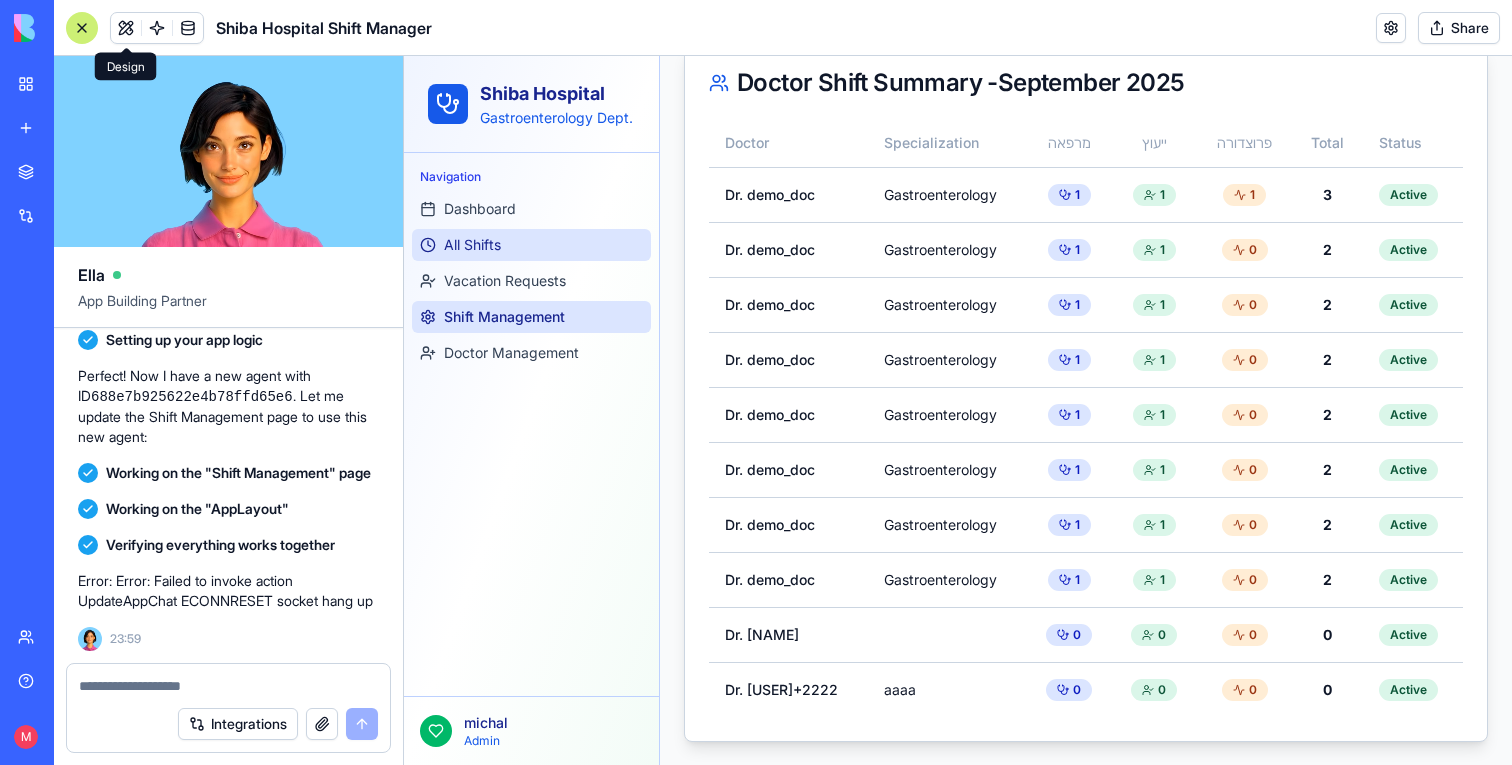 click on "All Shifts" at bounding box center [531, 245] 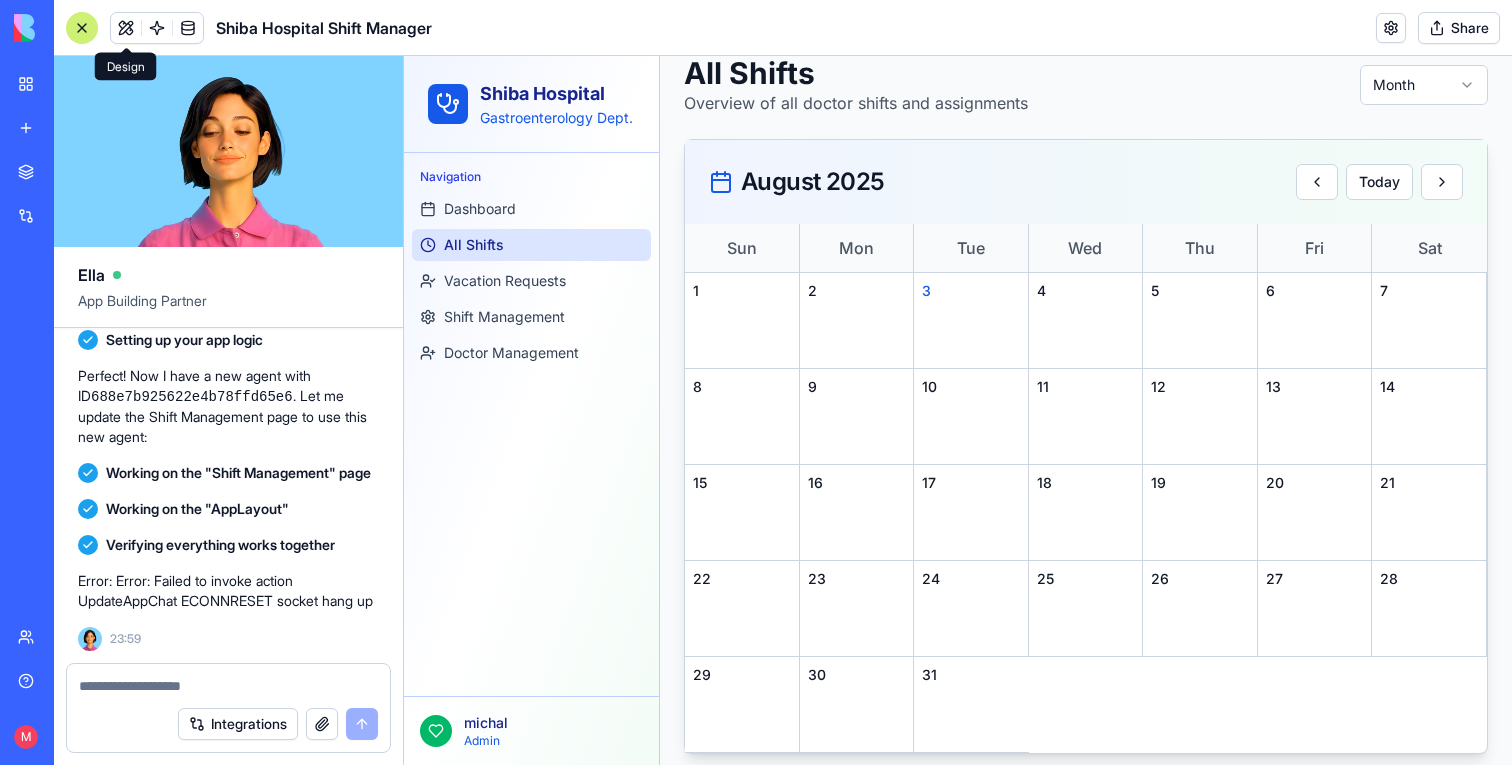 scroll, scrollTop: 0, scrollLeft: 0, axis: both 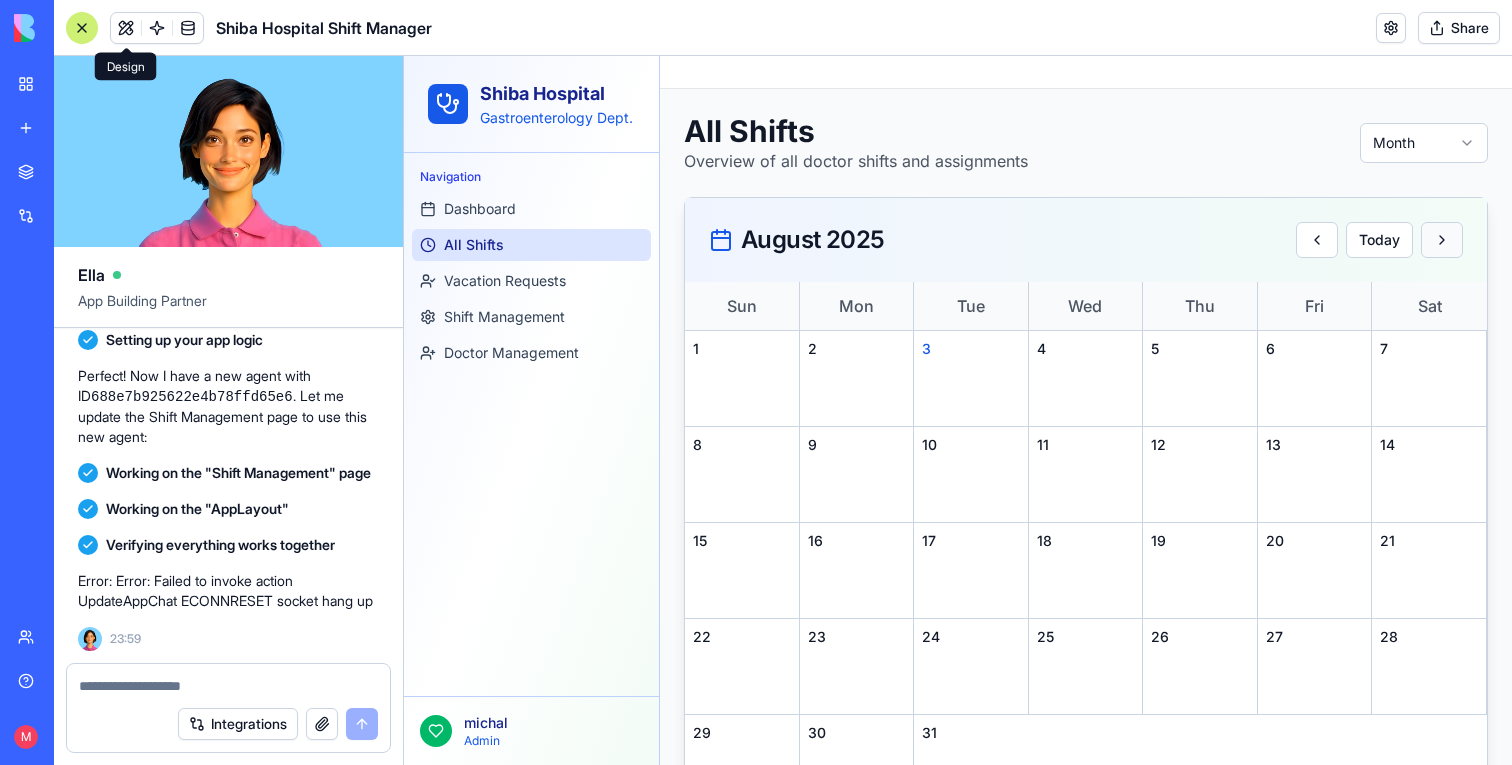 click at bounding box center (1442, 240) 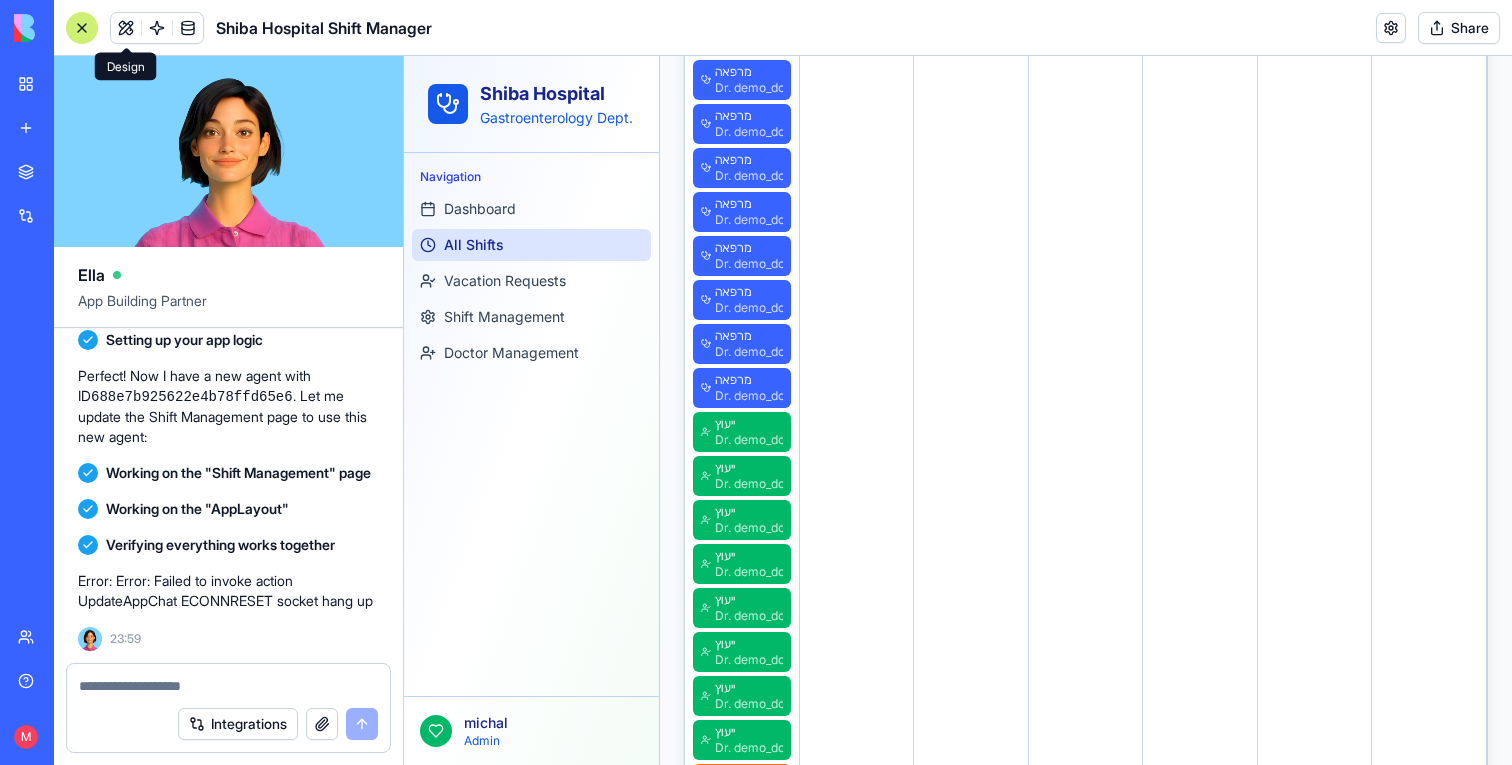 scroll, scrollTop: 118, scrollLeft: 0, axis: vertical 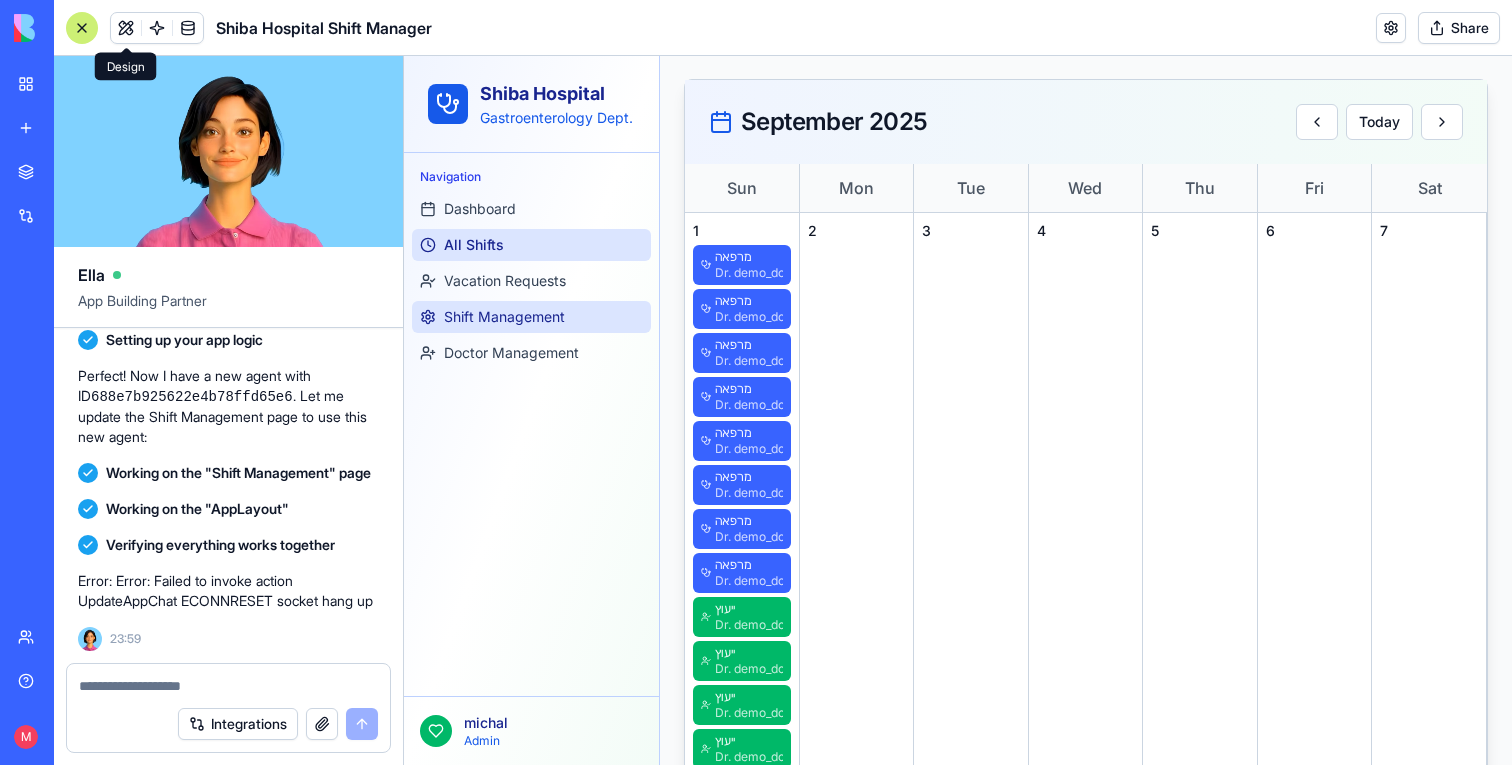 click on "Shift Management" at bounding box center [504, 317] 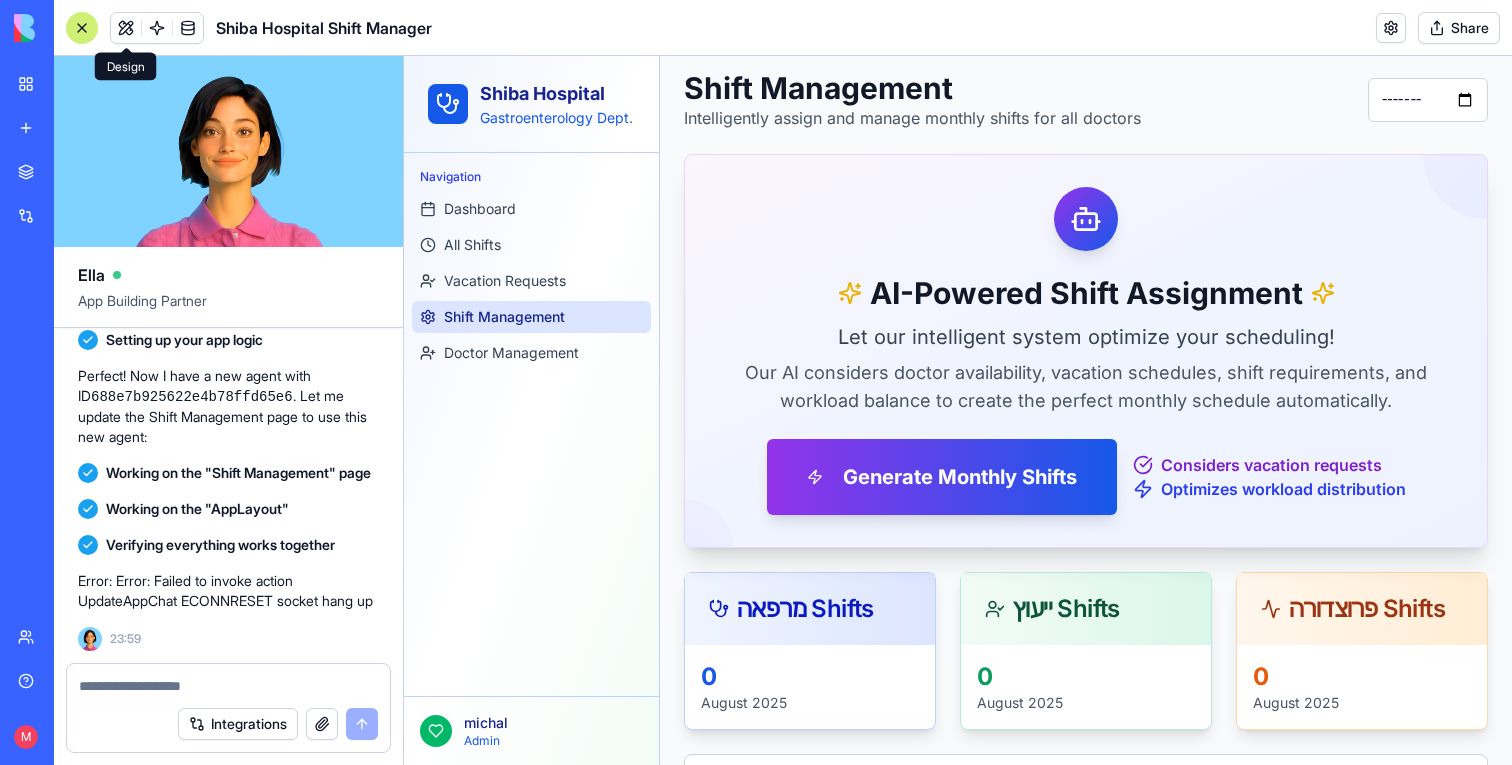 scroll, scrollTop: 0, scrollLeft: 0, axis: both 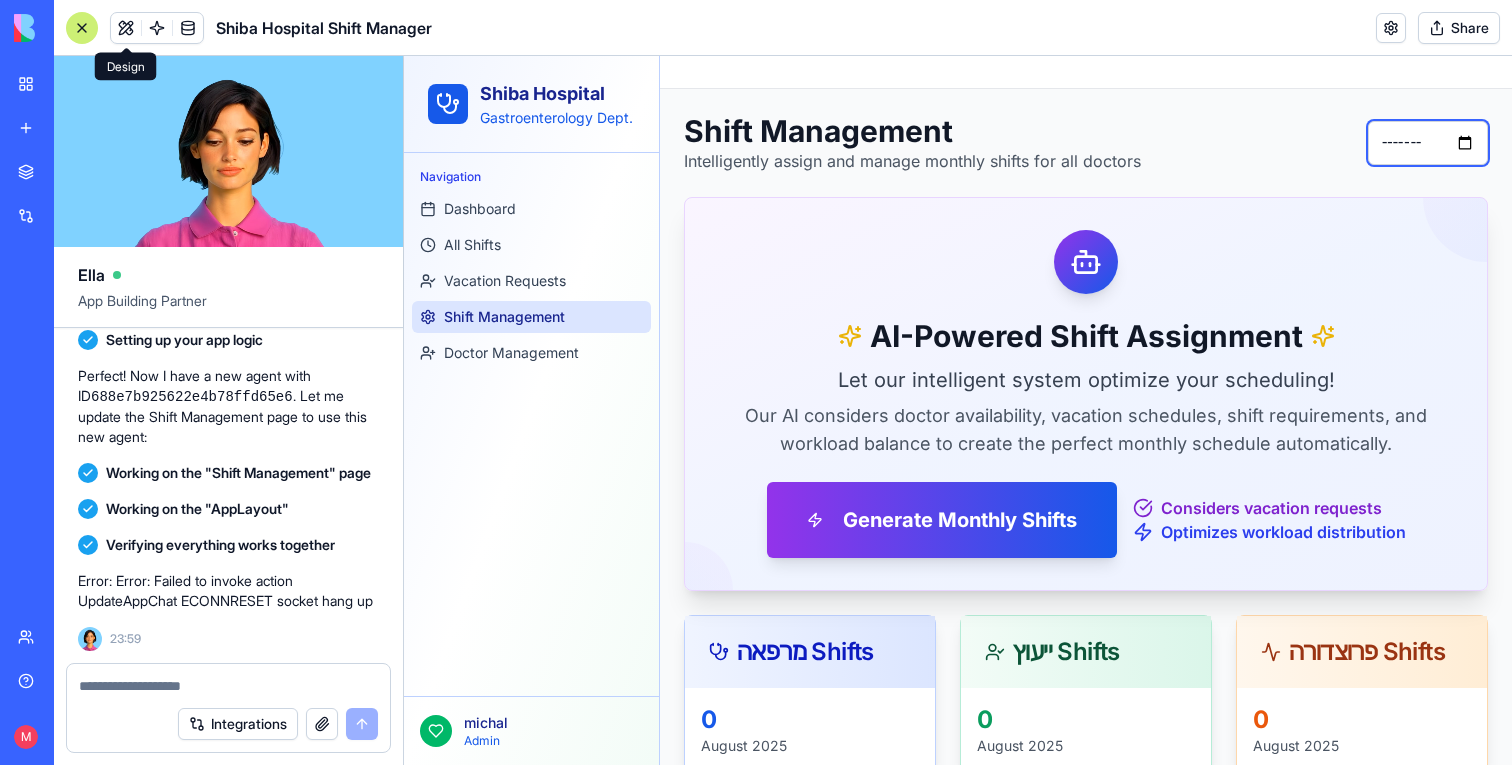 click on "*******" at bounding box center (1428, 143) 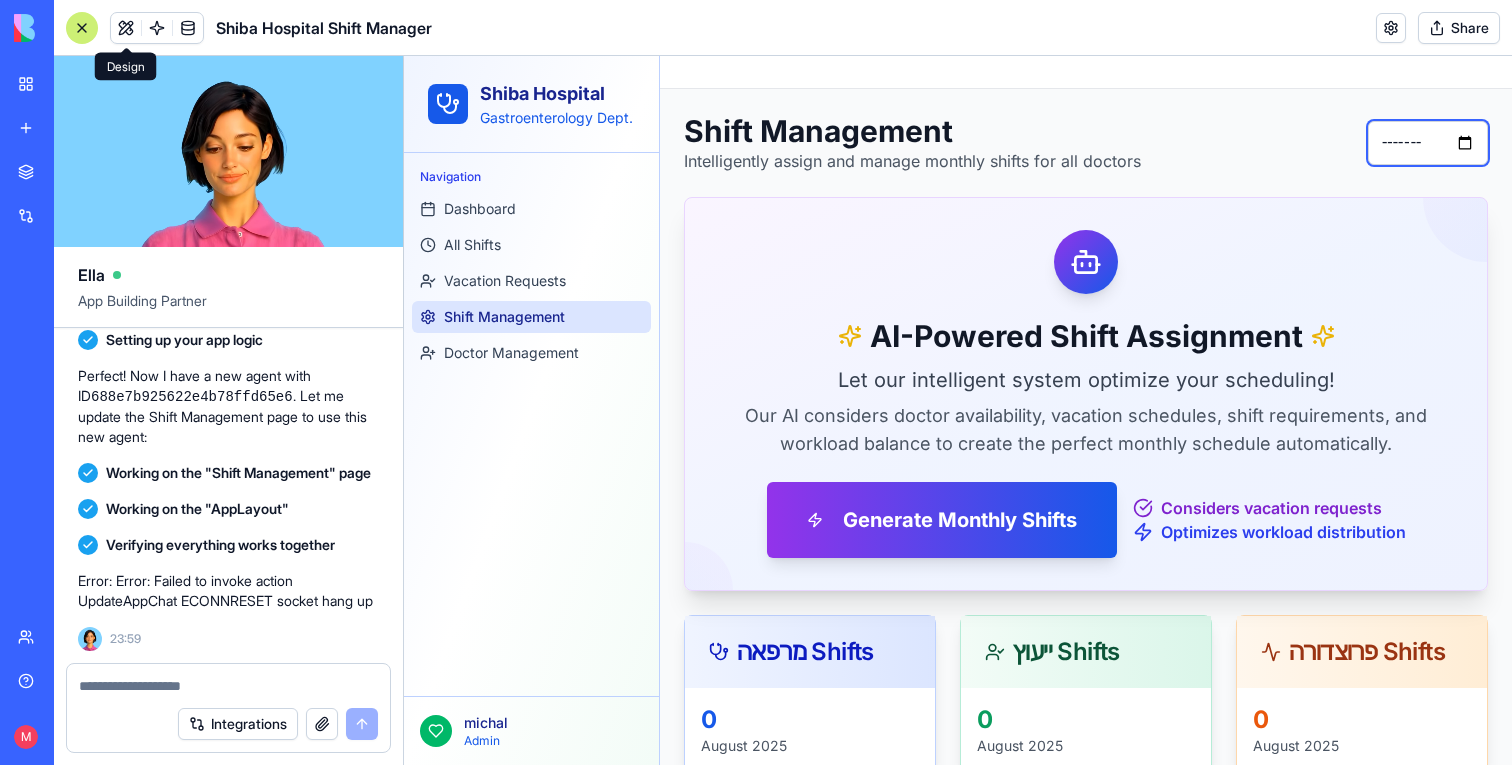 click on "*******" at bounding box center (1428, 143) 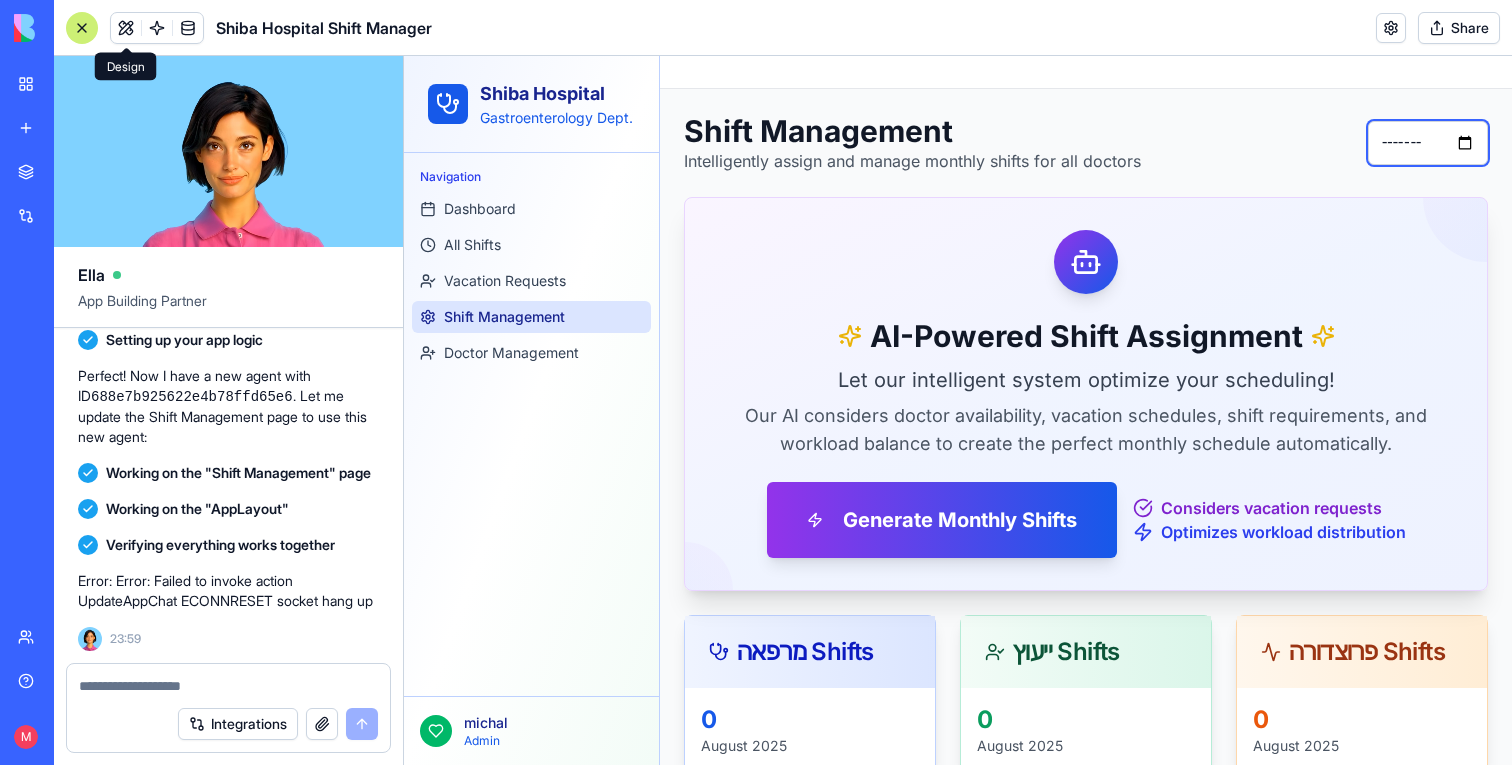 click on "*******" at bounding box center [1428, 143] 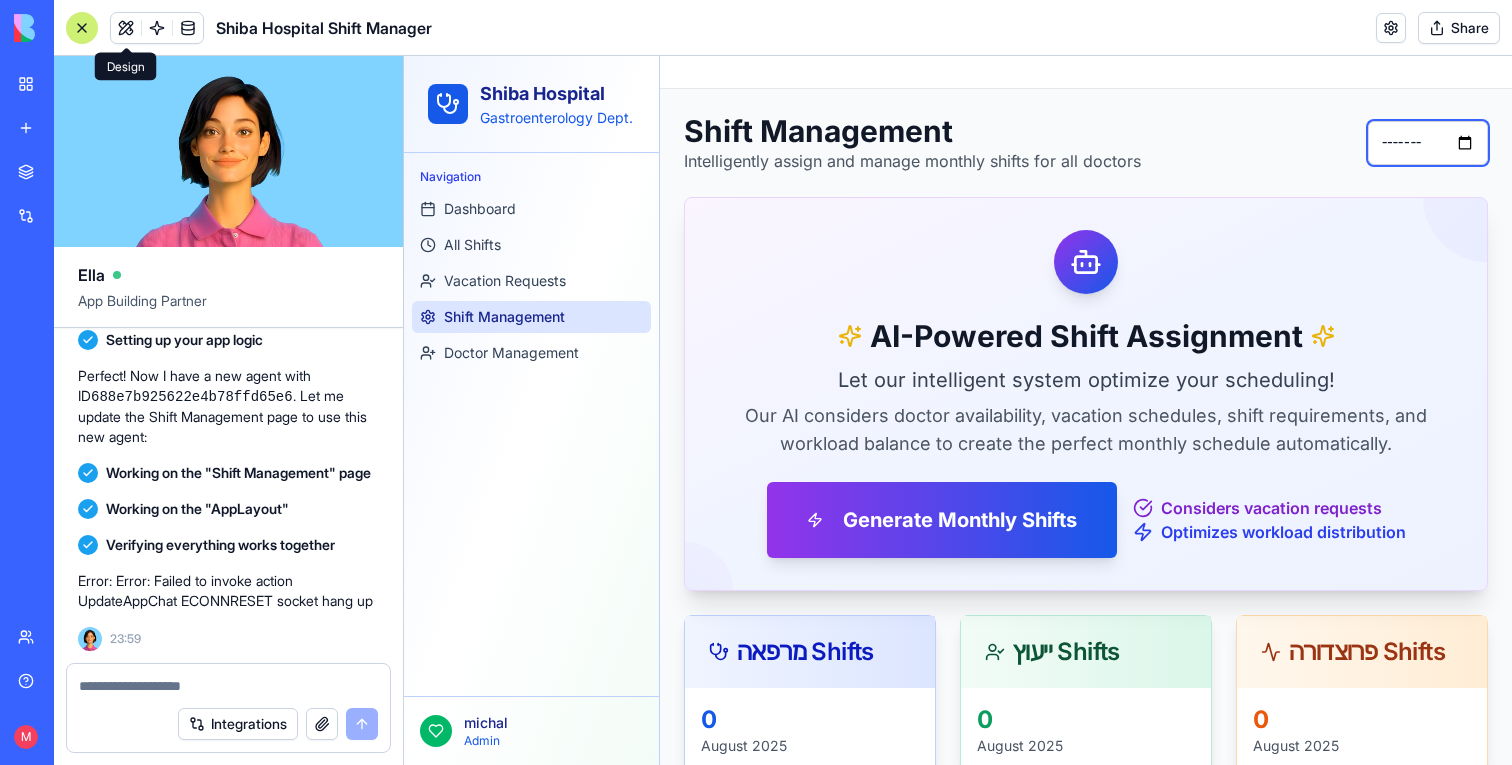 type on "*******" 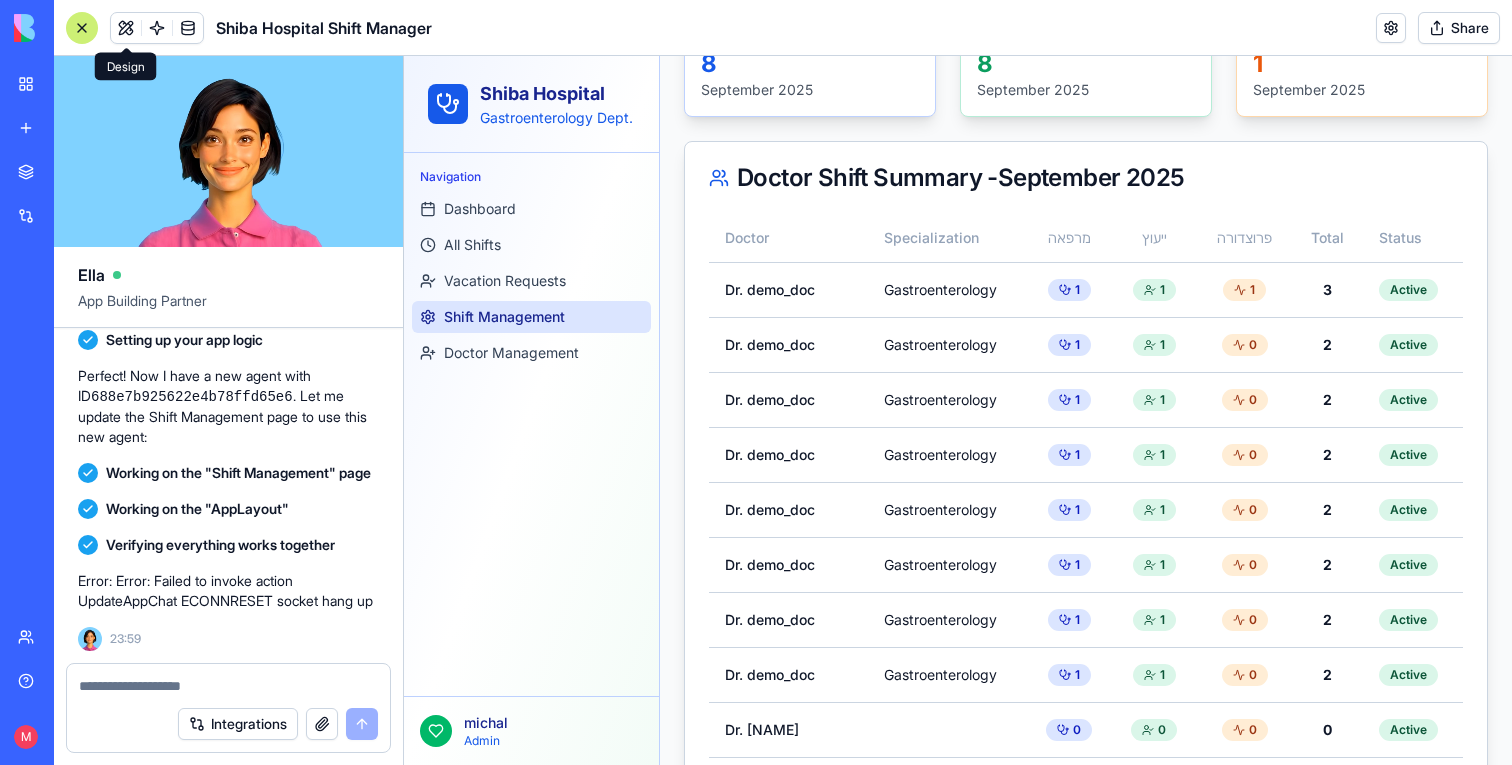 scroll, scrollTop: 751, scrollLeft: 0, axis: vertical 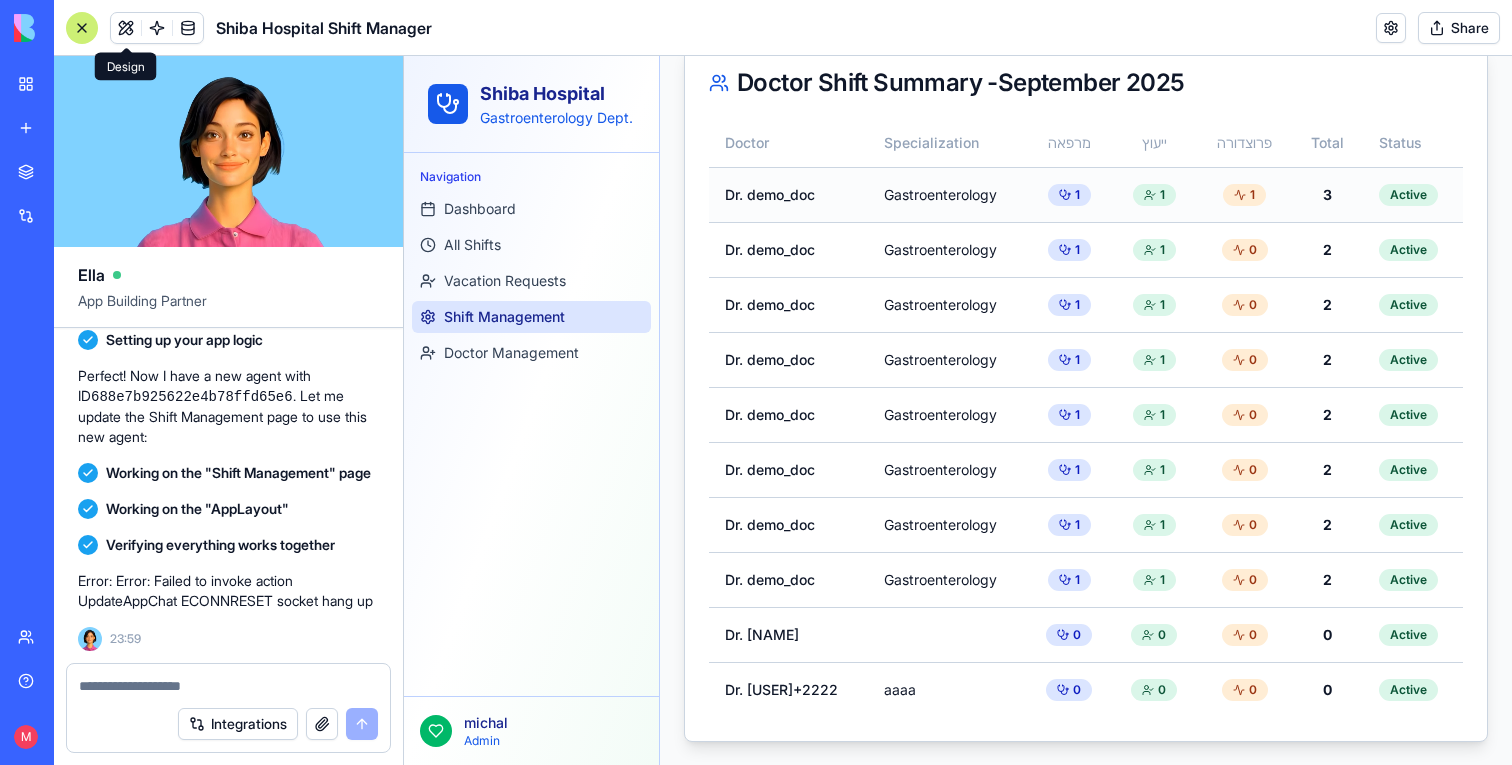 click on "Dr. demo_doc" at bounding box center [788, 194] 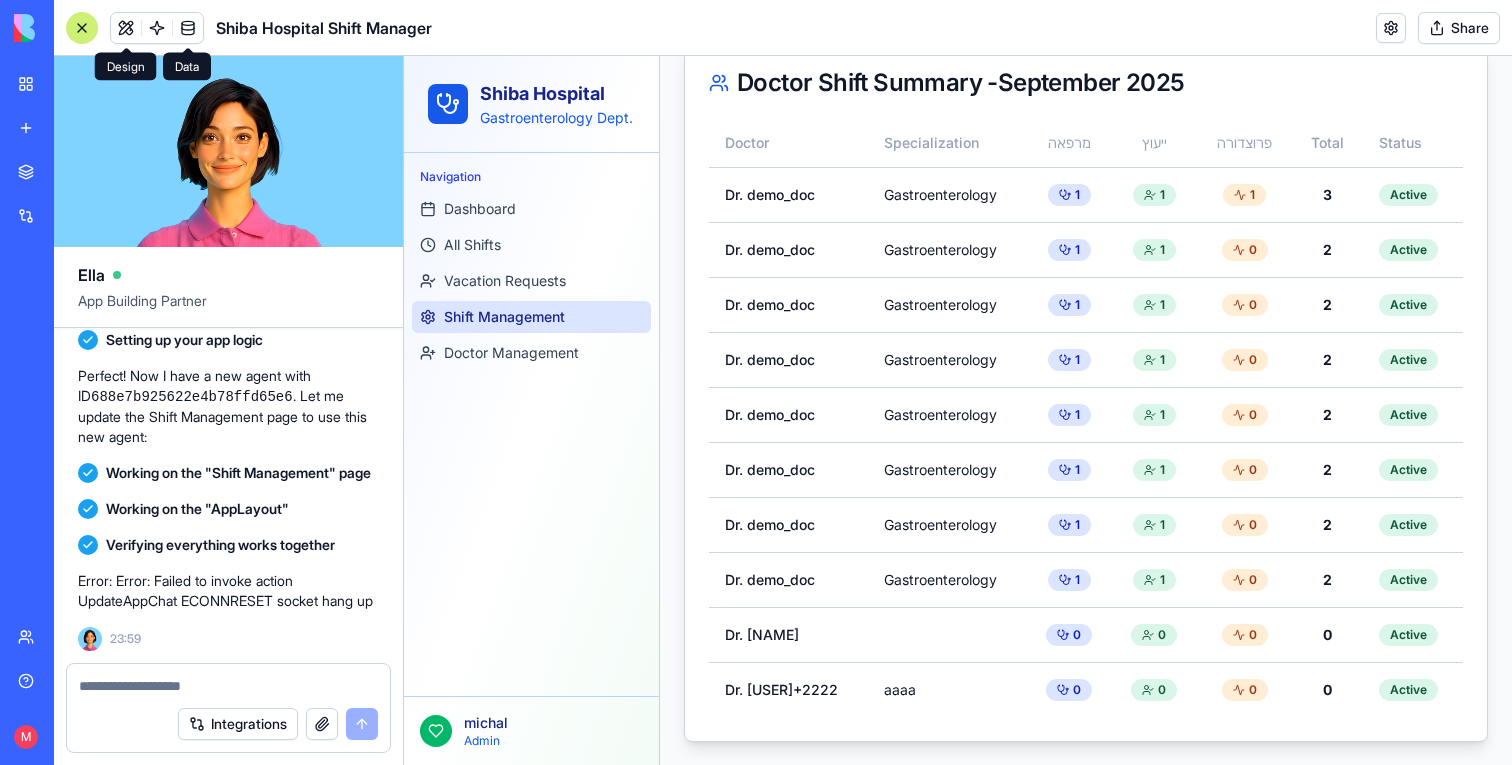 click at bounding box center (188, 28) 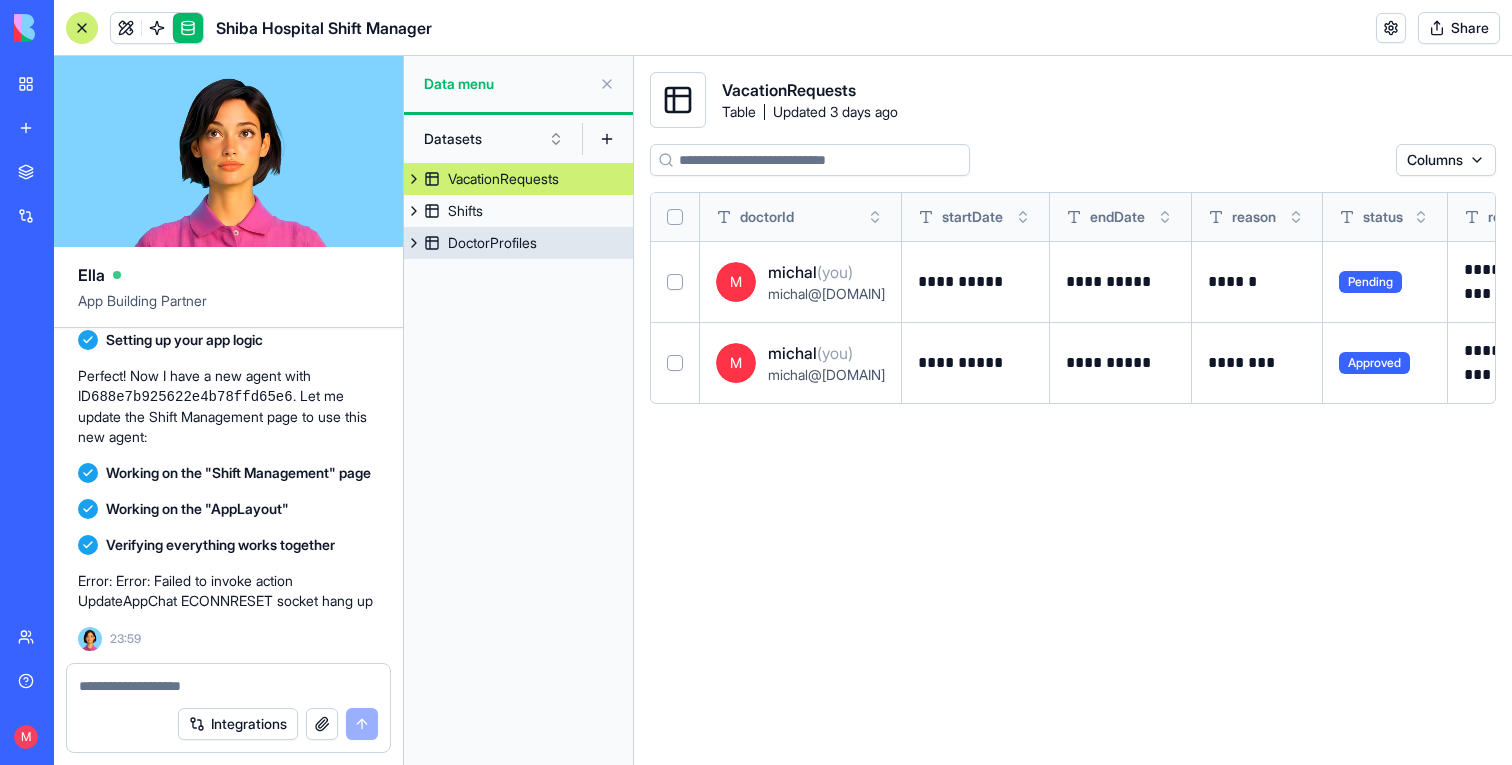 click on "DoctorProfiles" at bounding box center (518, 243) 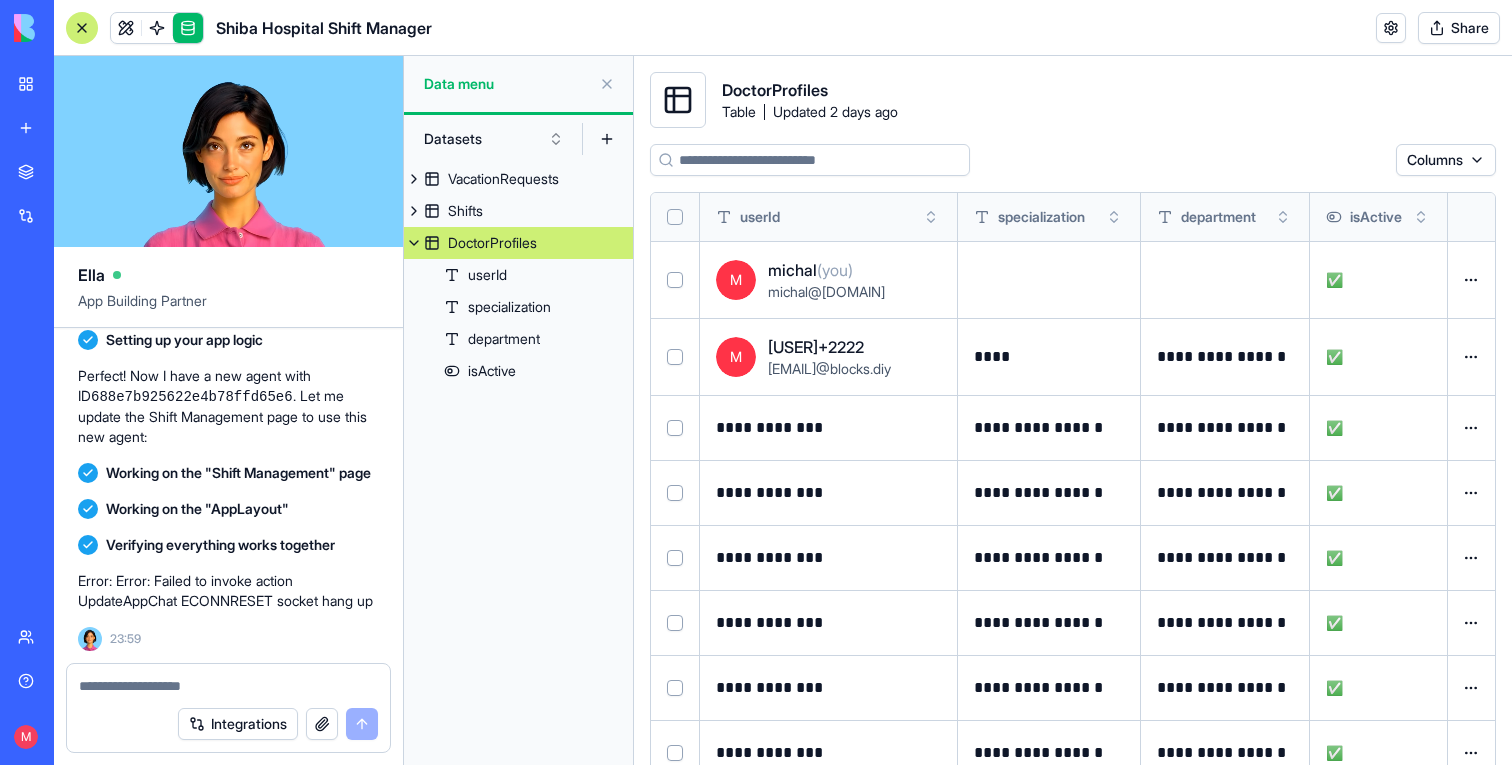 click at bounding box center (0, 0) 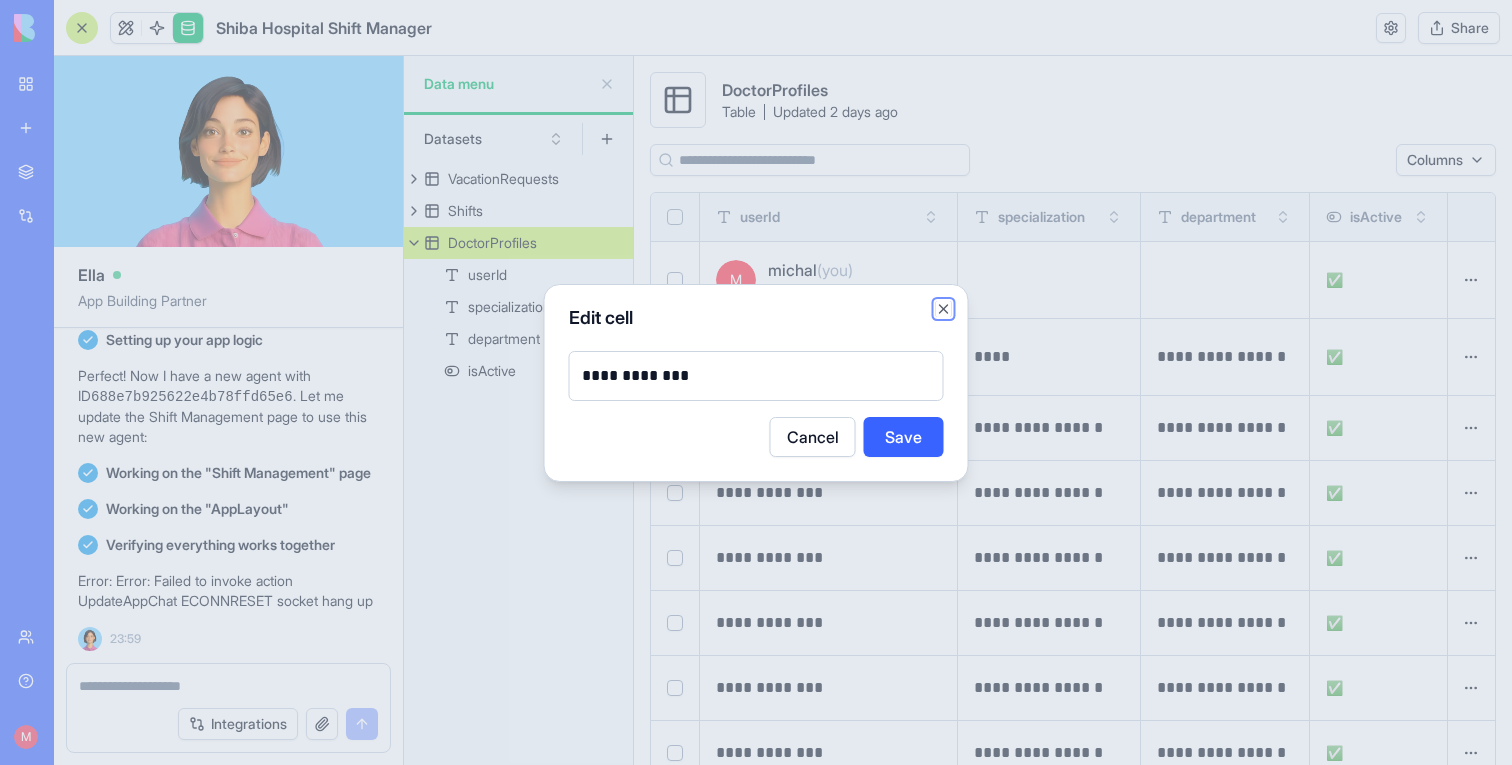 click on "Close" at bounding box center [944, 309] 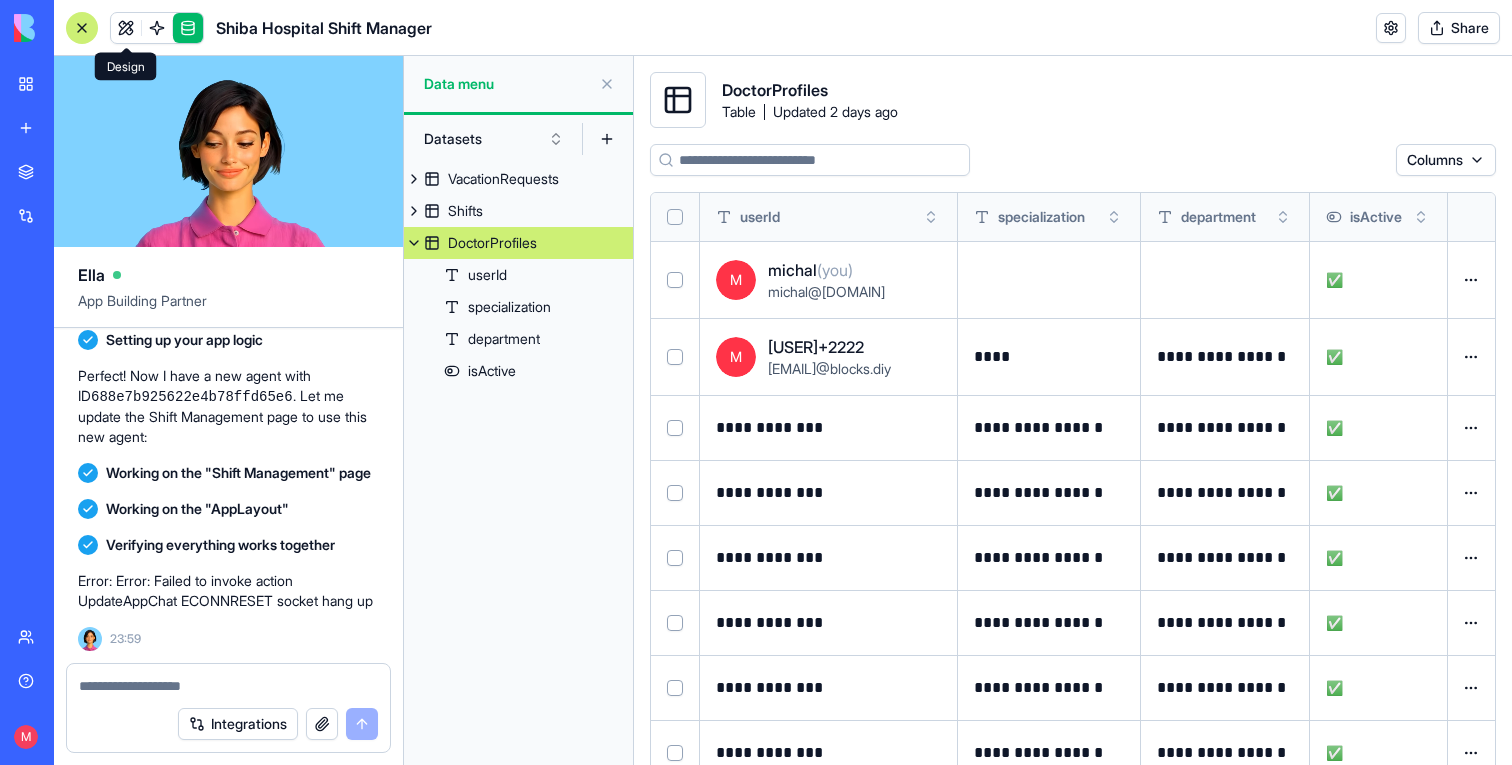 click at bounding box center [126, 28] 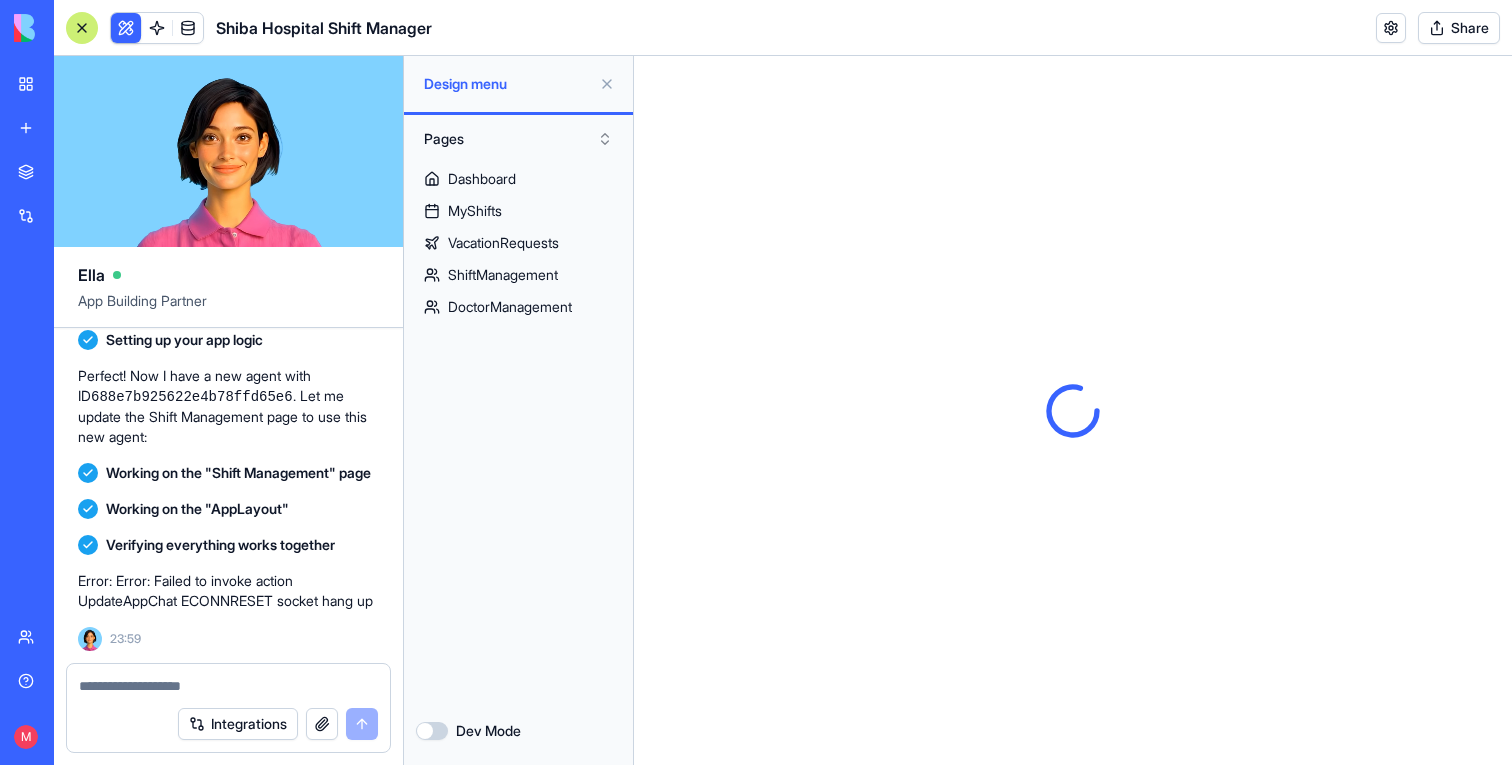 scroll, scrollTop: 0, scrollLeft: 0, axis: both 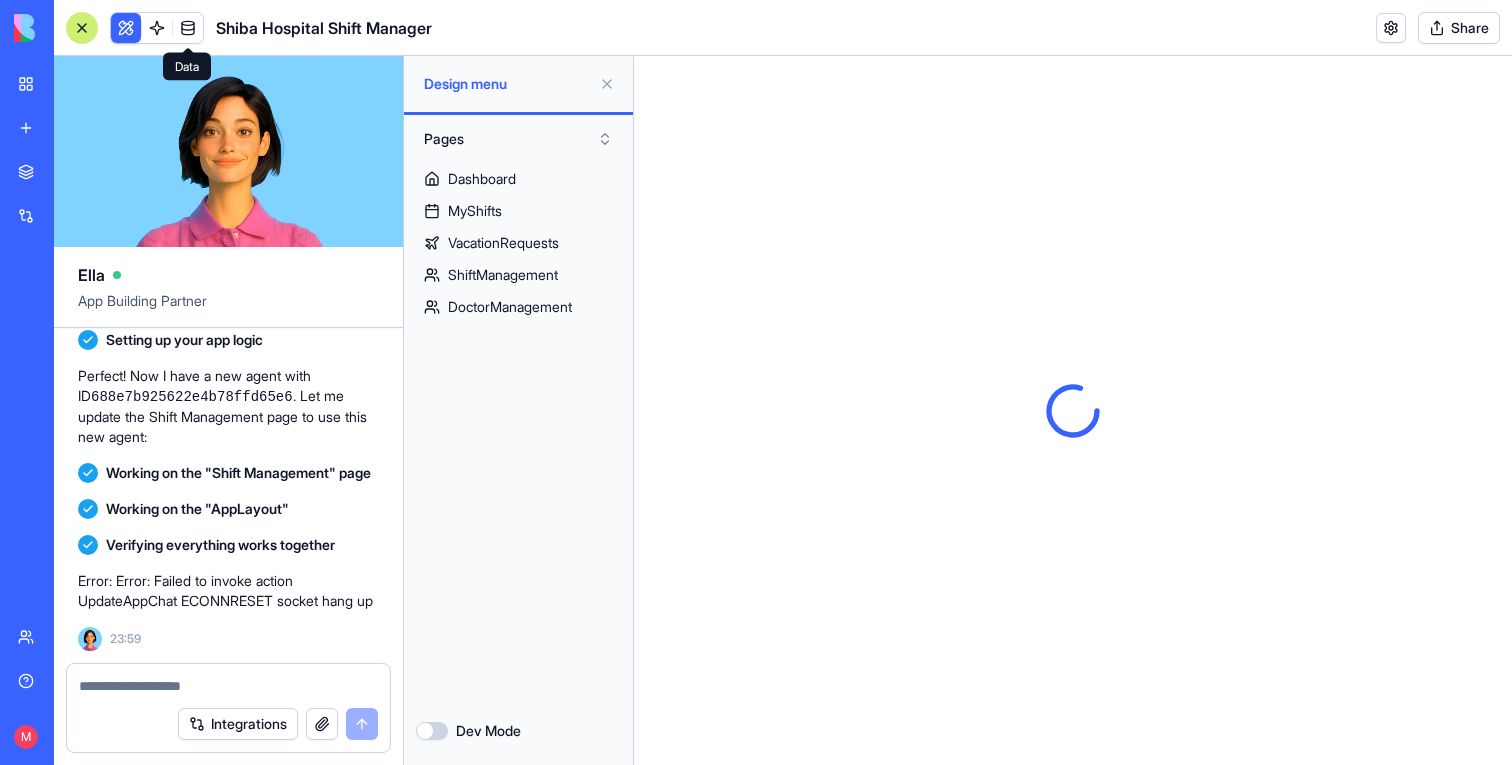 click at bounding box center (188, 28) 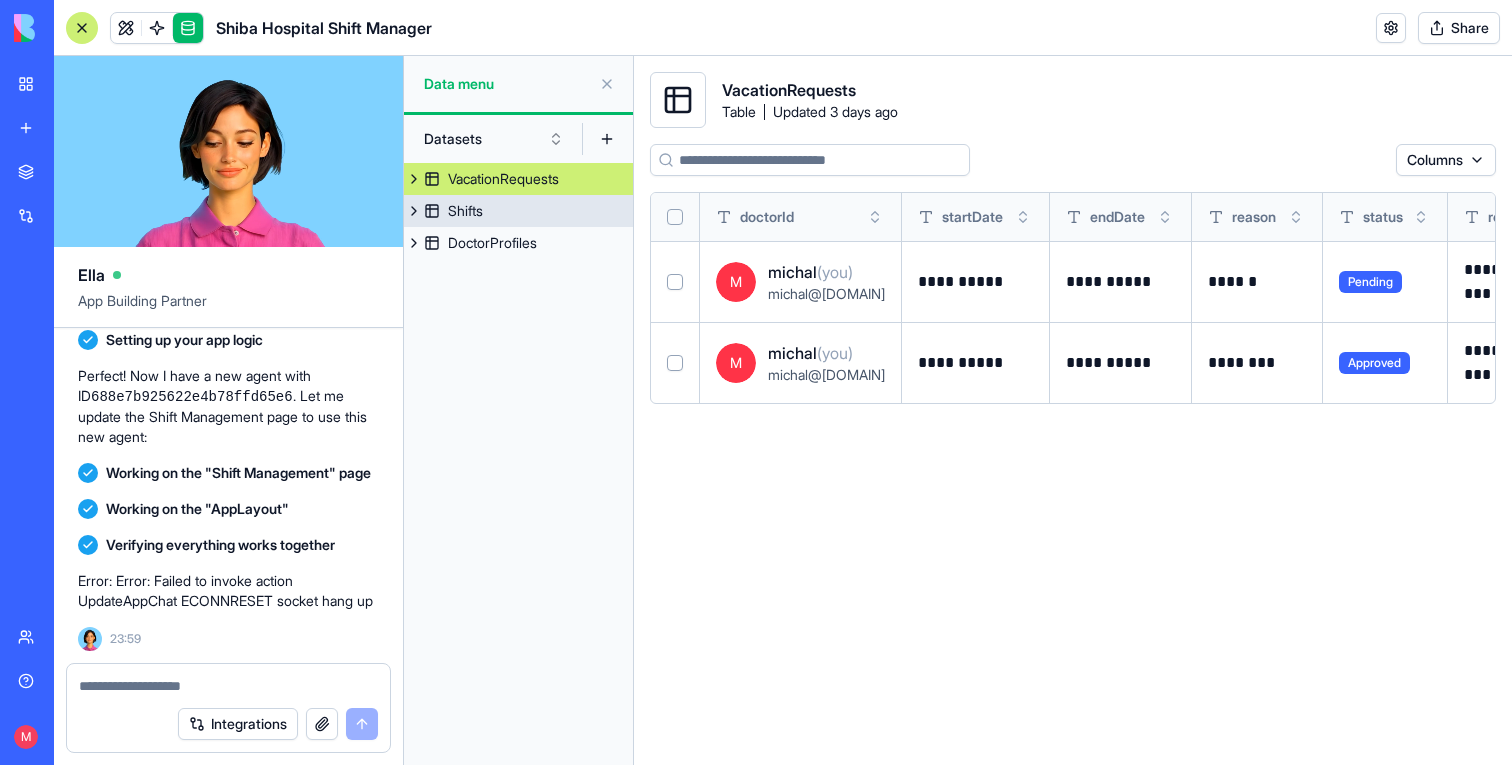 click on "Shifts" at bounding box center (465, 211) 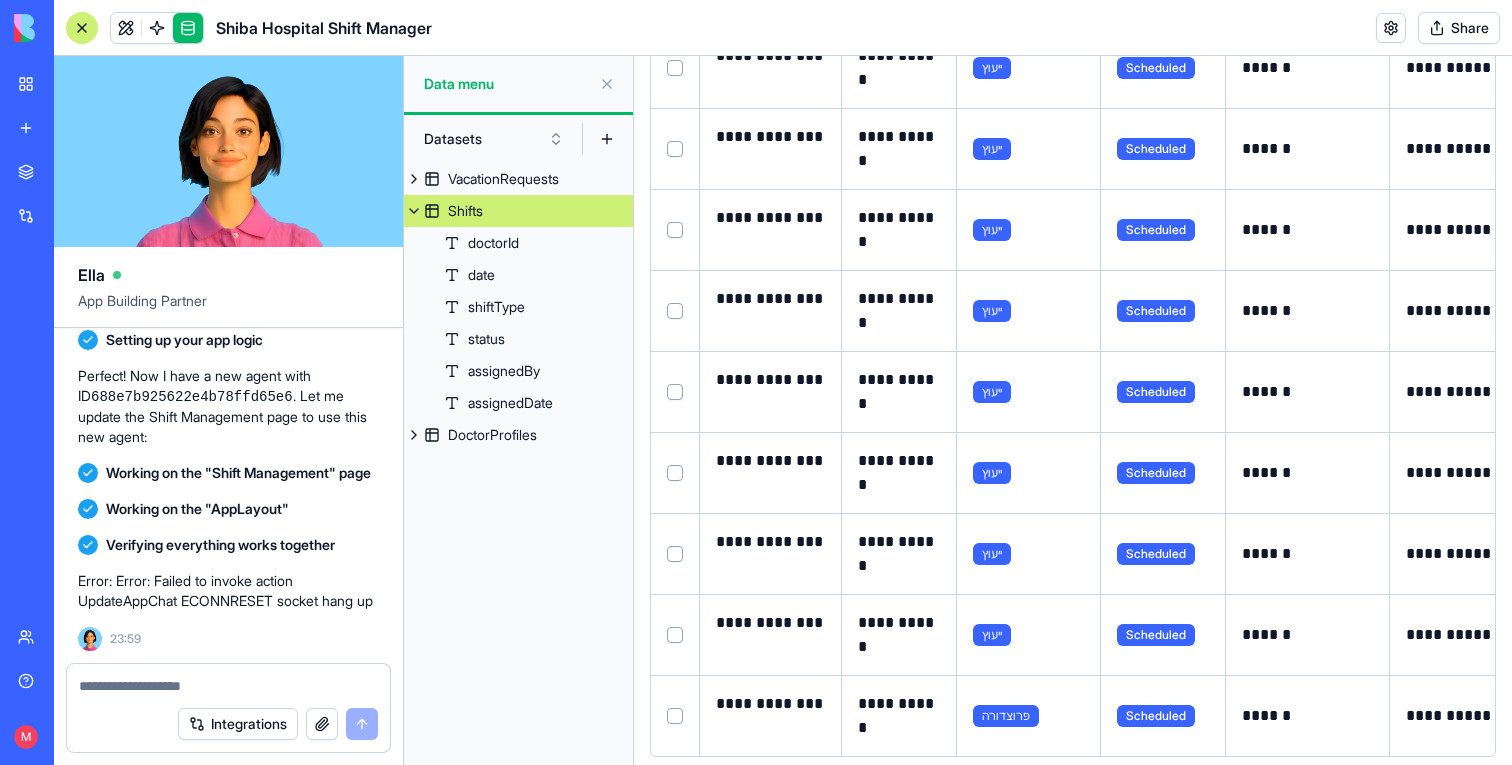 scroll, scrollTop: 869, scrollLeft: 0, axis: vertical 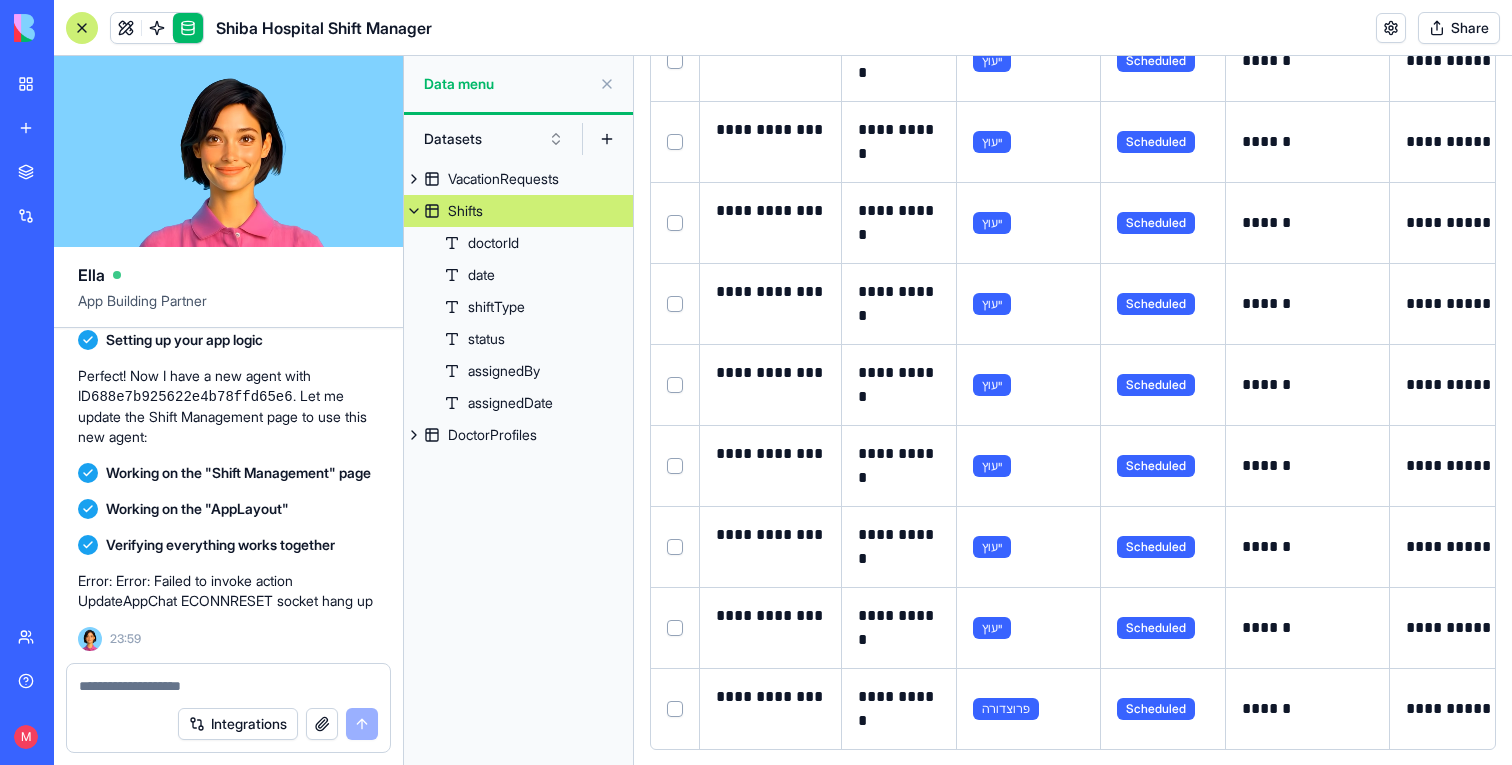 click at bounding box center [228, 686] 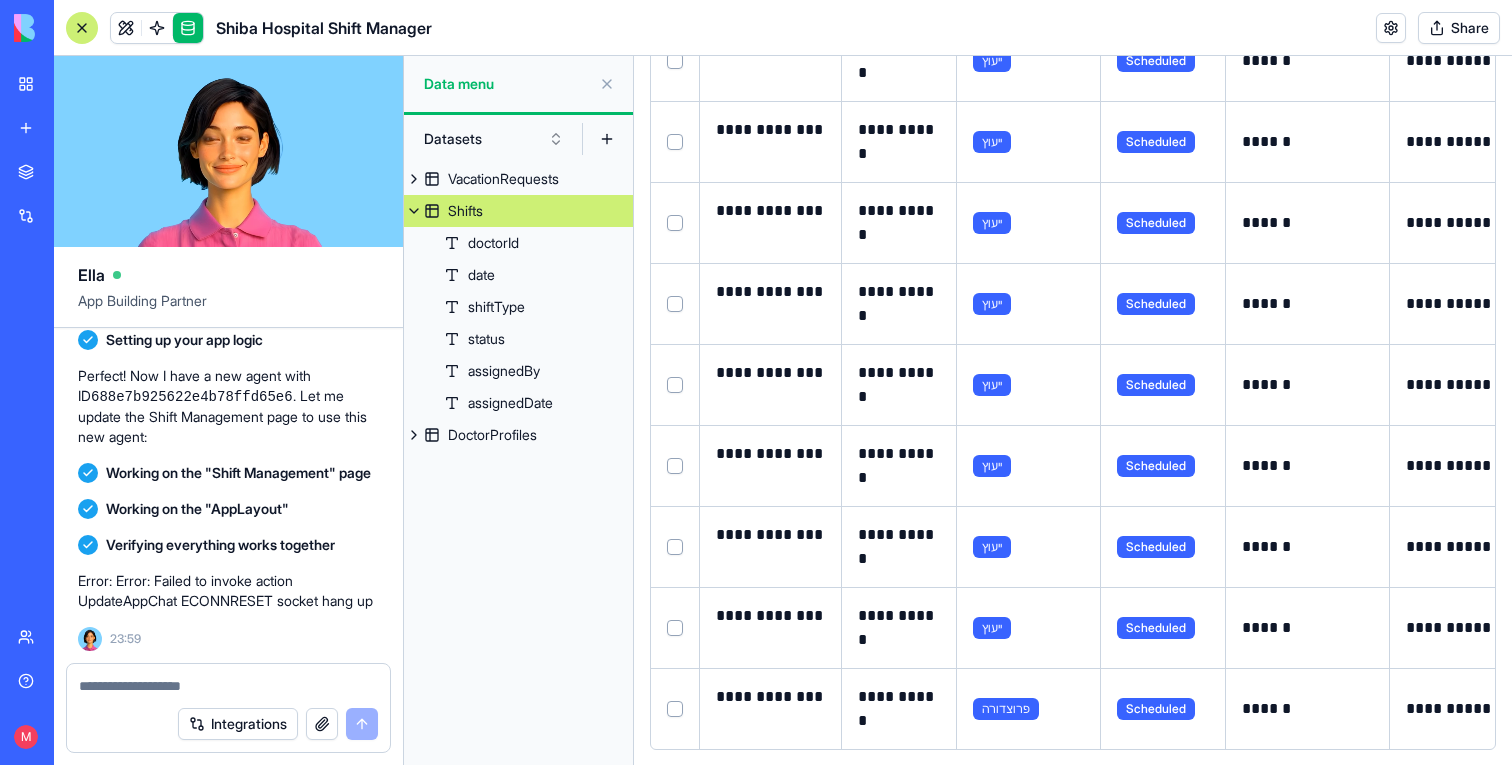type on "*" 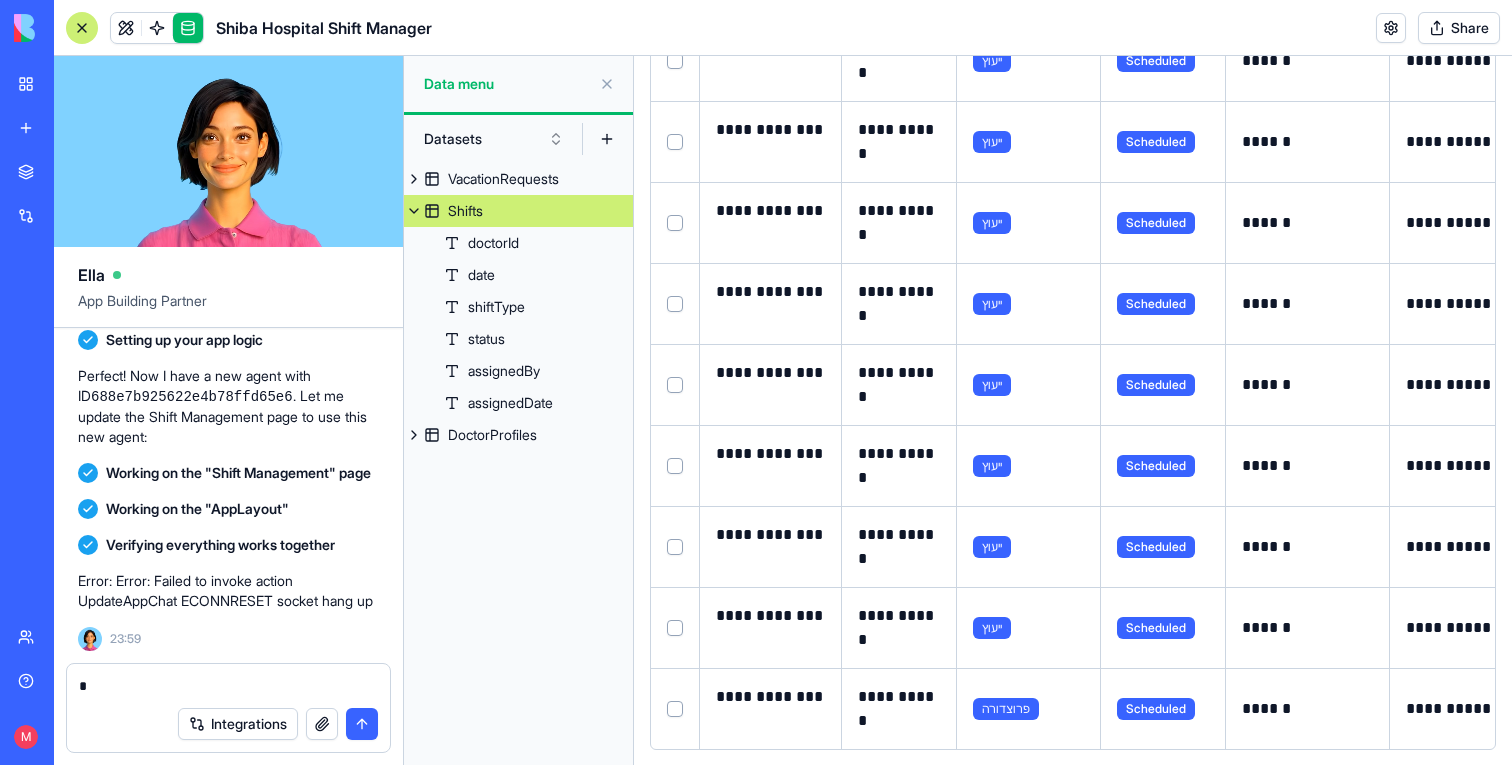 type 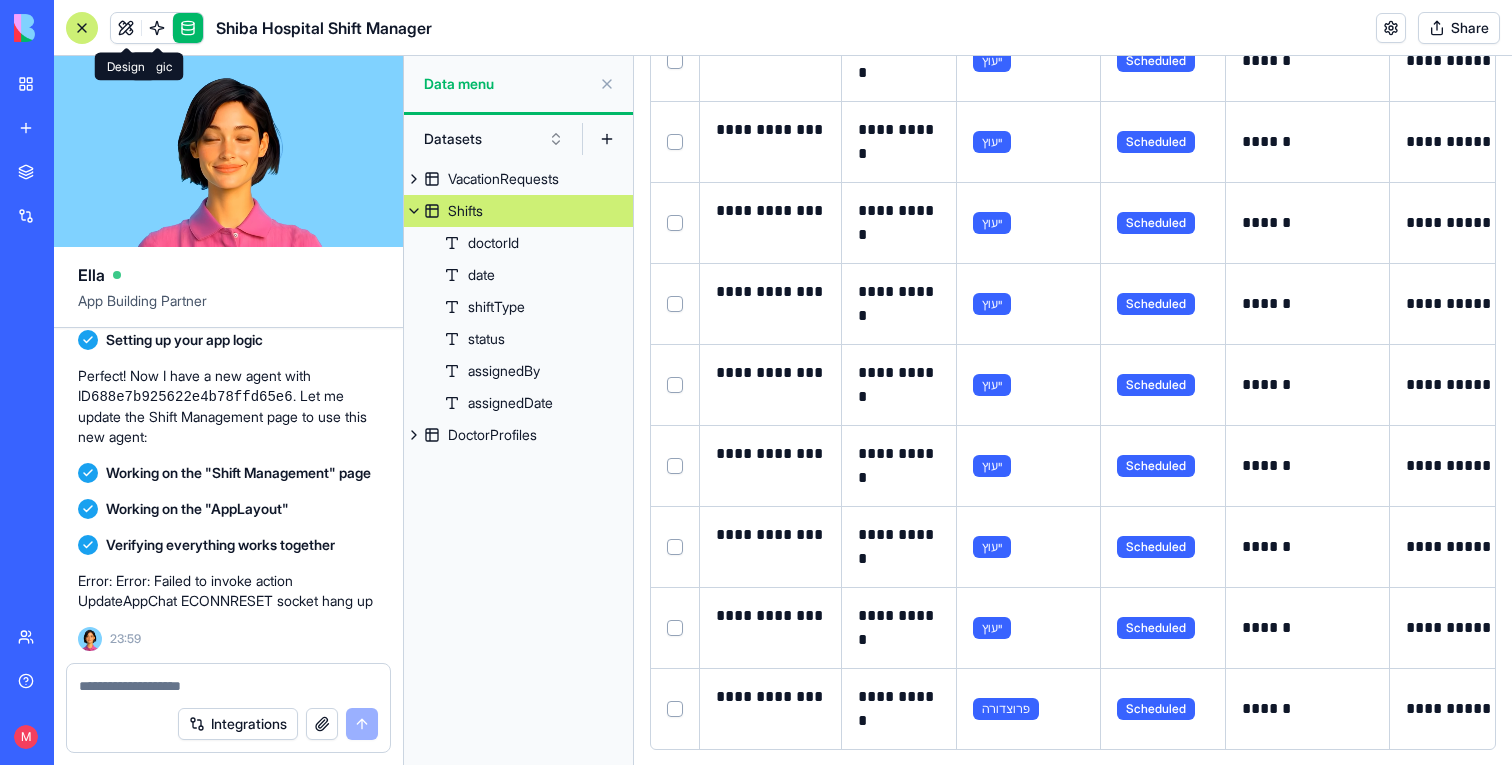 click at bounding box center (126, 28) 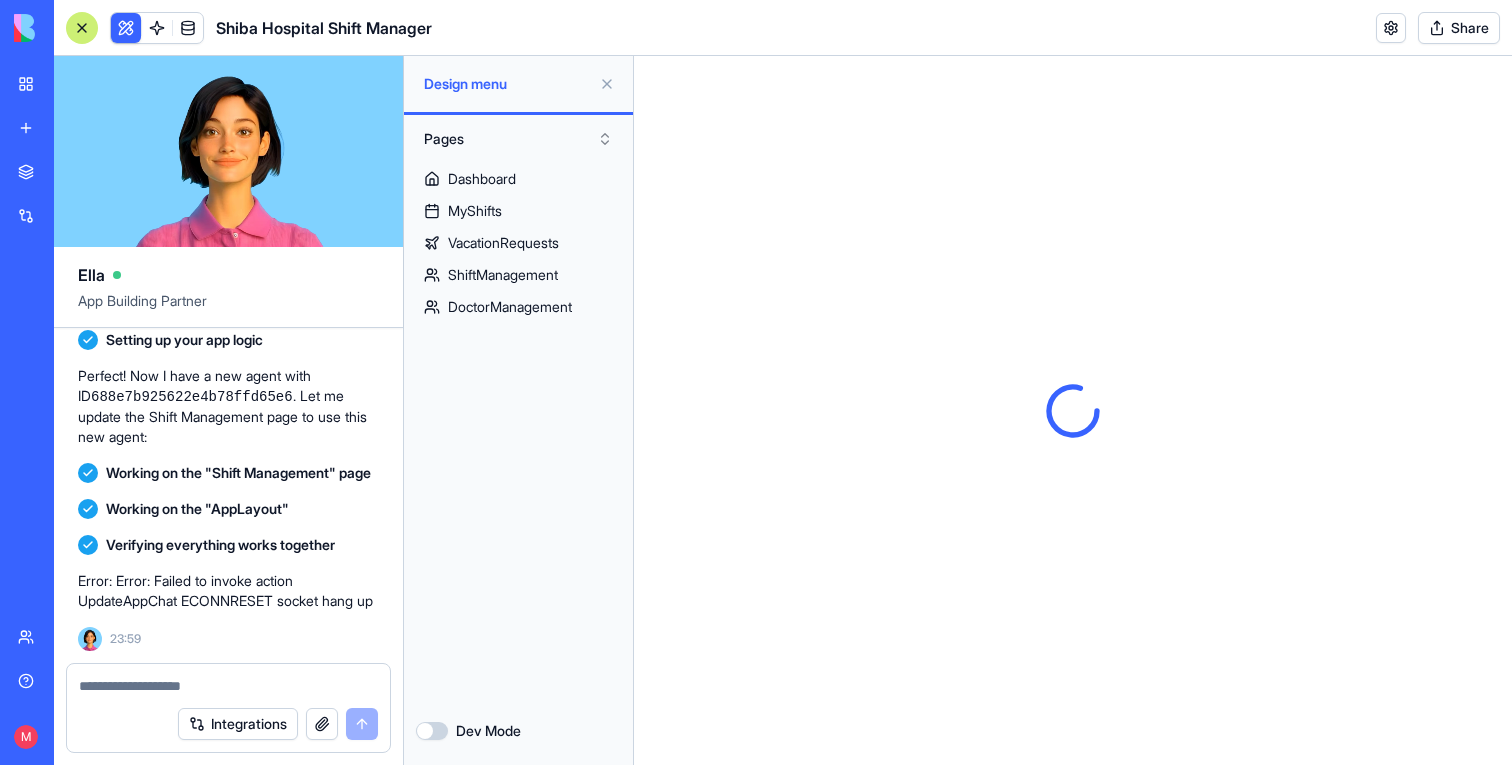 scroll, scrollTop: 0, scrollLeft: 0, axis: both 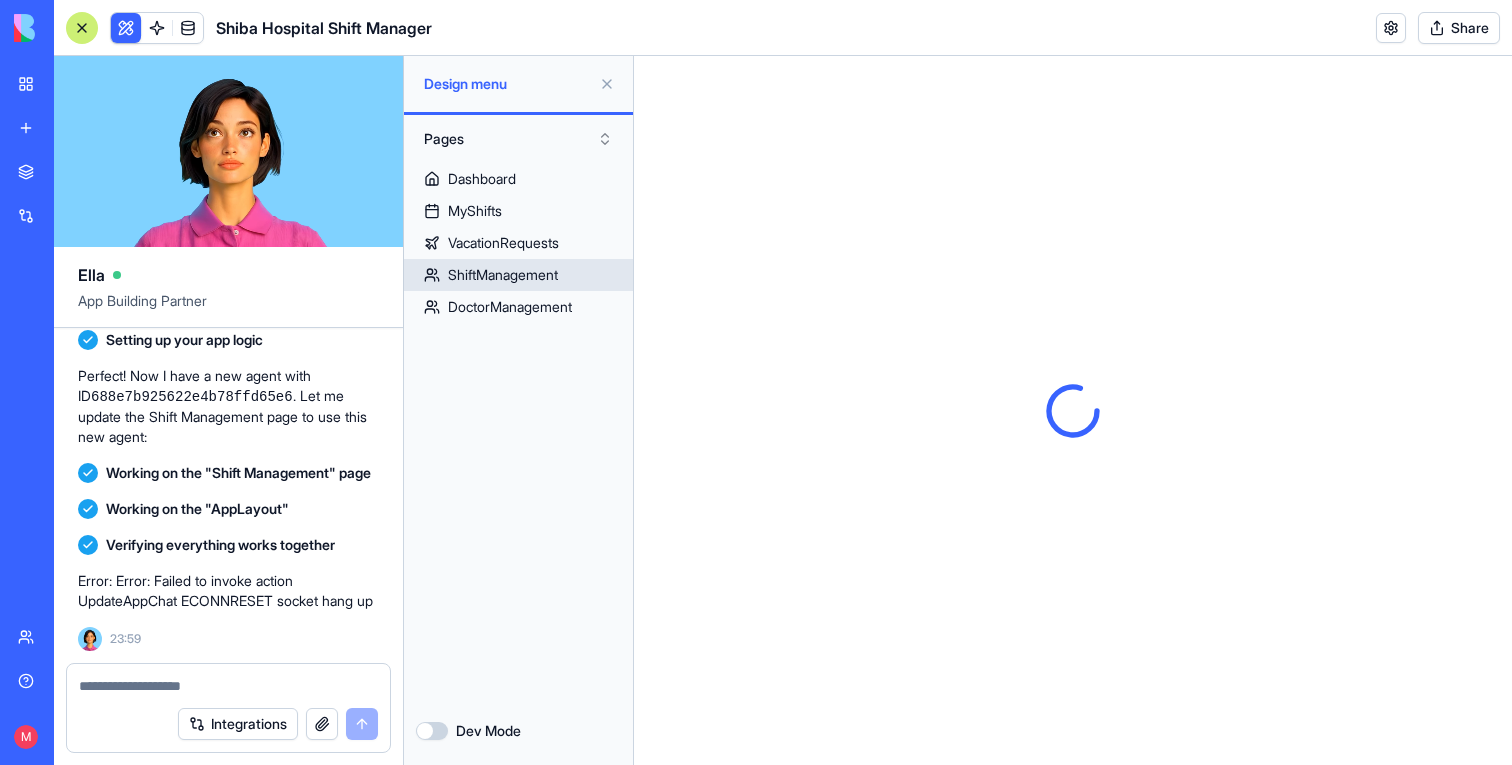 click on "ShiftManagement" at bounding box center (518, 275) 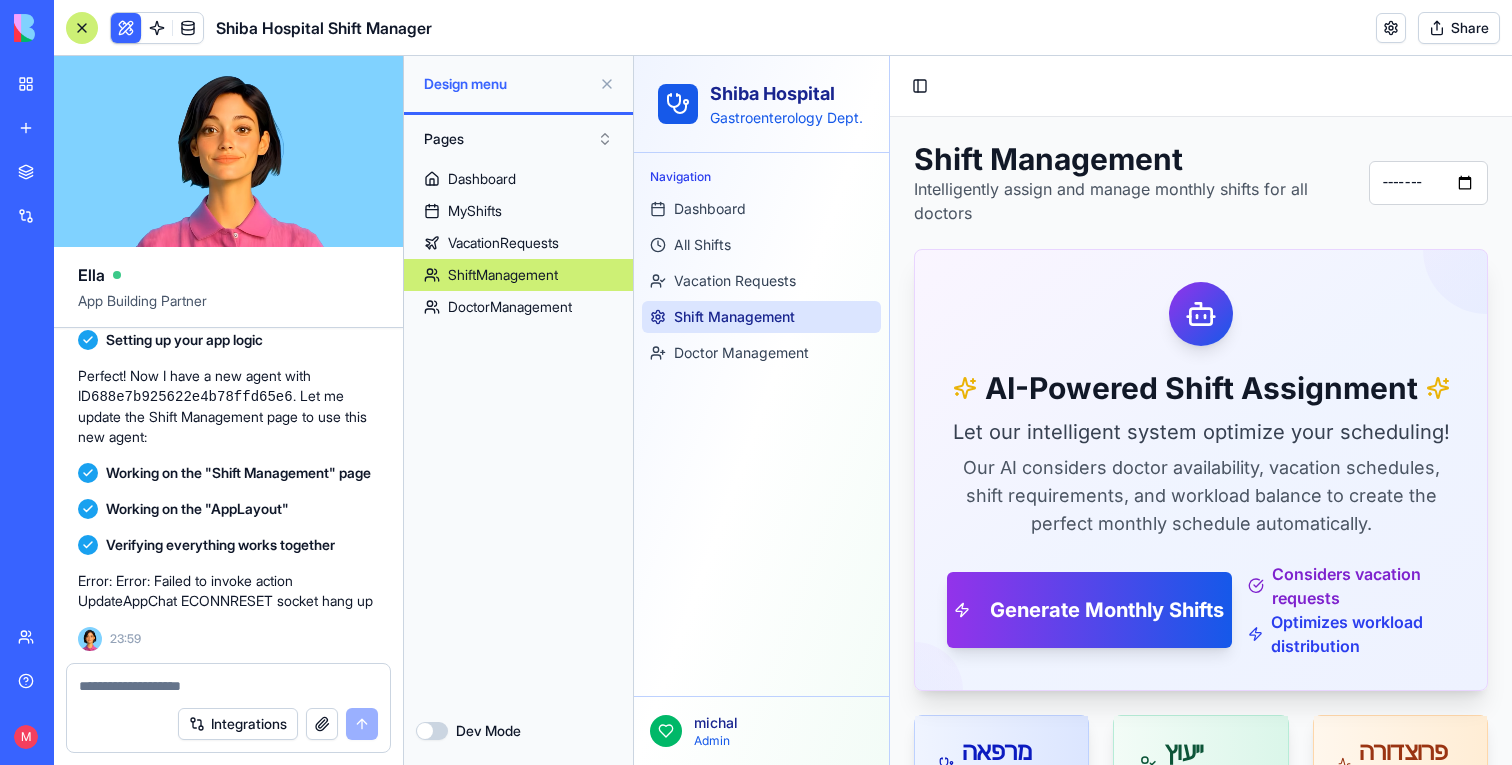 click at bounding box center [607, 84] 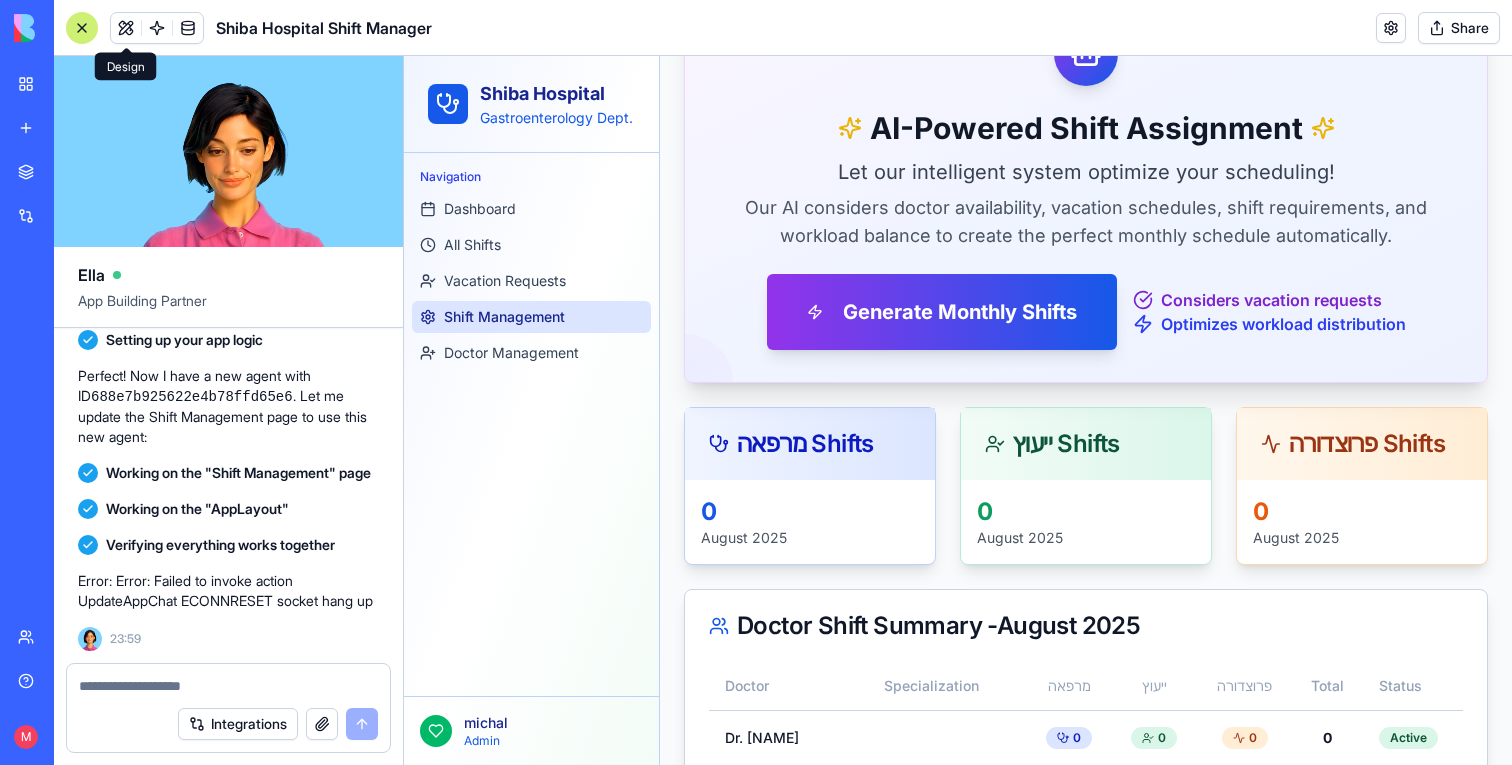 scroll, scrollTop: 0, scrollLeft: 0, axis: both 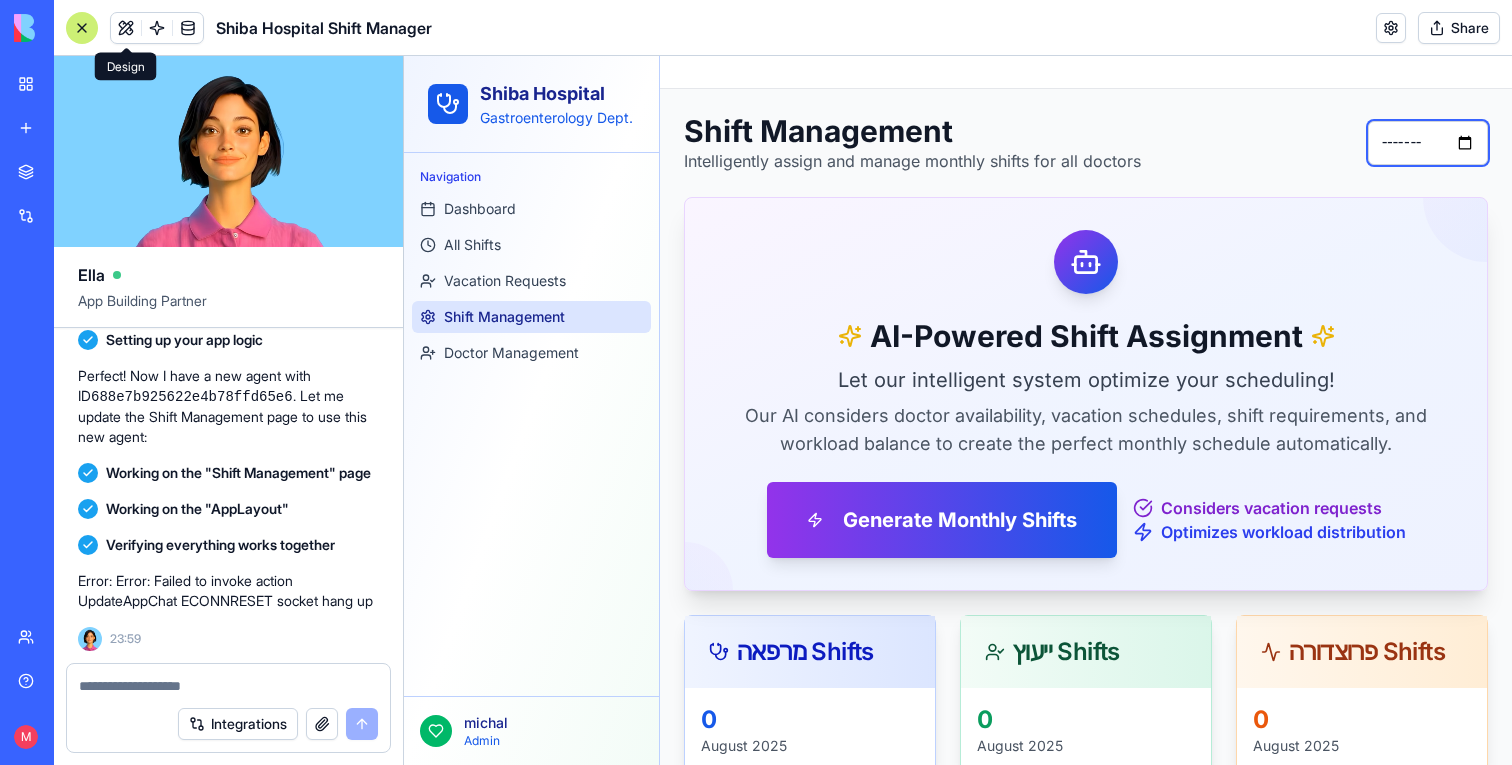 click on "*******" at bounding box center (1428, 143) 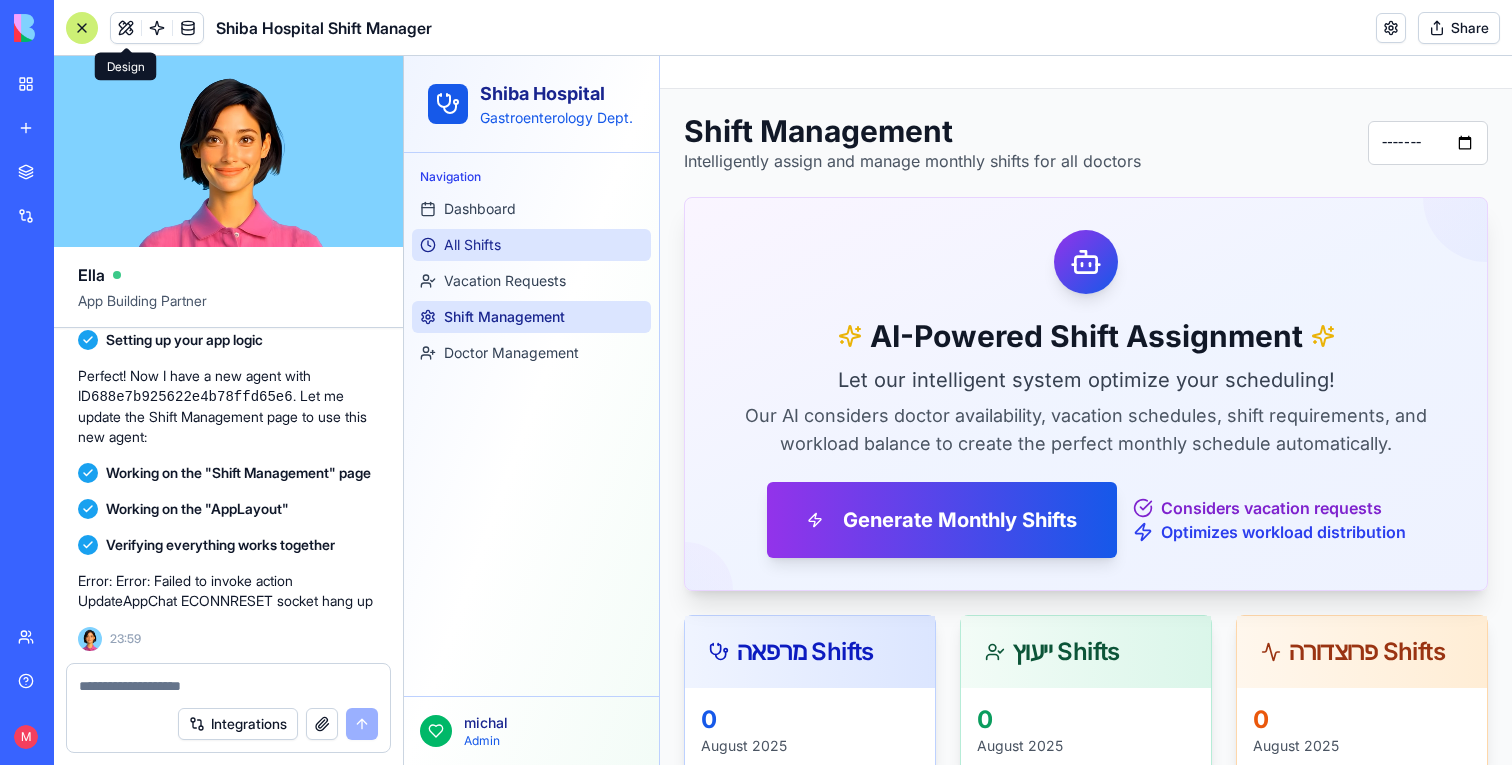 click on "All Shifts" at bounding box center [531, 245] 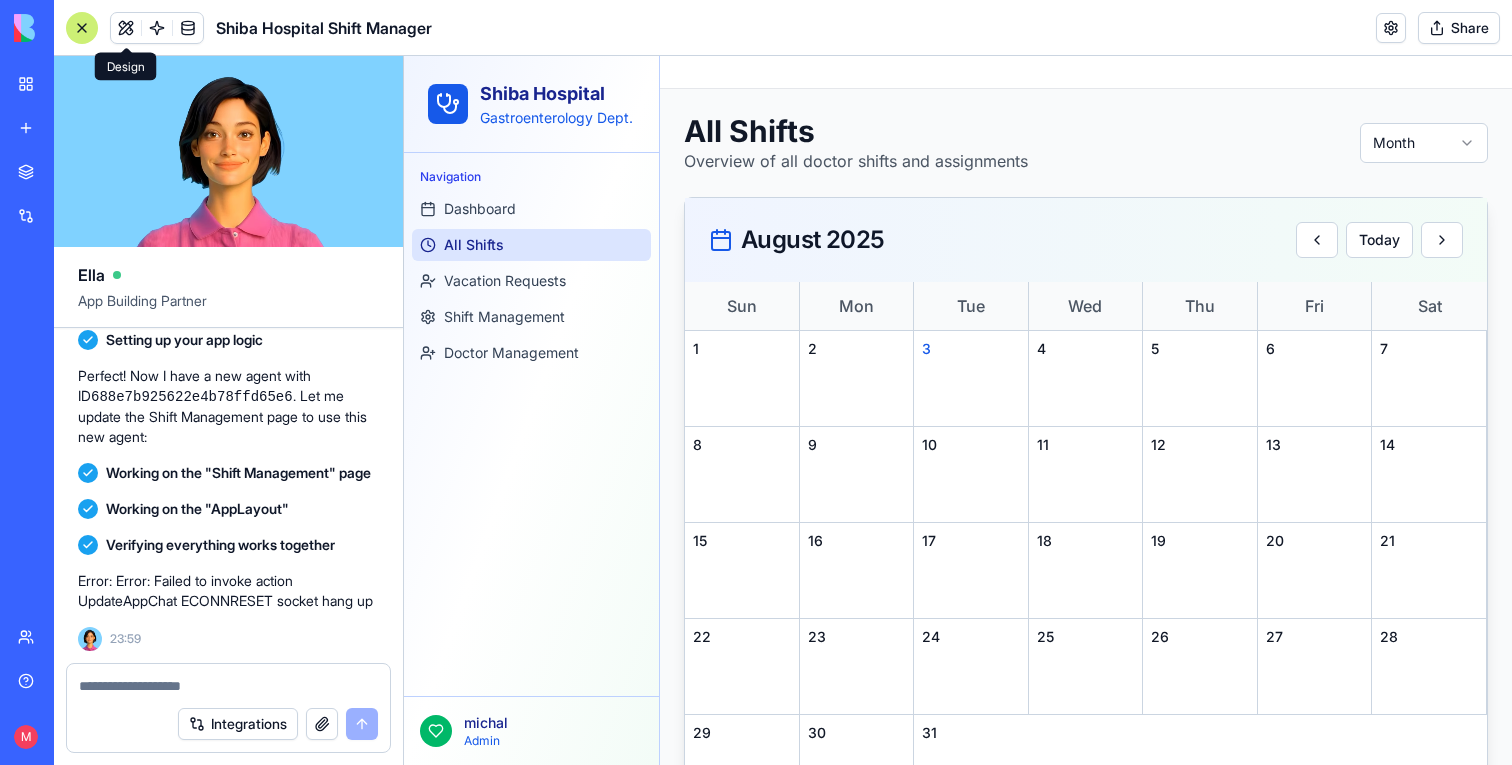 click on "Shiba Hospital Gastroenterology Dept. Navigation Dashboard All Shifts Vacation Requests Shift Management Doctor Management [USER]  Admin Toggle Sidebar All Shifts Overview of all doctor shifts and assignments Month August 2025 Today Sun Mon Tue Wed Thu Fri Sat 1 2 3 4 5 6 7 8 9 10 11 12 13 14 15 16 17 18 19 20 21 22 23 24 25 26 27 28 29 30 31 מרפאה Shifts 0 This month ייעוץ Shifts 0 This month פרוצדורה Shifts 0 This month" at bounding box center [958, 537] 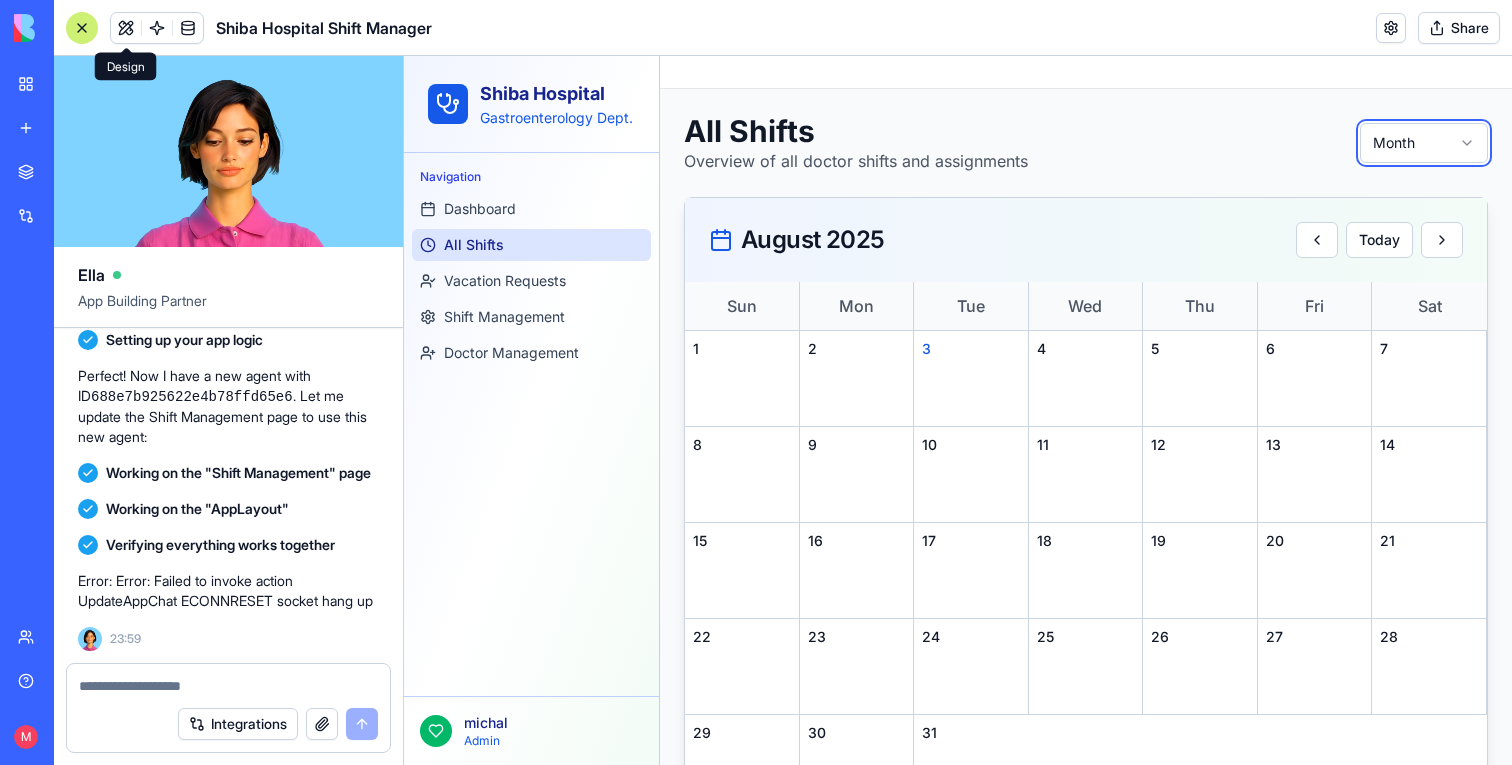 click on "Shiba Hospital Gastroenterology Dept. Navigation Dashboard All Shifts Vacation Requests Shift Management Doctor Management [USER]  Admin Toggle Sidebar All Shifts Overview of all doctor shifts and assignments Month August 2025 Today Sun Mon Tue Wed Thu Fri Sat 1 2 3 4 5 6 7 8 9 10 11 12 13 14 15 16 17 18 19 20 21 22 23 24 25 26 27 28 29 30 31 מרפאה Shifts 0 This month ייעוץ Shifts 0 This month פרוצדורה Shifts 0 This month" at bounding box center [958, 537] 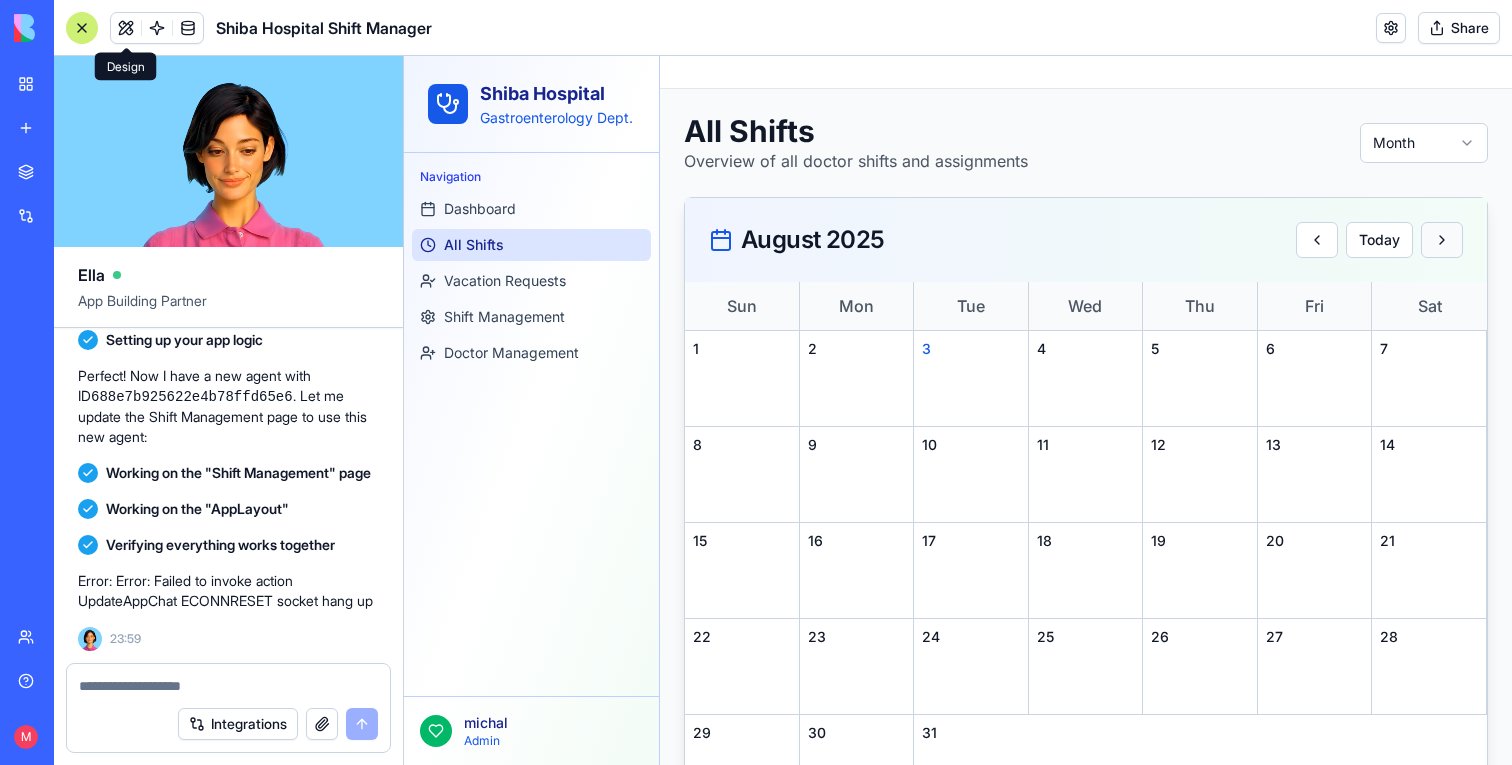 click at bounding box center [1442, 240] 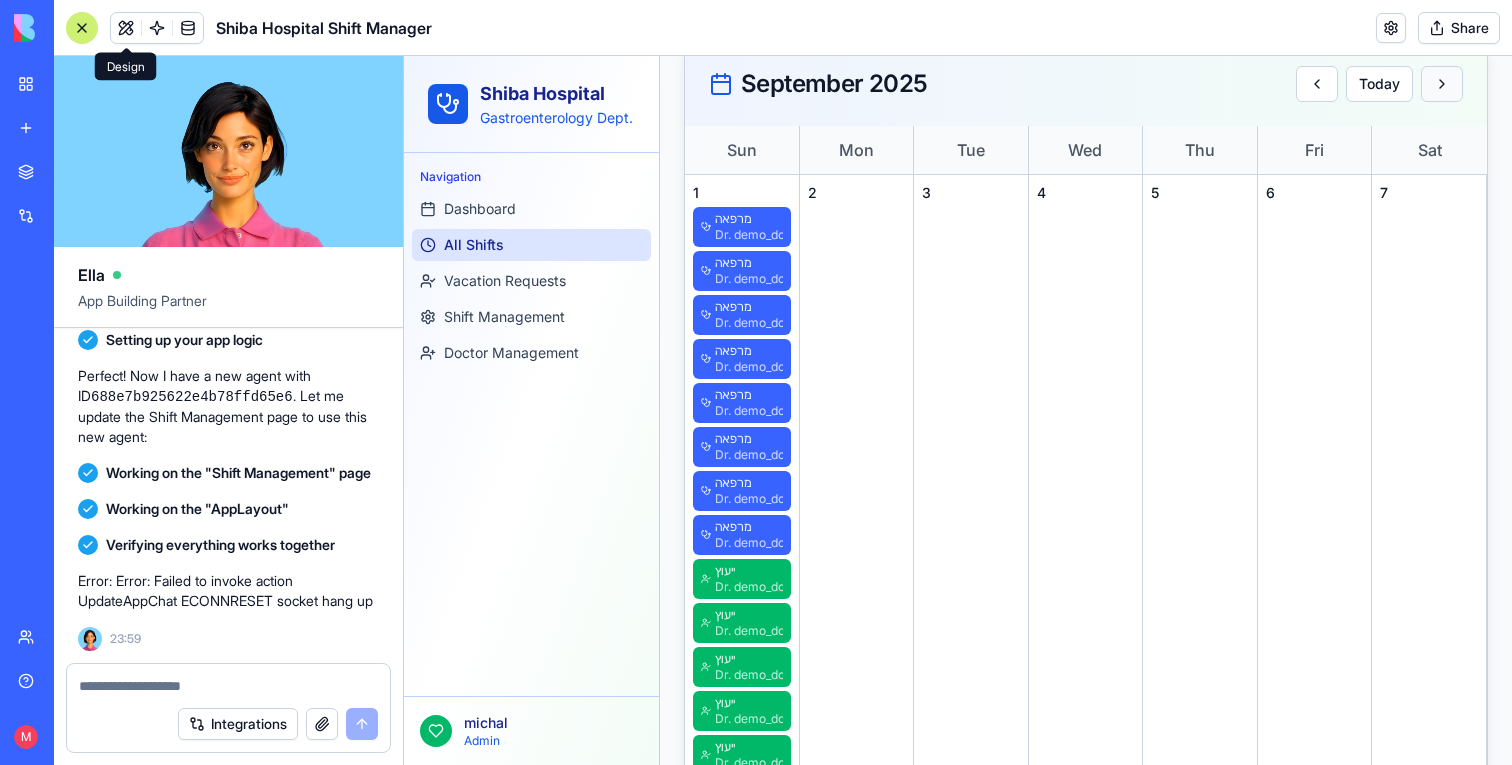 scroll, scrollTop: 286, scrollLeft: 0, axis: vertical 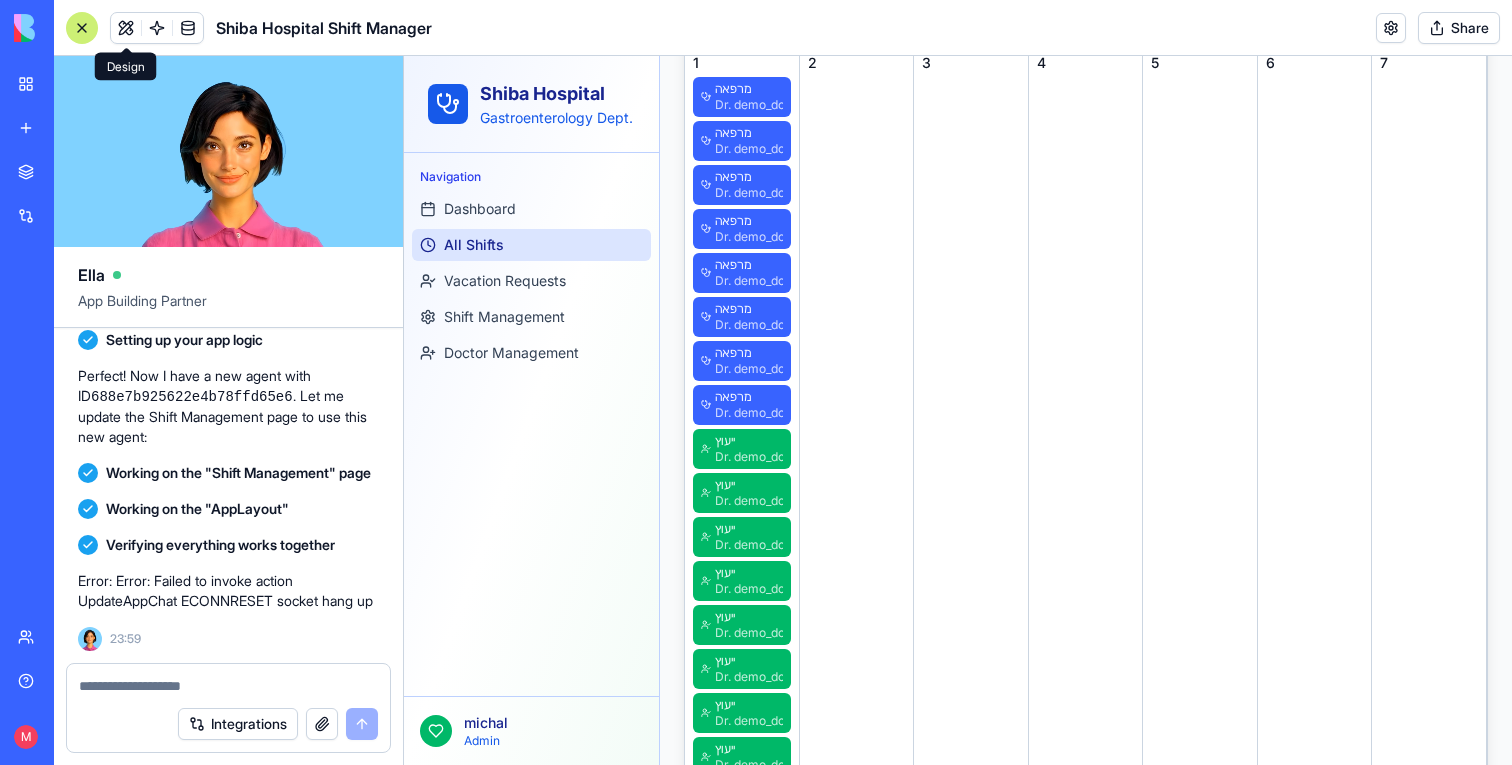 type 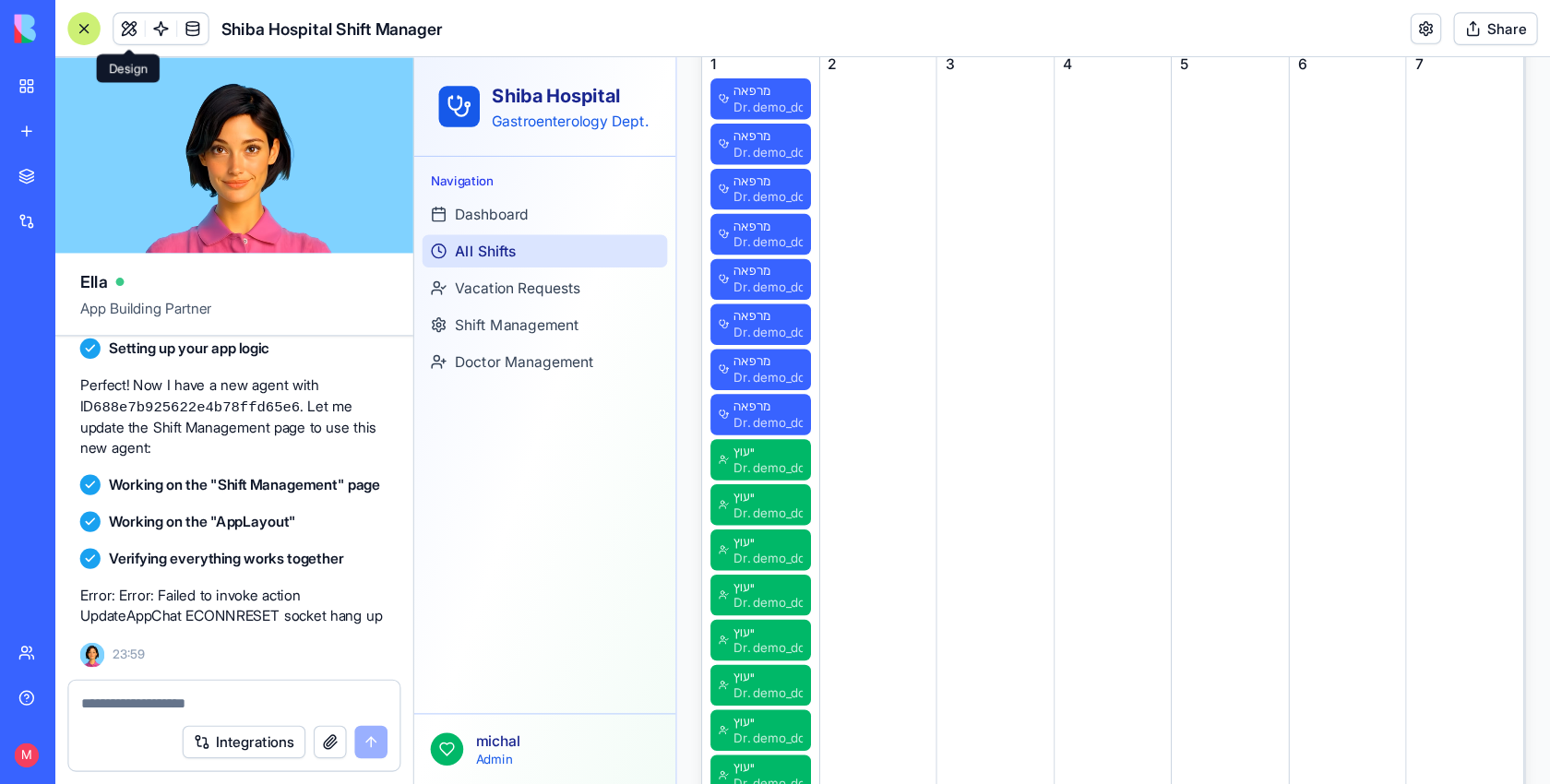 scroll, scrollTop: 19763, scrollLeft: 0, axis: vertical 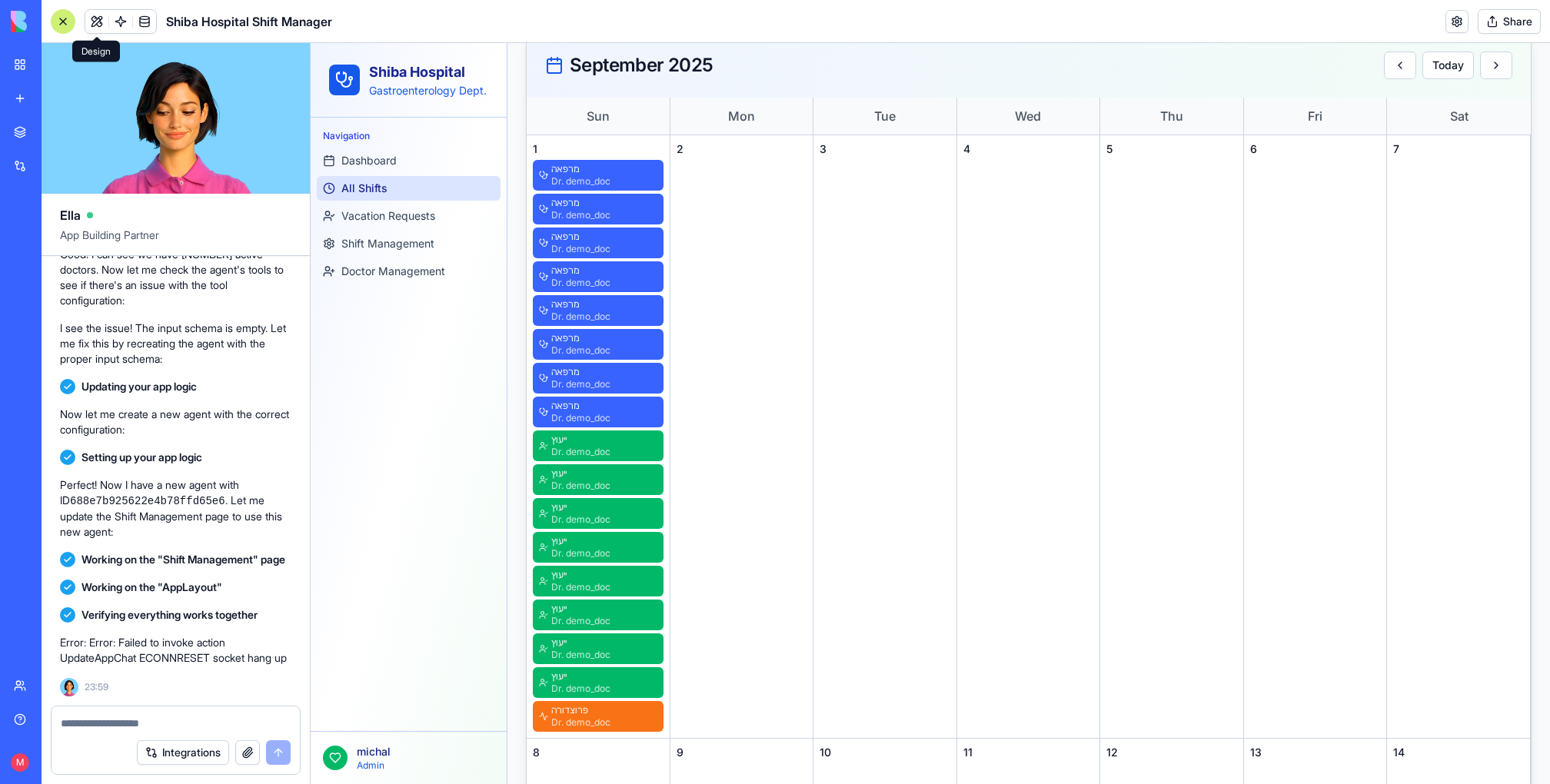click at bounding box center (176, 723) 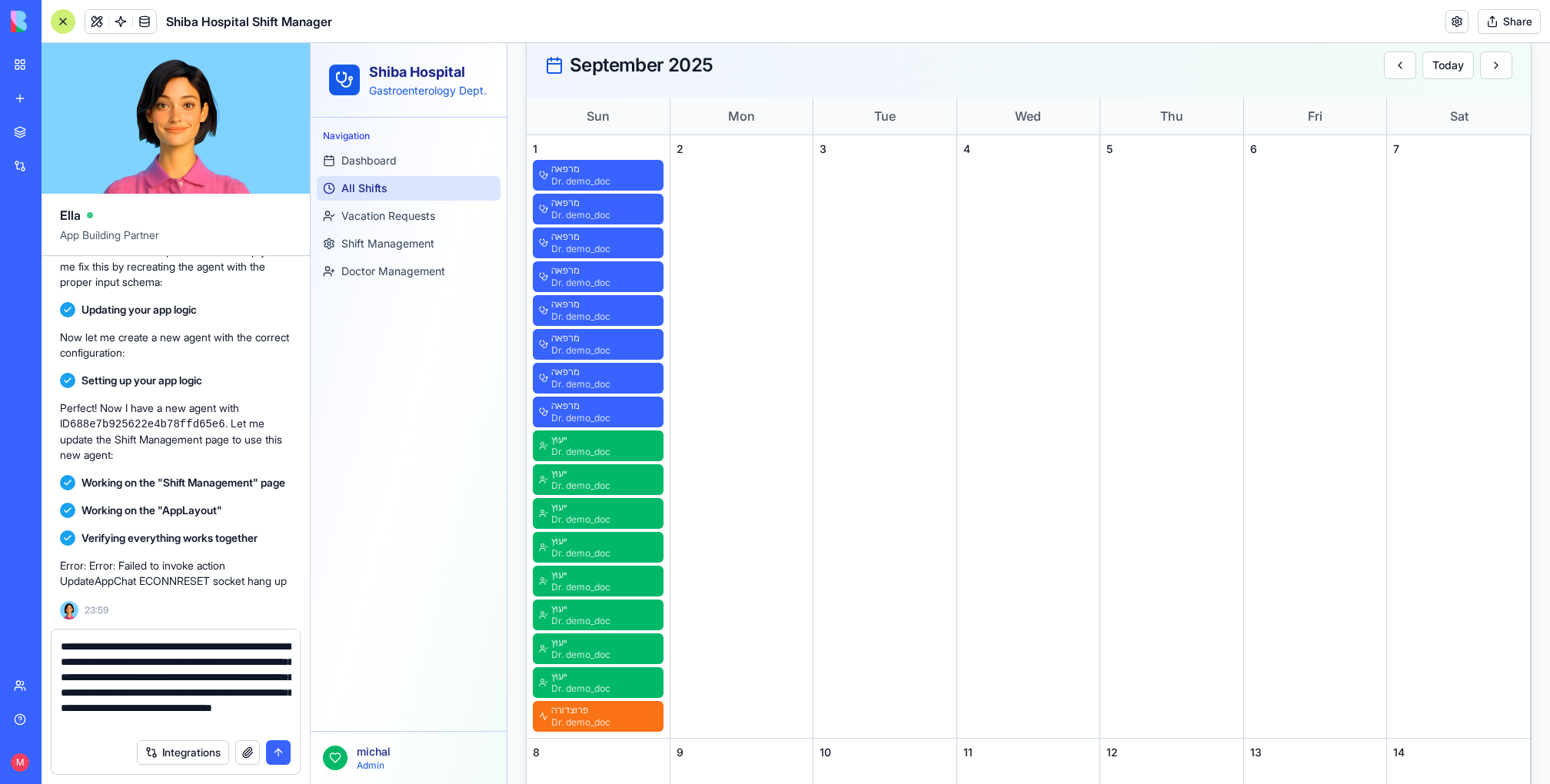scroll, scrollTop: 29, scrollLeft: 0, axis: vertical 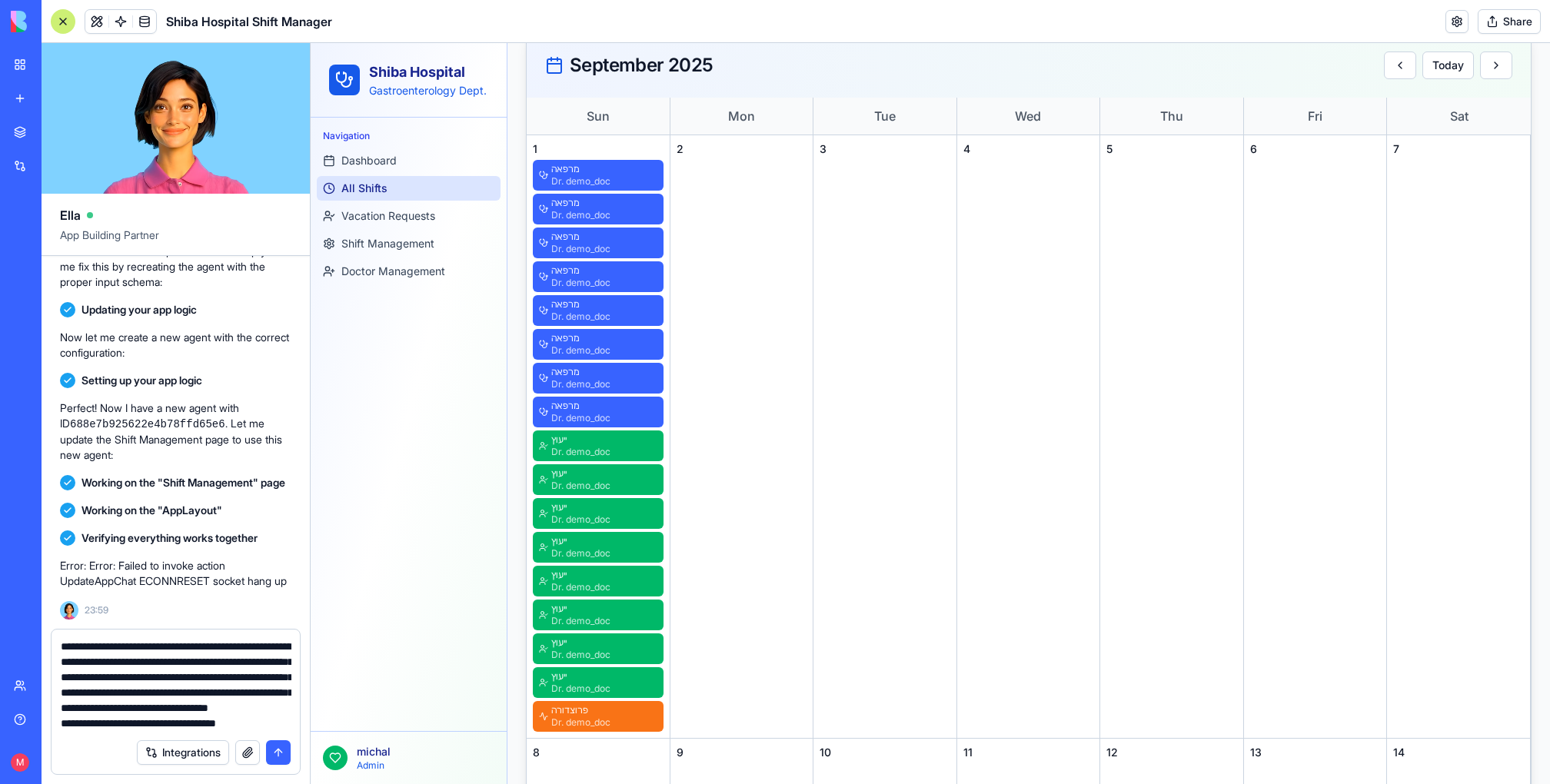 type on "**********" 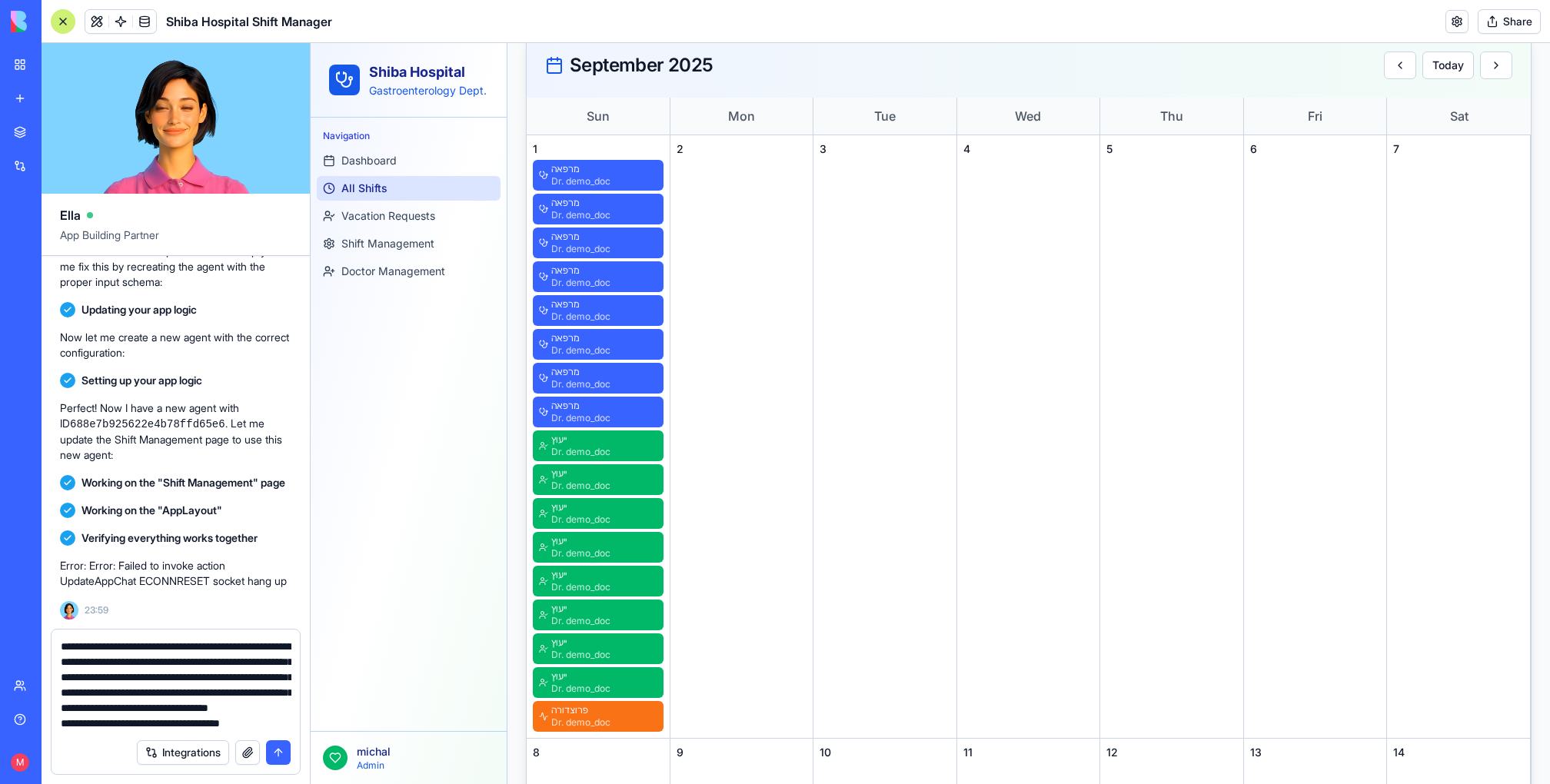 scroll, scrollTop: 45, scrollLeft: 0, axis: vertical 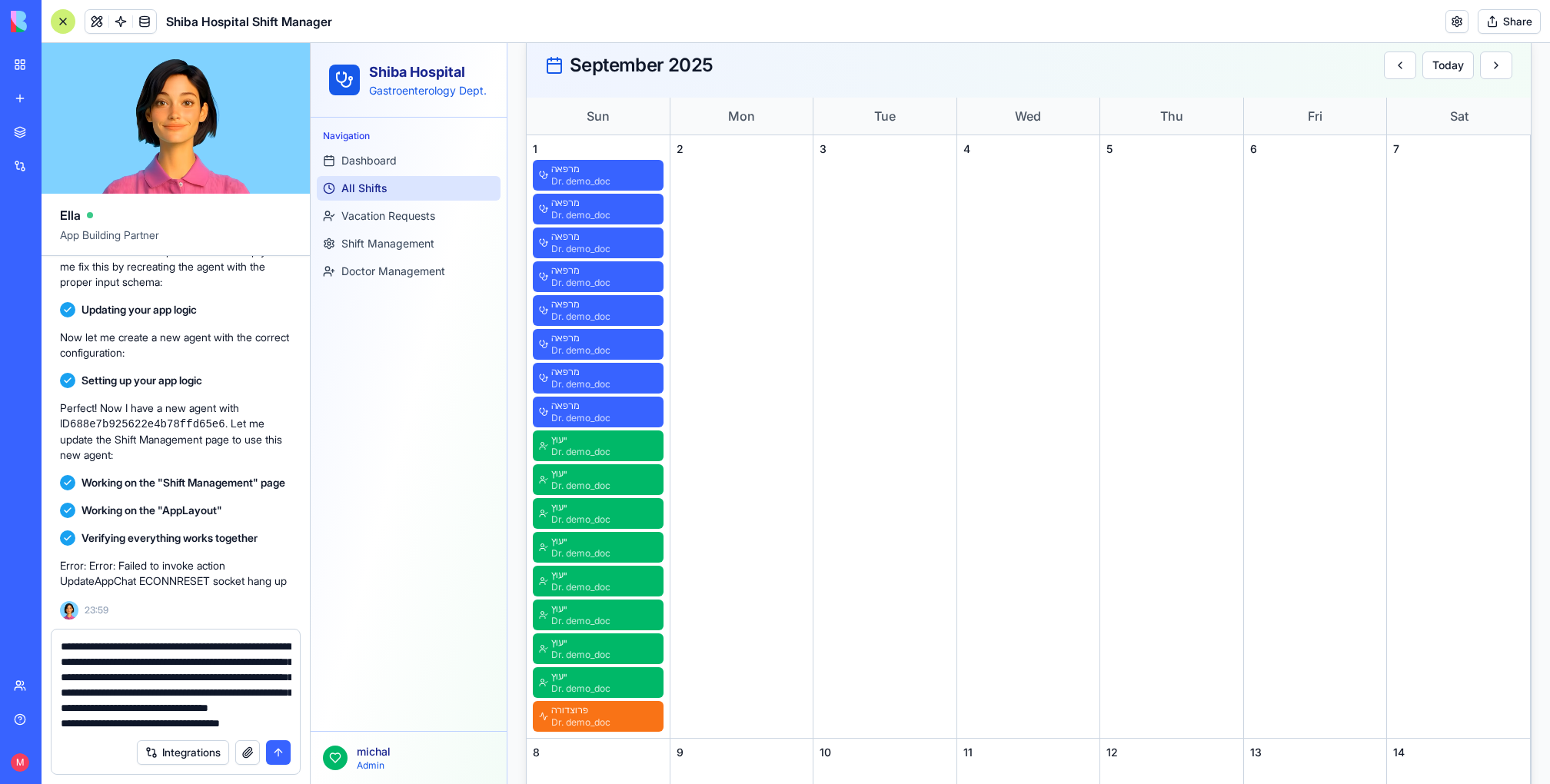 type 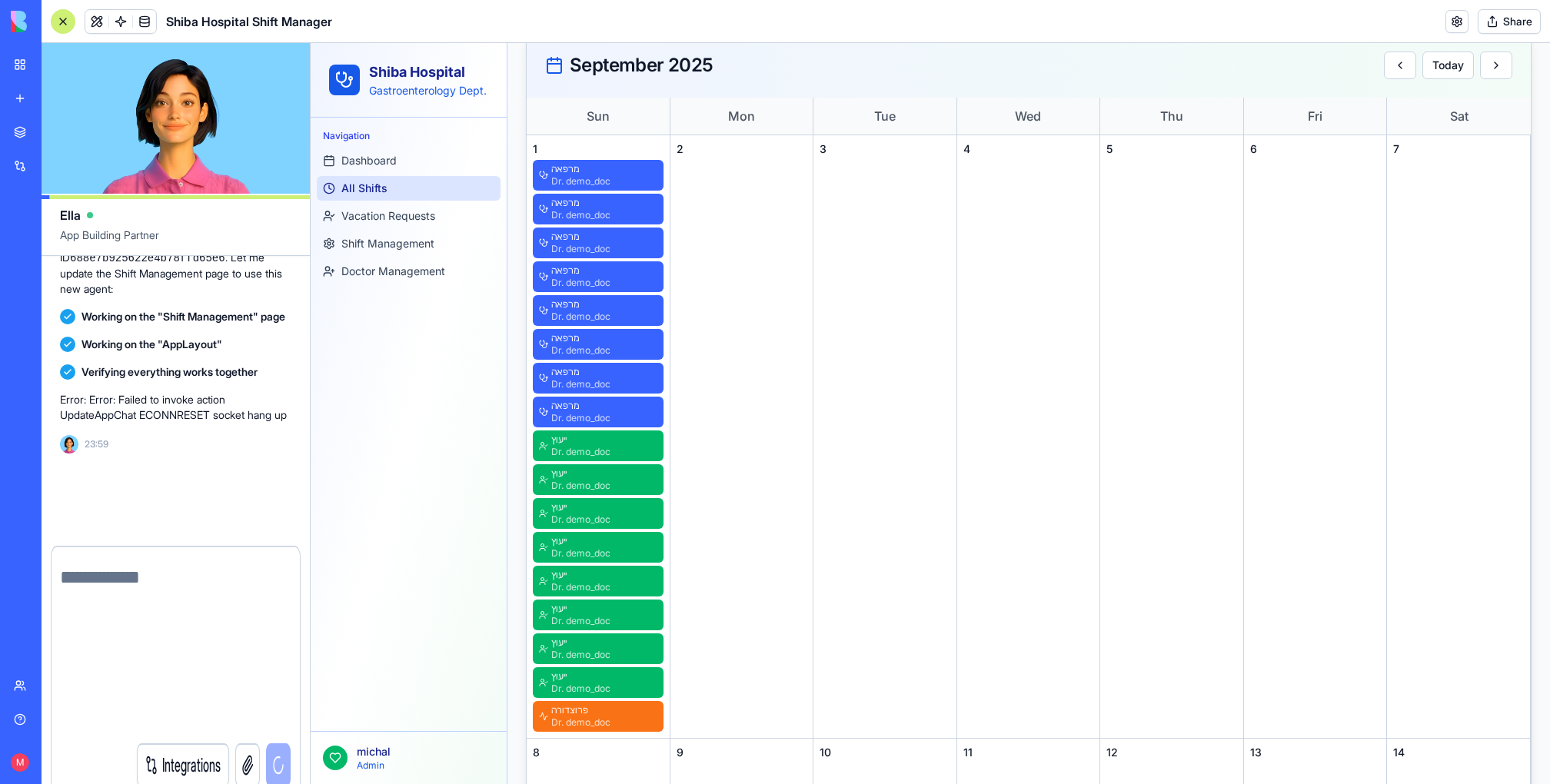 scroll, scrollTop: 16533, scrollLeft: 0, axis: vertical 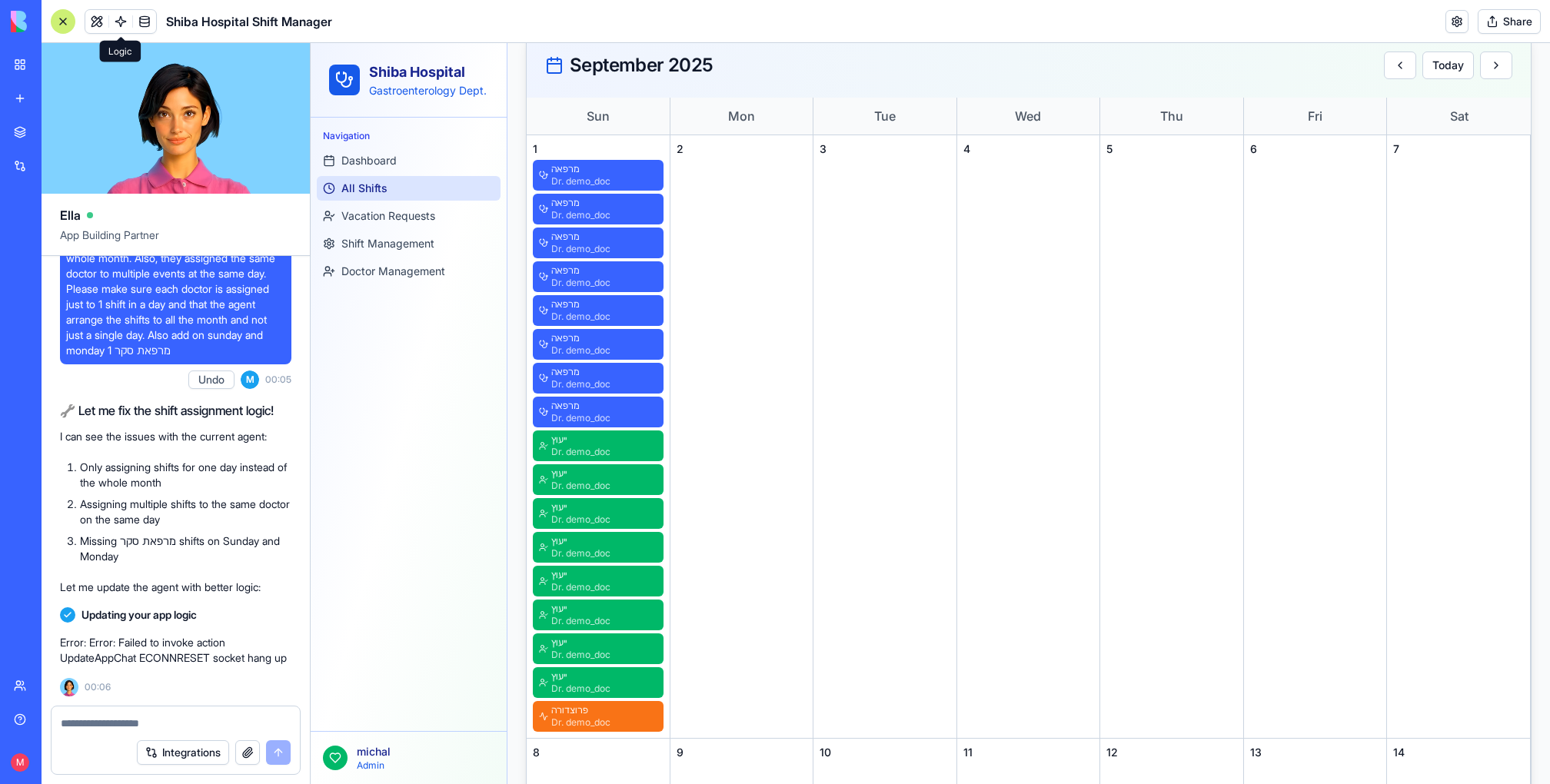 click at bounding box center (121, 22) 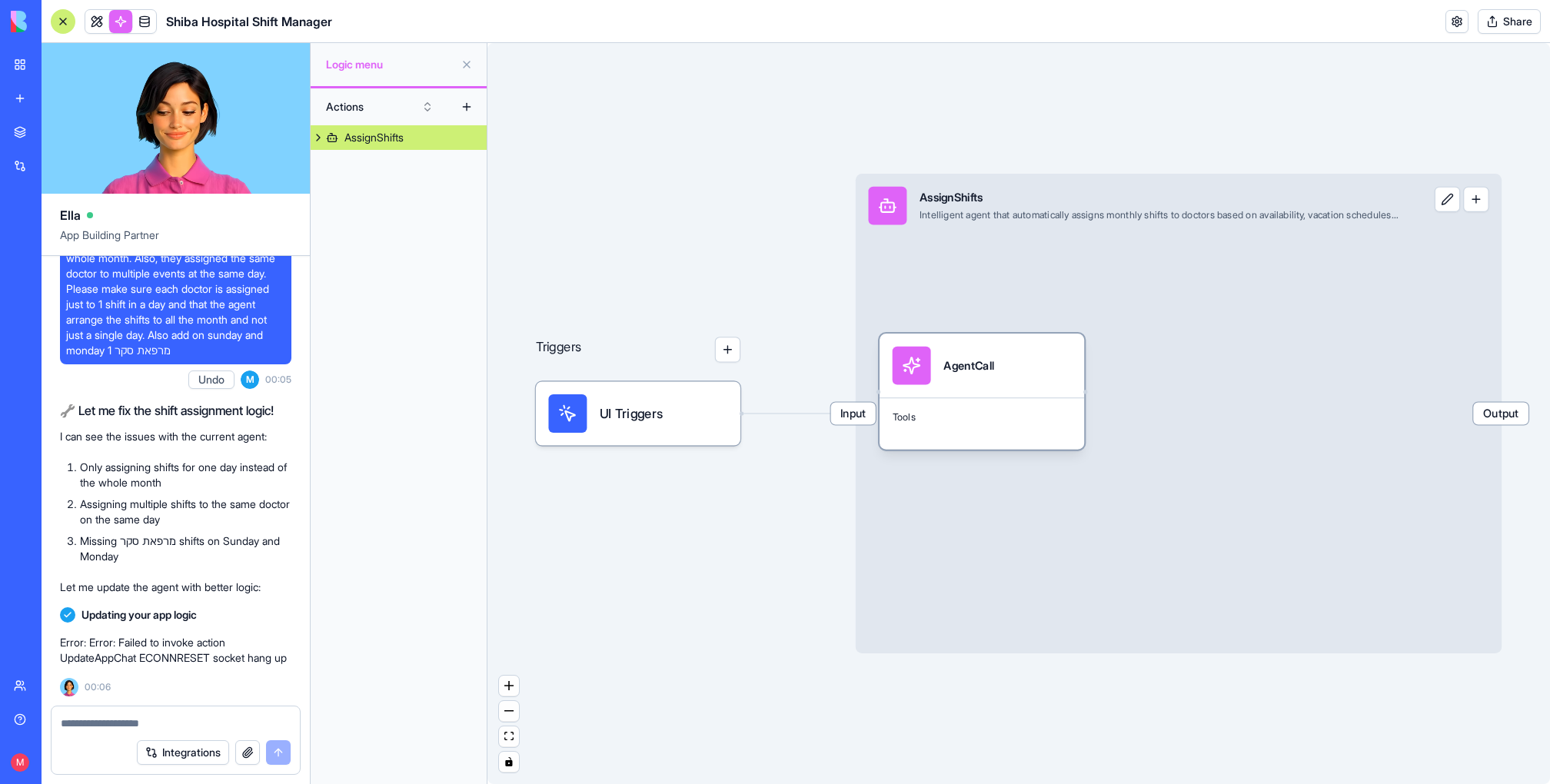 click on "Tools" at bounding box center [982, 424] 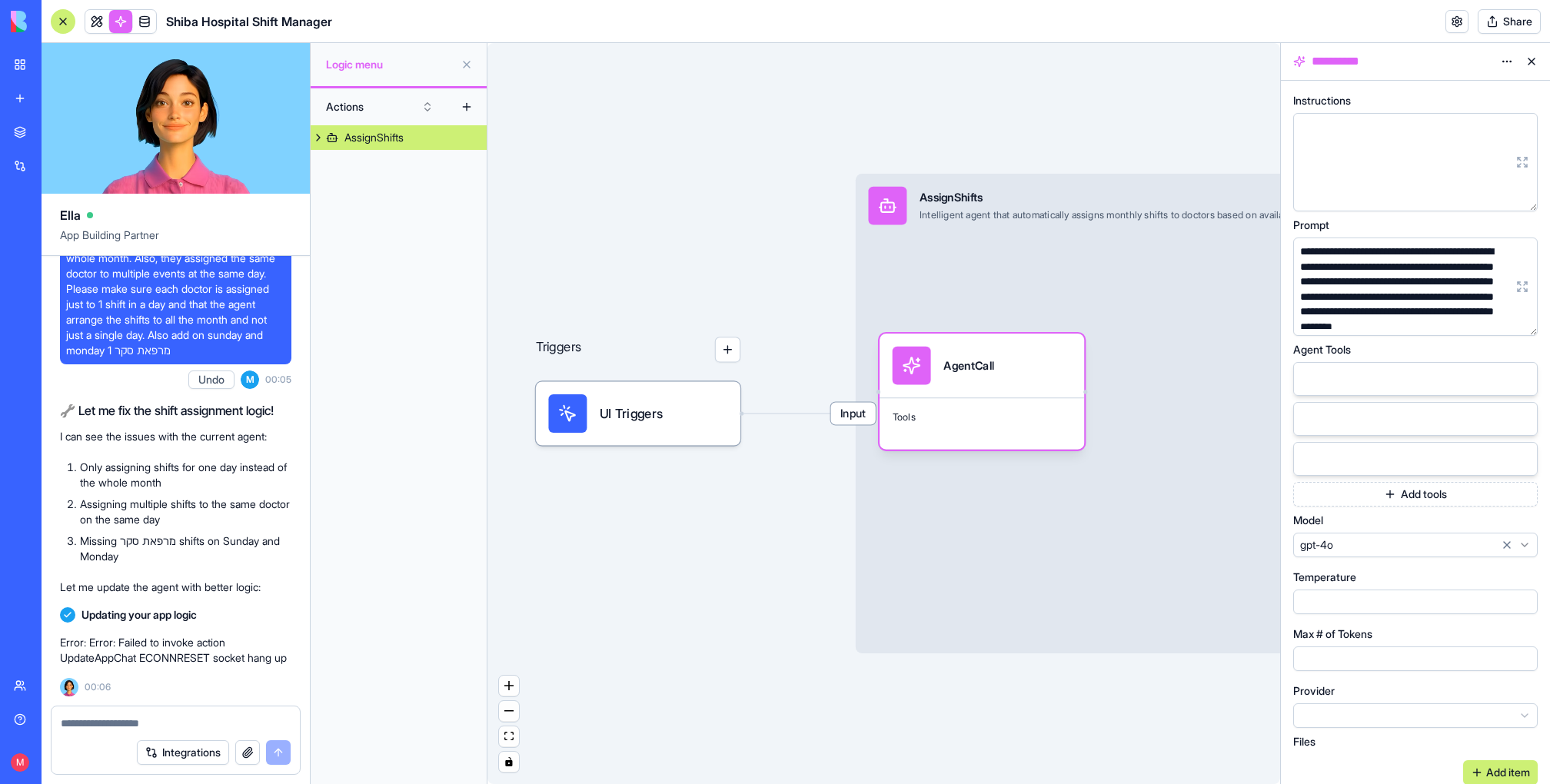 click at bounding box center (1522, 287) 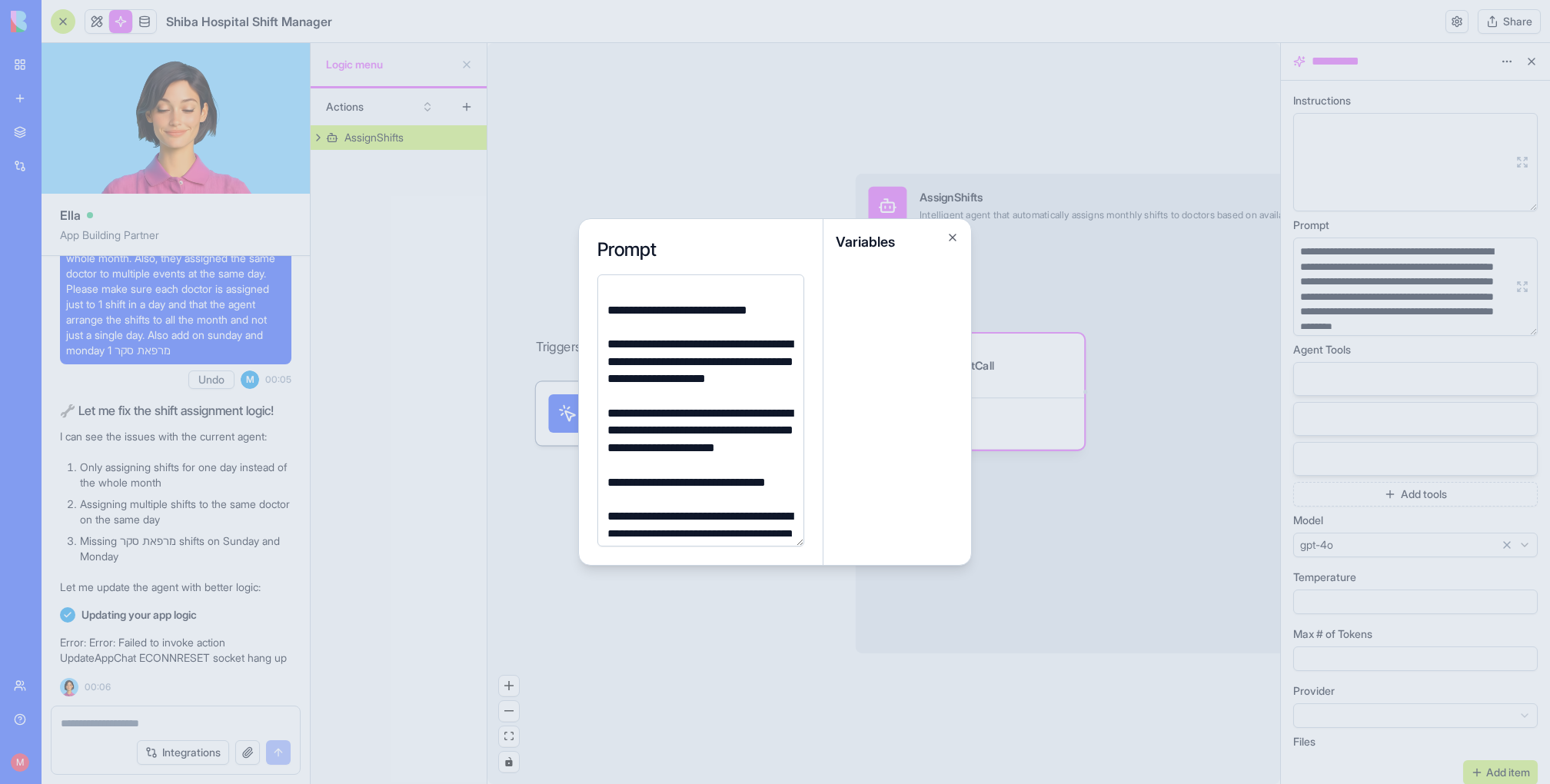 scroll, scrollTop: 364, scrollLeft: 0, axis: vertical 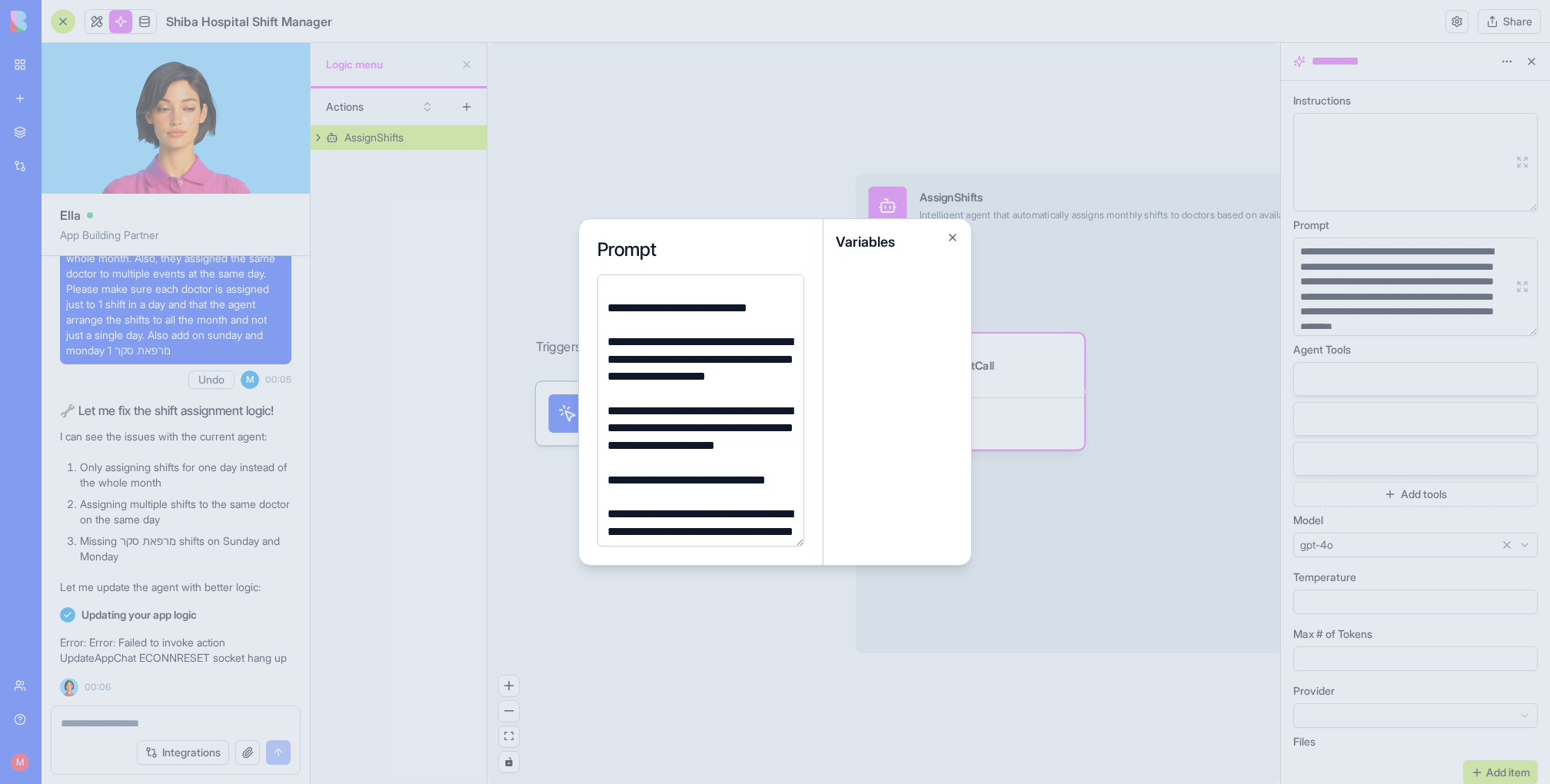 click at bounding box center [775, 392] 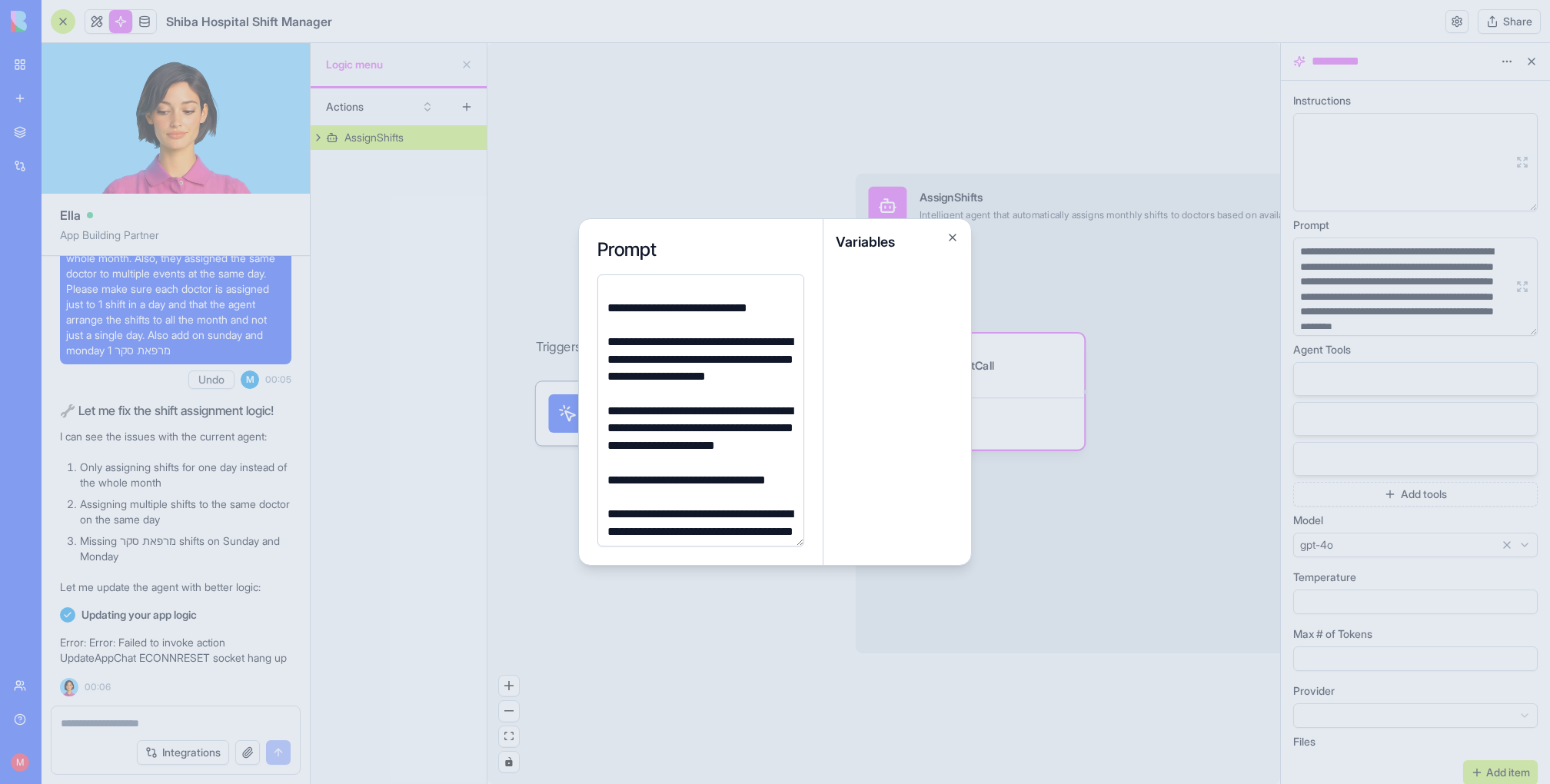scroll, scrollTop: 364, scrollLeft: 0, axis: vertical 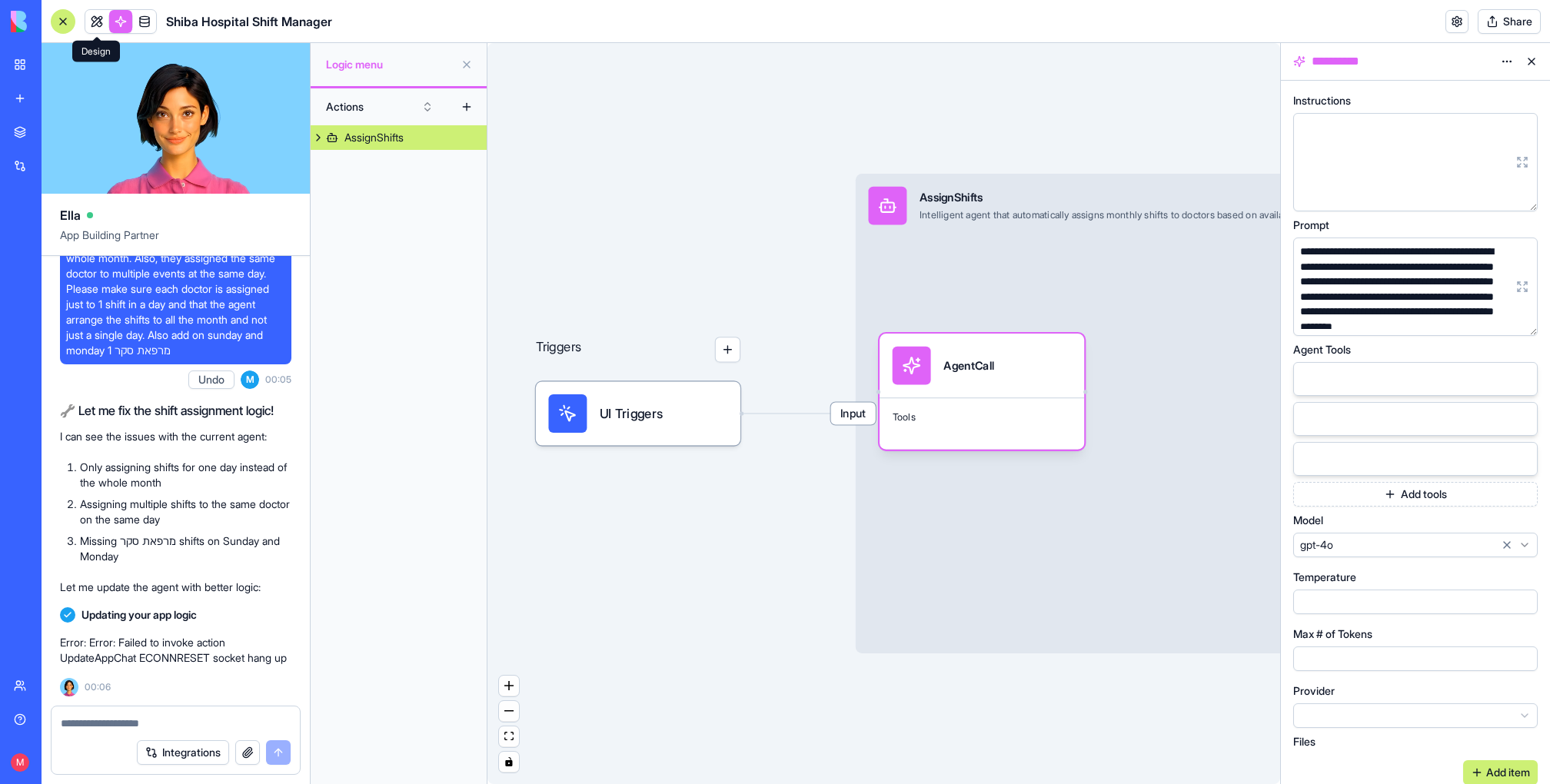 click at bounding box center (97, 22) 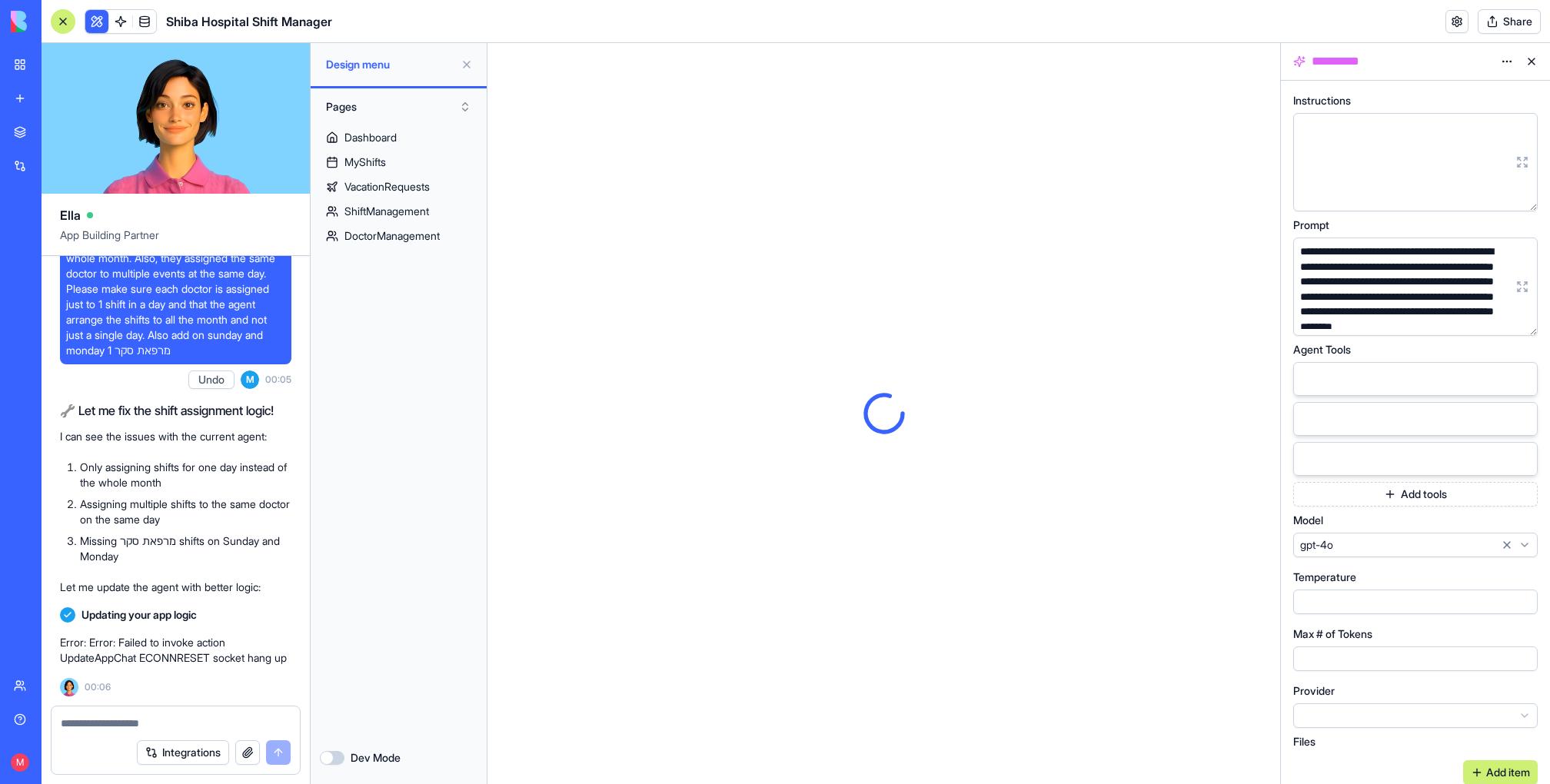 scroll, scrollTop: 0, scrollLeft: 0, axis: both 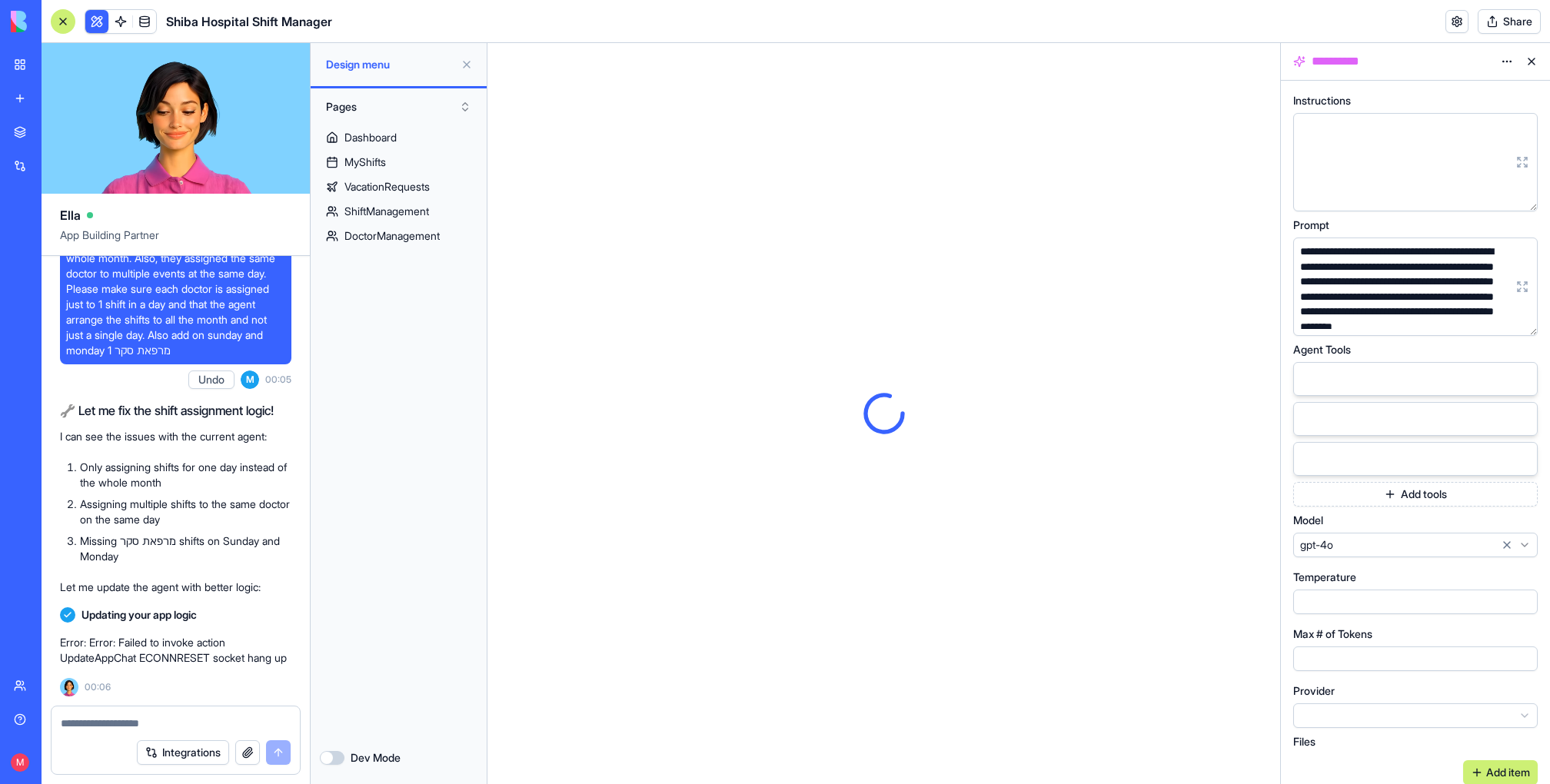 click at bounding box center [97, 22] 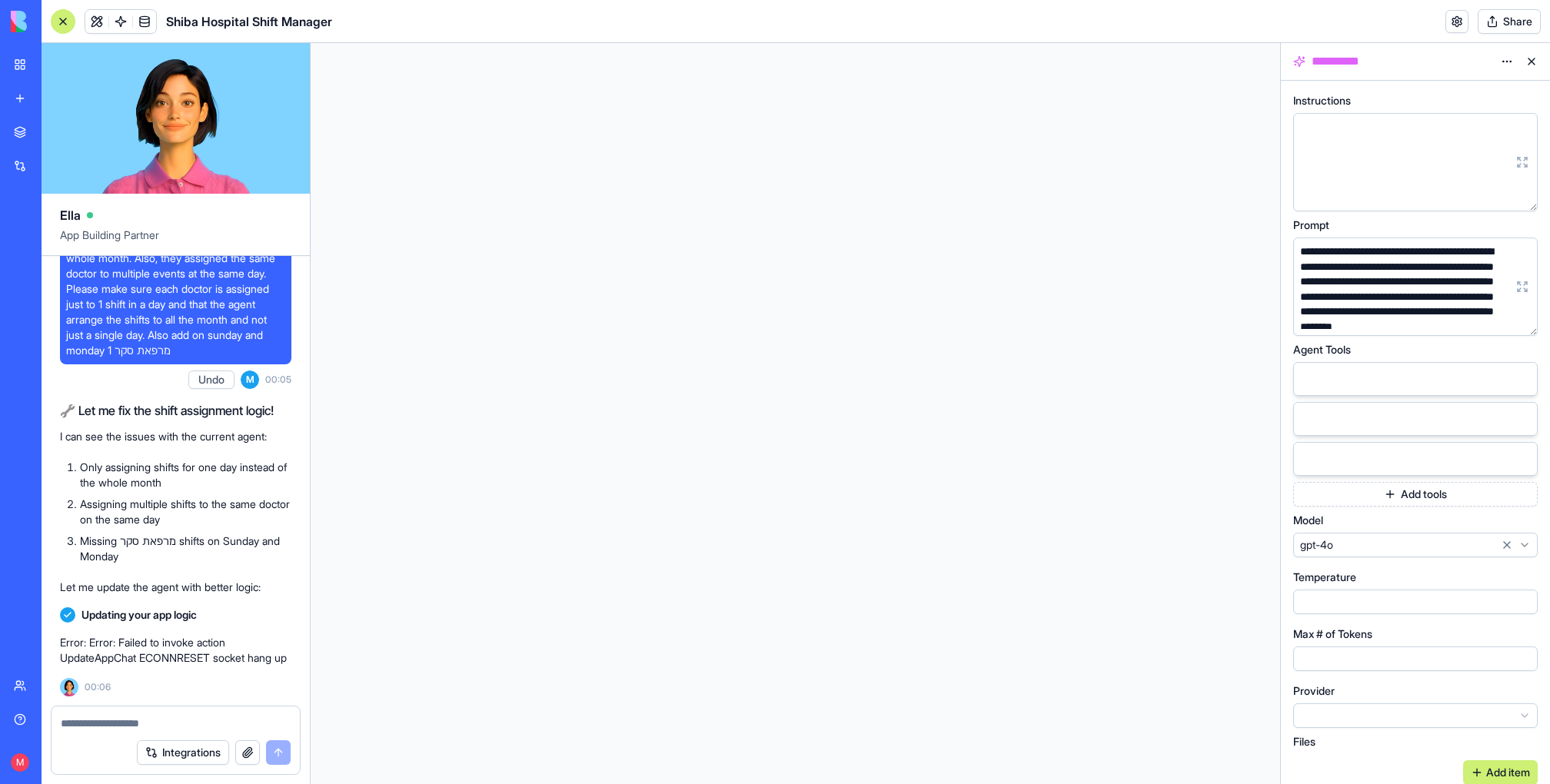 click at bounding box center [63, 22] 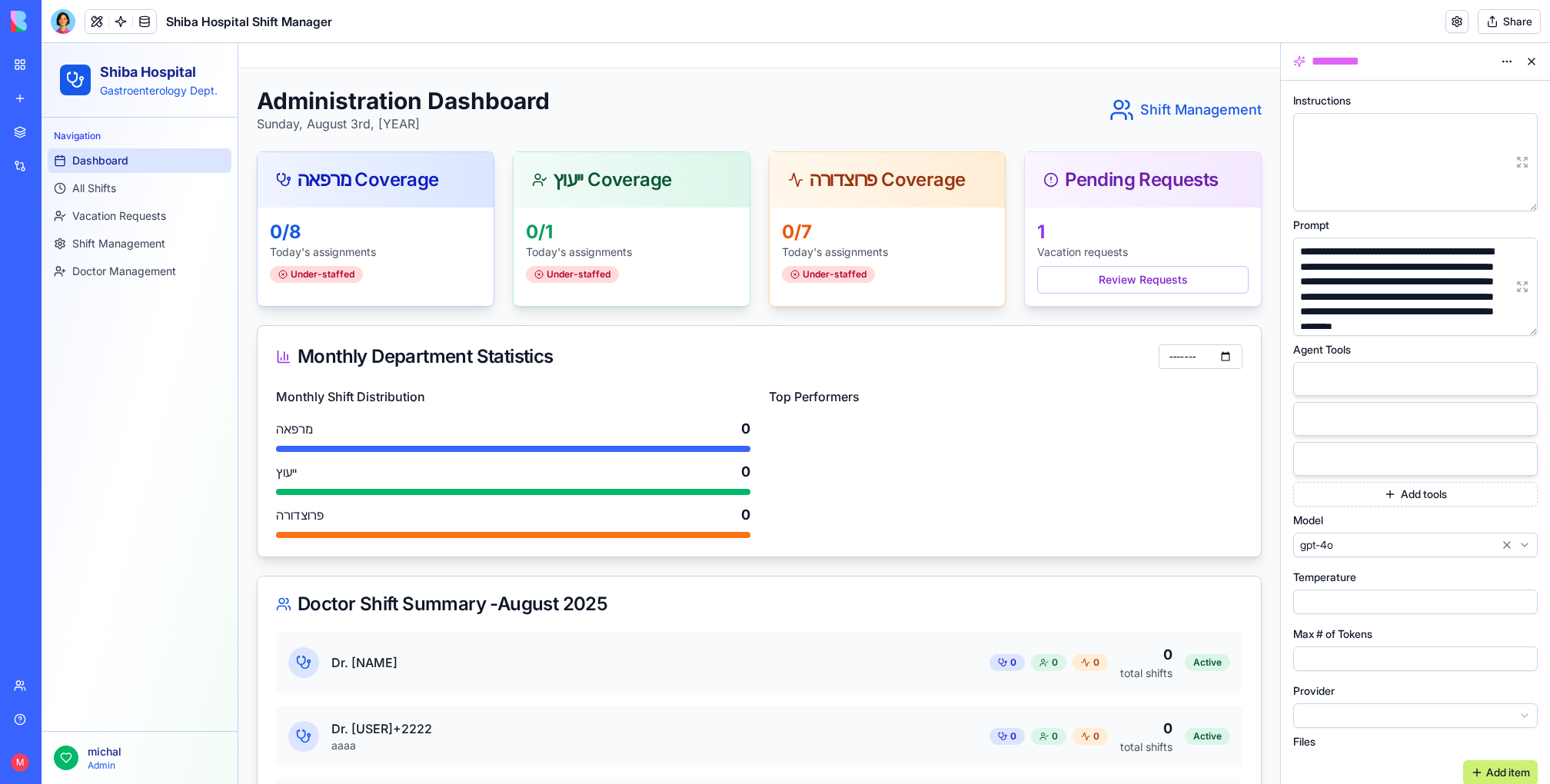 click on "Shiba Hospital Shift Manager Share" at bounding box center [796, 22] 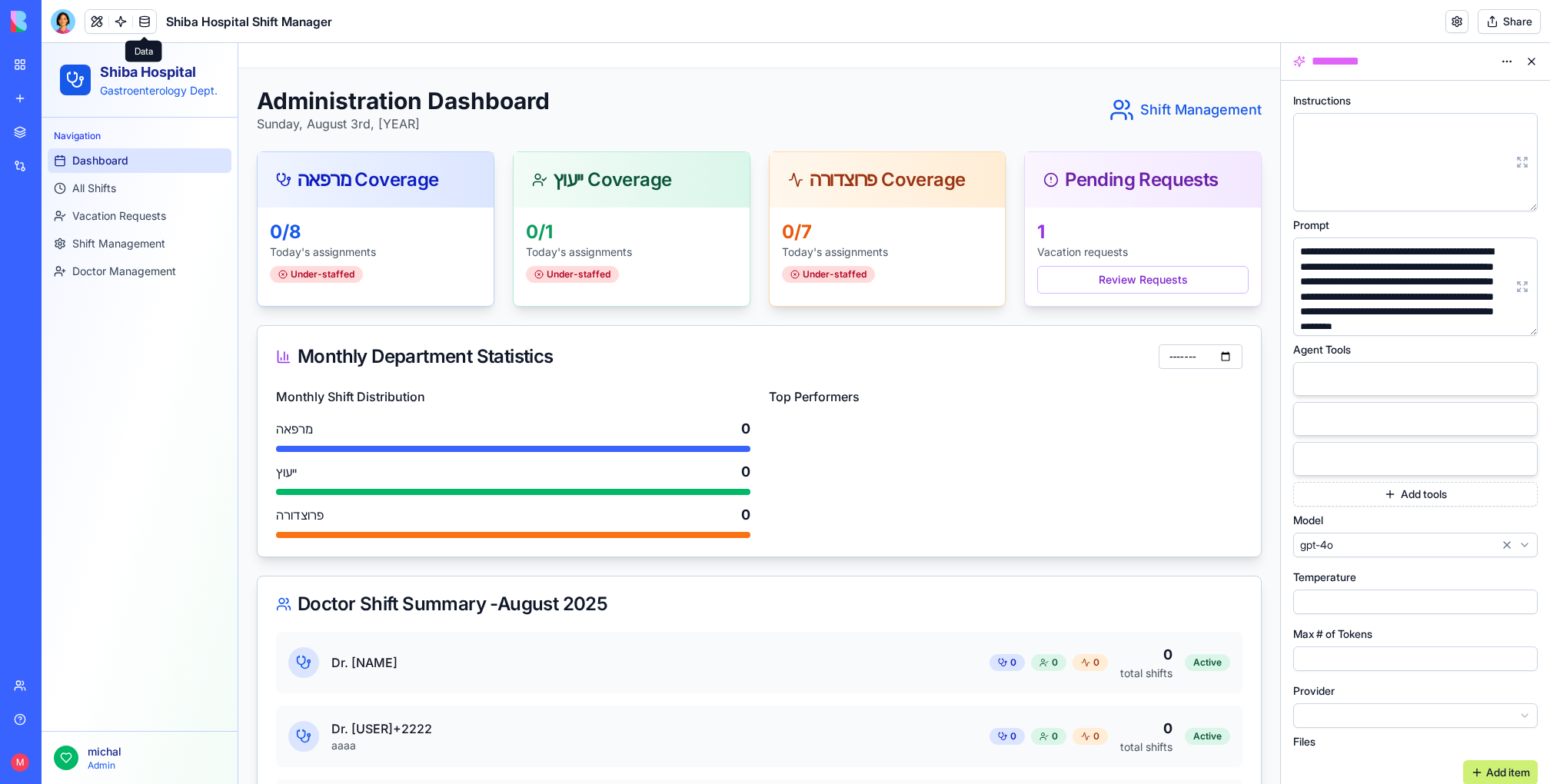 click at bounding box center (145, 22) 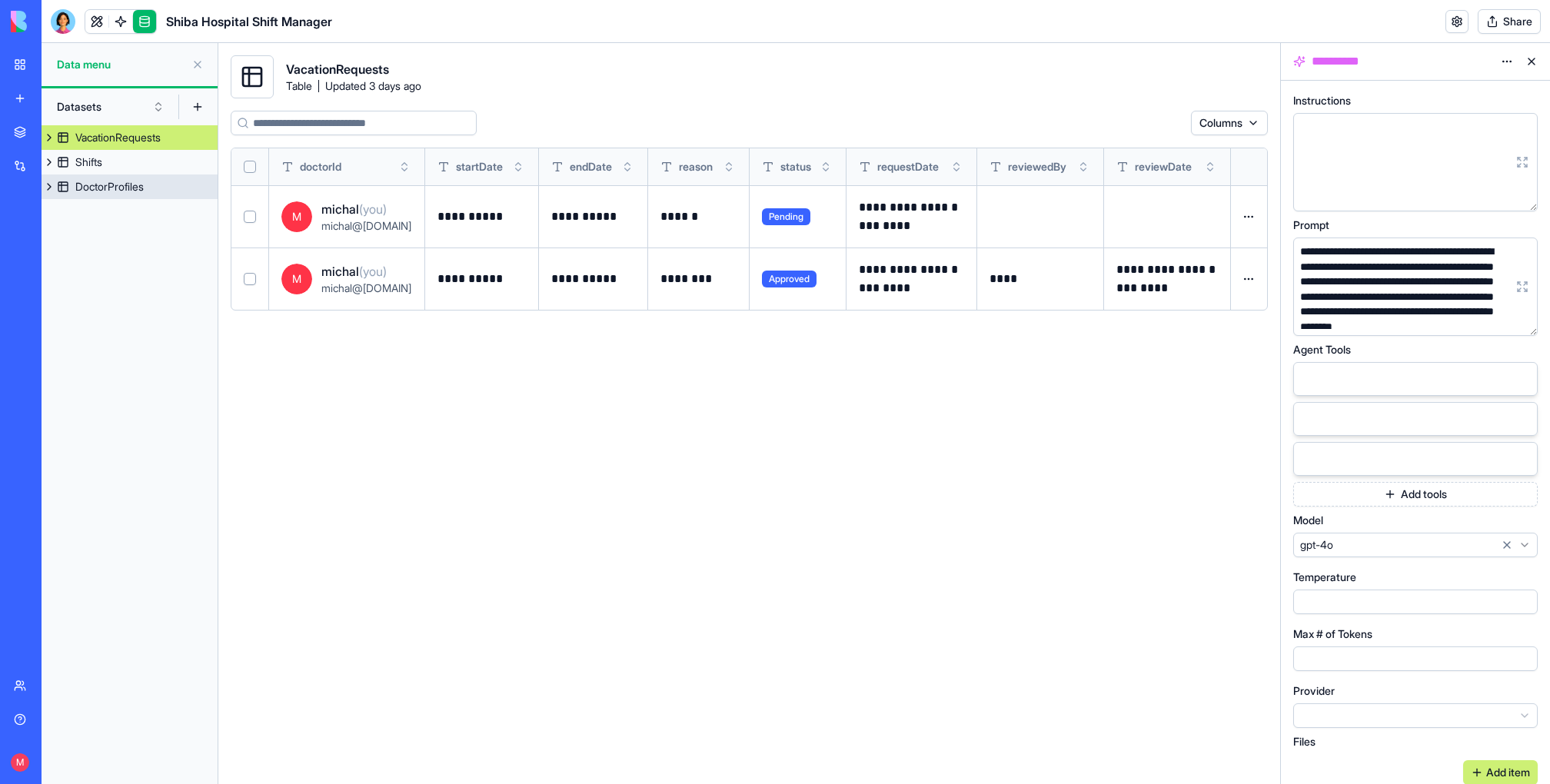 click on "DoctorProfiles" at bounding box center (109, 187) 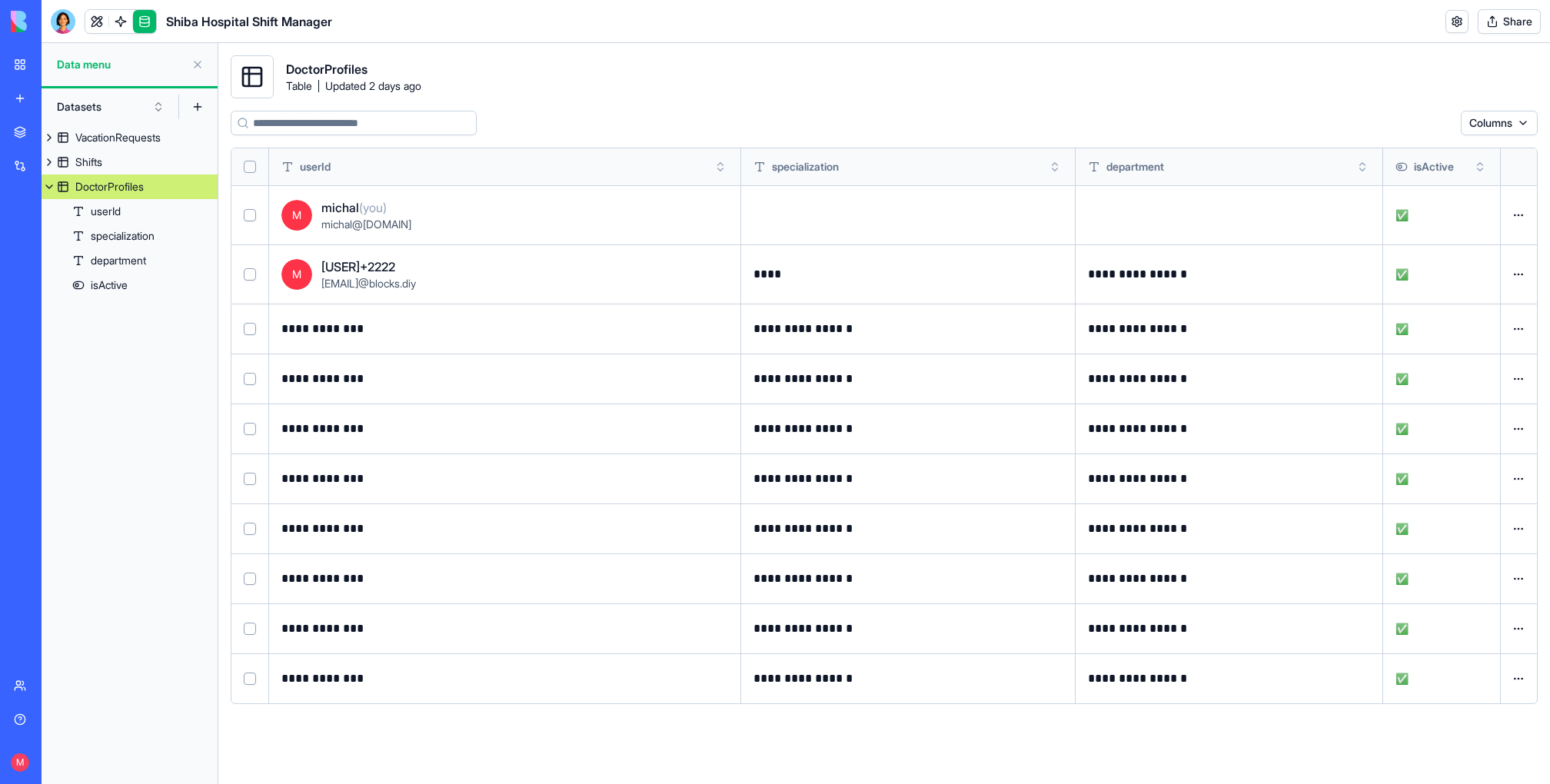 click on "Shifts" at bounding box center (129, 162) 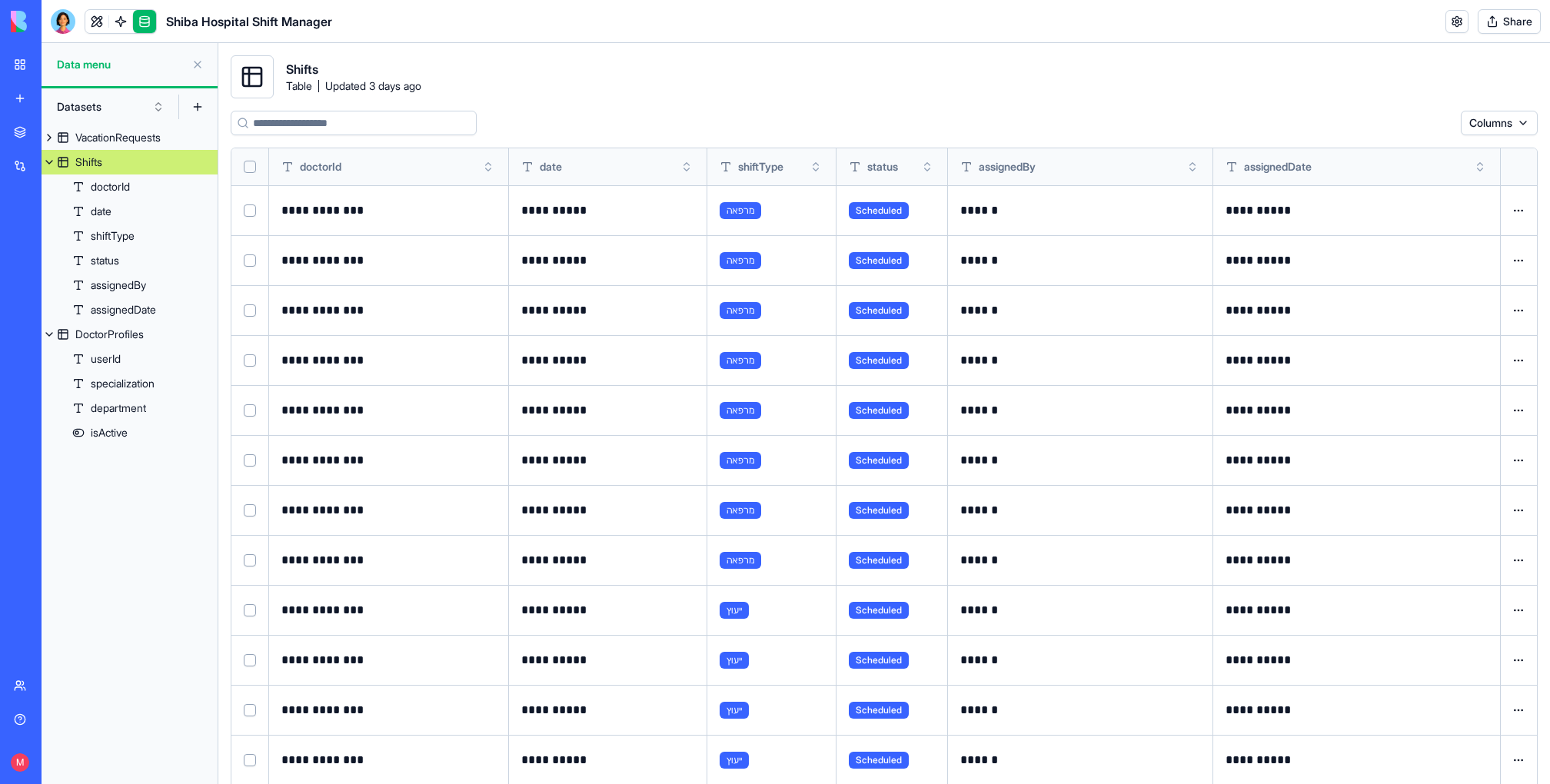 click at bounding box center (250, 167) 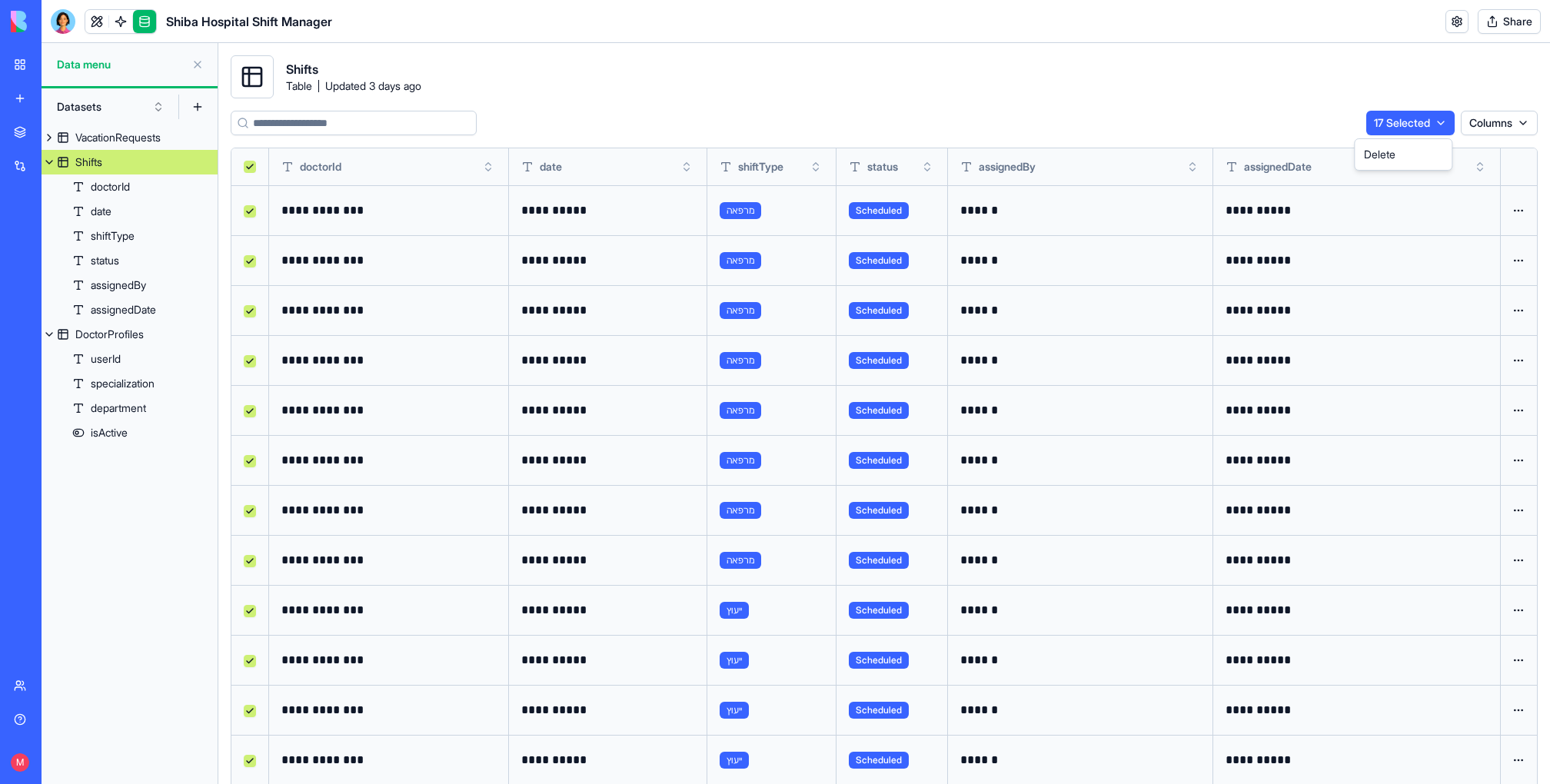 click on "**********" at bounding box center (775, 392) 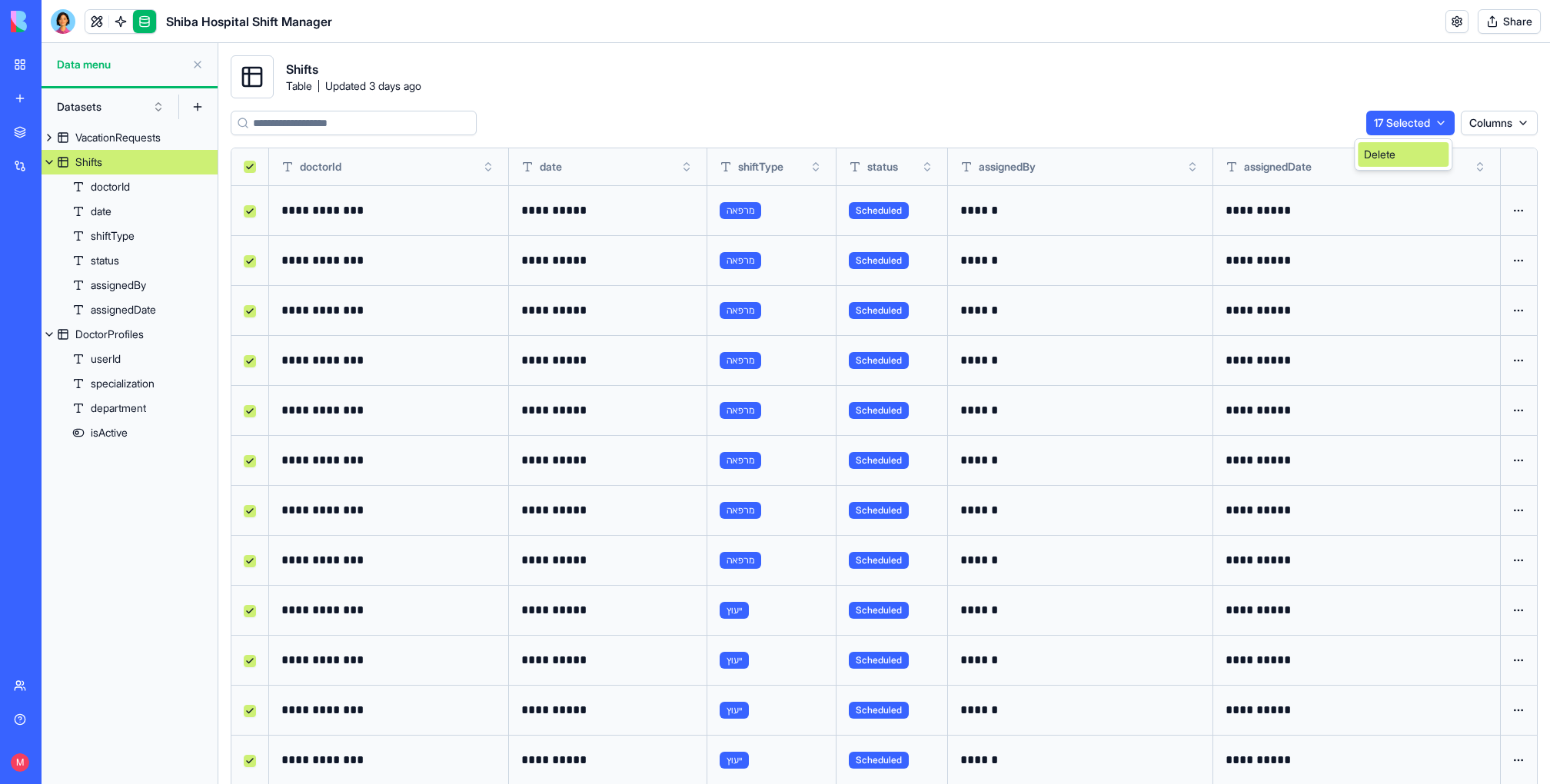 click on "Delete" at bounding box center [1403, 154] 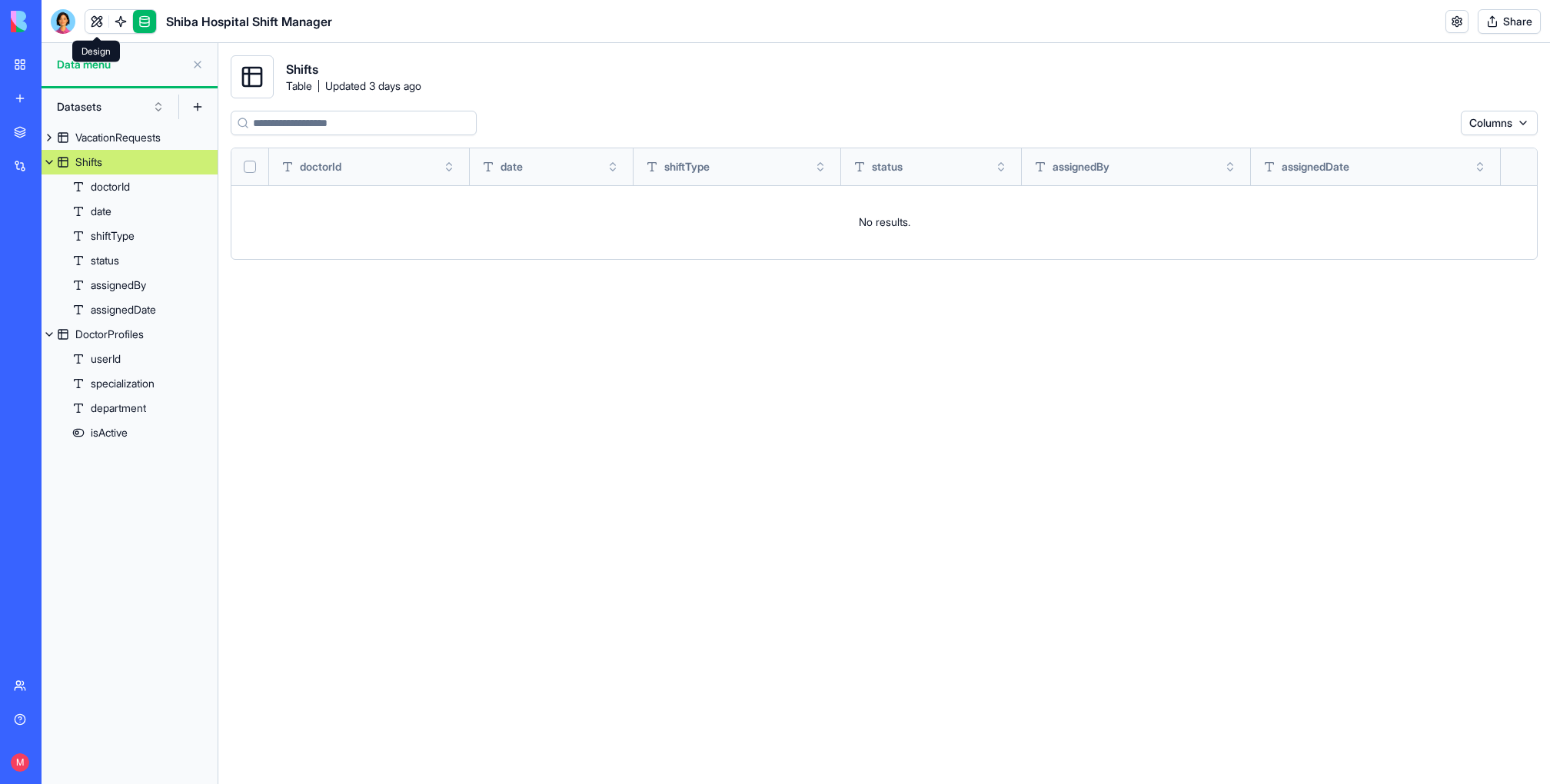 click at bounding box center (97, 22) 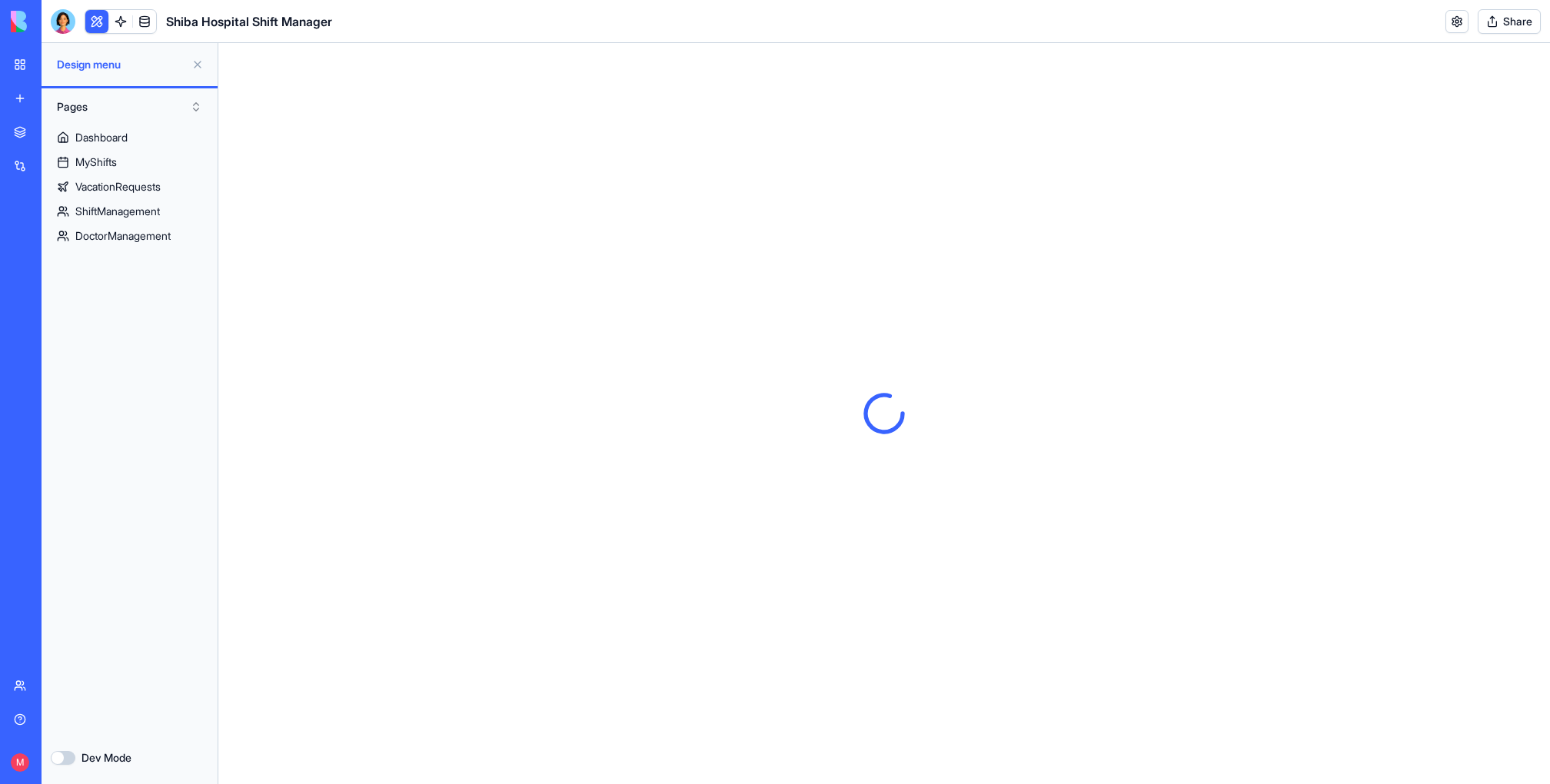 scroll, scrollTop: 0, scrollLeft: 0, axis: both 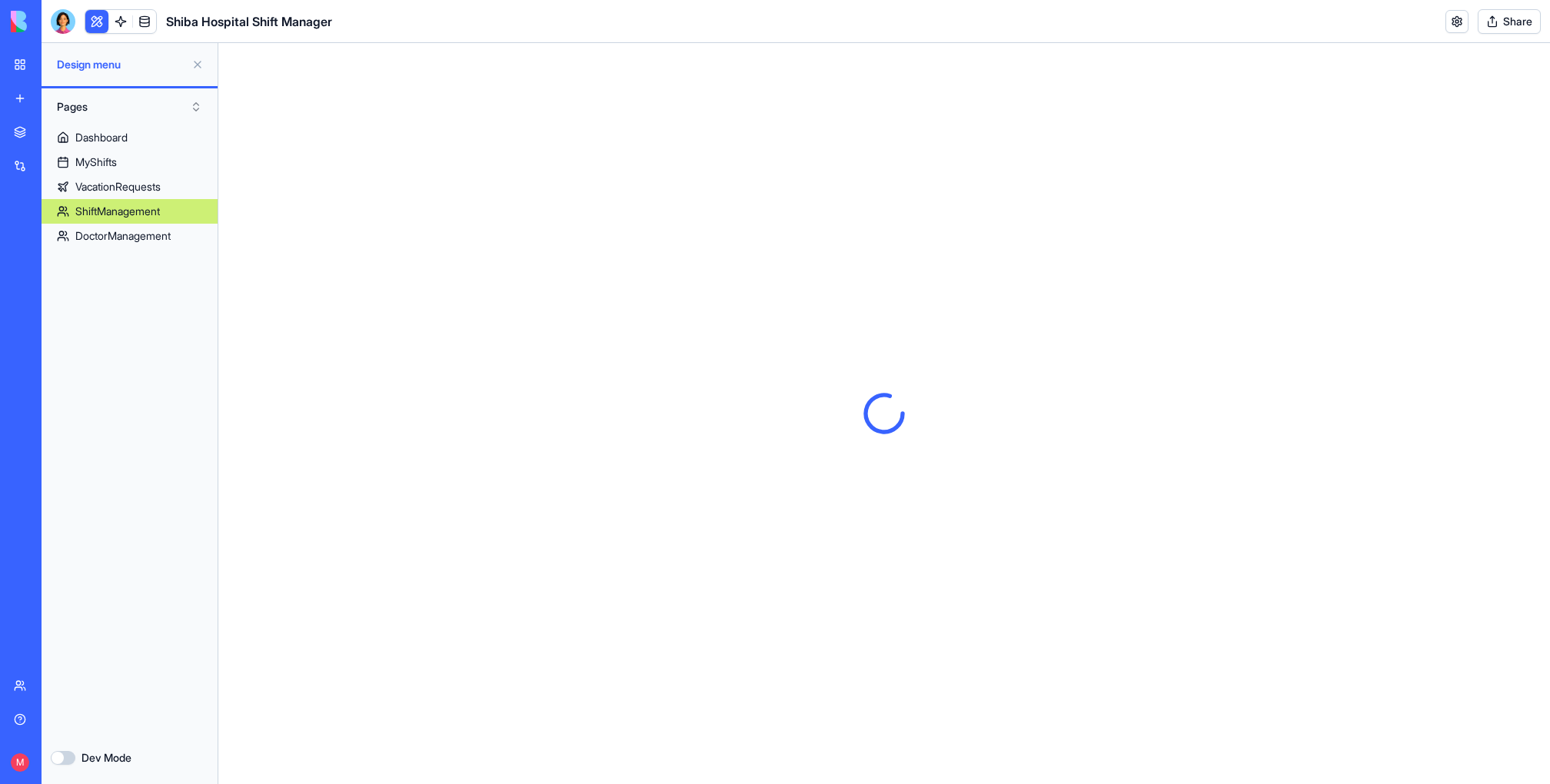 click on "ShiftManagement" at bounding box center (118, 211) 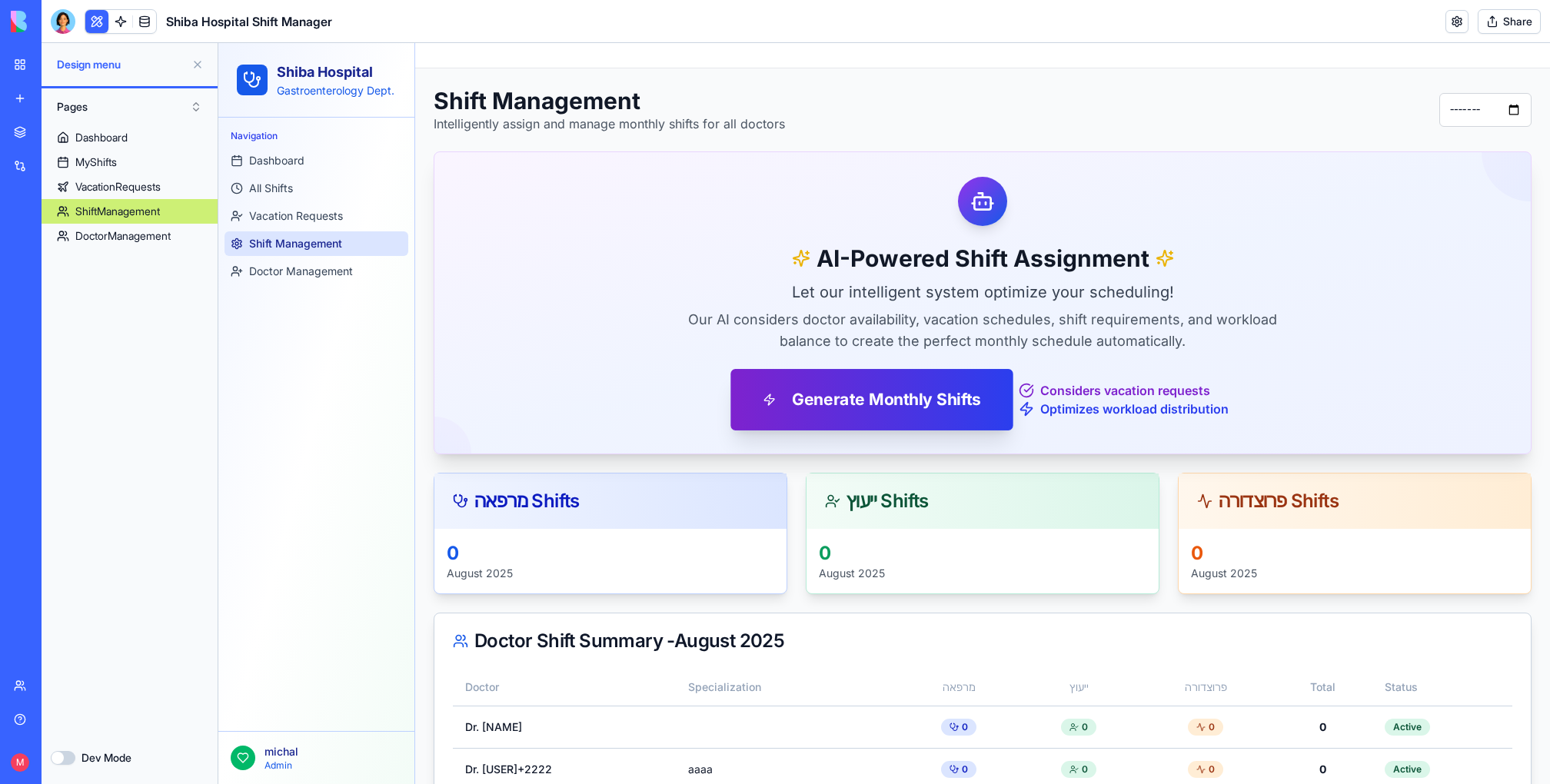 click on "Generate Monthly Shifts" at bounding box center [872, 400] 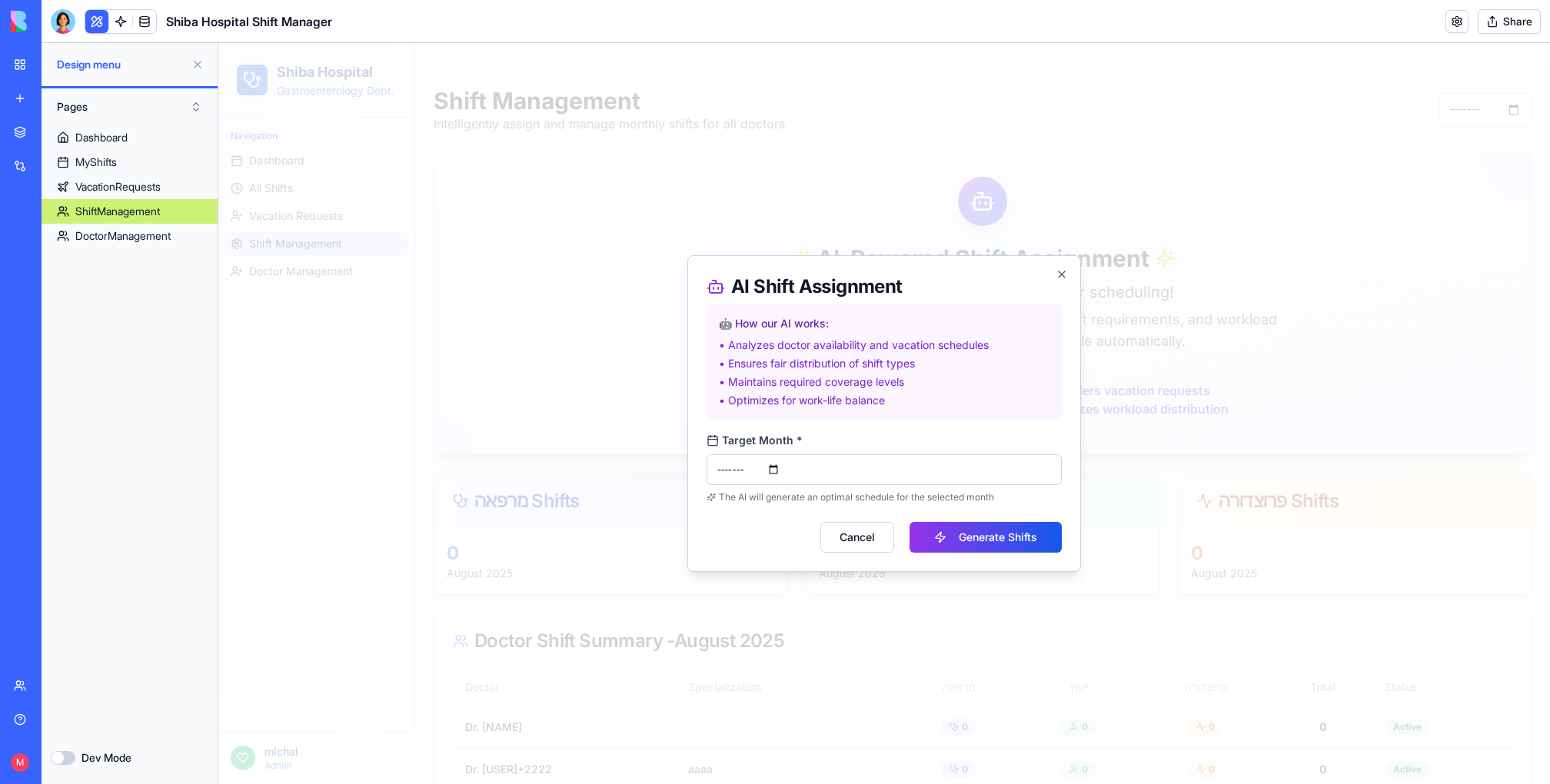 click on "*******" at bounding box center [884, 470] 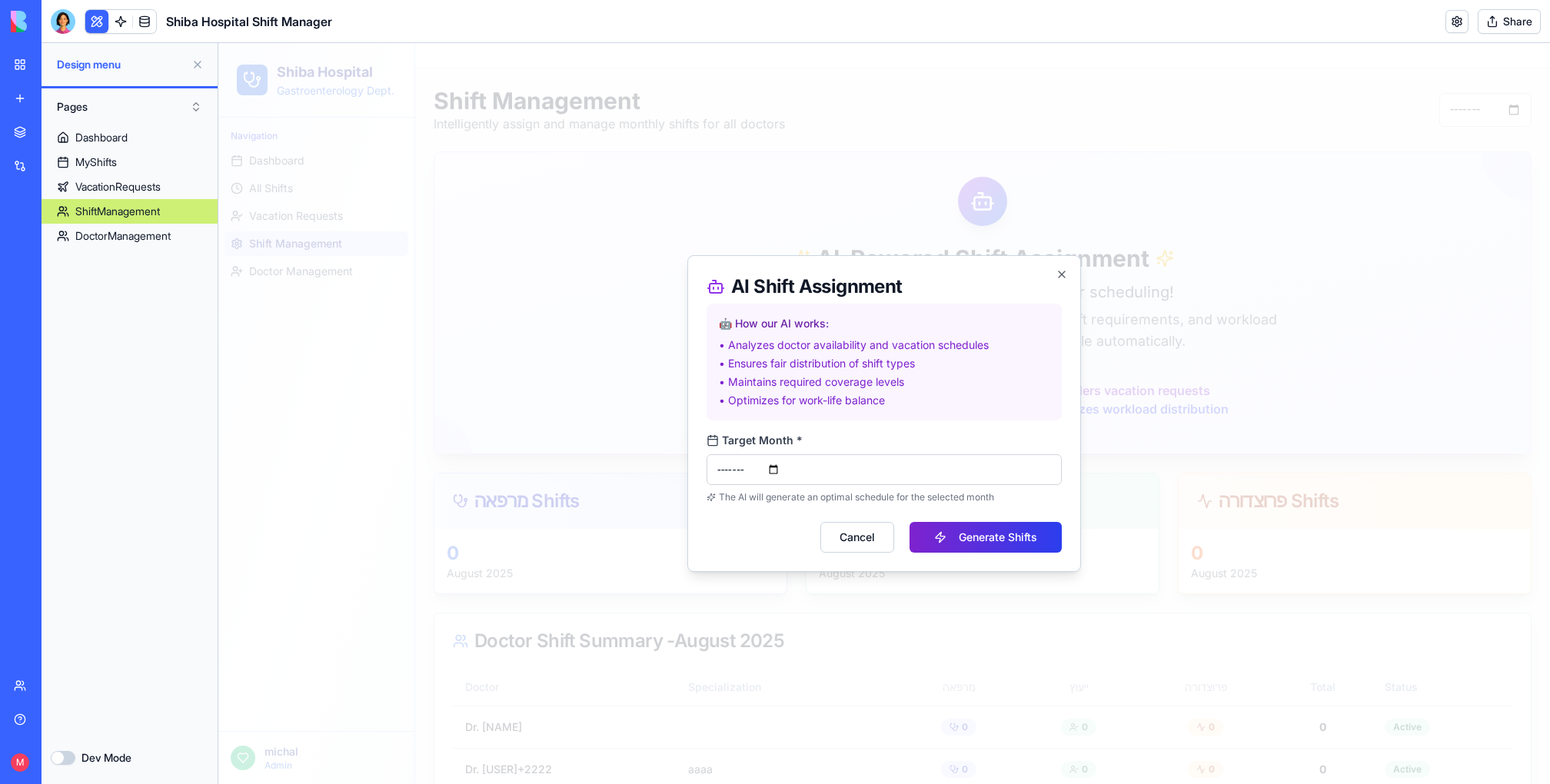 click on "Generate Shifts" at bounding box center (986, 537) 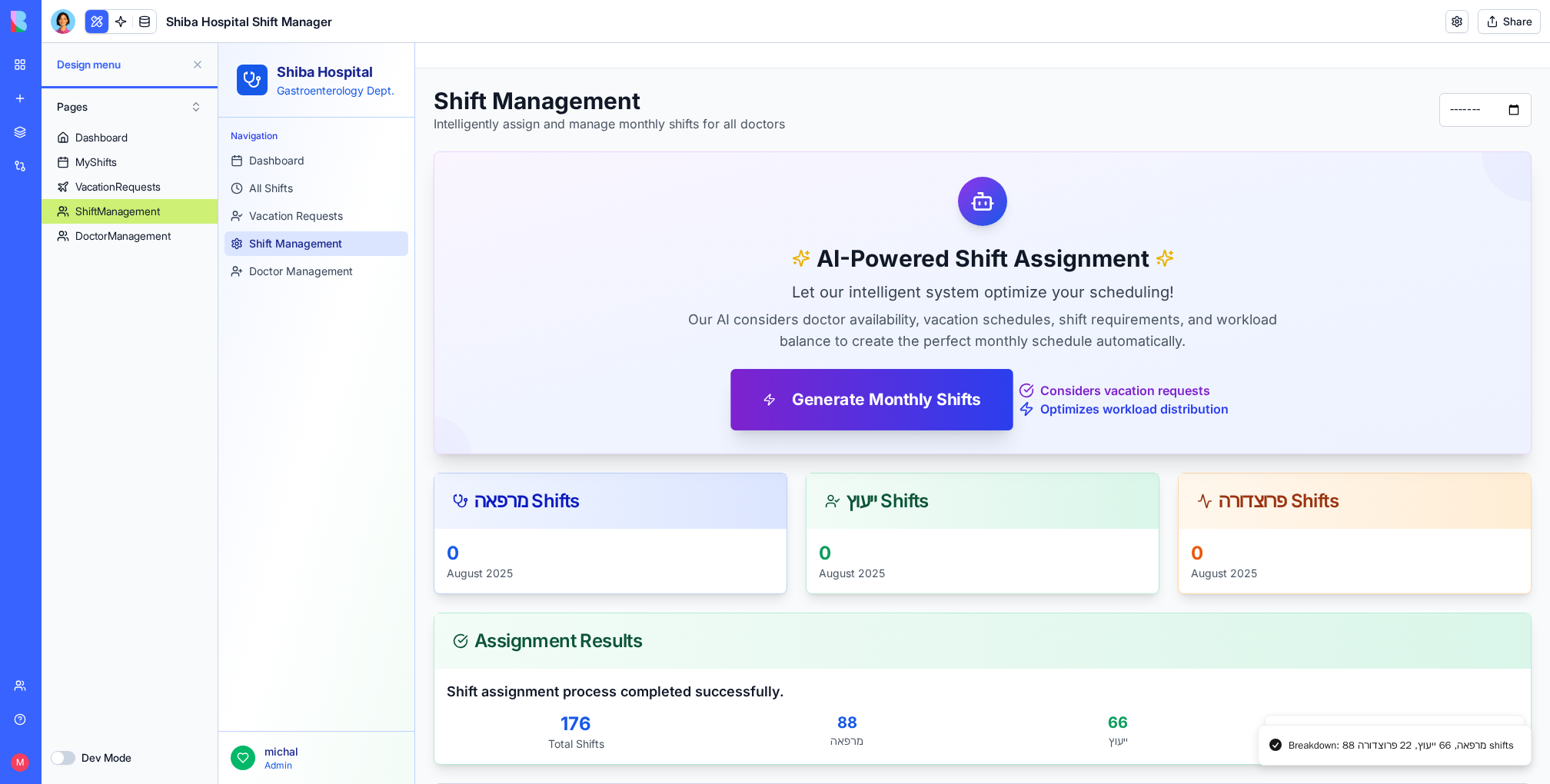 click on "Generate Monthly Shifts" at bounding box center [872, 400] 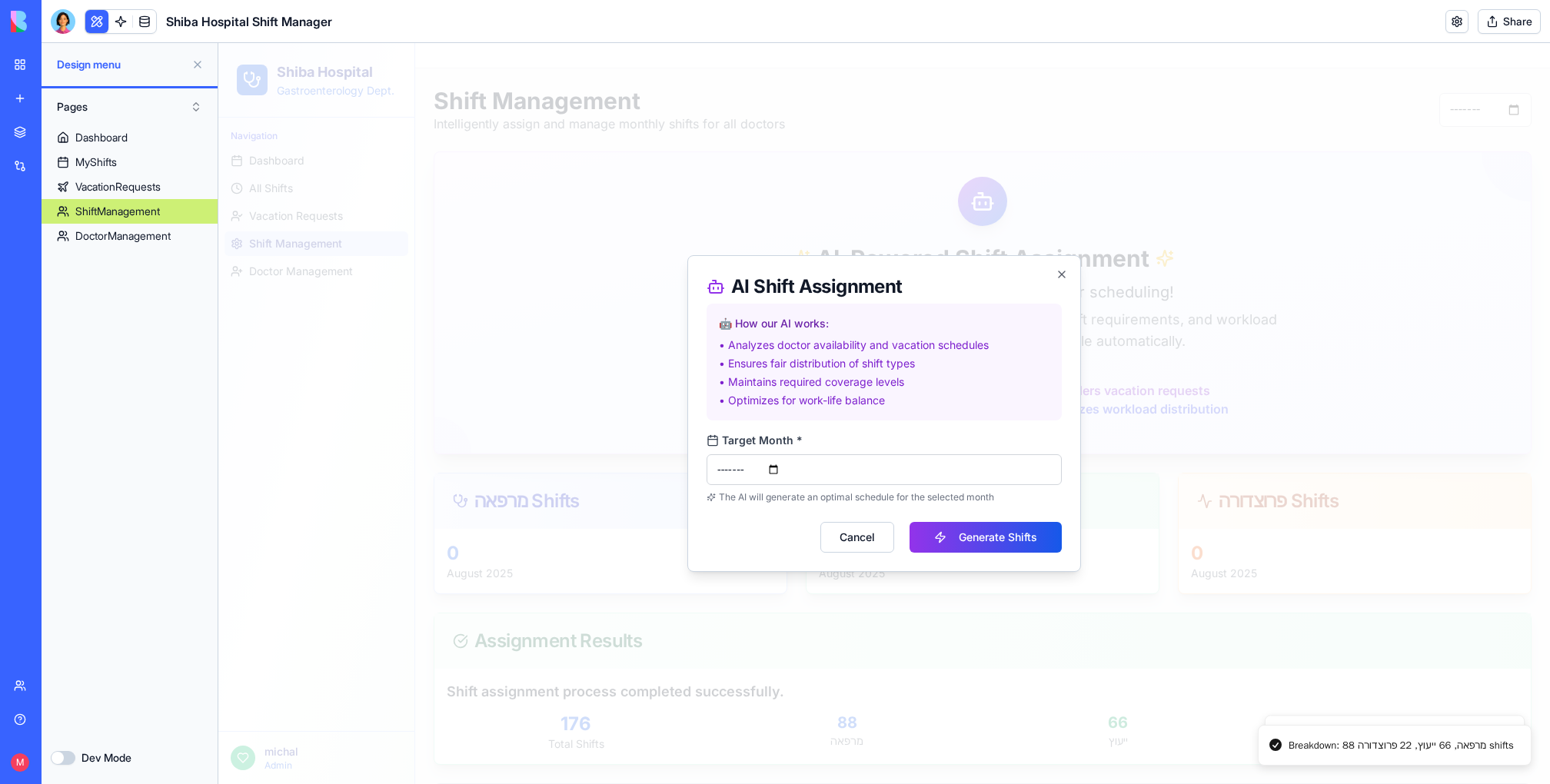 click at bounding box center (884, 414) 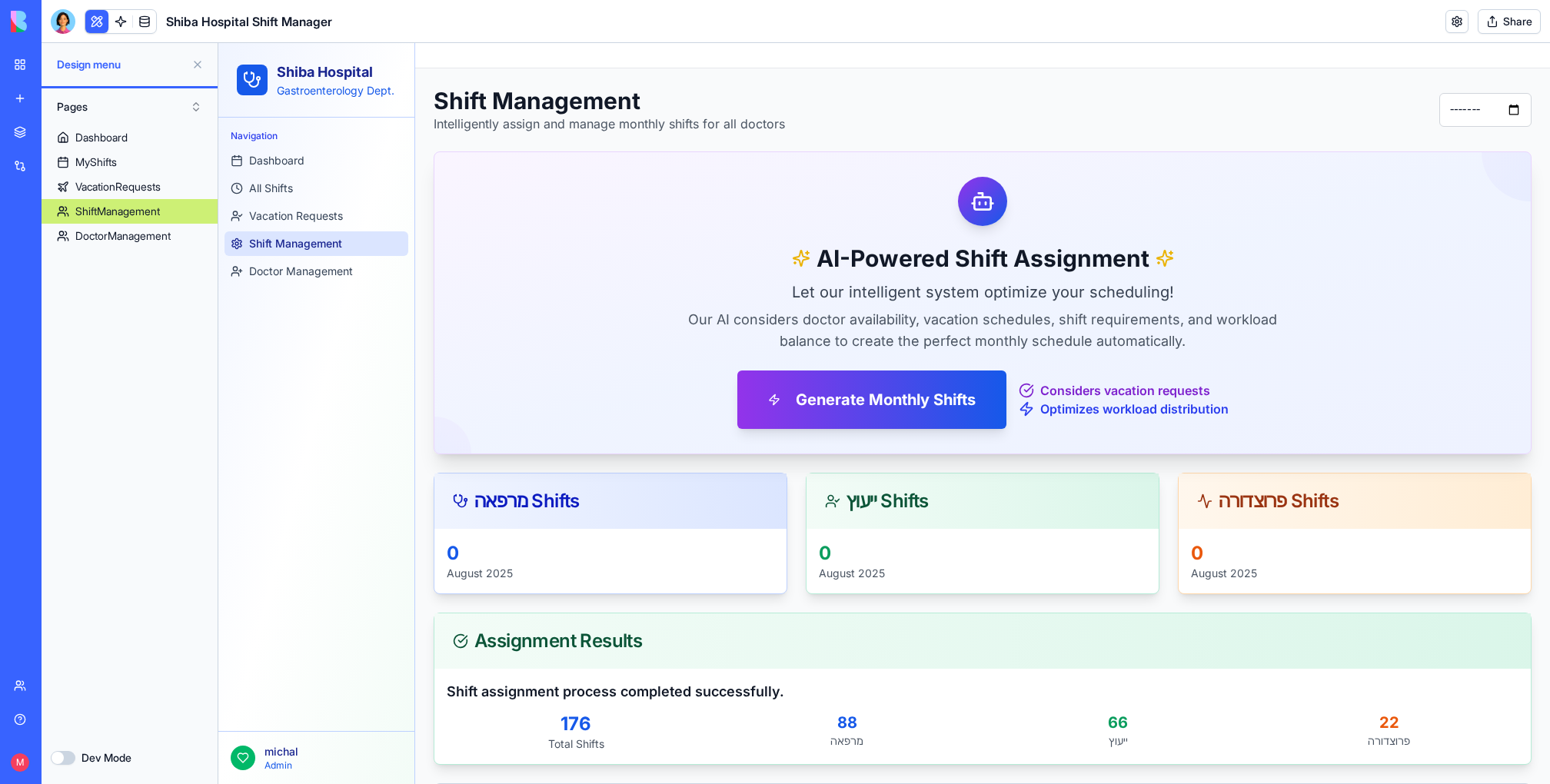 click at bounding box center (145, 22) 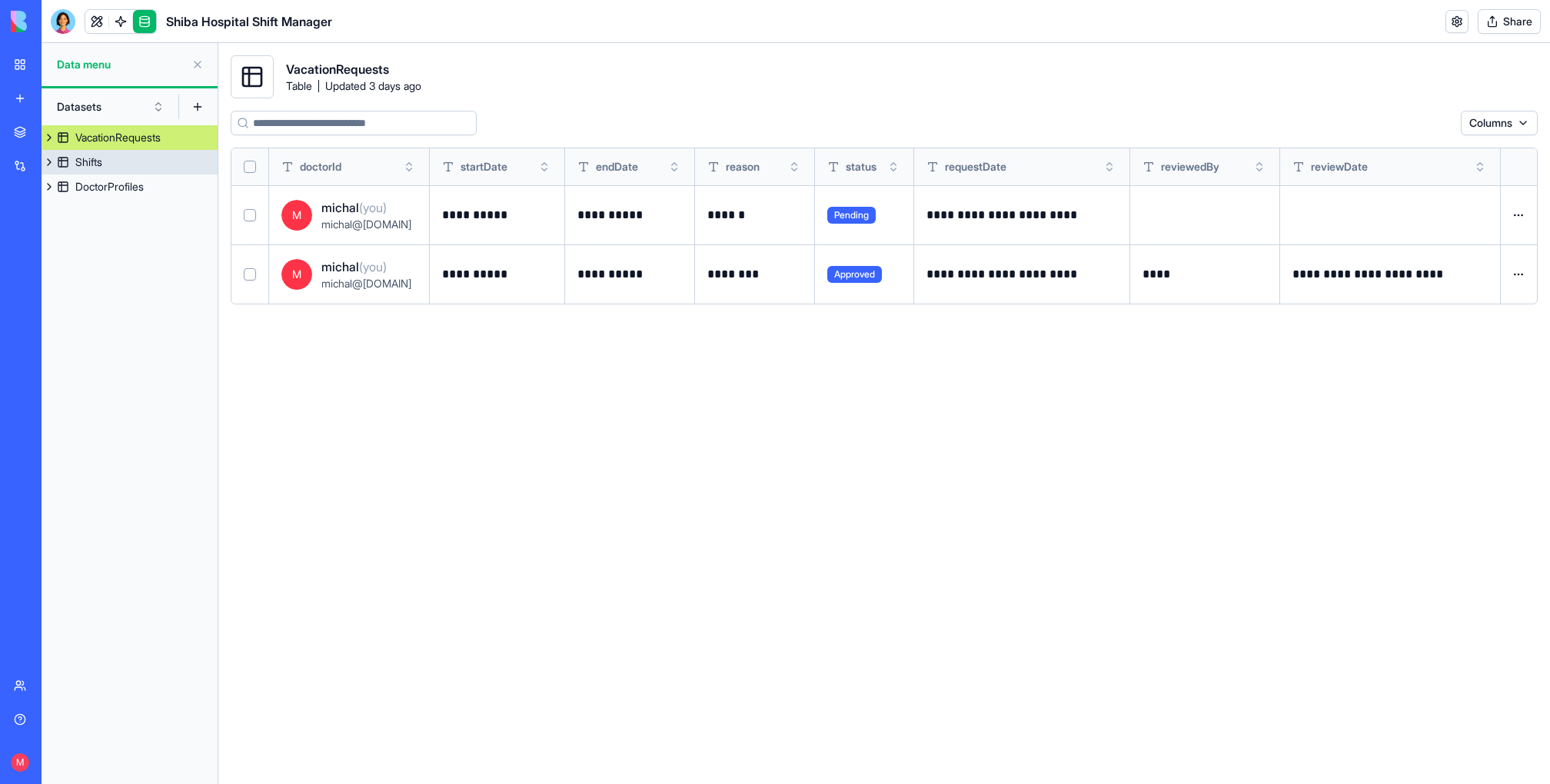 click on "Shifts" at bounding box center (129, 162) 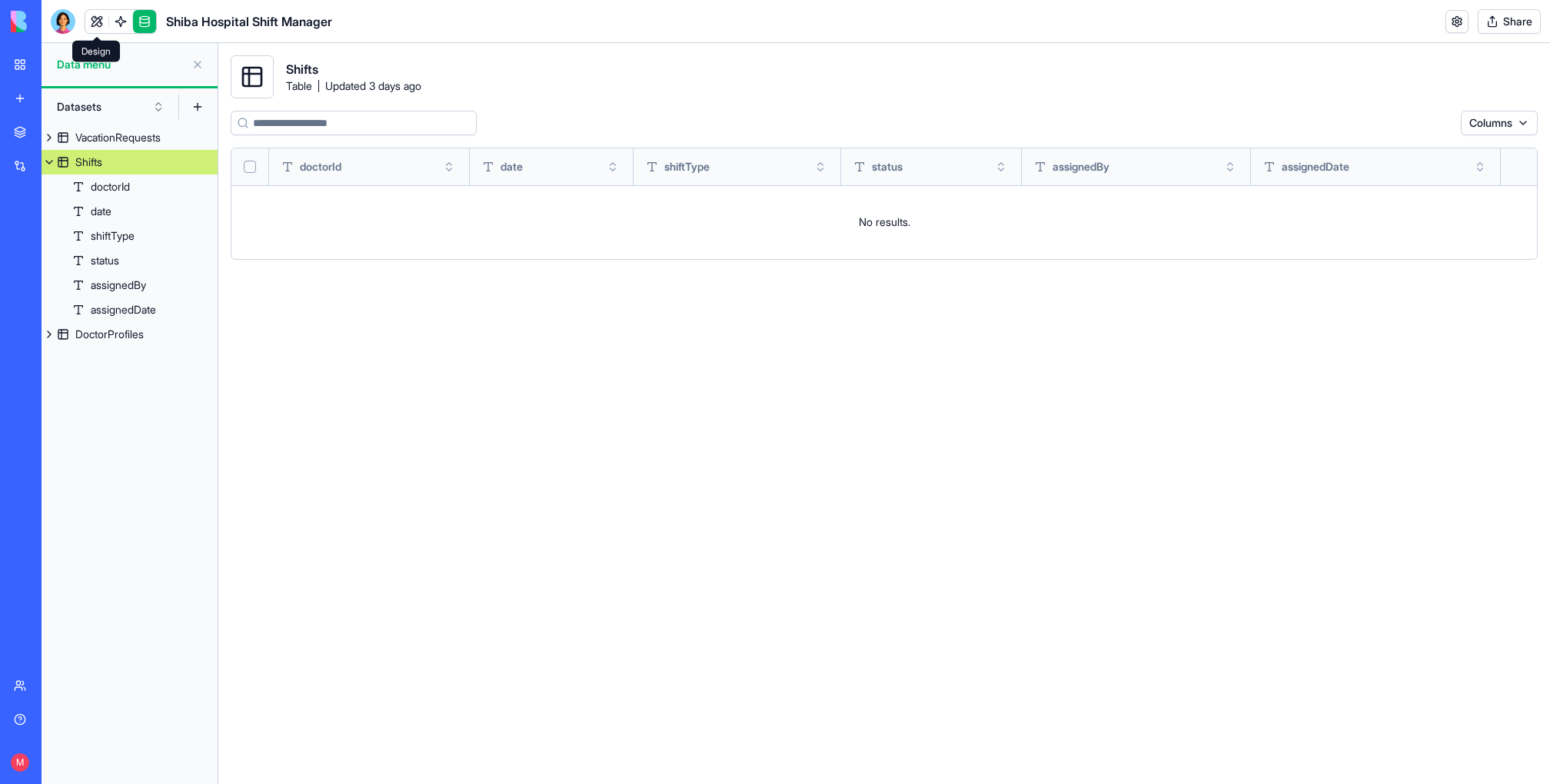 click at bounding box center [97, 22] 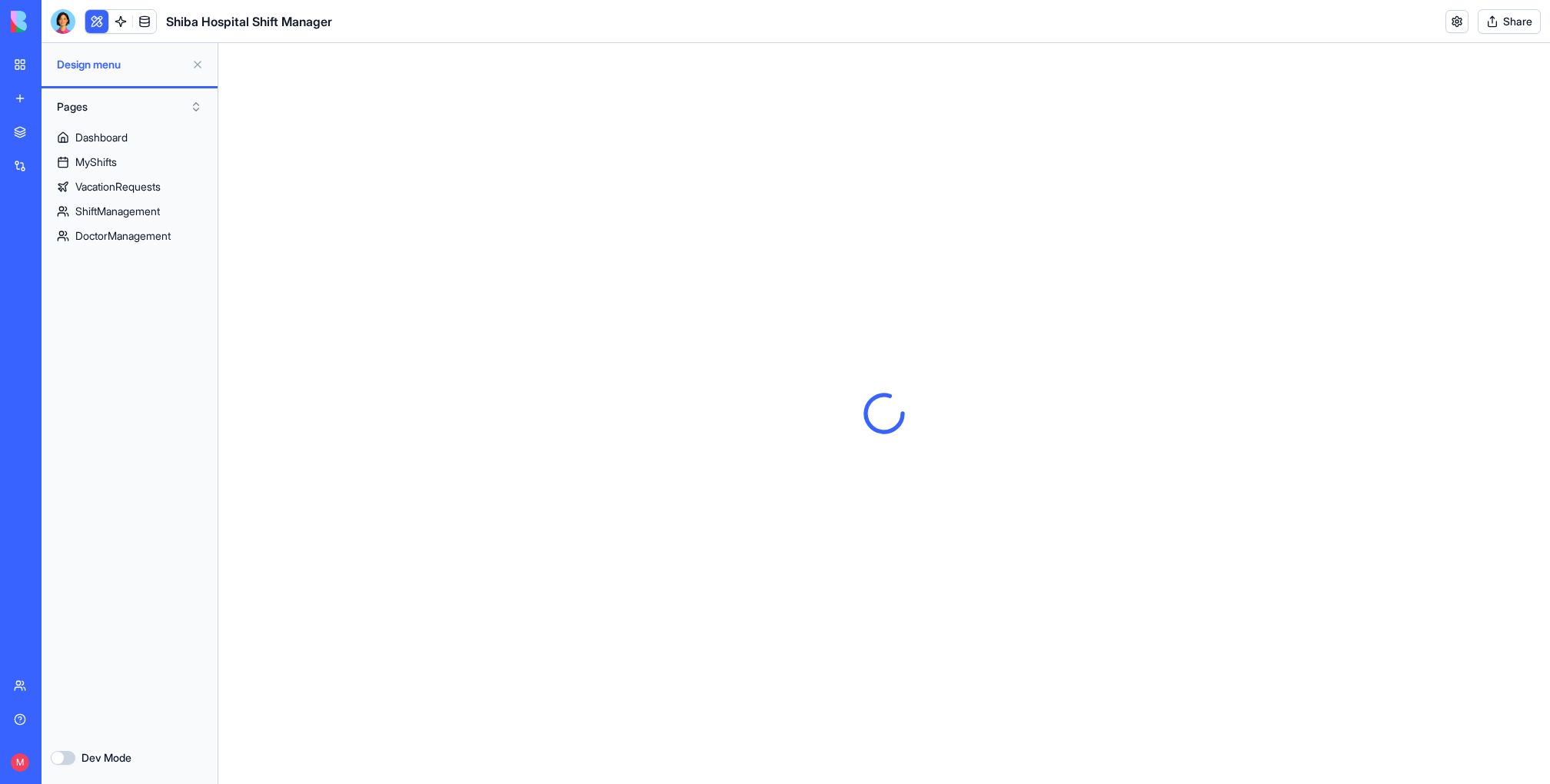 scroll, scrollTop: 0, scrollLeft: 0, axis: both 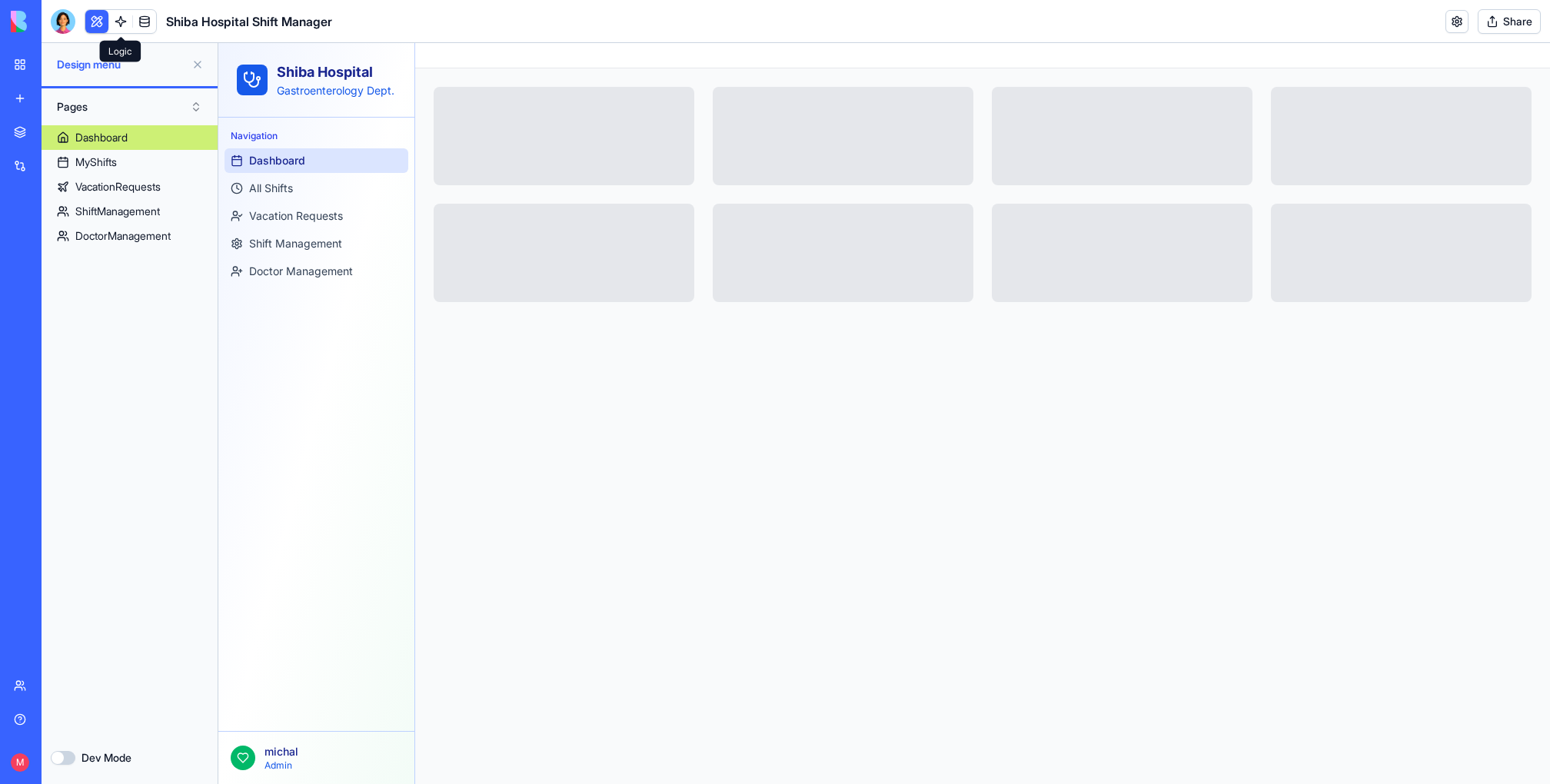 click at bounding box center [97, 22] 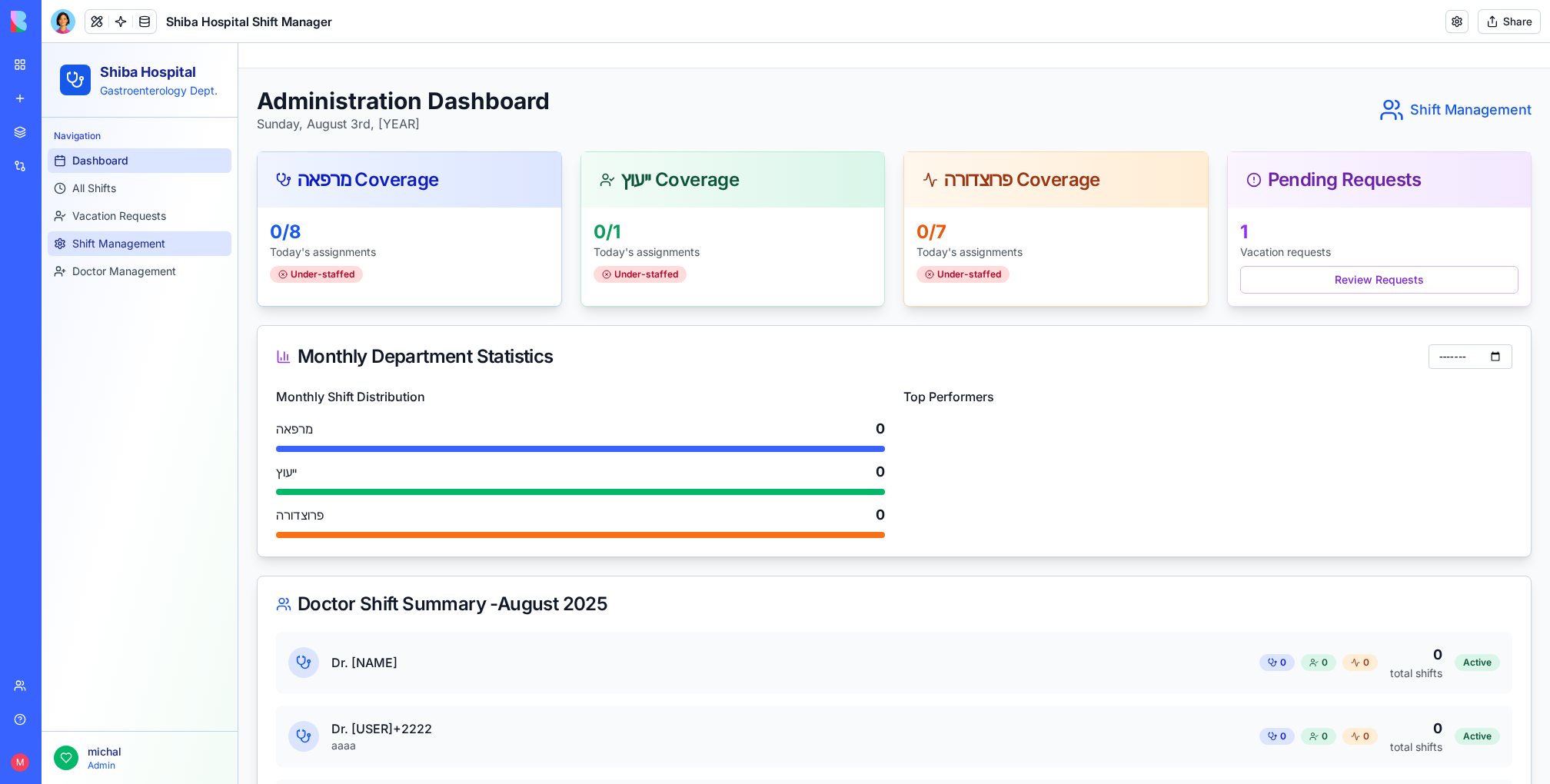 click on "Shift Management" at bounding box center (139, 244) 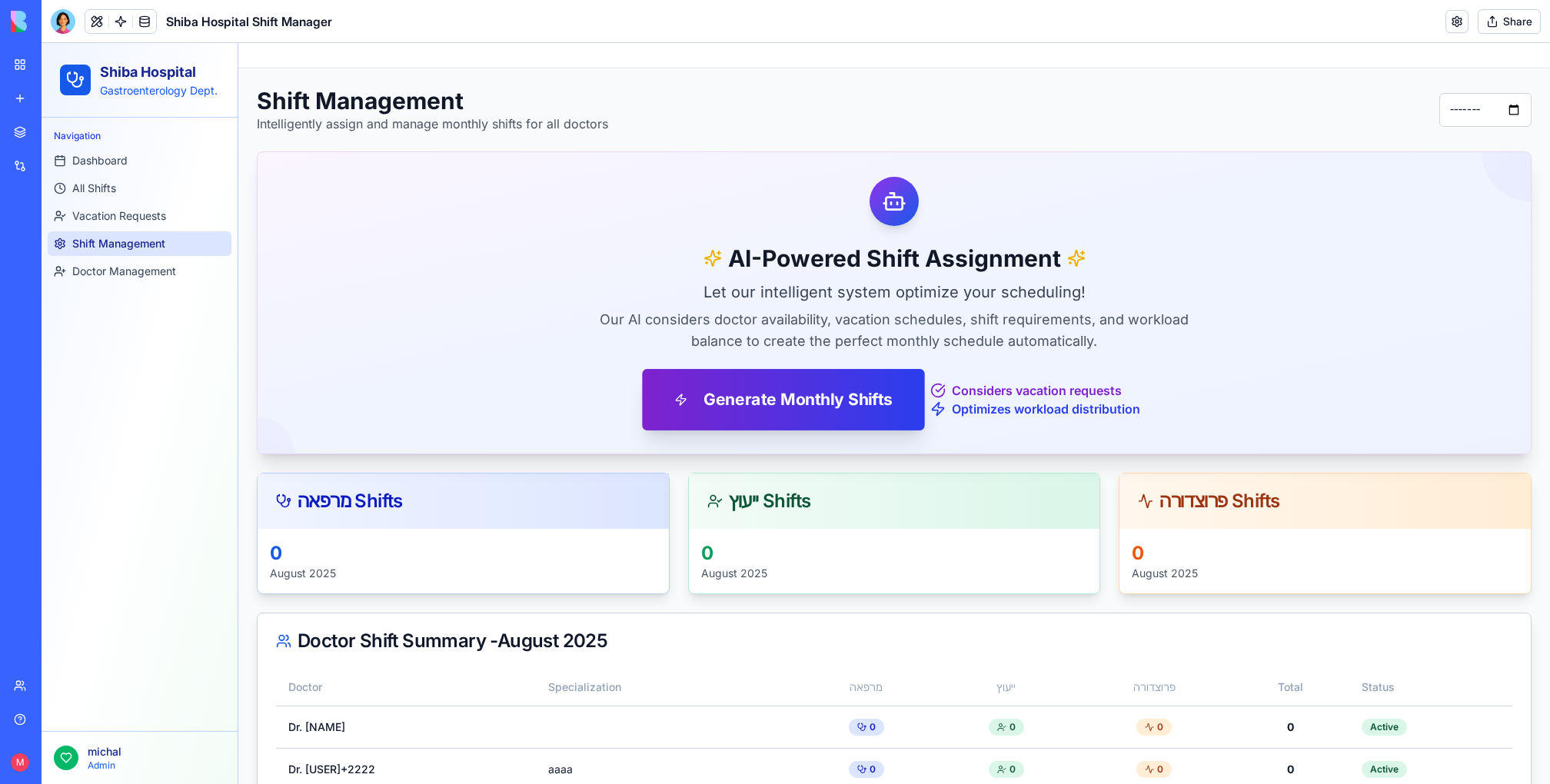 click on "Generate Monthly Shifts" at bounding box center [783, 400] 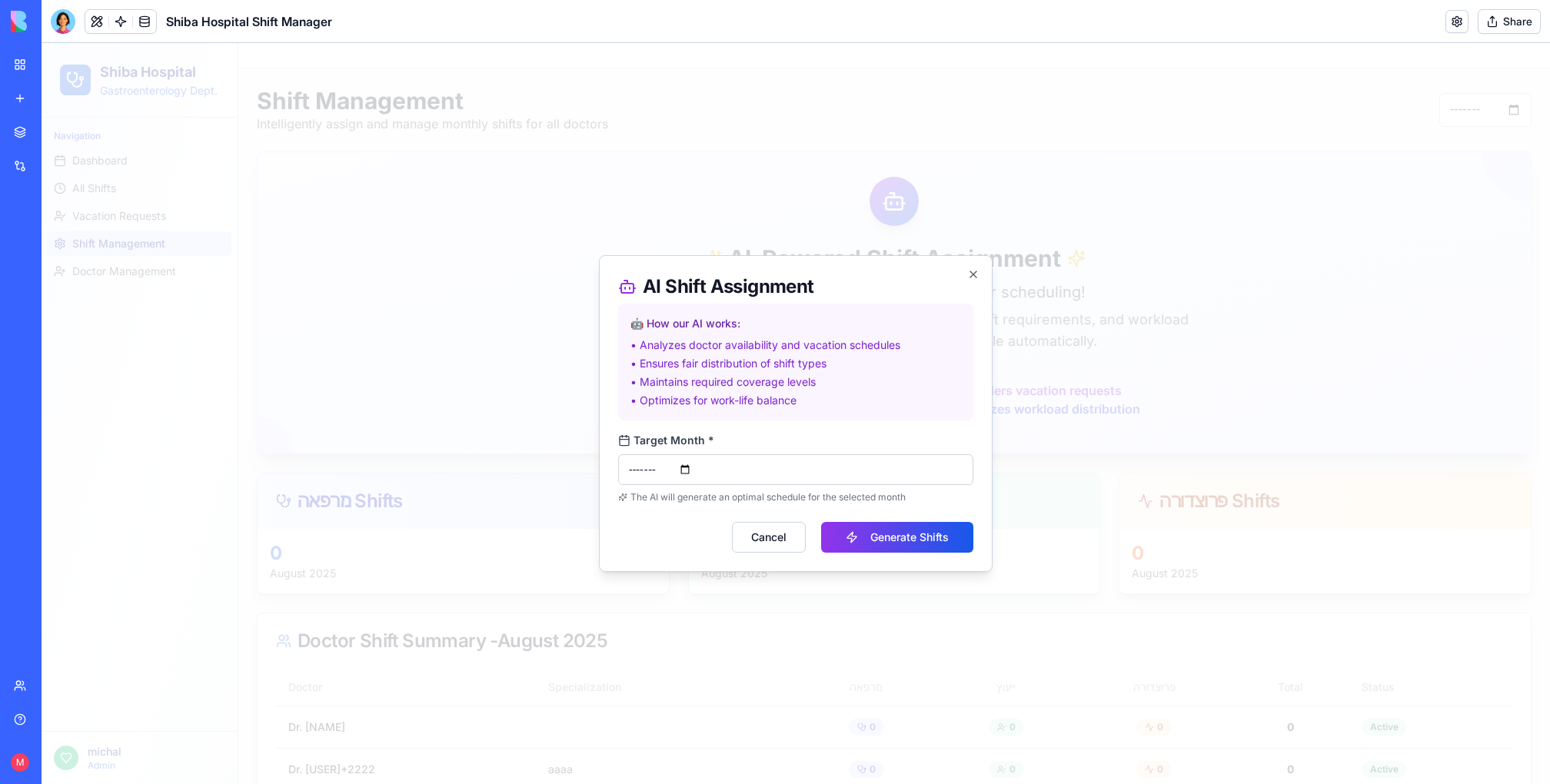 click on "*******" at bounding box center [796, 470] 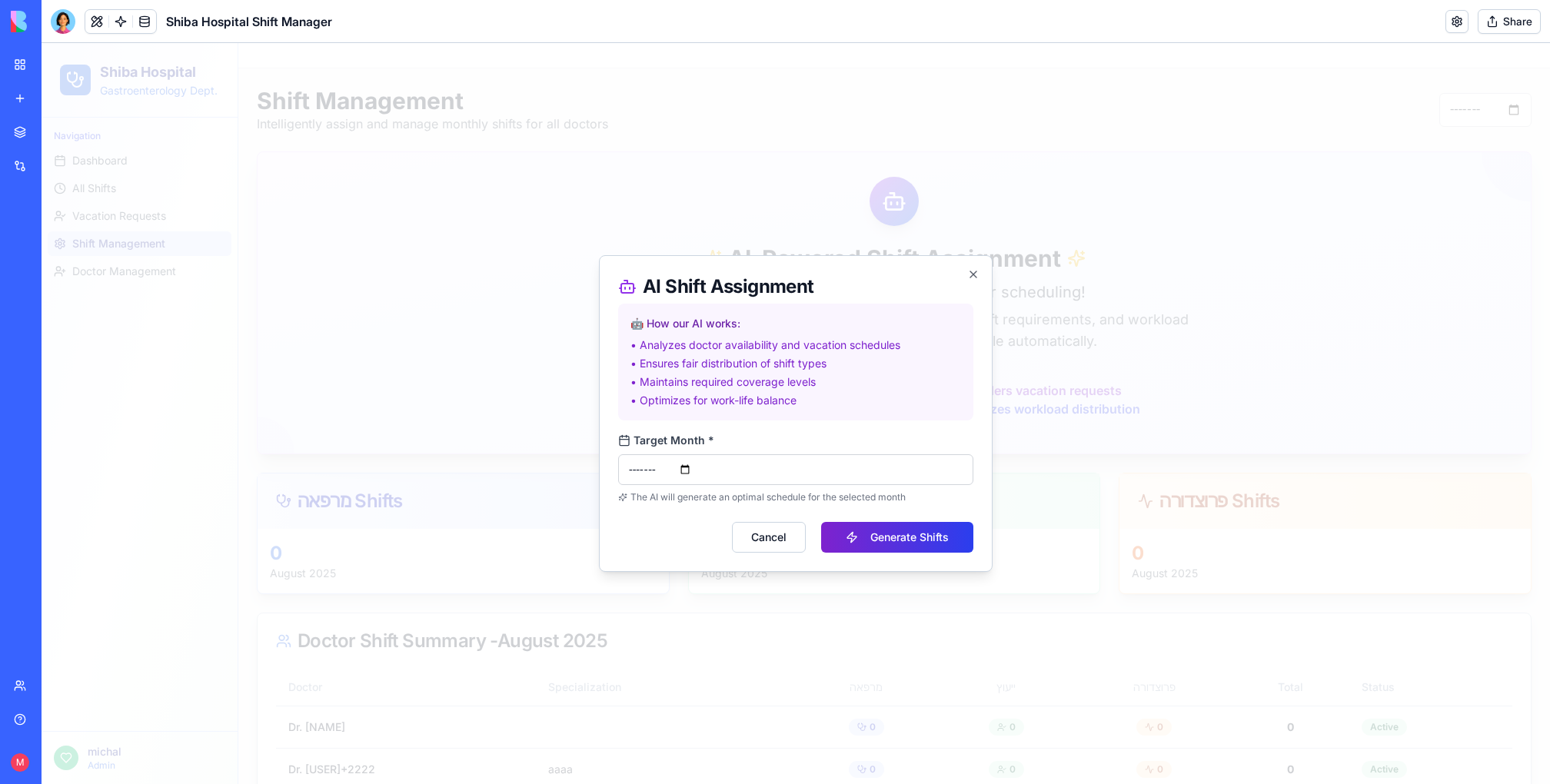 click on "Generate Shifts" at bounding box center (897, 537) 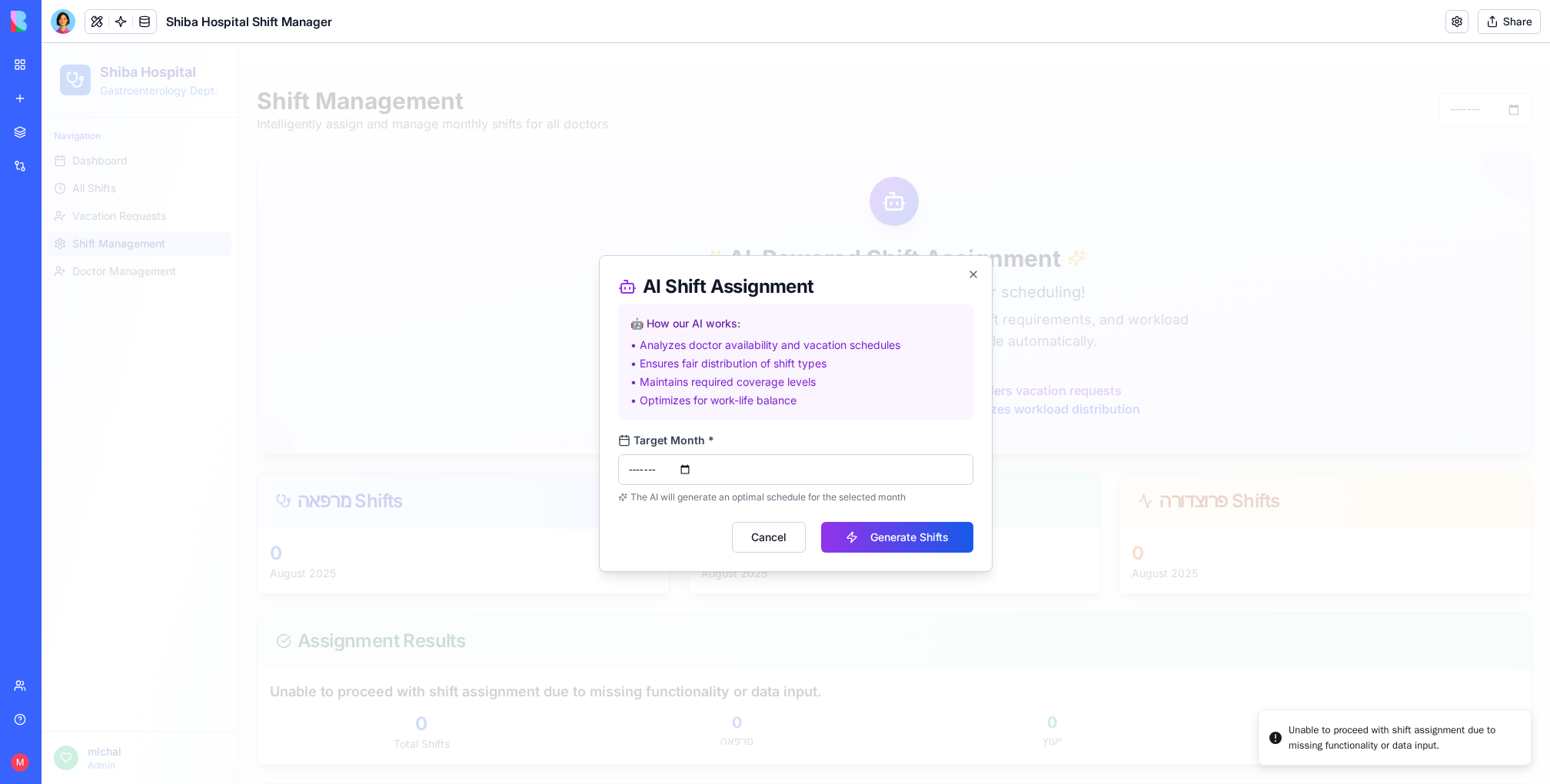 click at bounding box center [796, 414] 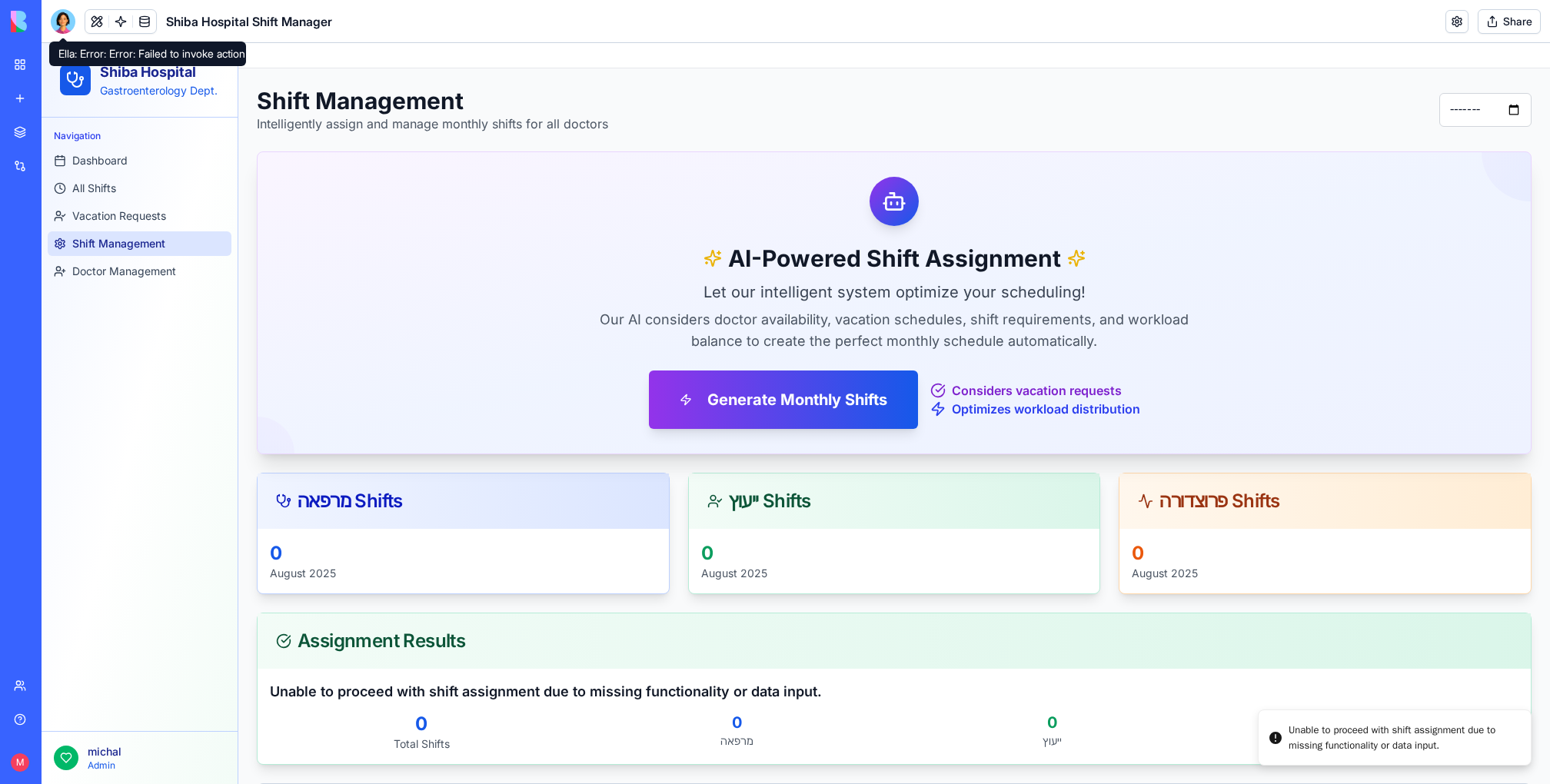 click at bounding box center [63, 22] 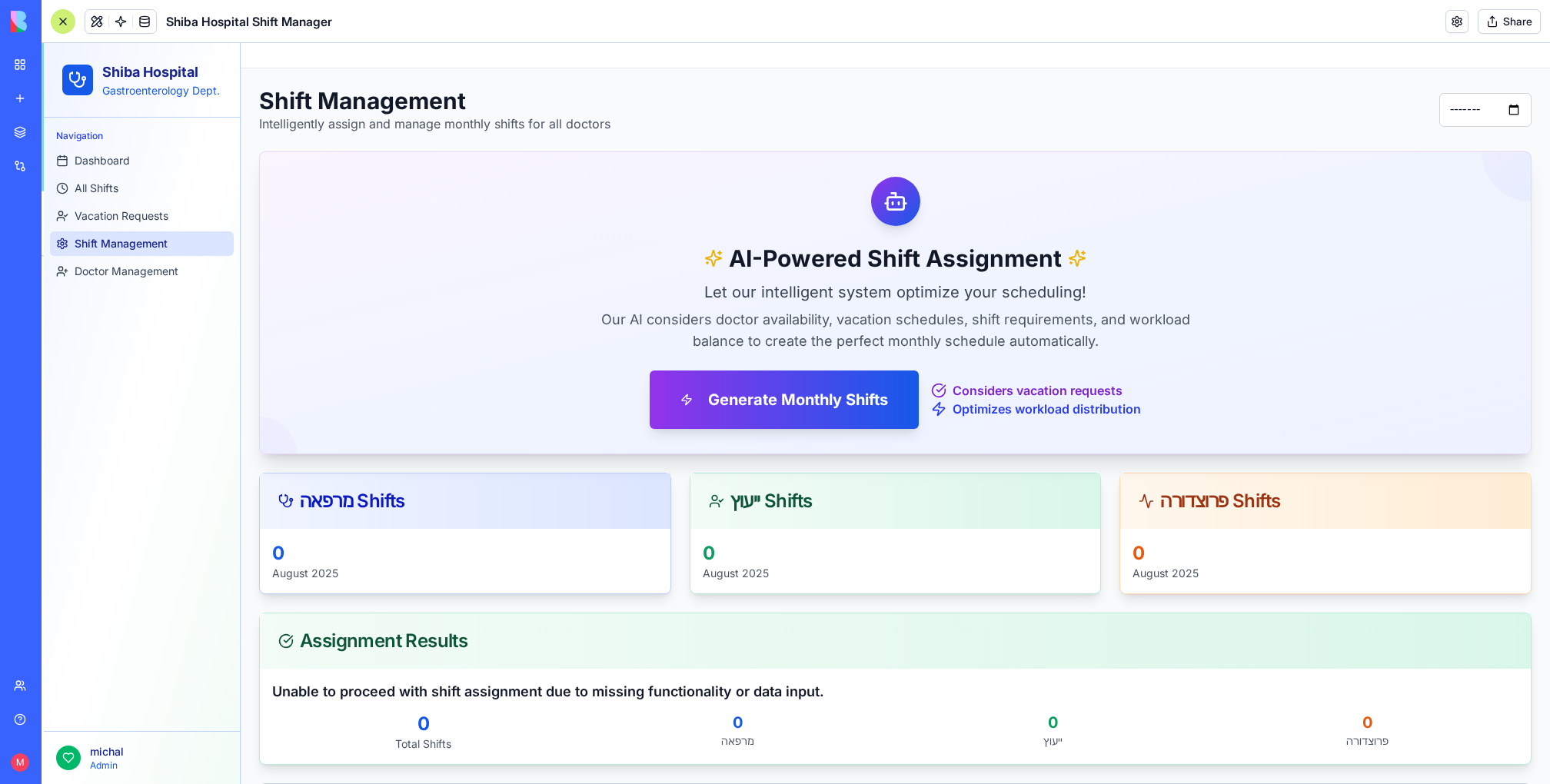 scroll, scrollTop: 16856, scrollLeft: 0, axis: vertical 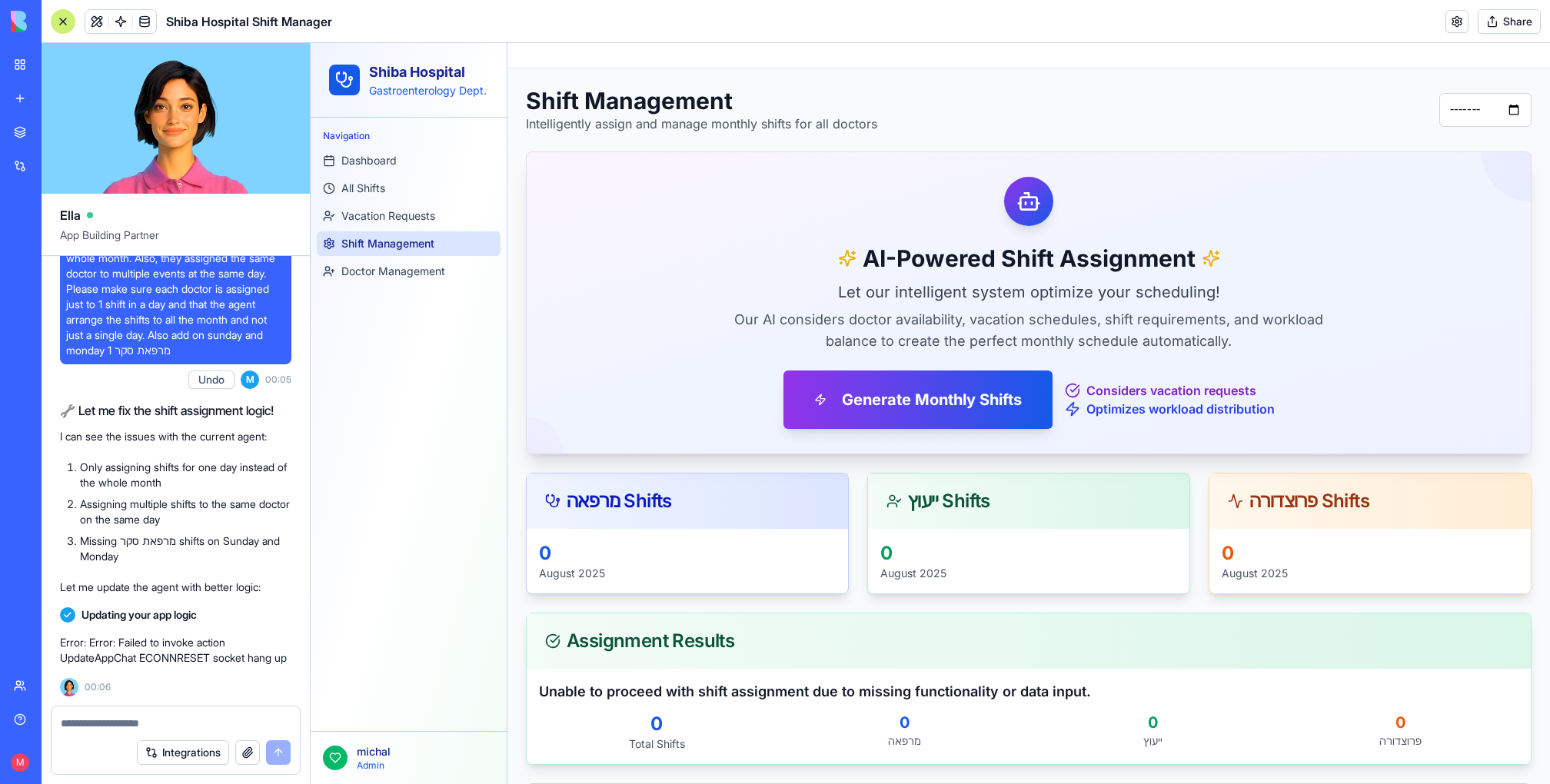 click on "Integrations" at bounding box center (183, 752) 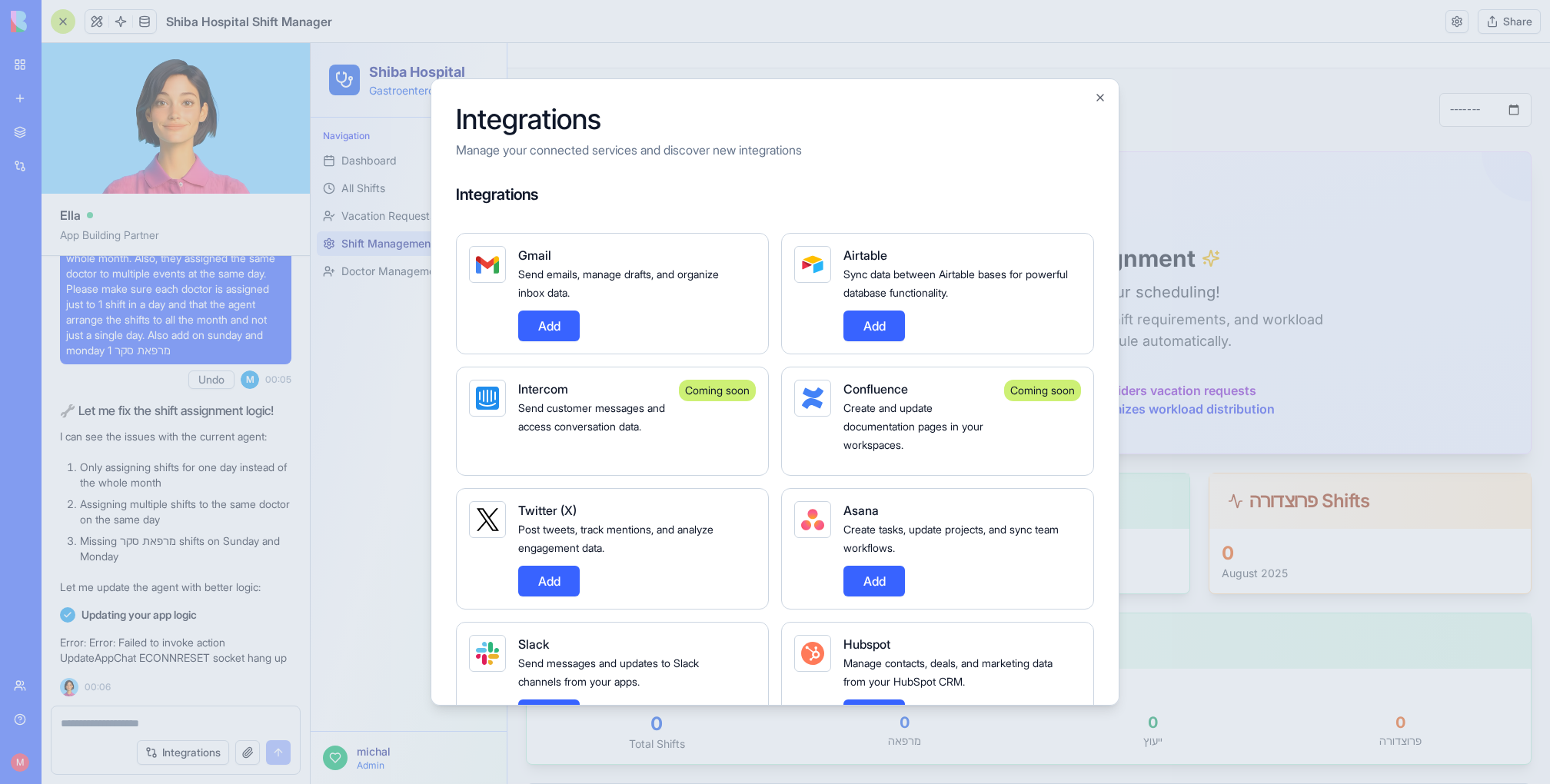 click at bounding box center [775, 392] 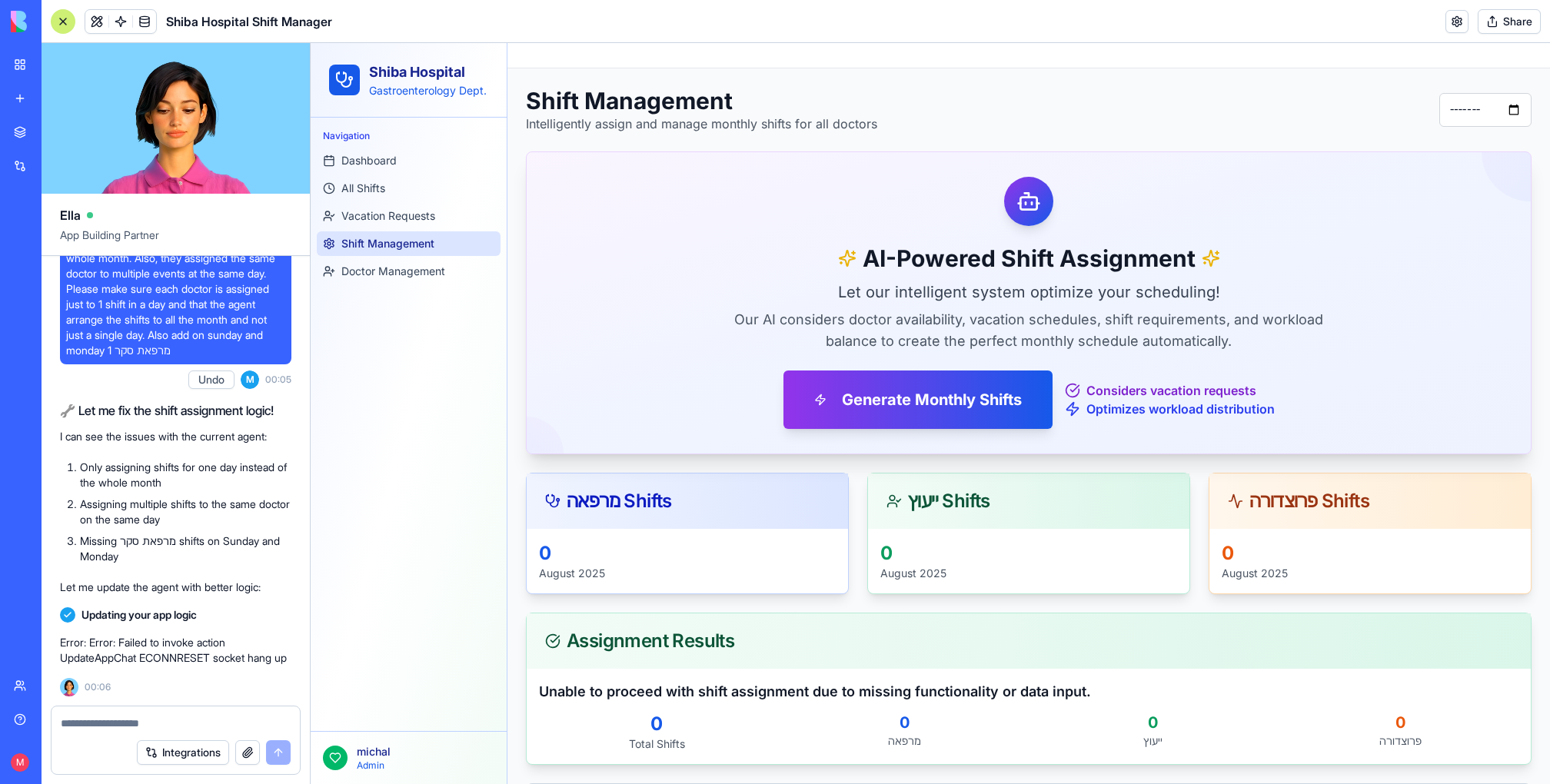 click at bounding box center (175, 723) 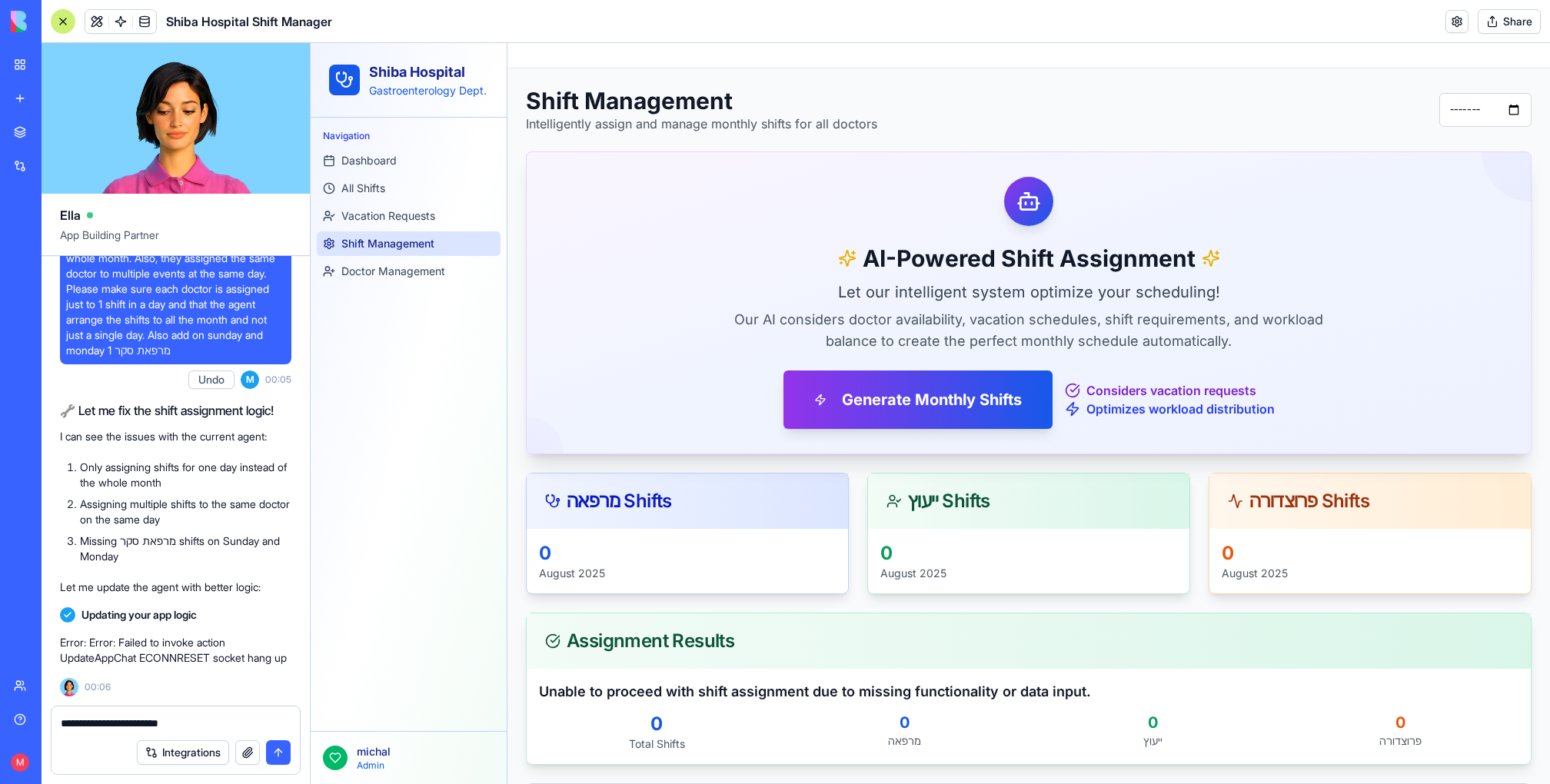 paste on "**********" 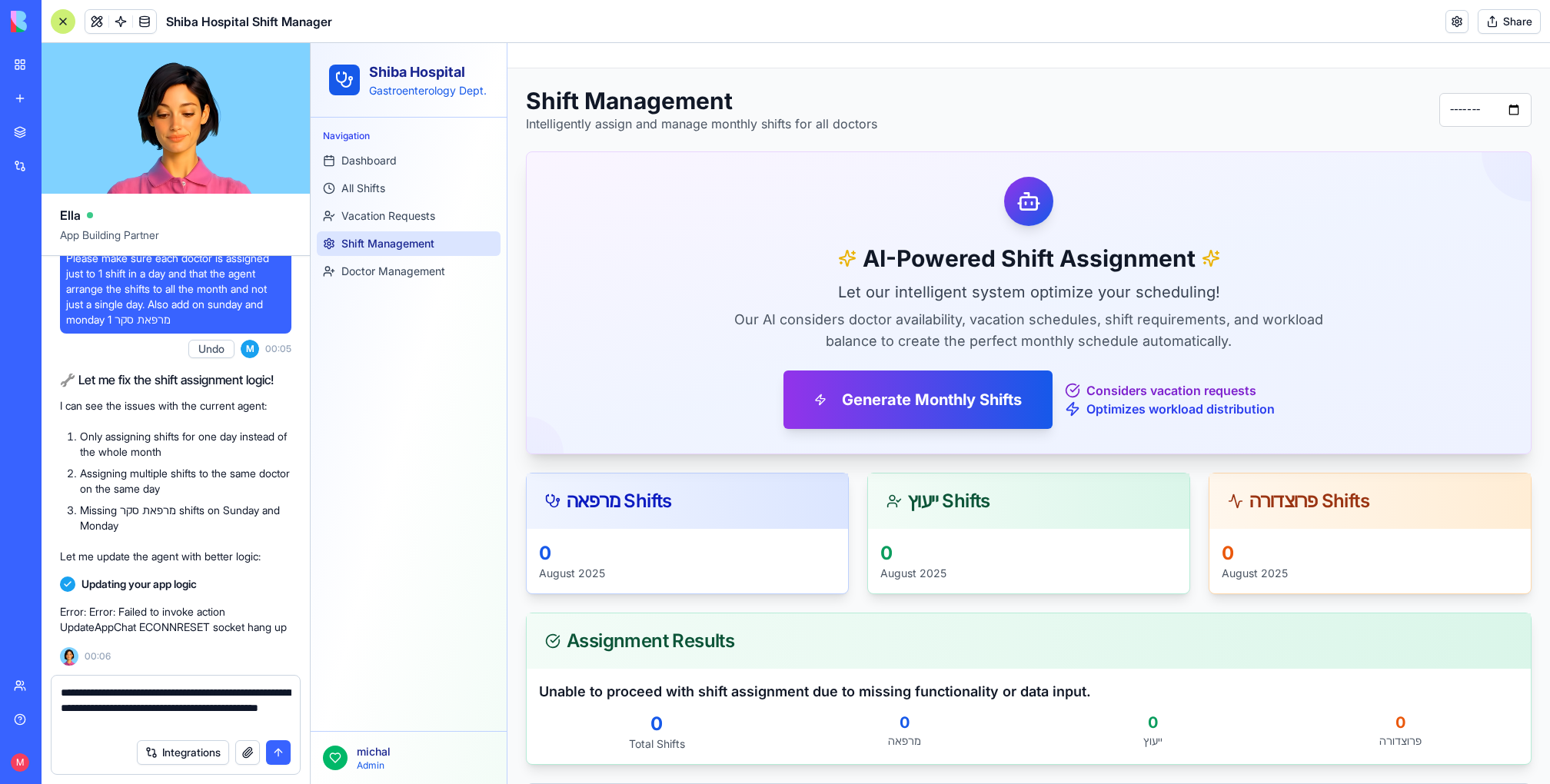 click on "**********" at bounding box center [176, 708] 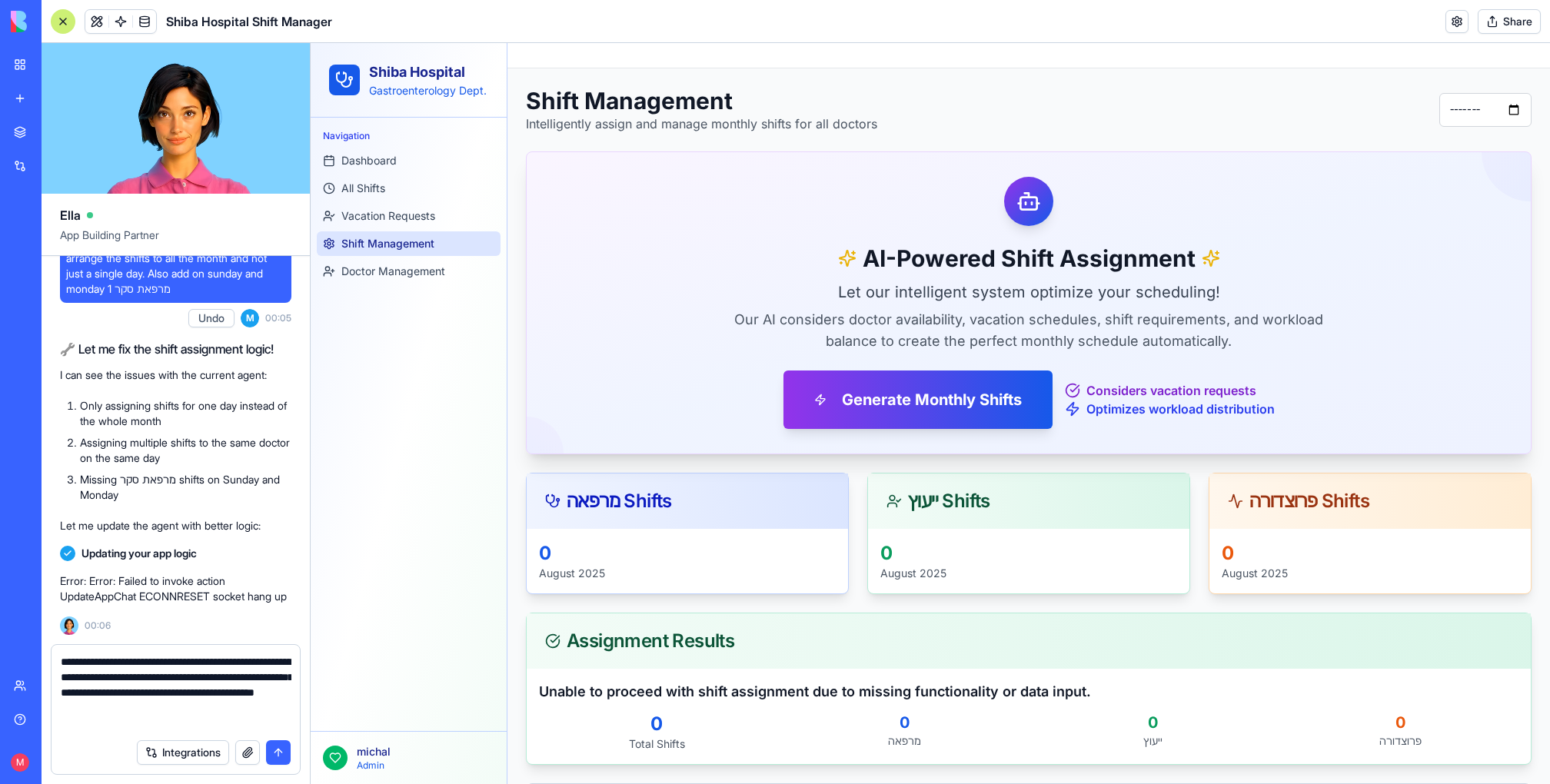 type on "**********" 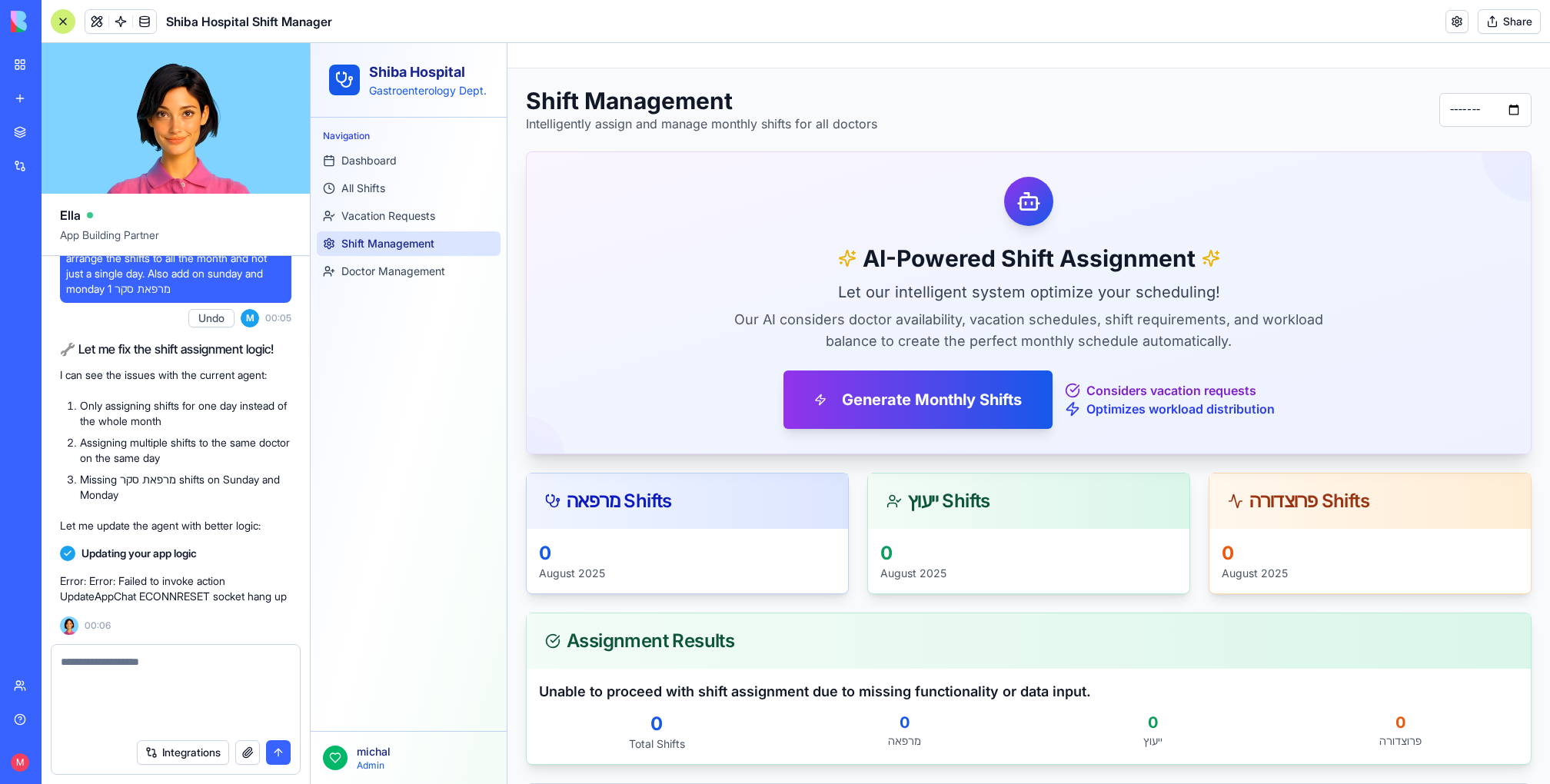 scroll, scrollTop: 16976, scrollLeft: 0, axis: vertical 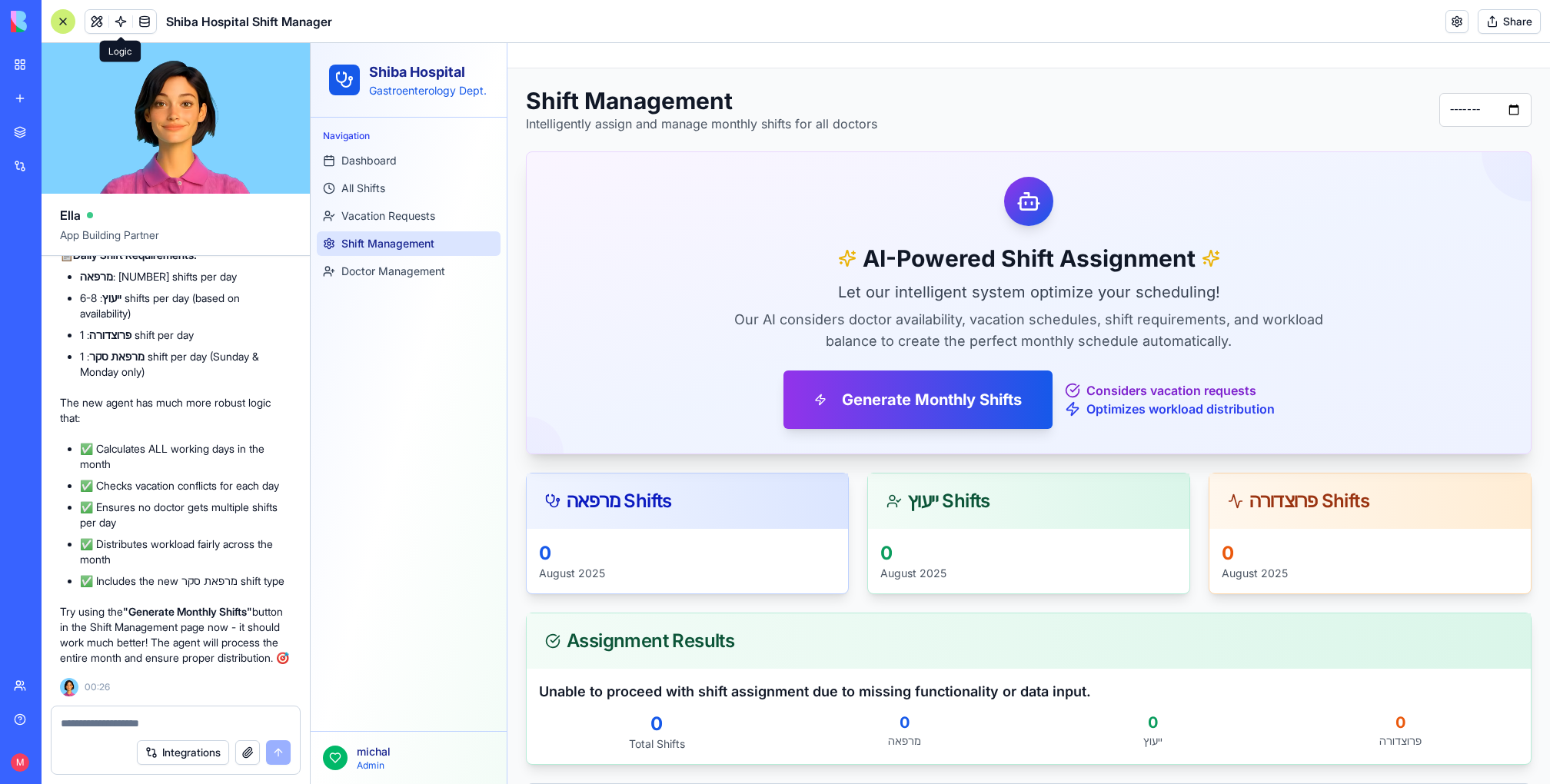 click at bounding box center [121, 22] 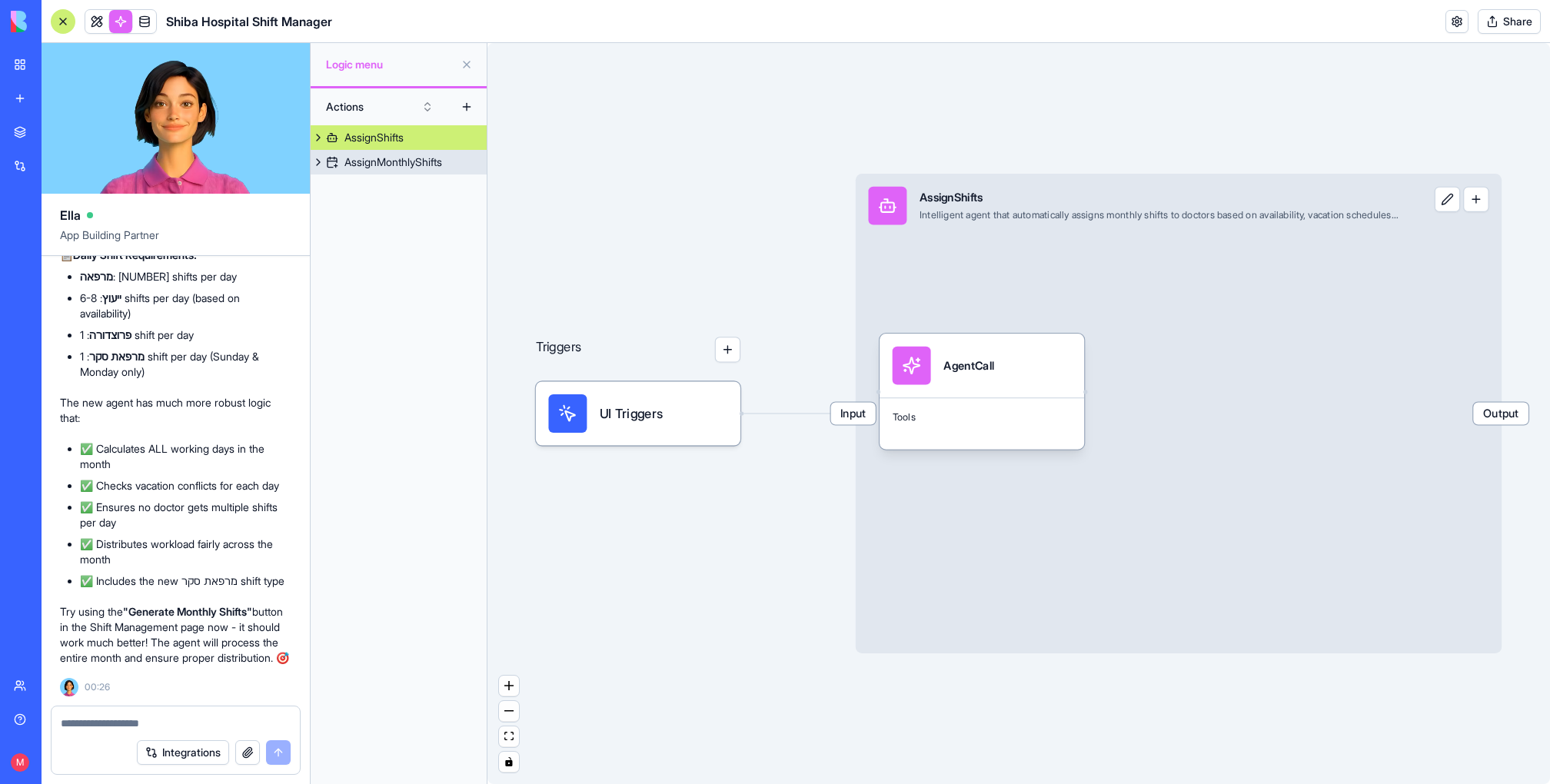 click on "AssignMonthlyShifts" at bounding box center [393, 162] 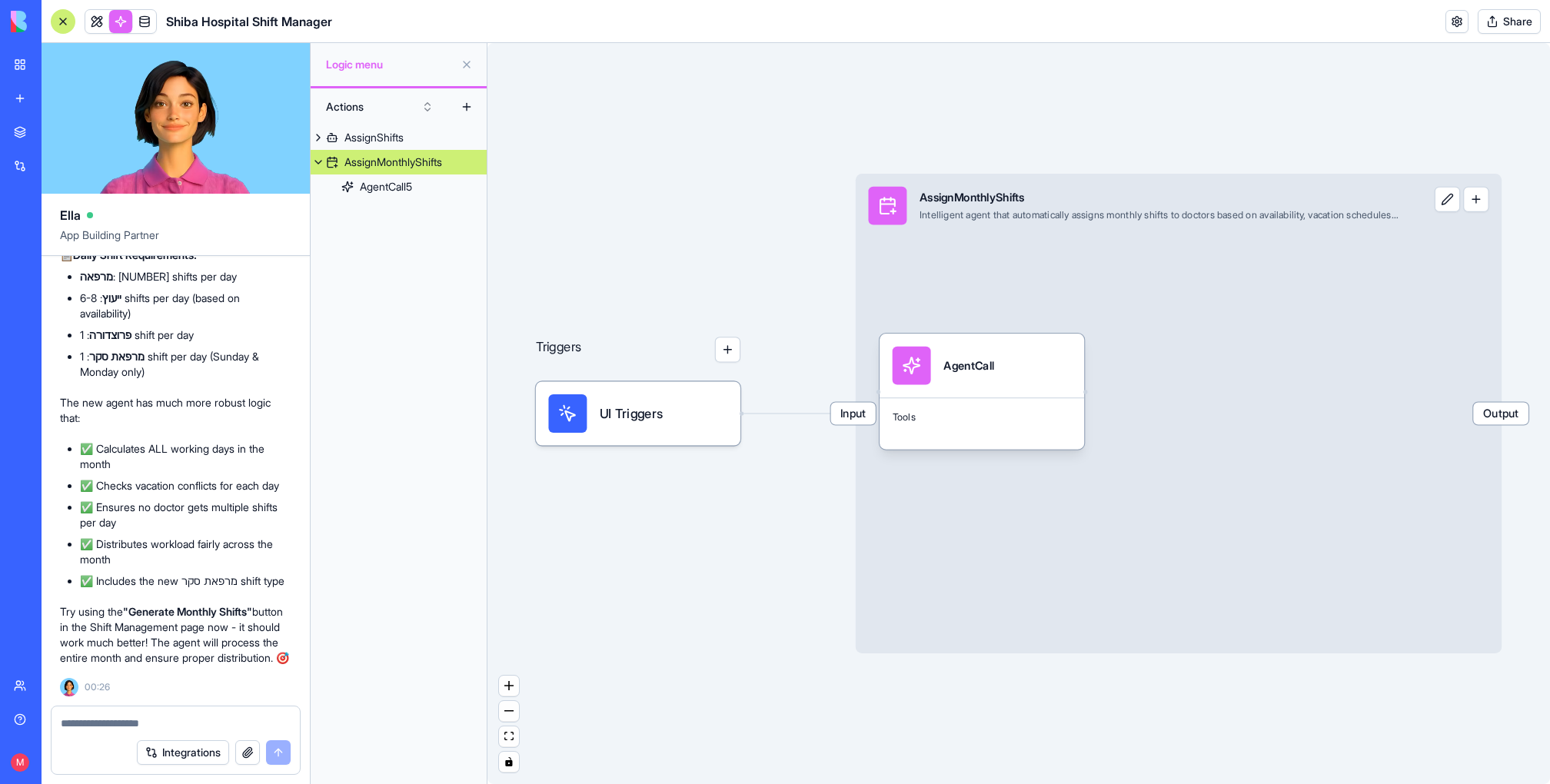 click on "Input" at bounding box center [853, 413] 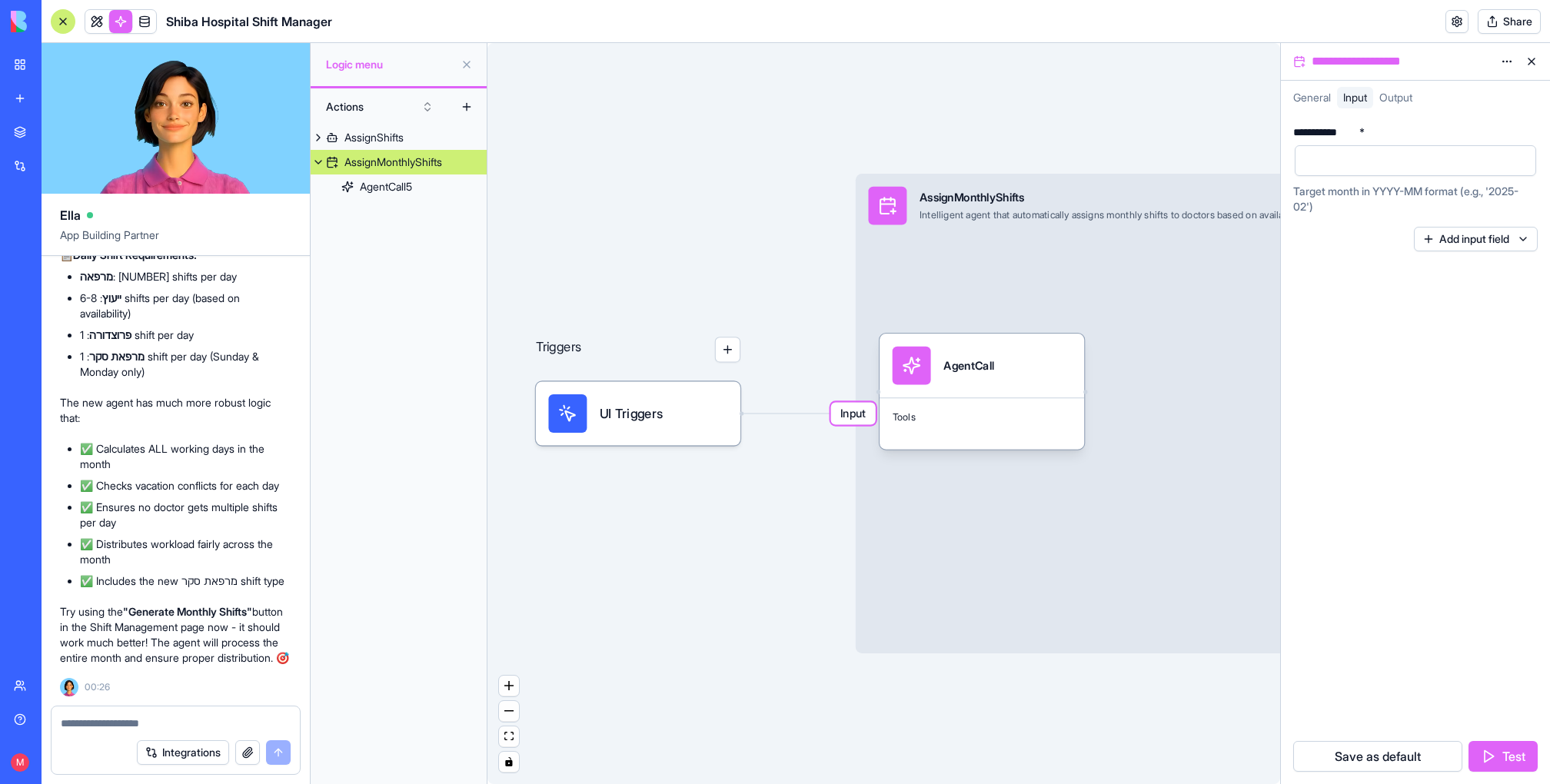 click on "Triggers UI Triggers Input AssignMonthlyShifts Intelligent agent that automatically assigns monthly shifts to doctors based on availability, vacation schedules, and shift requirements with proper distribution across the entire month Output AgentCall Tools" at bounding box center (883, 414) 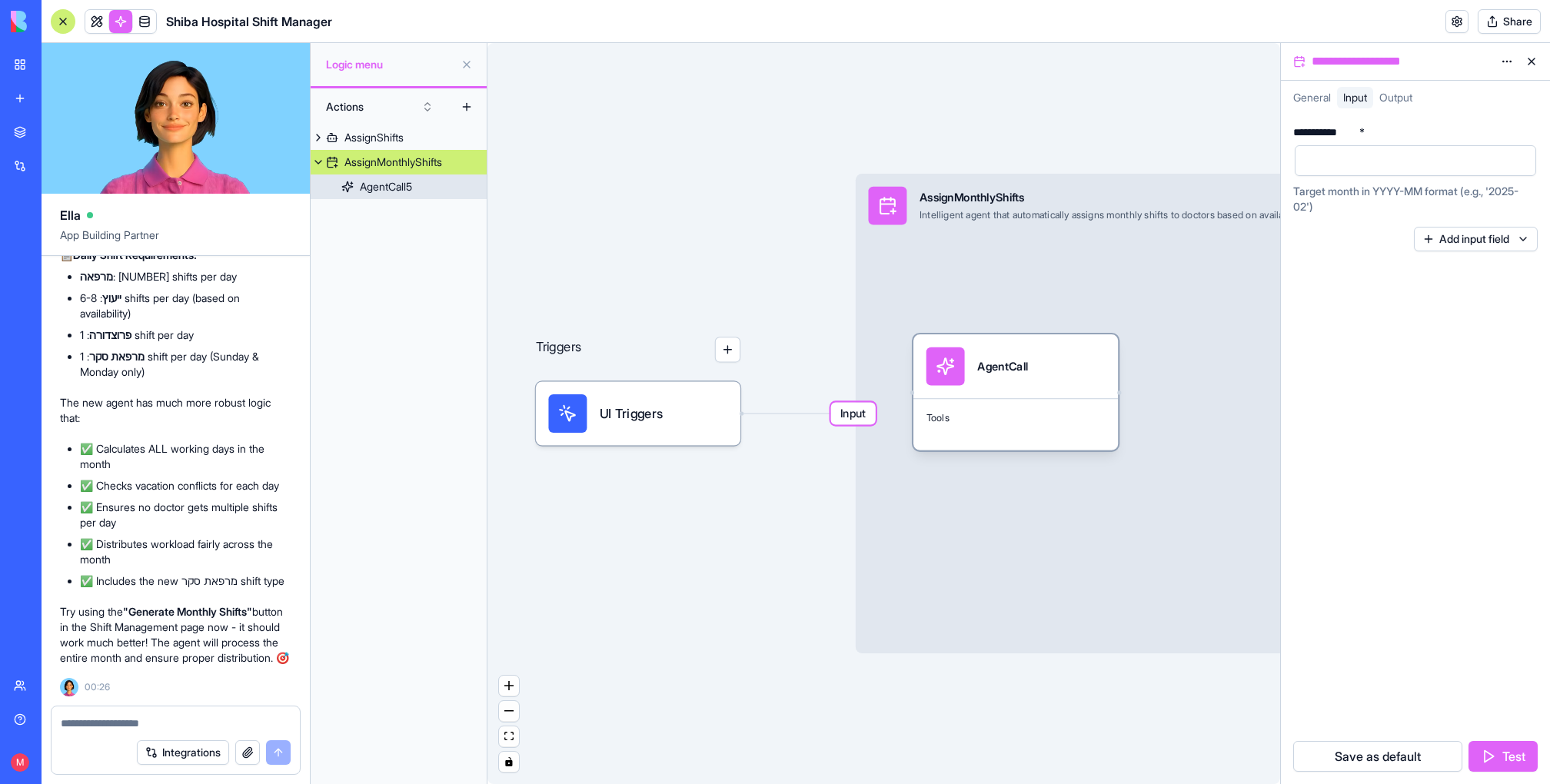 drag, startPoint x: 944, startPoint y: 375, endPoint x: 978, endPoint y: 375, distance: 34 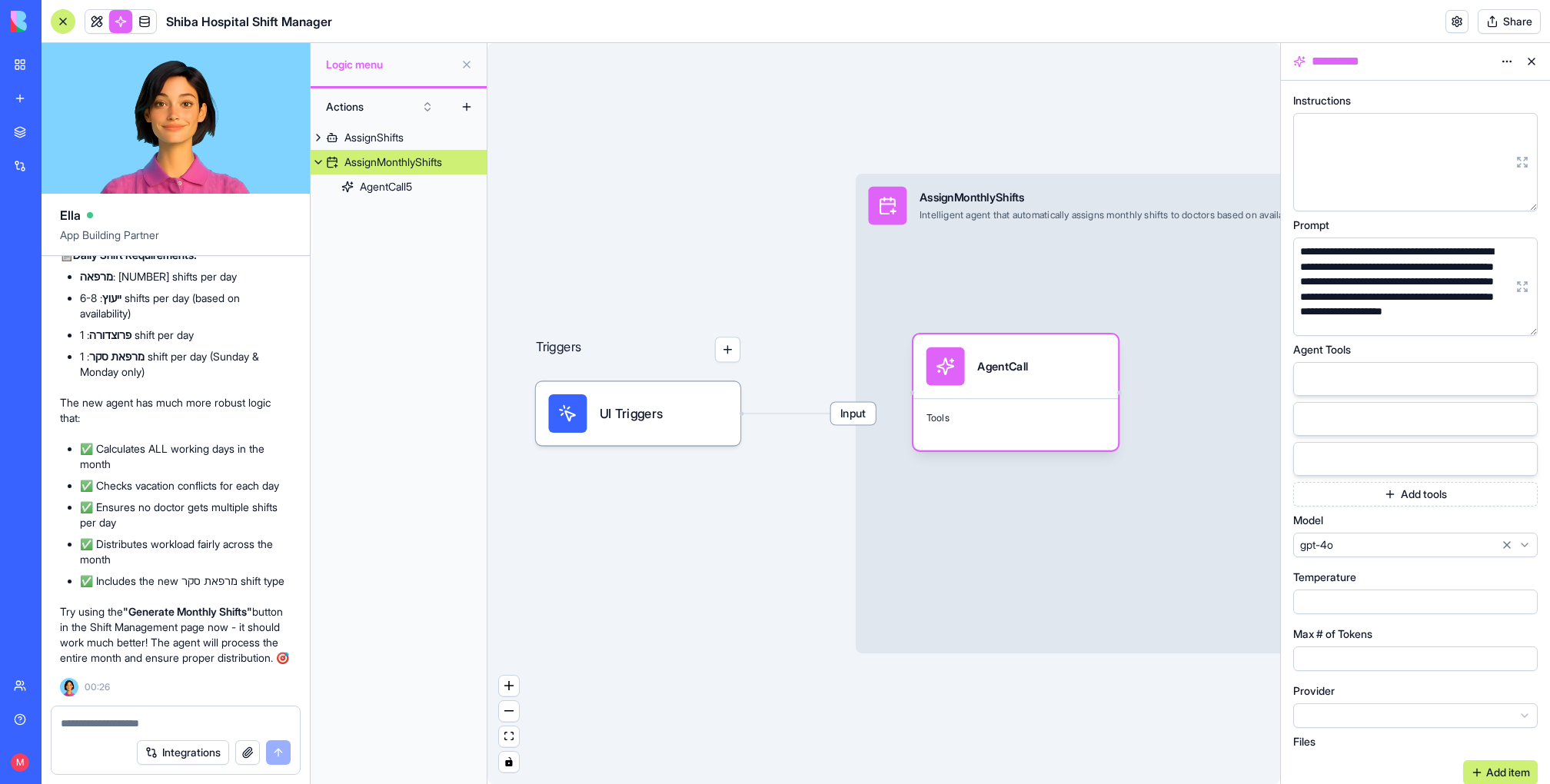 click at bounding box center (1522, 287) 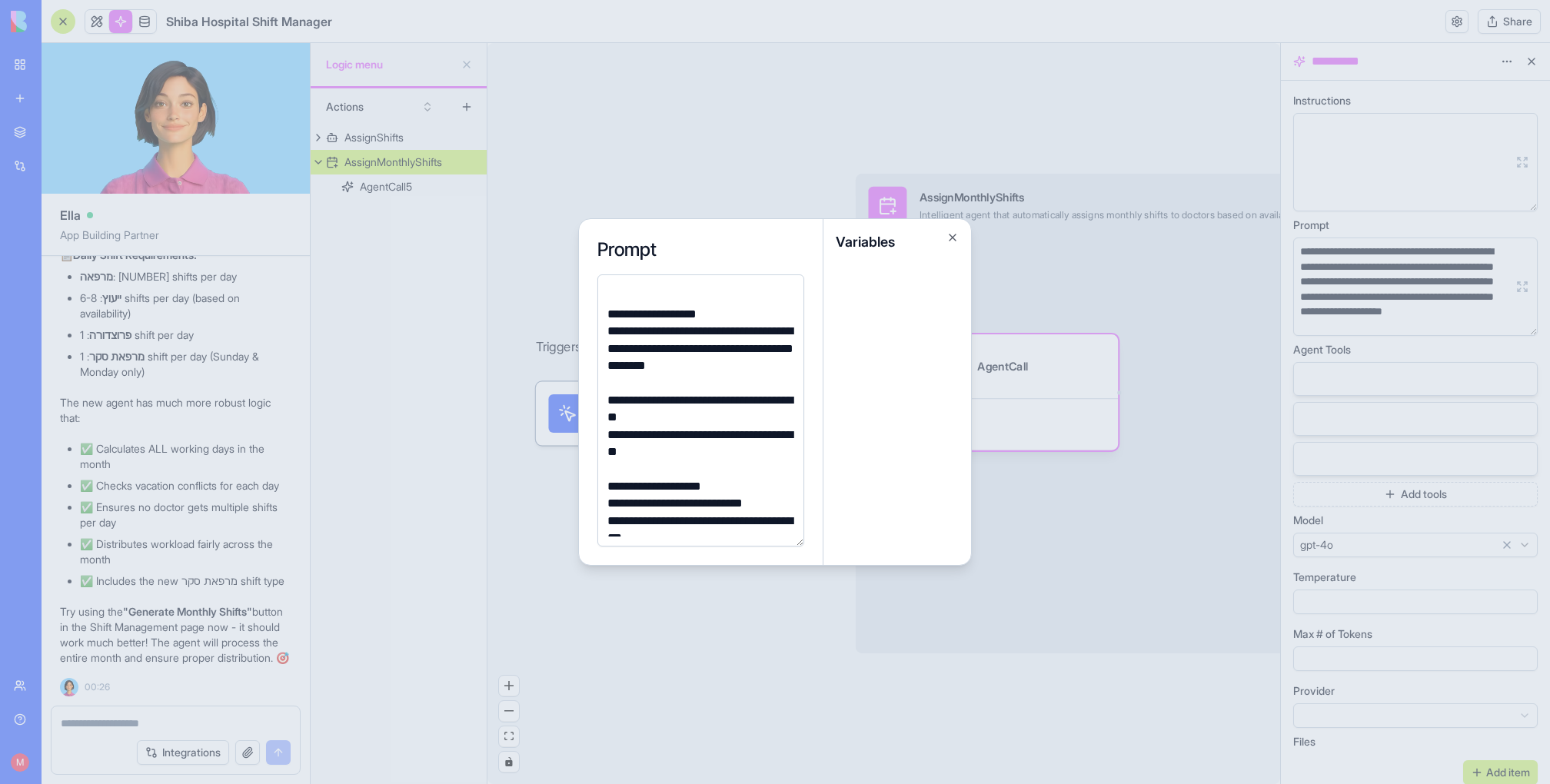 scroll, scrollTop: 3104, scrollLeft: 0, axis: vertical 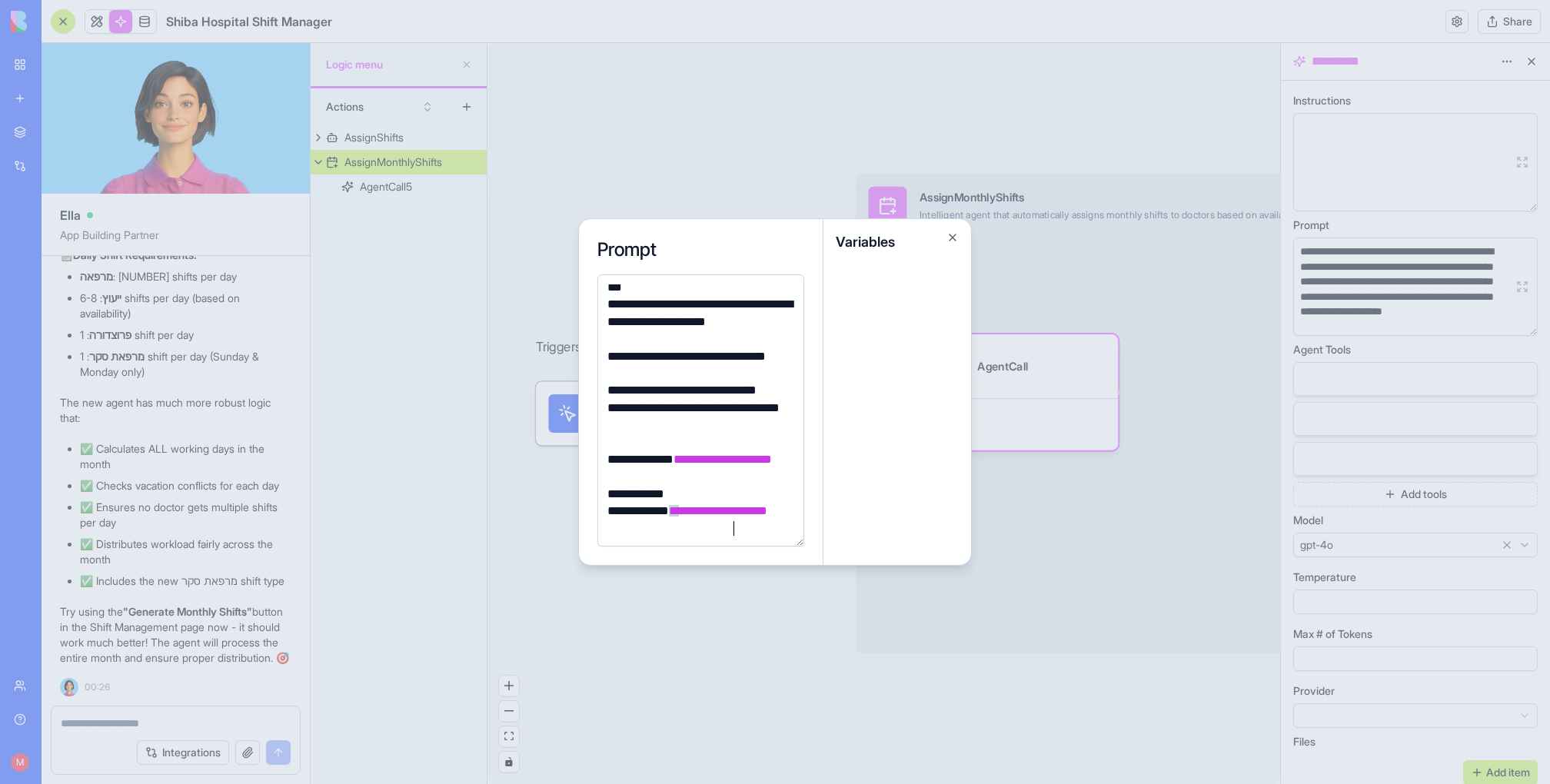 click at bounding box center [775, 392] 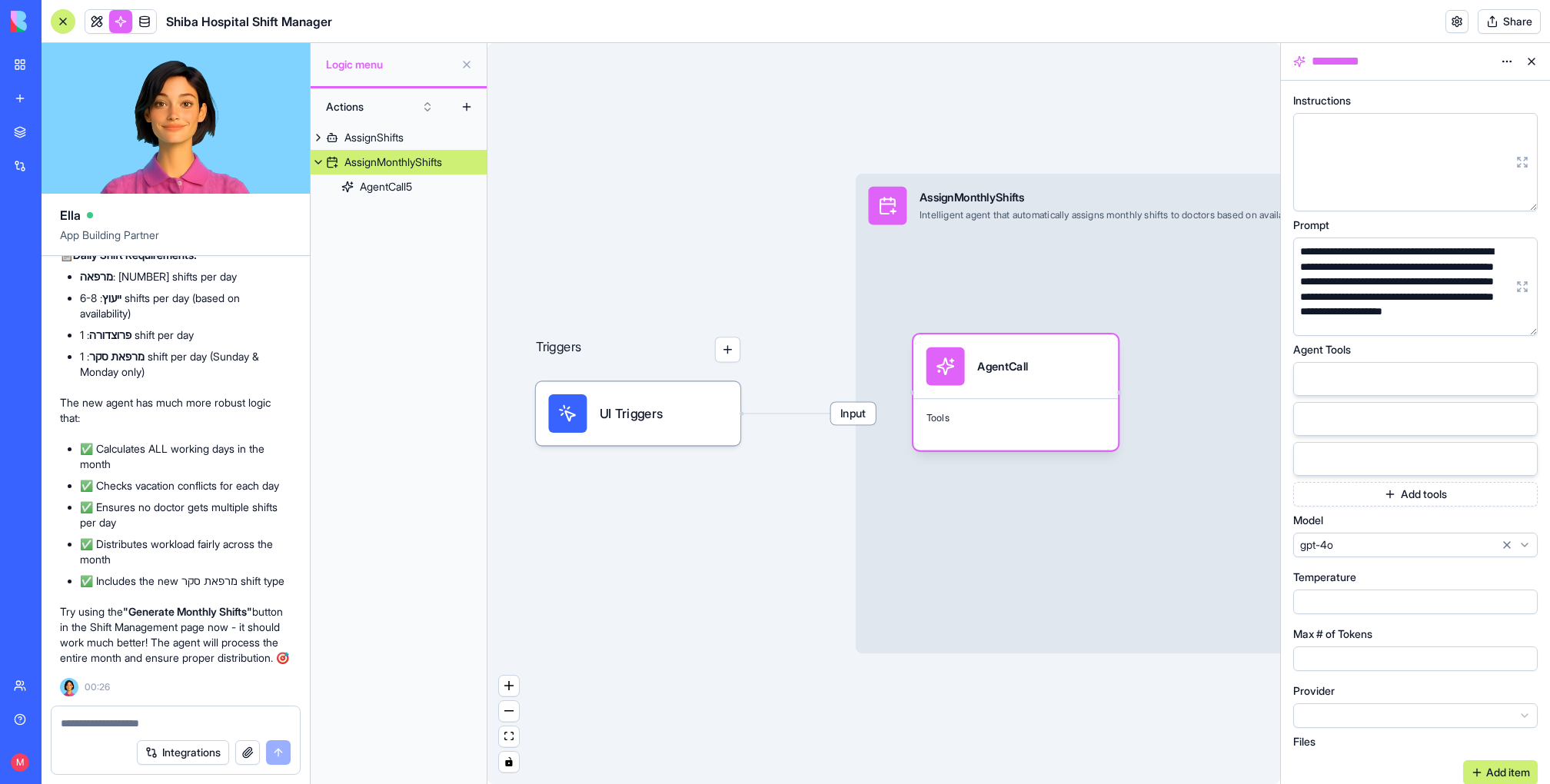 scroll, scrollTop: 17525, scrollLeft: 0, axis: vertical 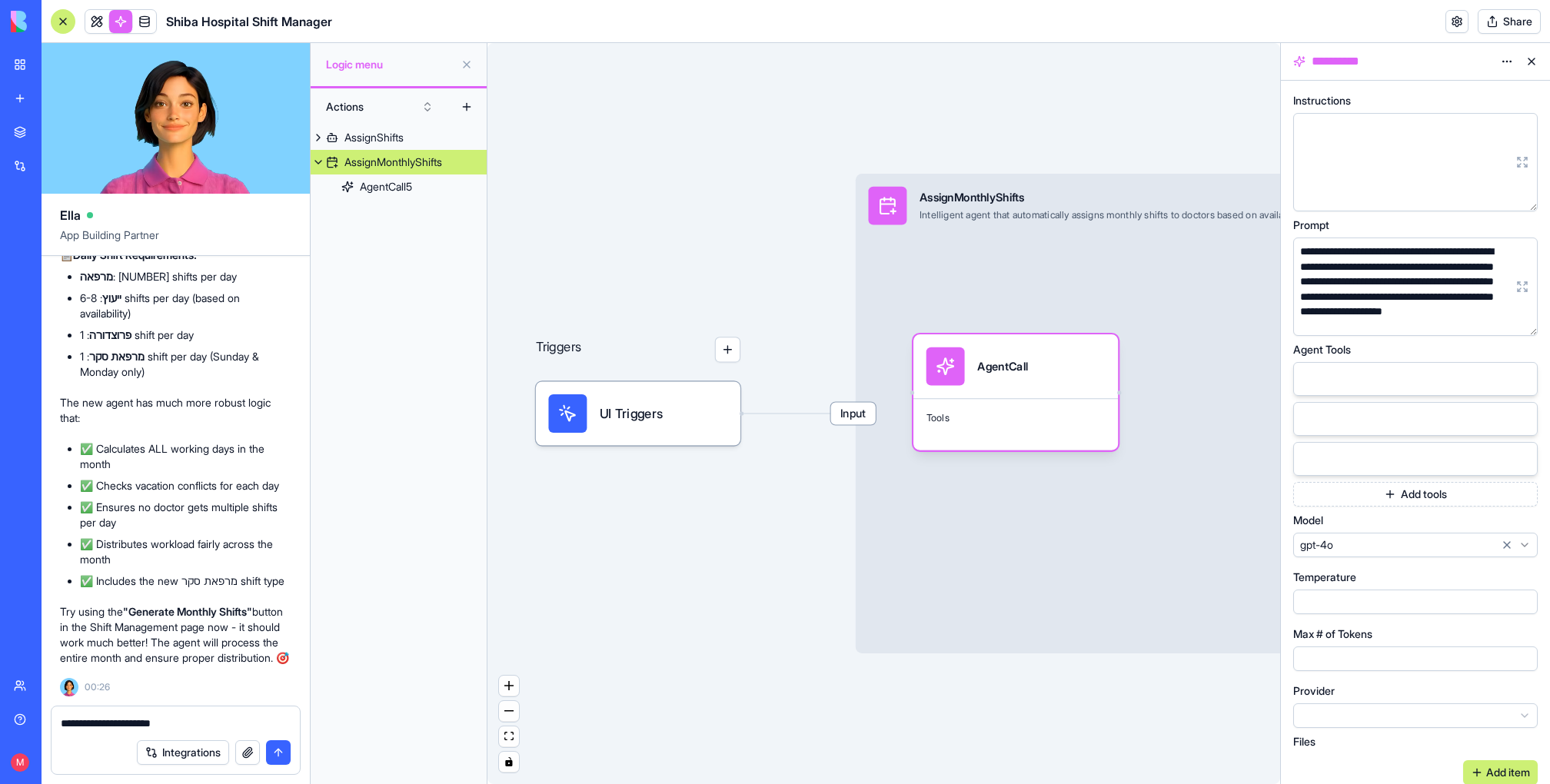 type on "**********" 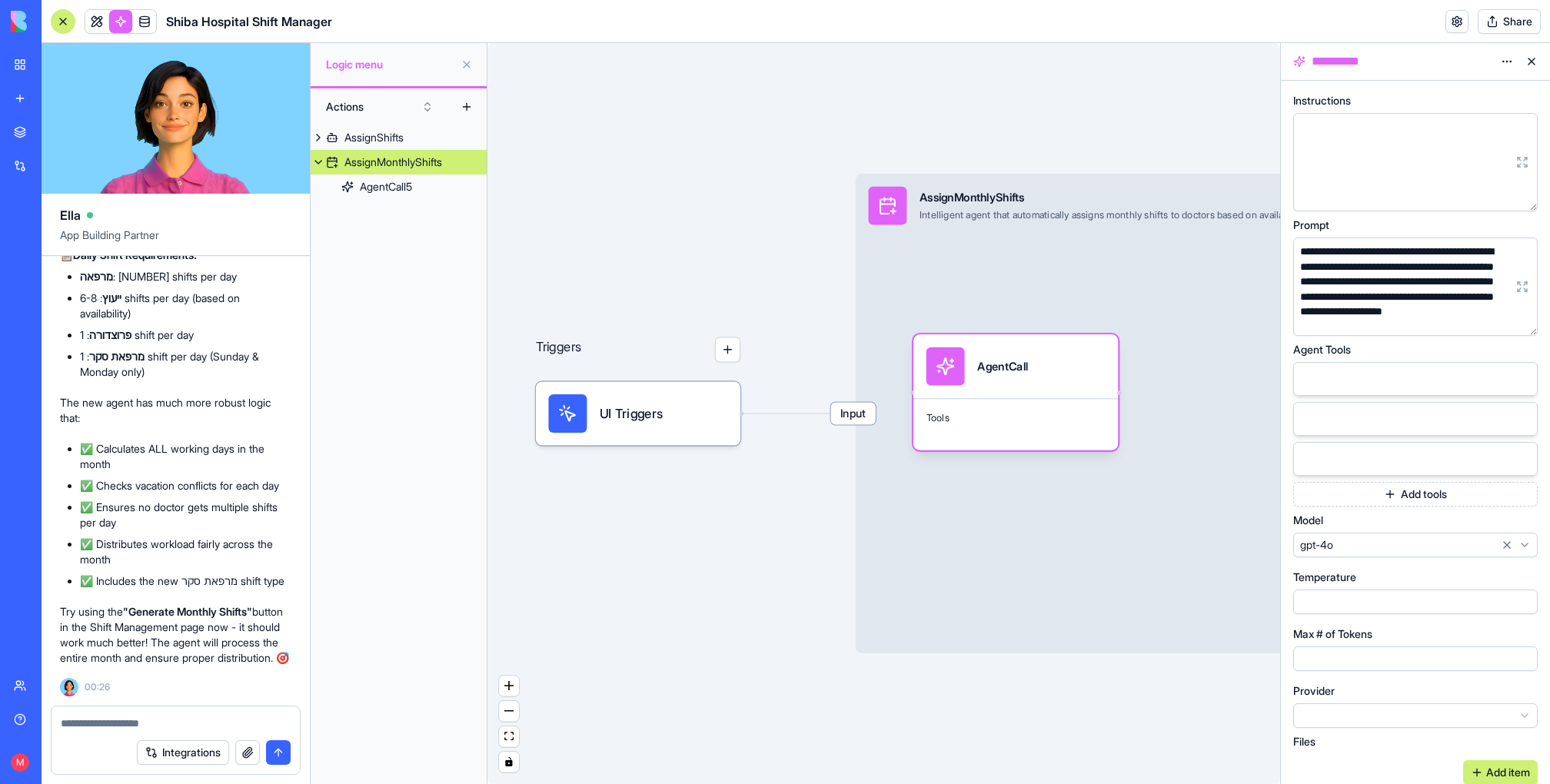 scroll, scrollTop: 18252, scrollLeft: 0, axis: vertical 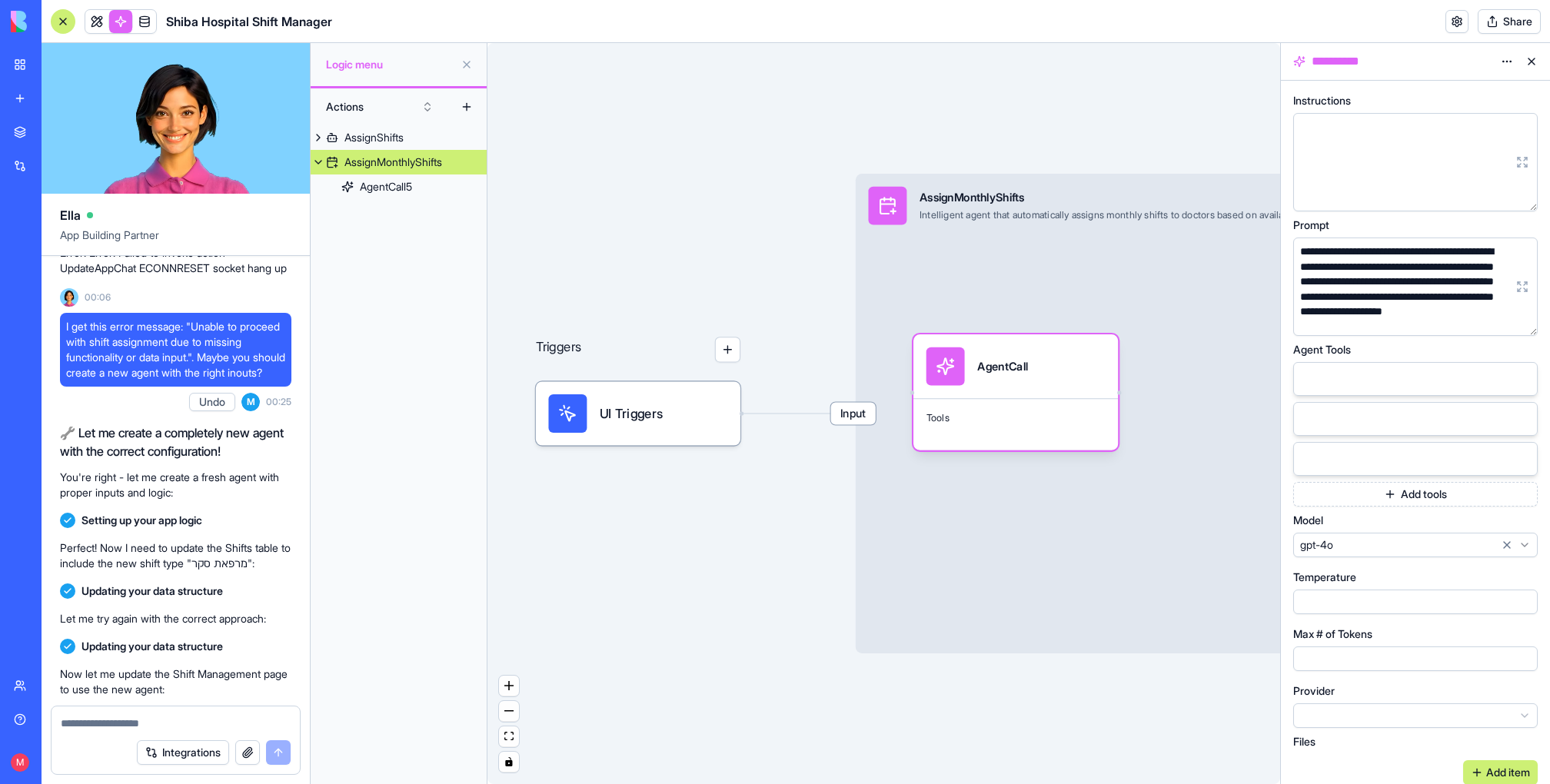 click on "The agent arranged just a single day and the whole month. Also, they assigned the same doctor to multiple events at the same day. Please make sure each doctor is assigned just to 1 shift in a day and that the agent arrange the shifts to all the month and not just a single day.
Also add on sunday and monday 1 מרפאת סקר" at bounding box center [175, -93] 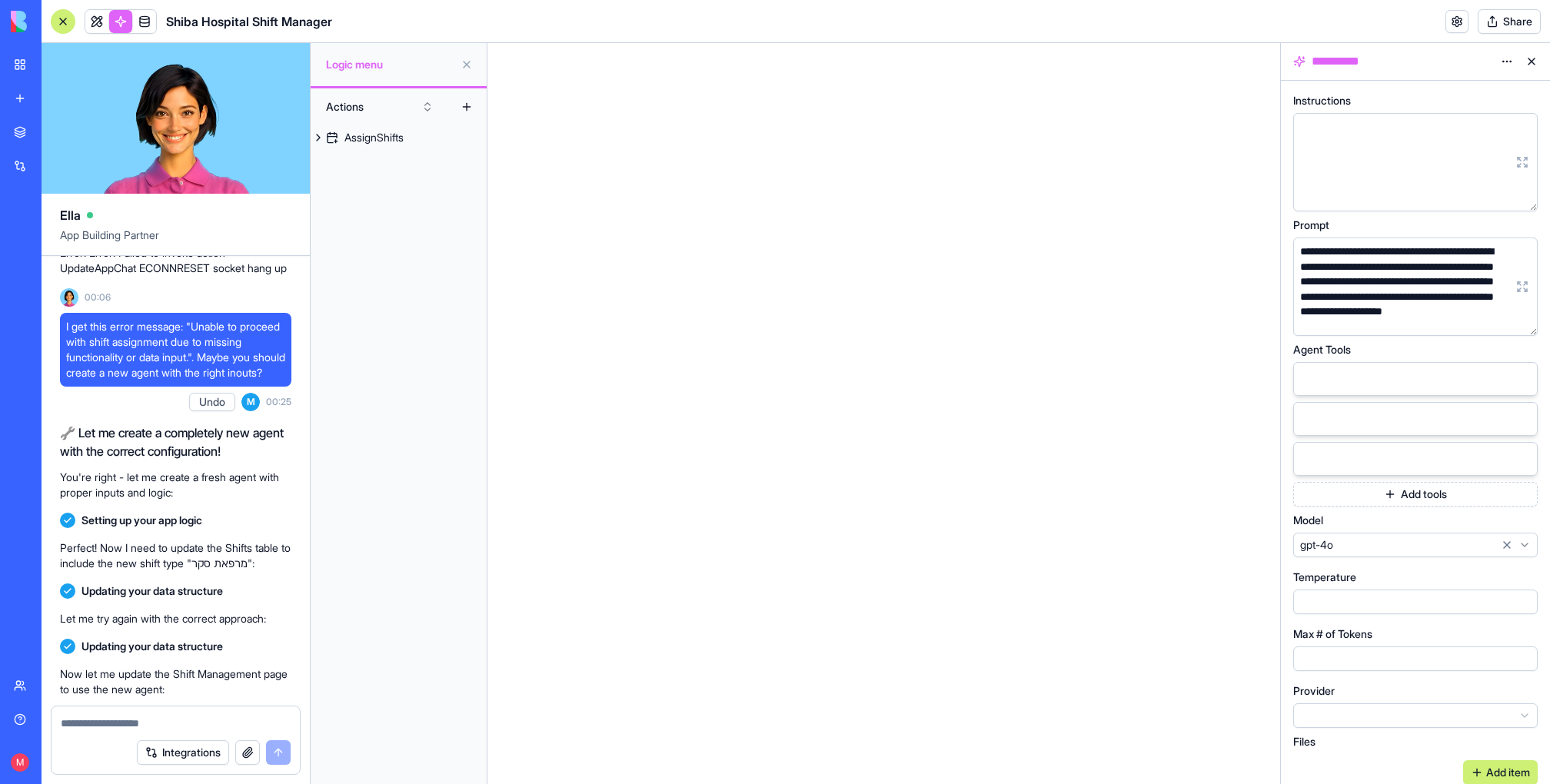 click at bounding box center [176, 723] 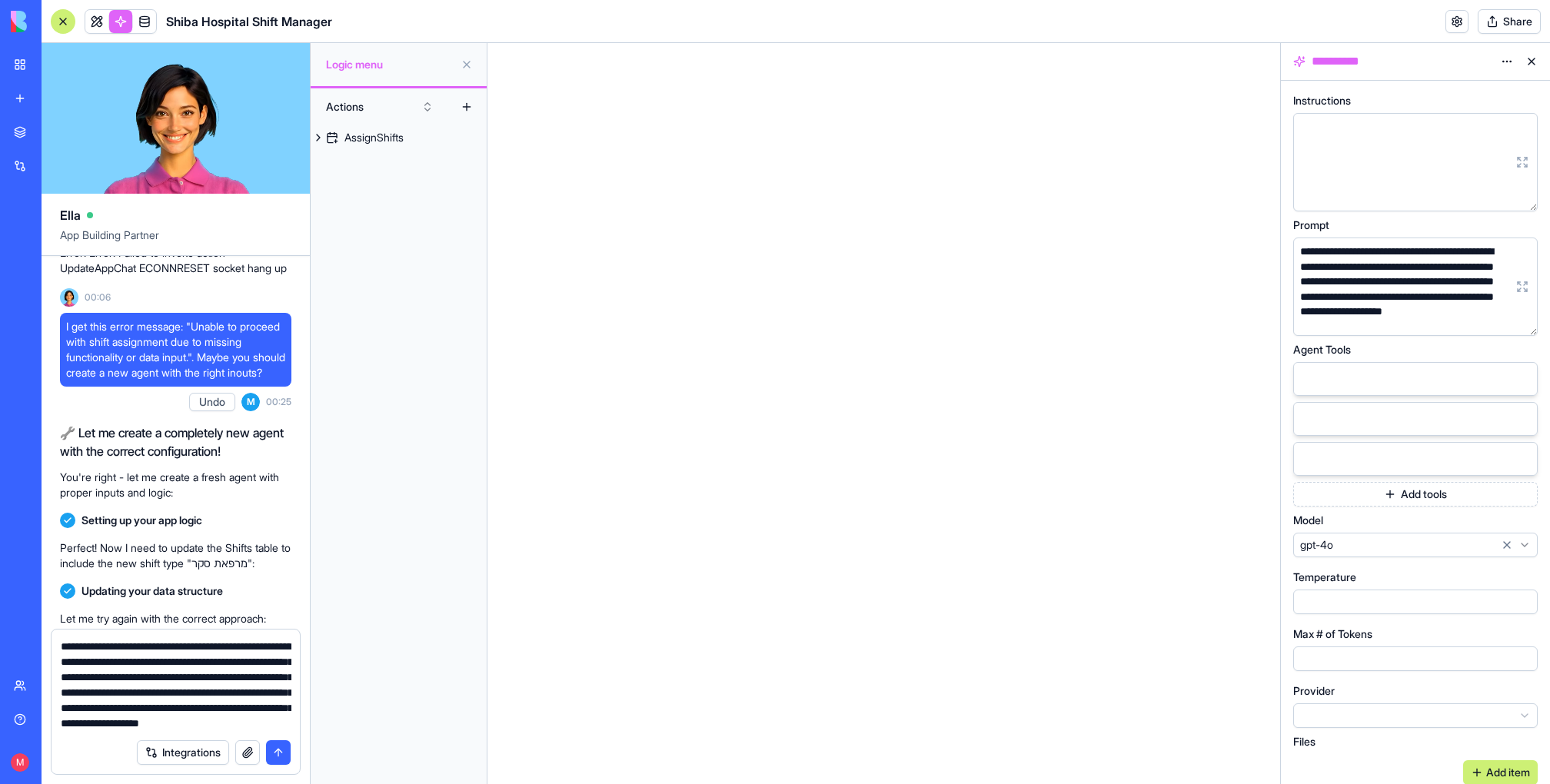 scroll, scrollTop: 0, scrollLeft: 0, axis: both 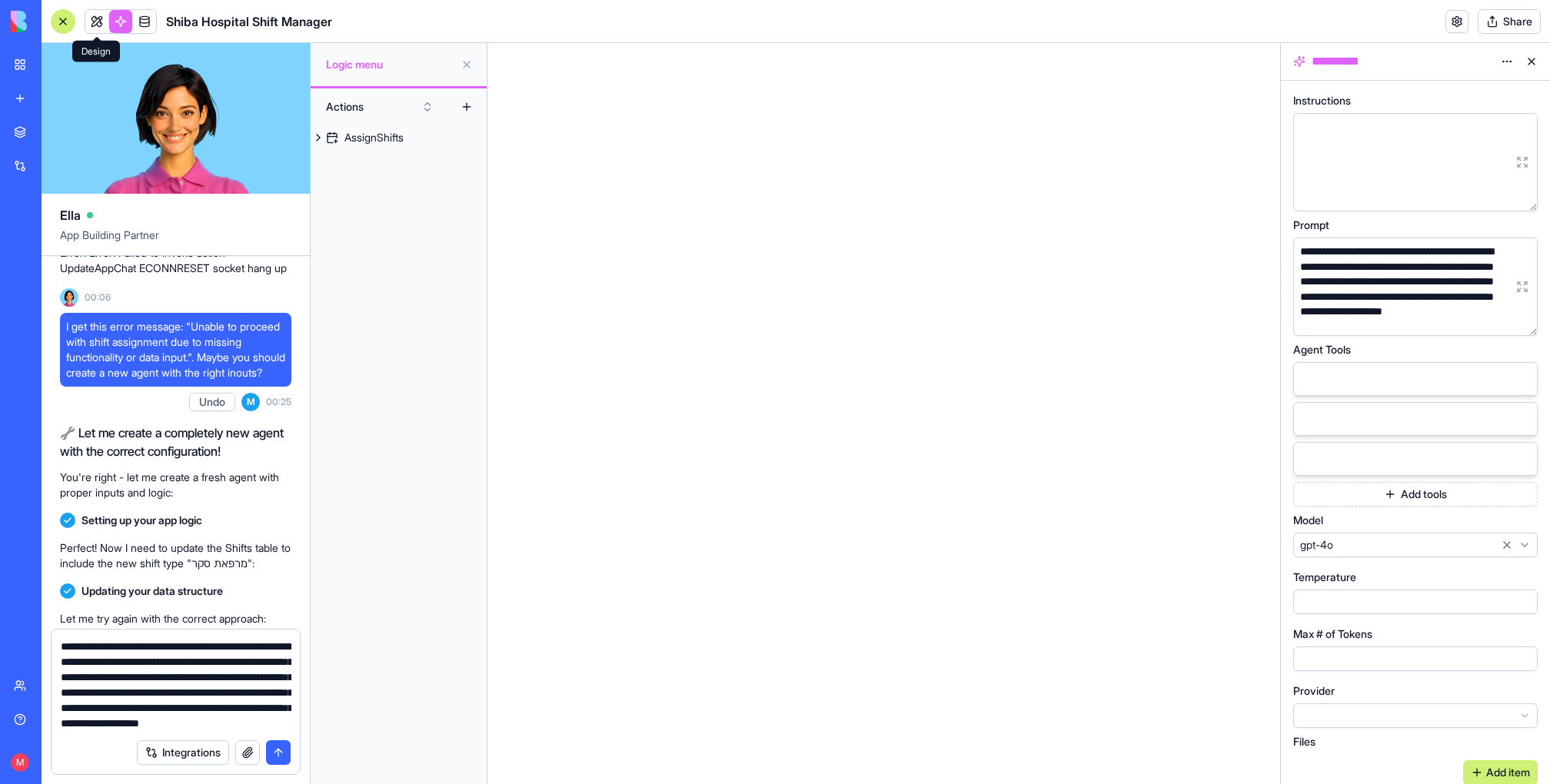 type on "**********" 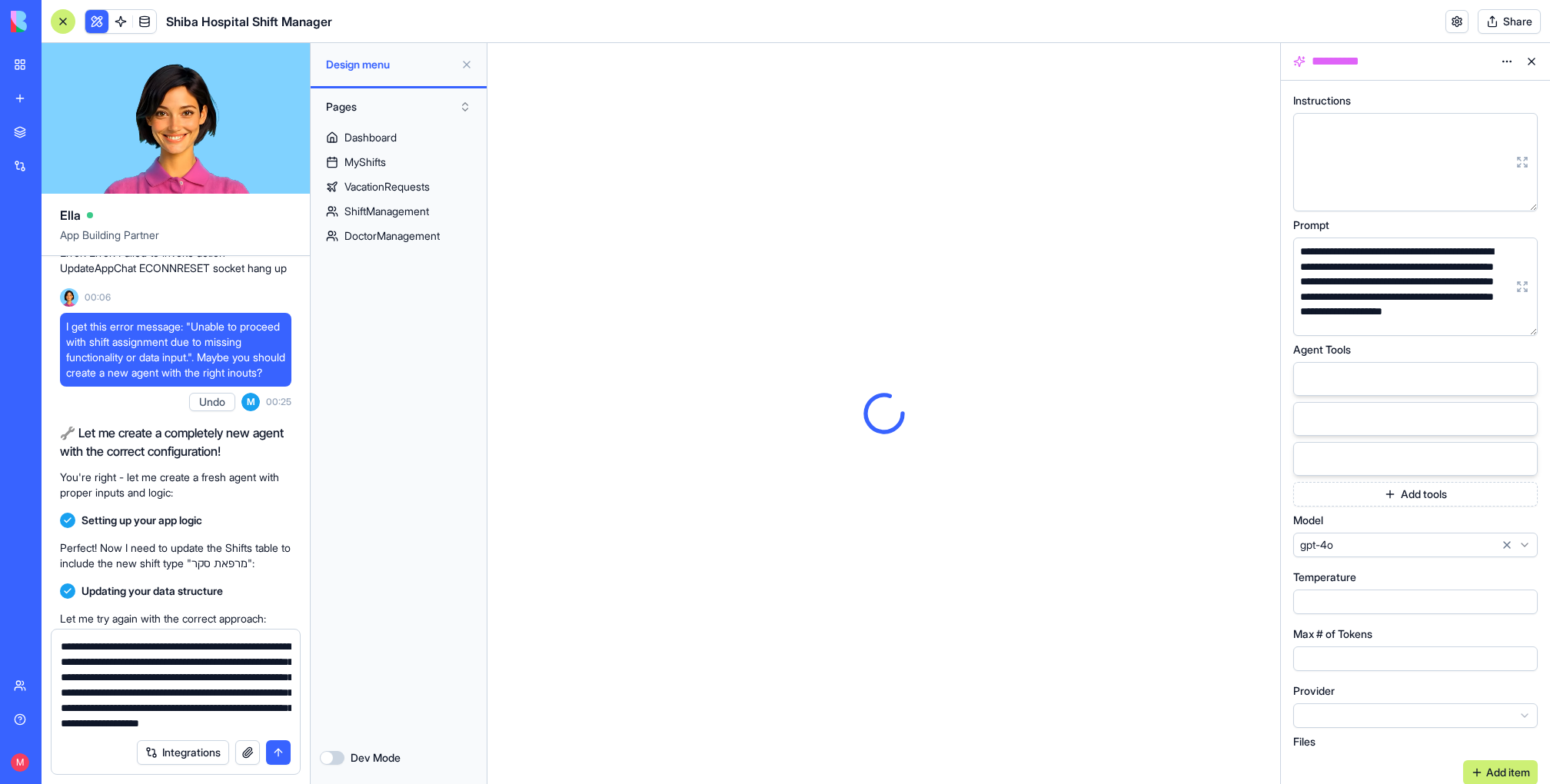 scroll, scrollTop: 0, scrollLeft: 0, axis: both 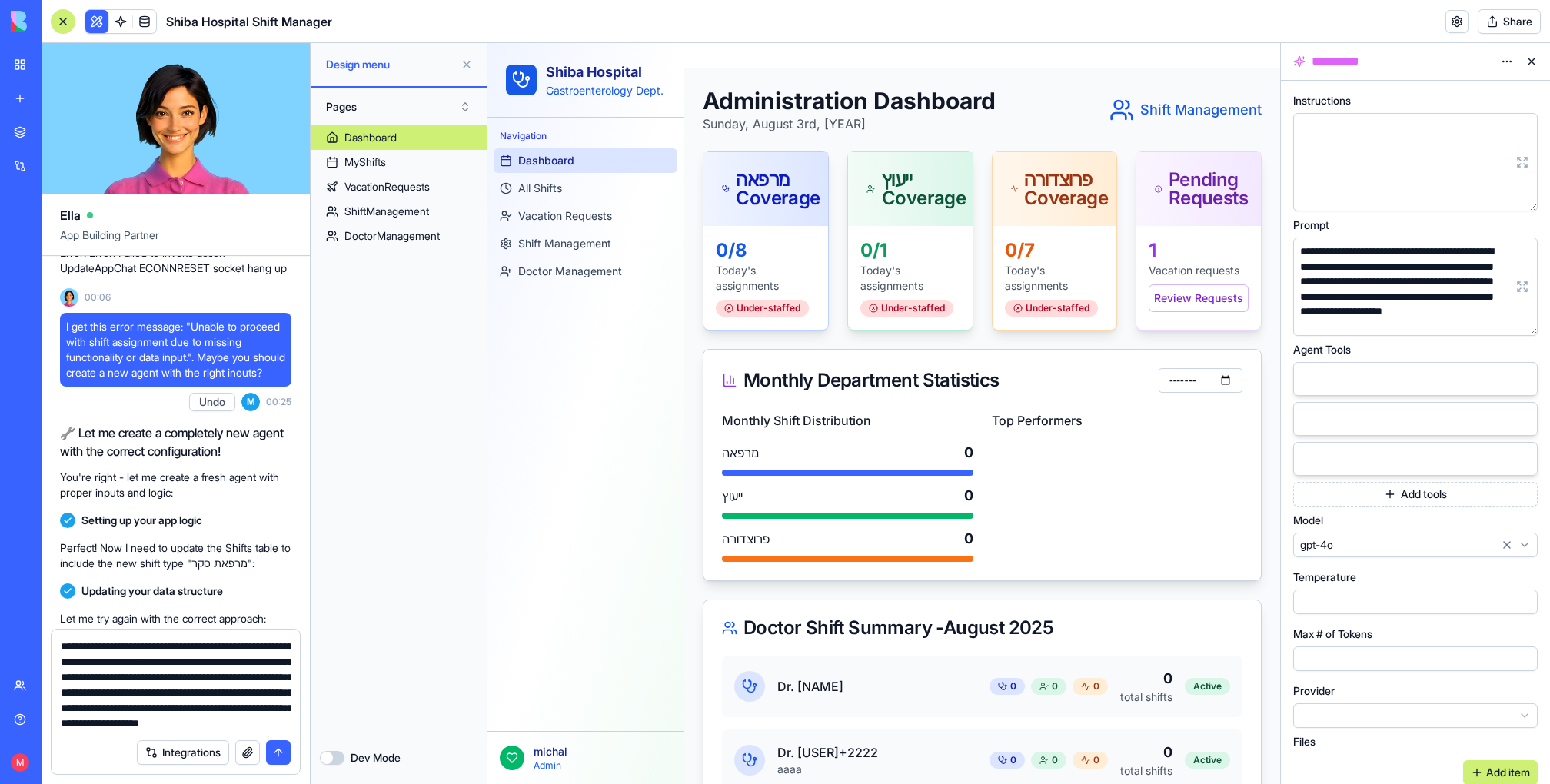 click on "**********" at bounding box center (176, 685) 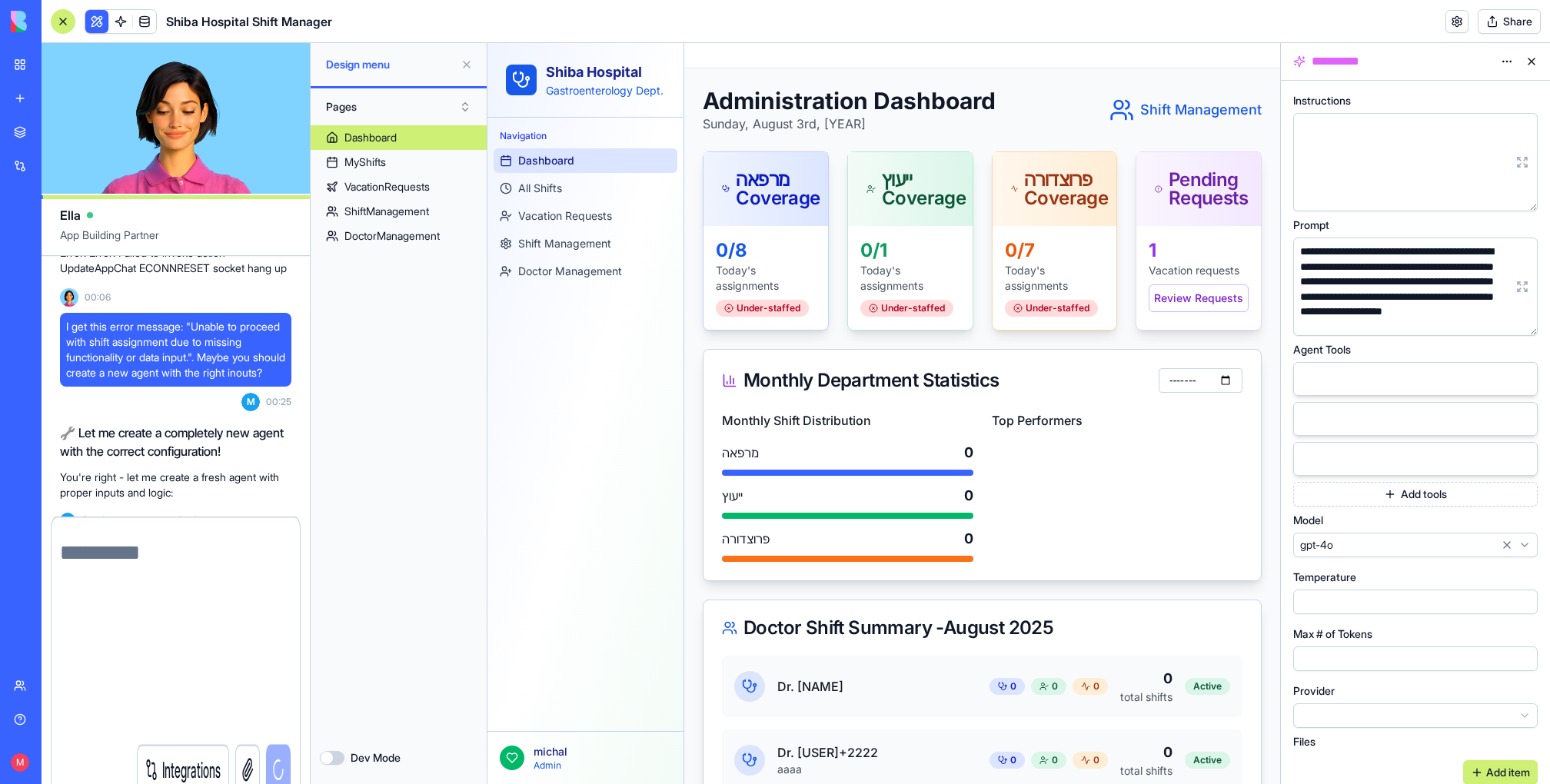 scroll, scrollTop: 19529, scrollLeft: 0, axis: vertical 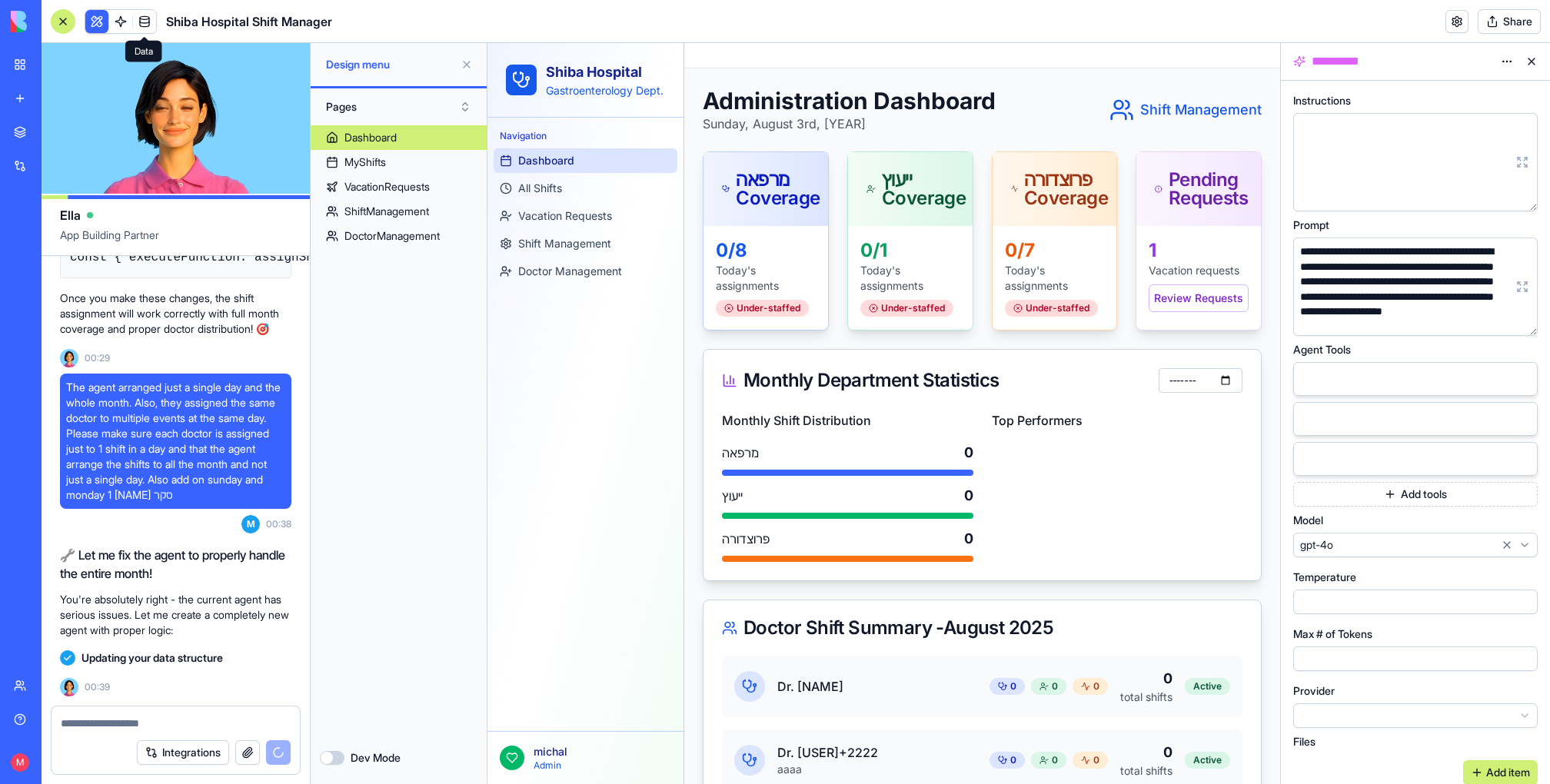 click on "BETA My workspace New app Marketplace Integrations Recent Shiba Hospital Shift Manager Social Media Content Generator TRY Blog Generation Pro TRY Team Help M Upgrade Shiba Hospital Shift Manager Share Ella App Building Partner M 10:24 🏥 Shiba Hospital Shift Manager Coming Up!
Hey there! I'm Ella, and I'm excited to build your gastro department shift management system! This will help streamline doctor scheduling with vacation requests and smart shift assignments. Let me get this hospital running smoothly! 🩺 Creating roles Setting up your data structure Setting up your app logic Setting up your app logic triggers Naming the app Working on the "AppLayout"  Working on the "Dashboard" page Working on the "My Shifts" page Working on the "Vacation Requests" page Working on the "Shift Management" page Verifying everything works together Perfect! Your Shiba Hospital Shift Manager is now ready to use! 🎉
The system includes everything you requested:
Role-based access  for doctors and administrators" at bounding box center [775, 392] 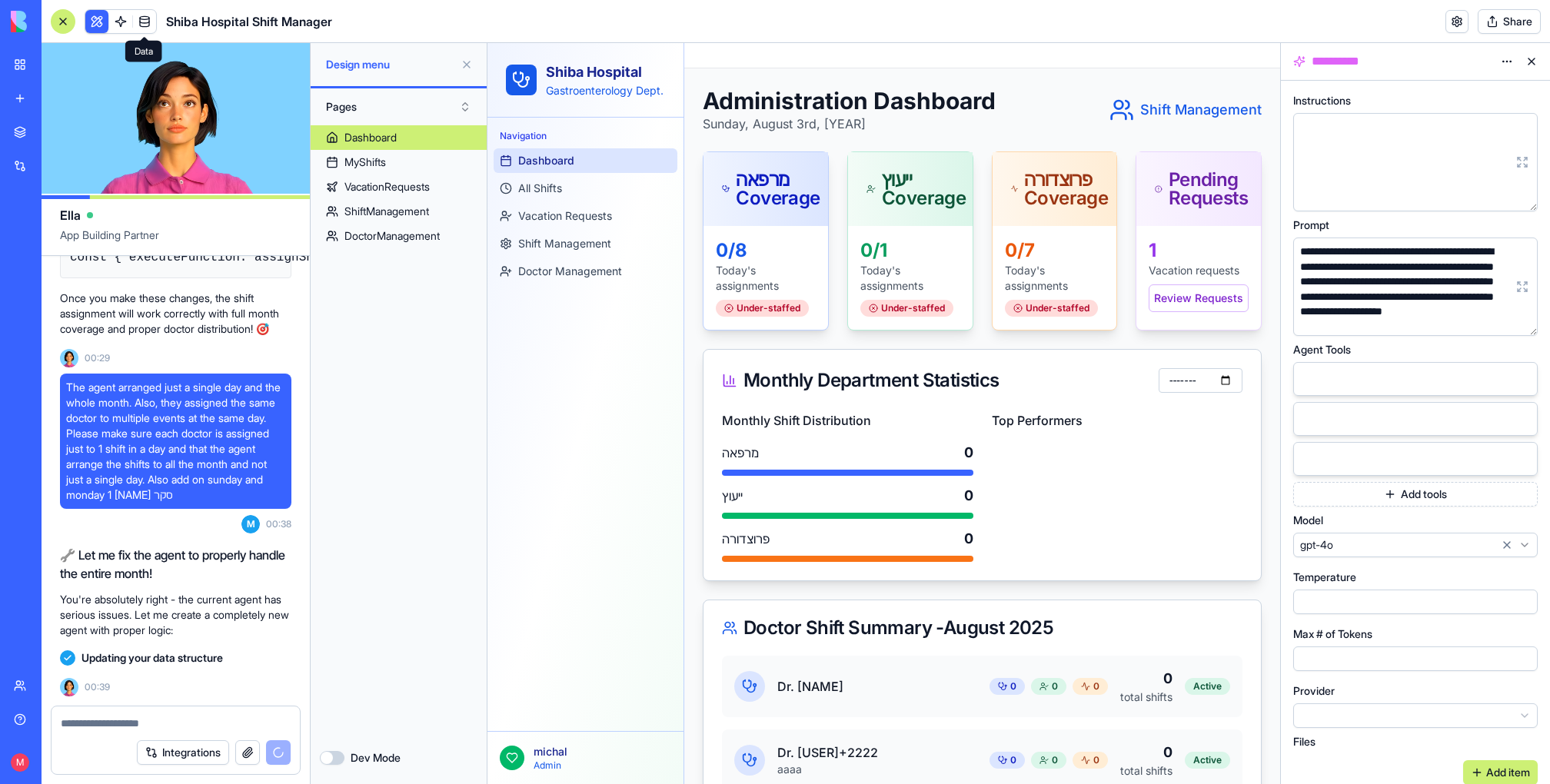 click at bounding box center [145, 22] 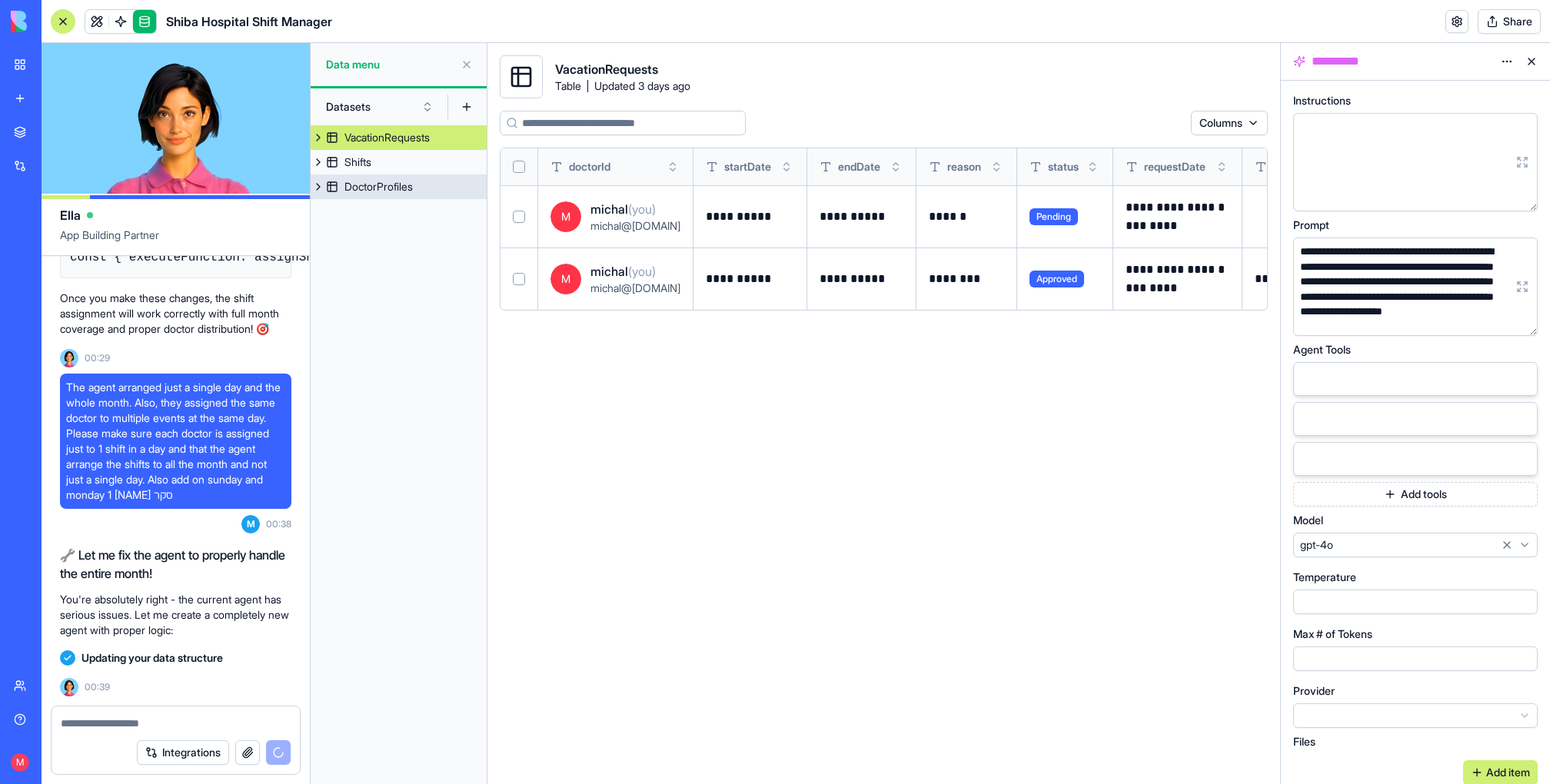 click on "Shifts" at bounding box center [398, 162] 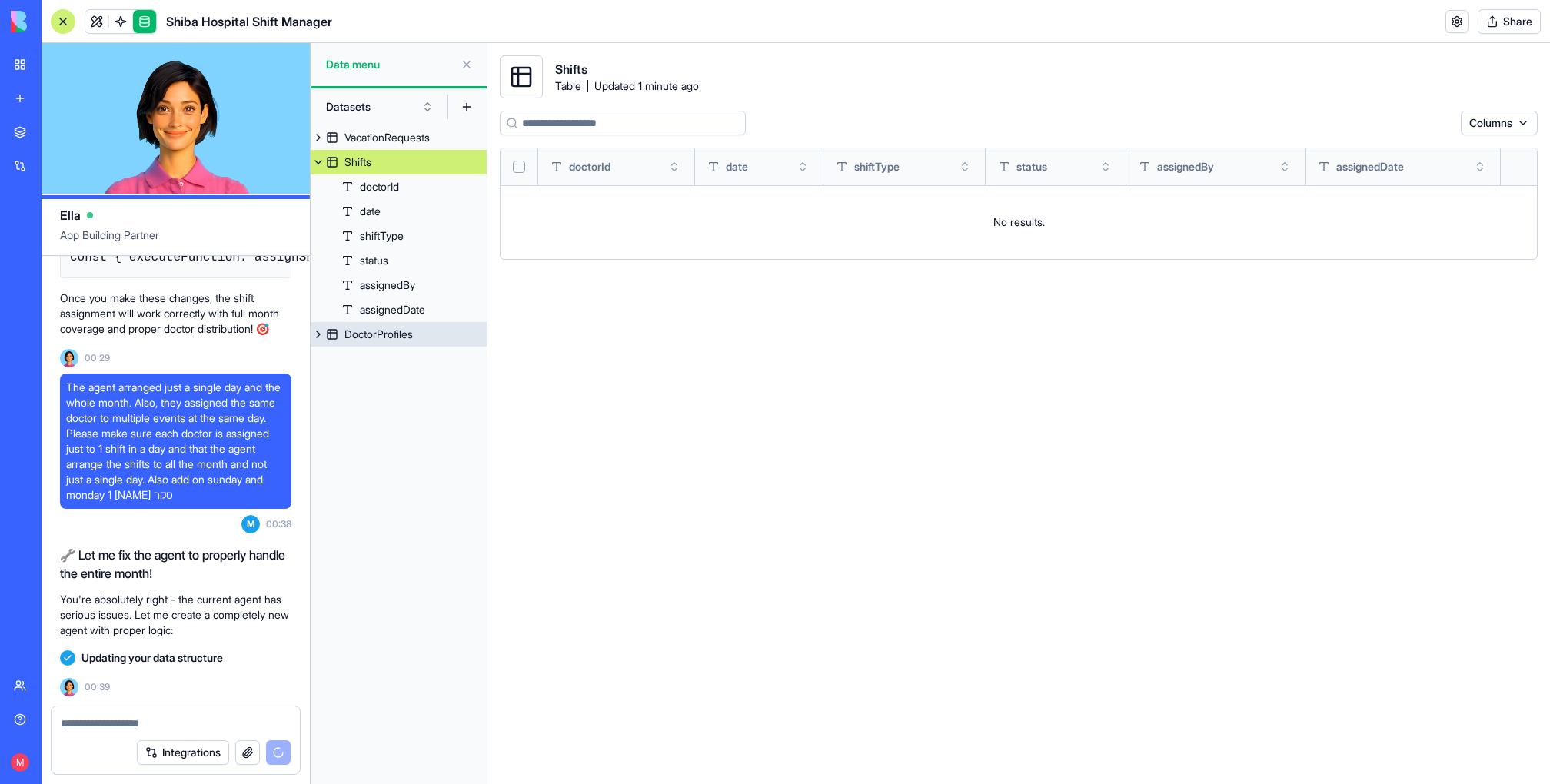 click on "DoctorProfiles" at bounding box center (378, 334) 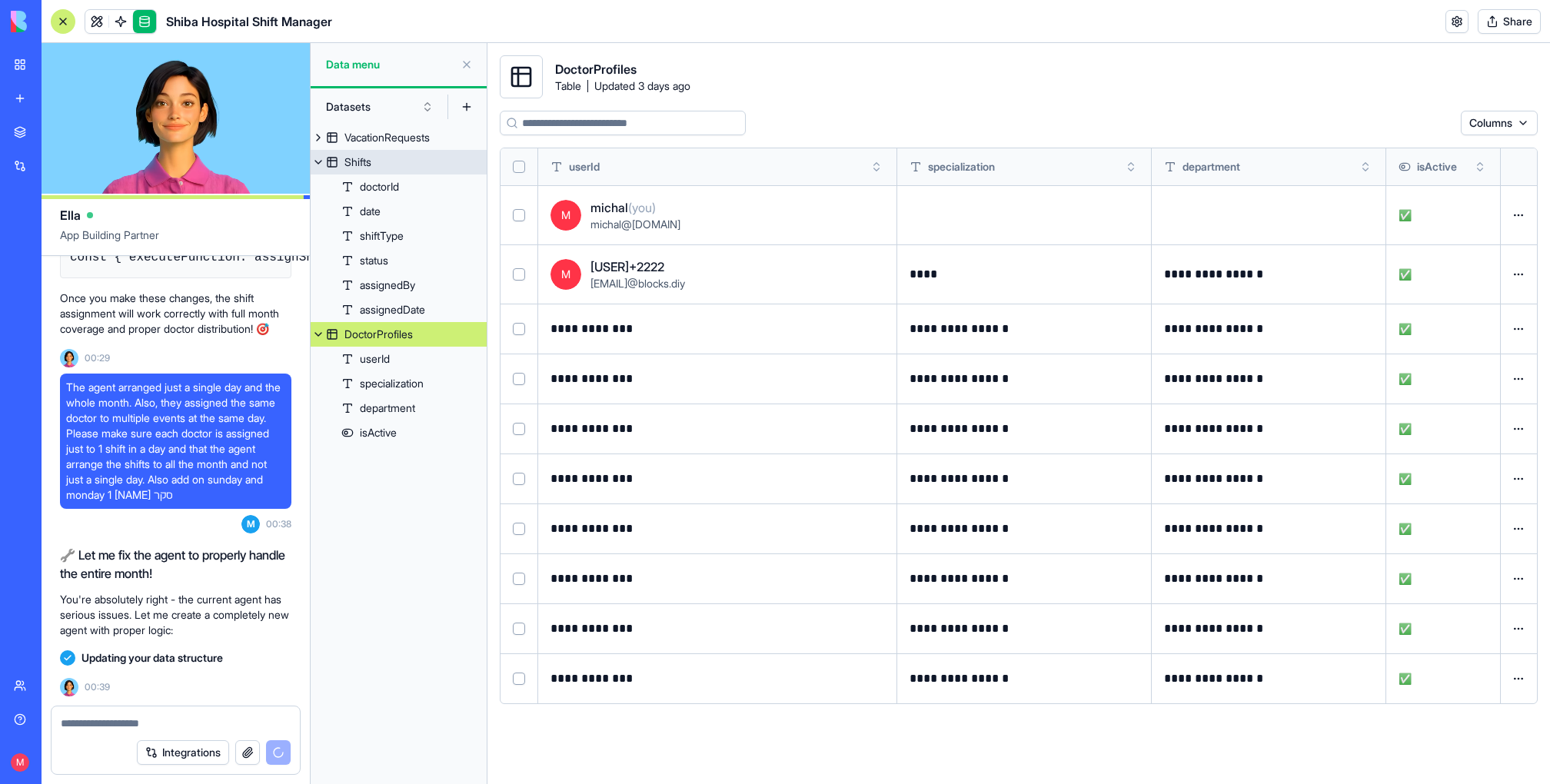 click on "Shifts" at bounding box center [398, 162] 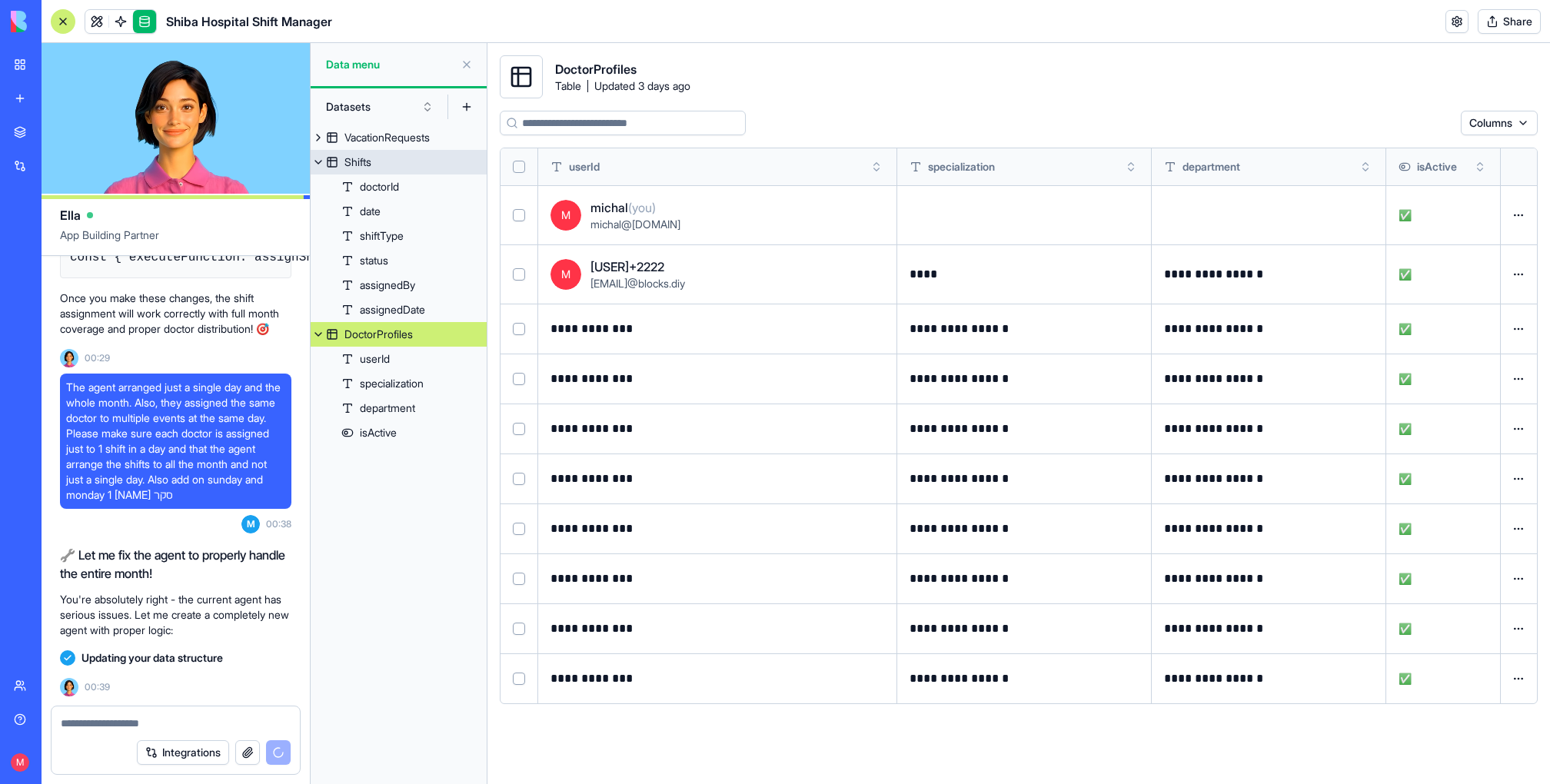 scroll, scrollTop: 19748, scrollLeft: 0, axis: vertical 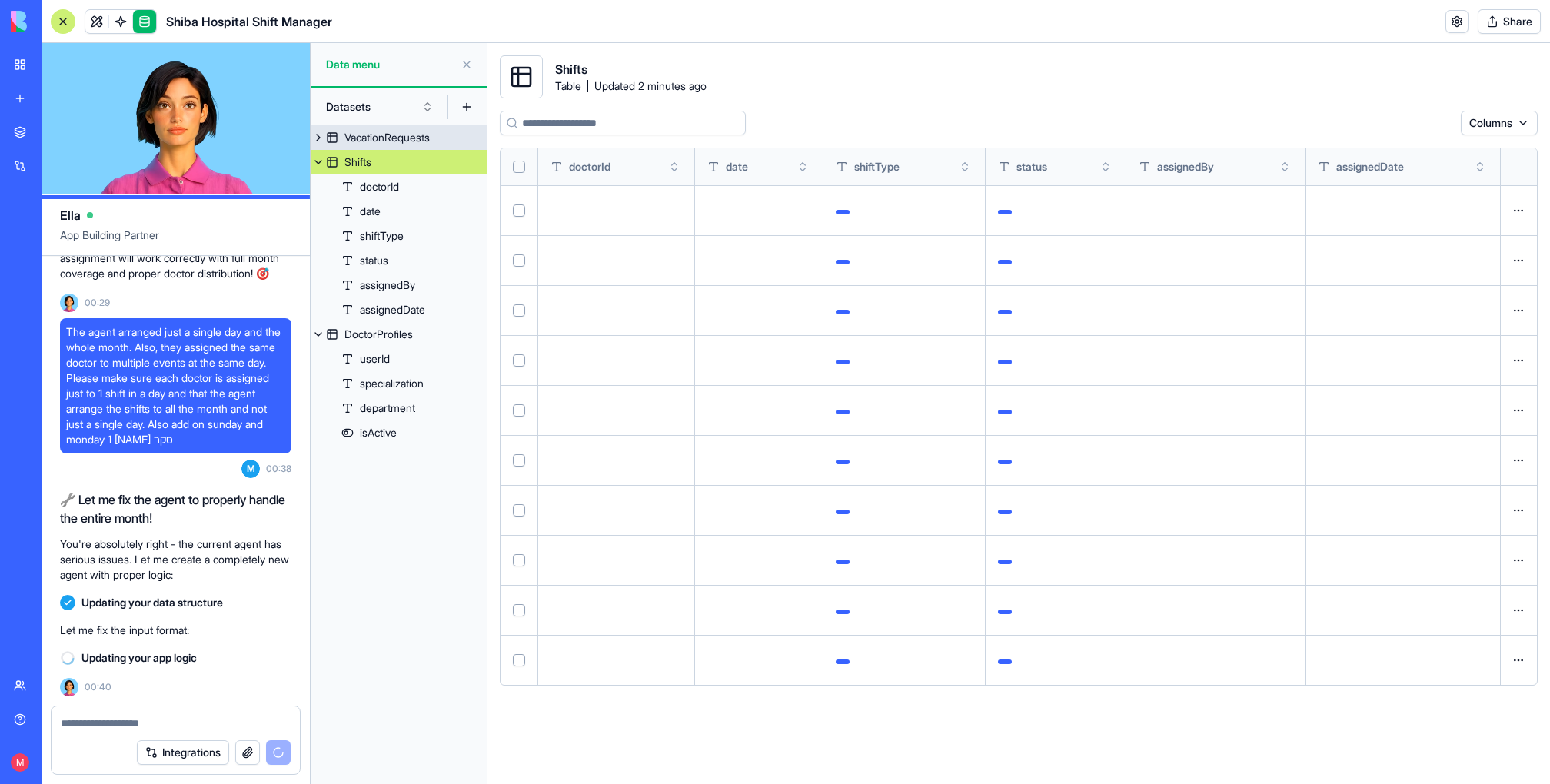 click on "VacationRequests" at bounding box center [387, 138] 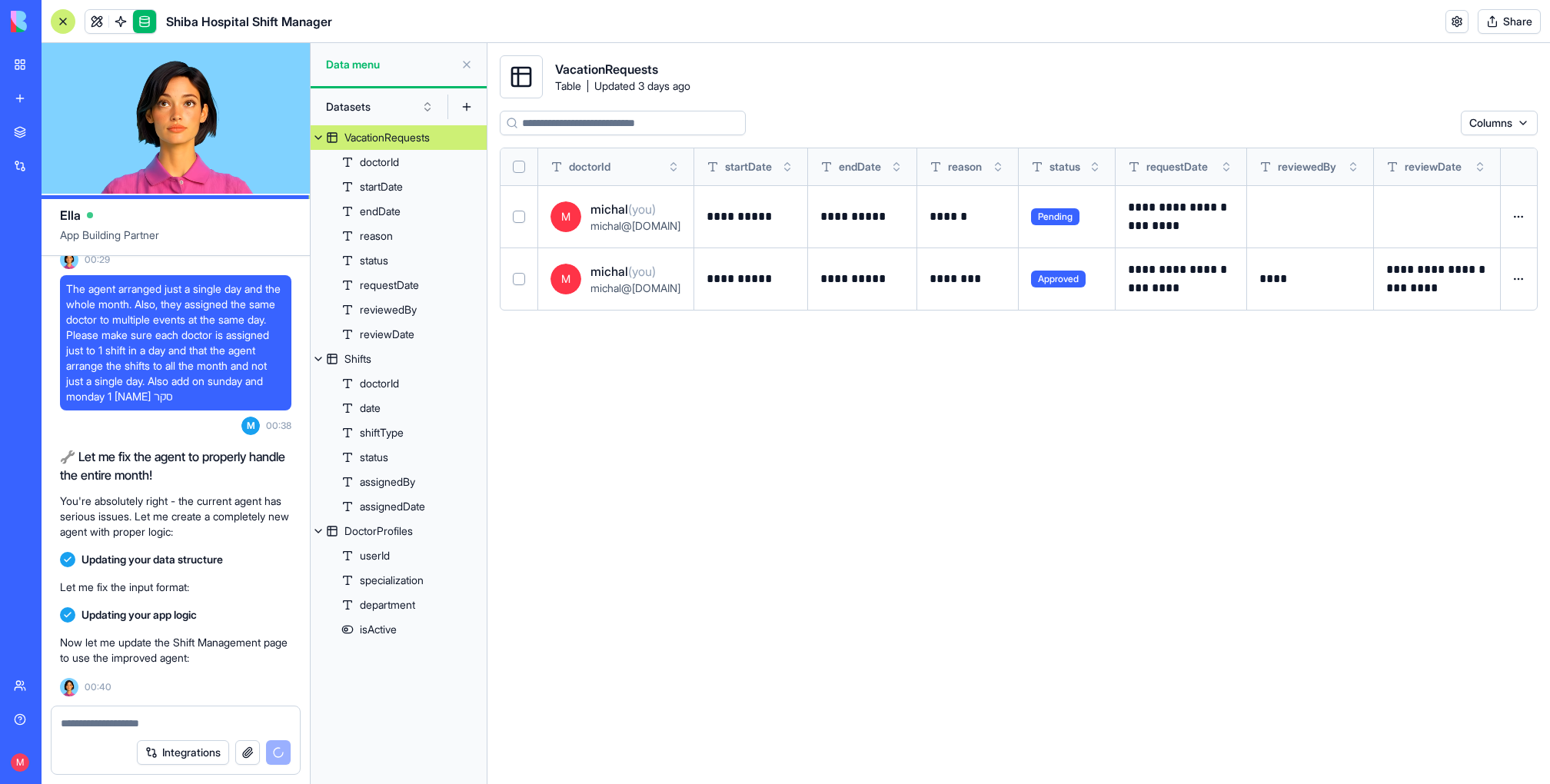 scroll, scrollTop: 19834, scrollLeft: 0, axis: vertical 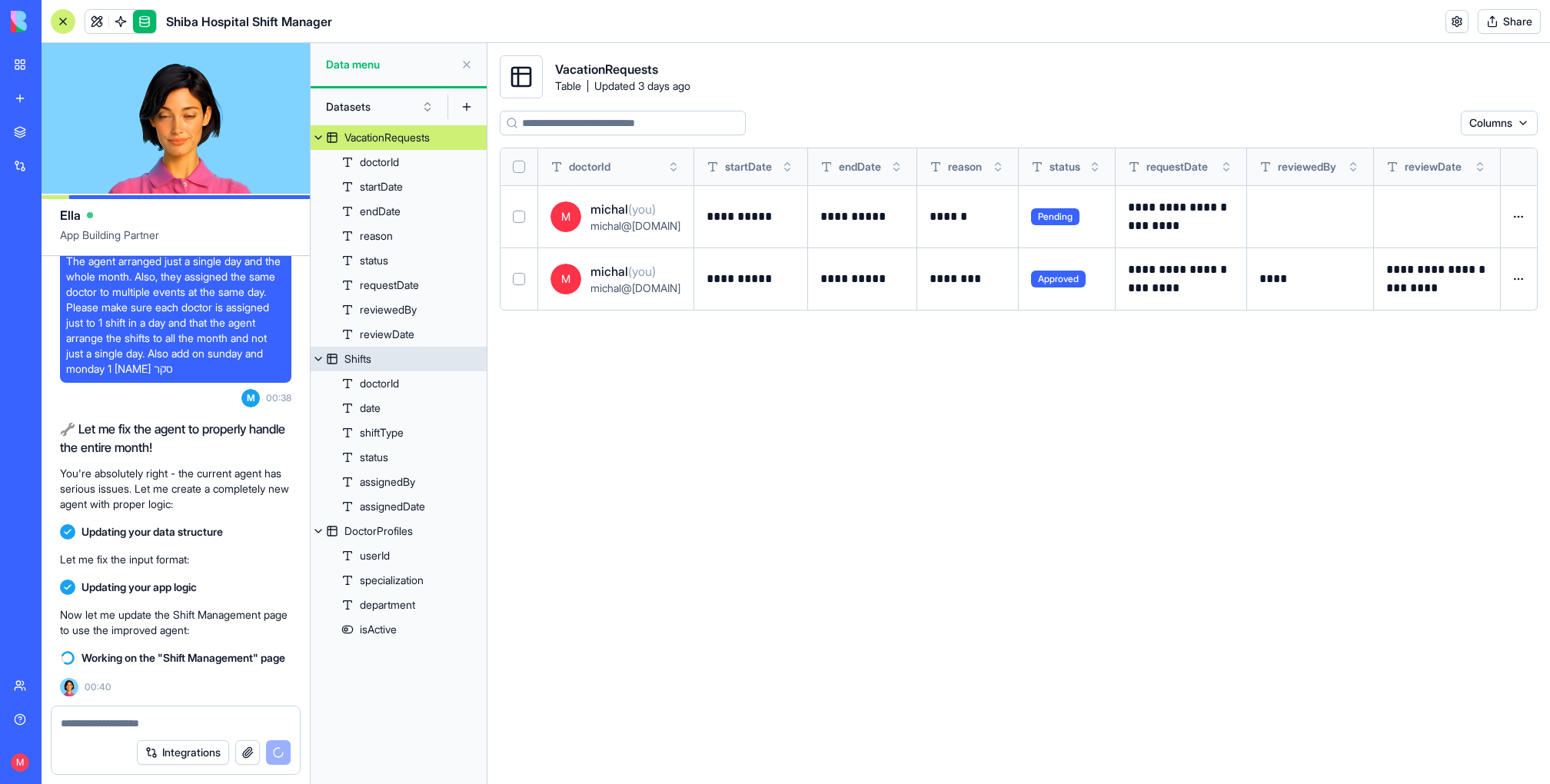click on "Shifts" at bounding box center (398, 359) 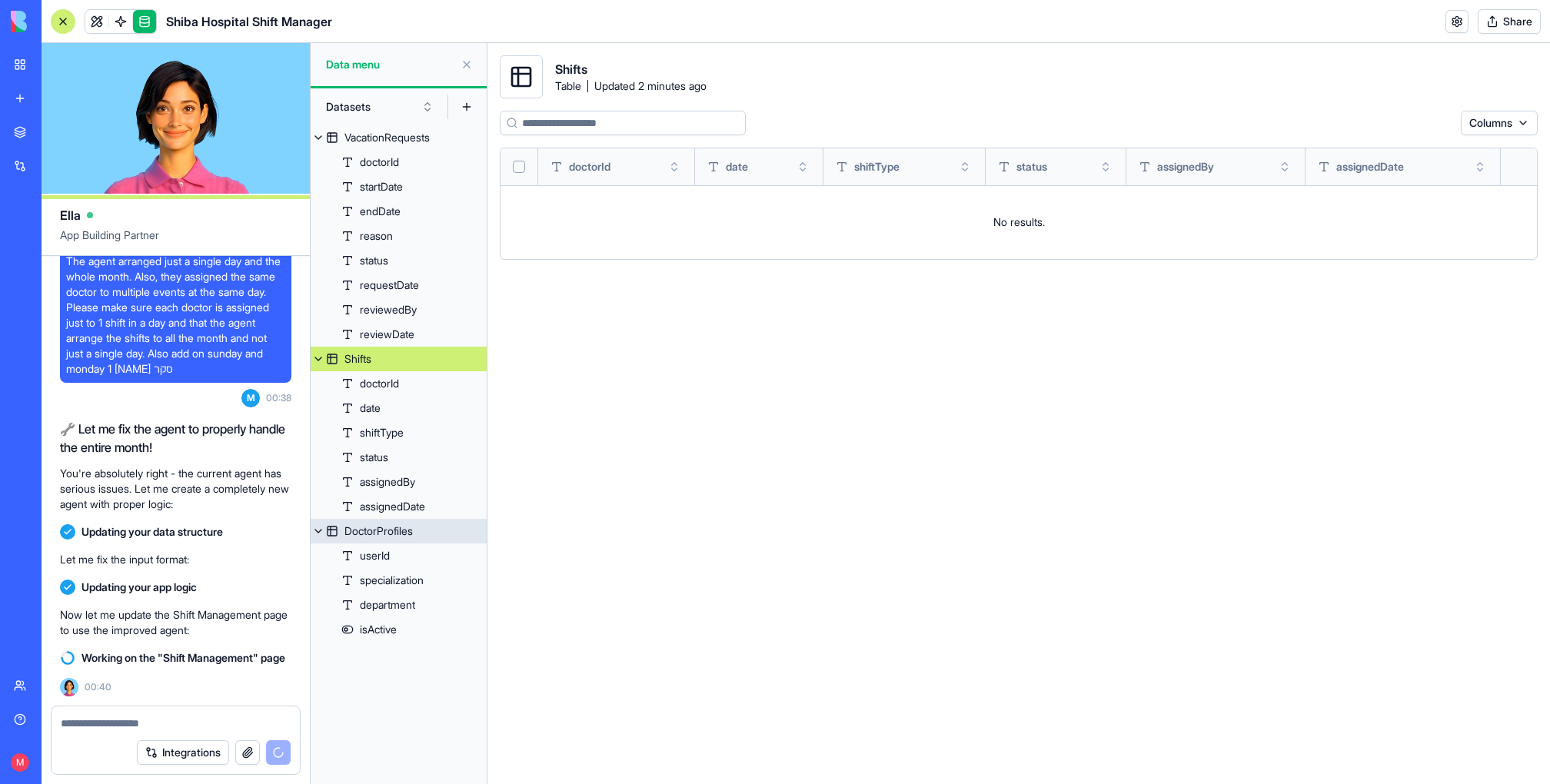 click on "DoctorProfiles" at bounding box center (378, 531) 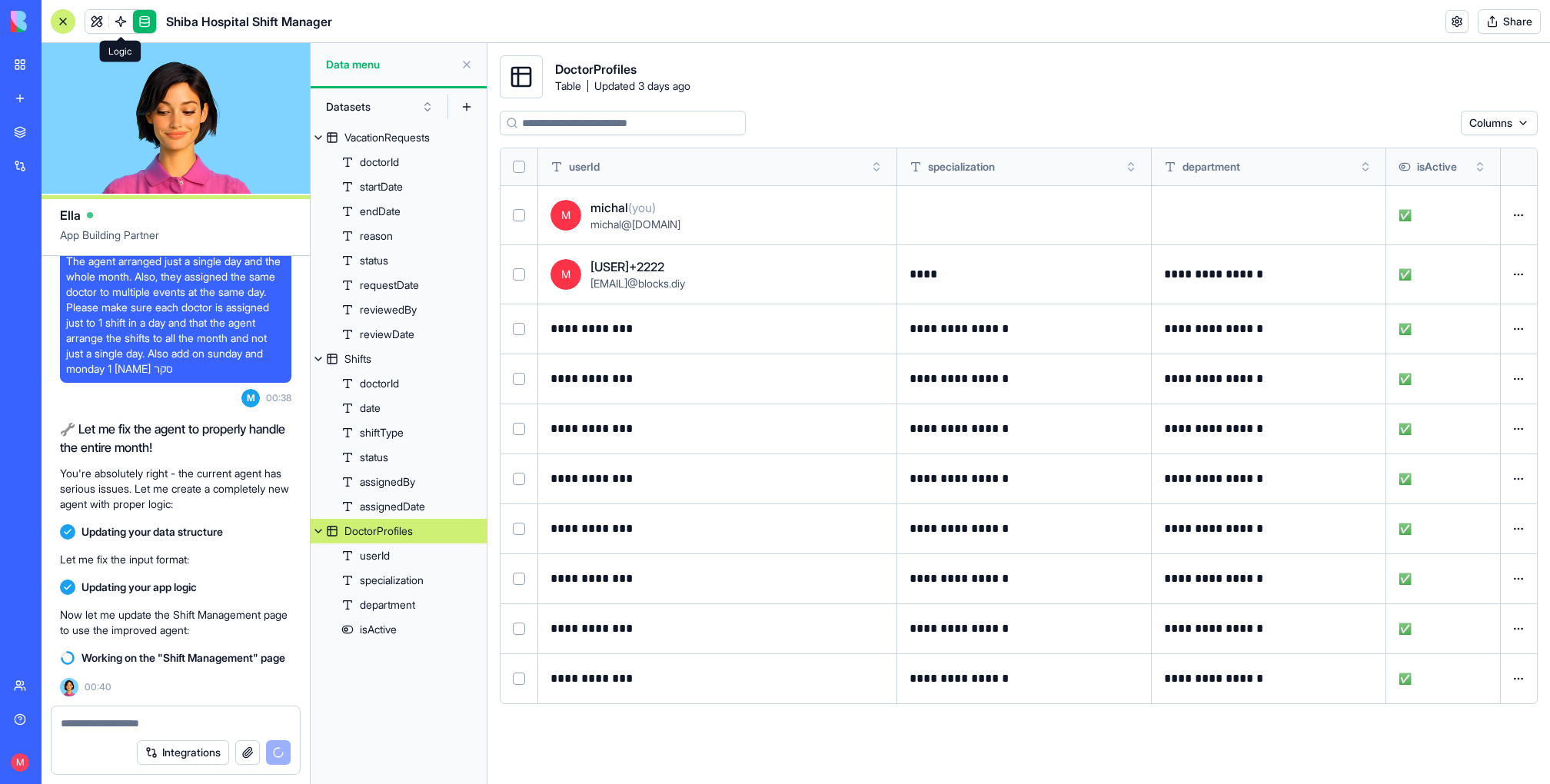 click at bounding box center [121, 22] 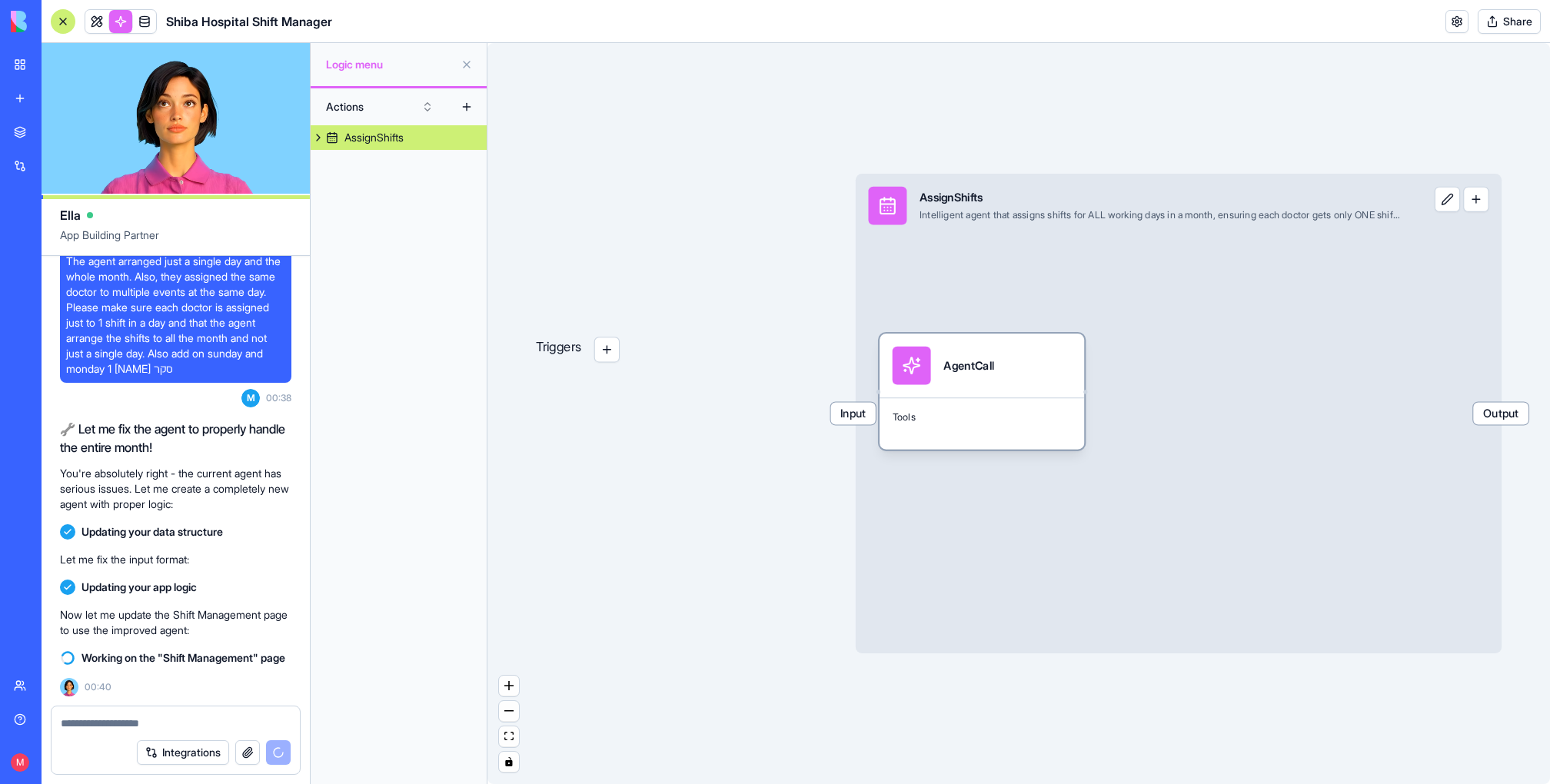 click on "AgentCall" at bounding box center [982, 366] 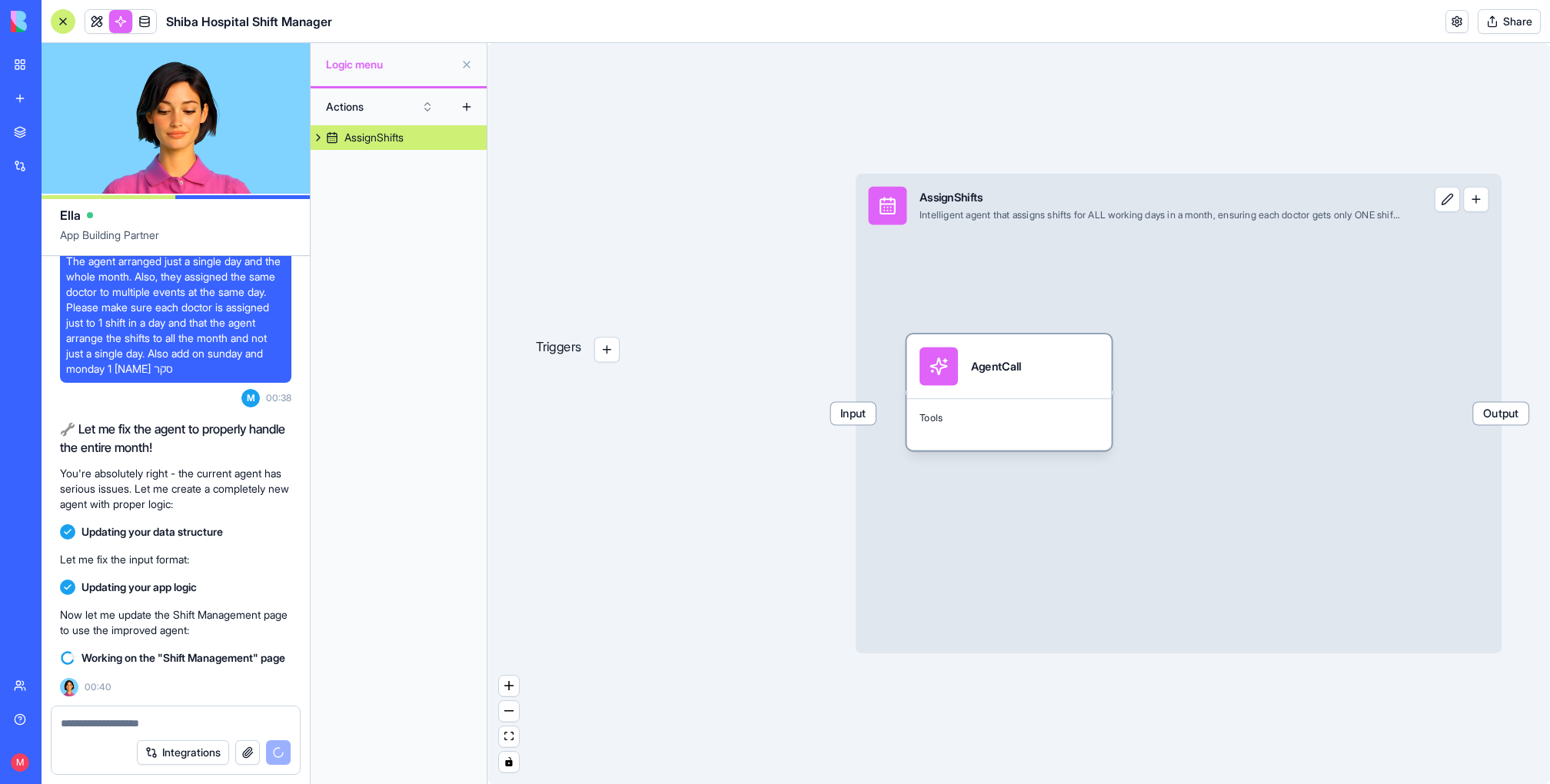 click on "AgentCall" at bounding box center [996, 367] 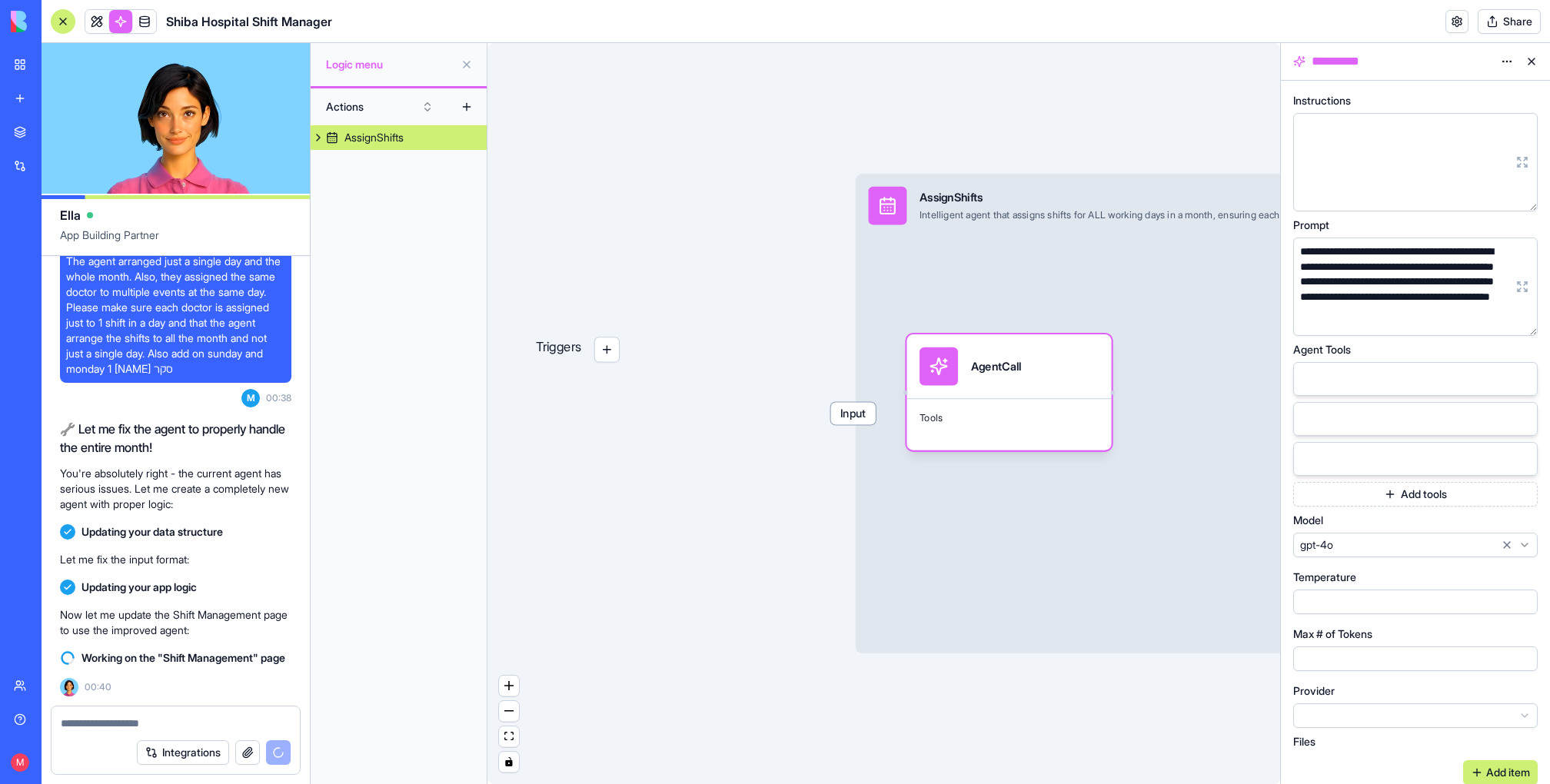 click on "Input" at bounding box center (853, 413) 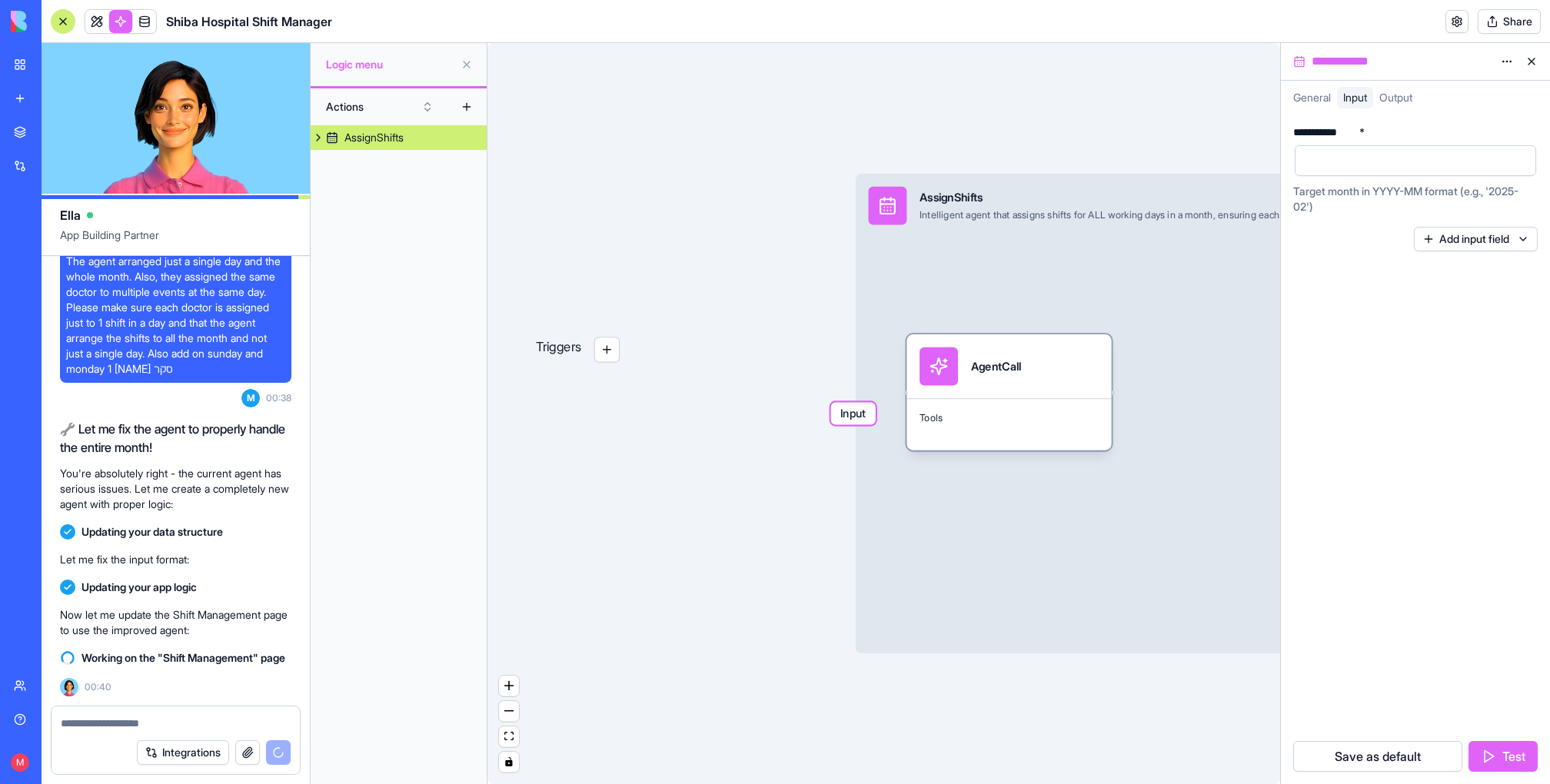 click on "Tools" at bounding box center (1009, 424) 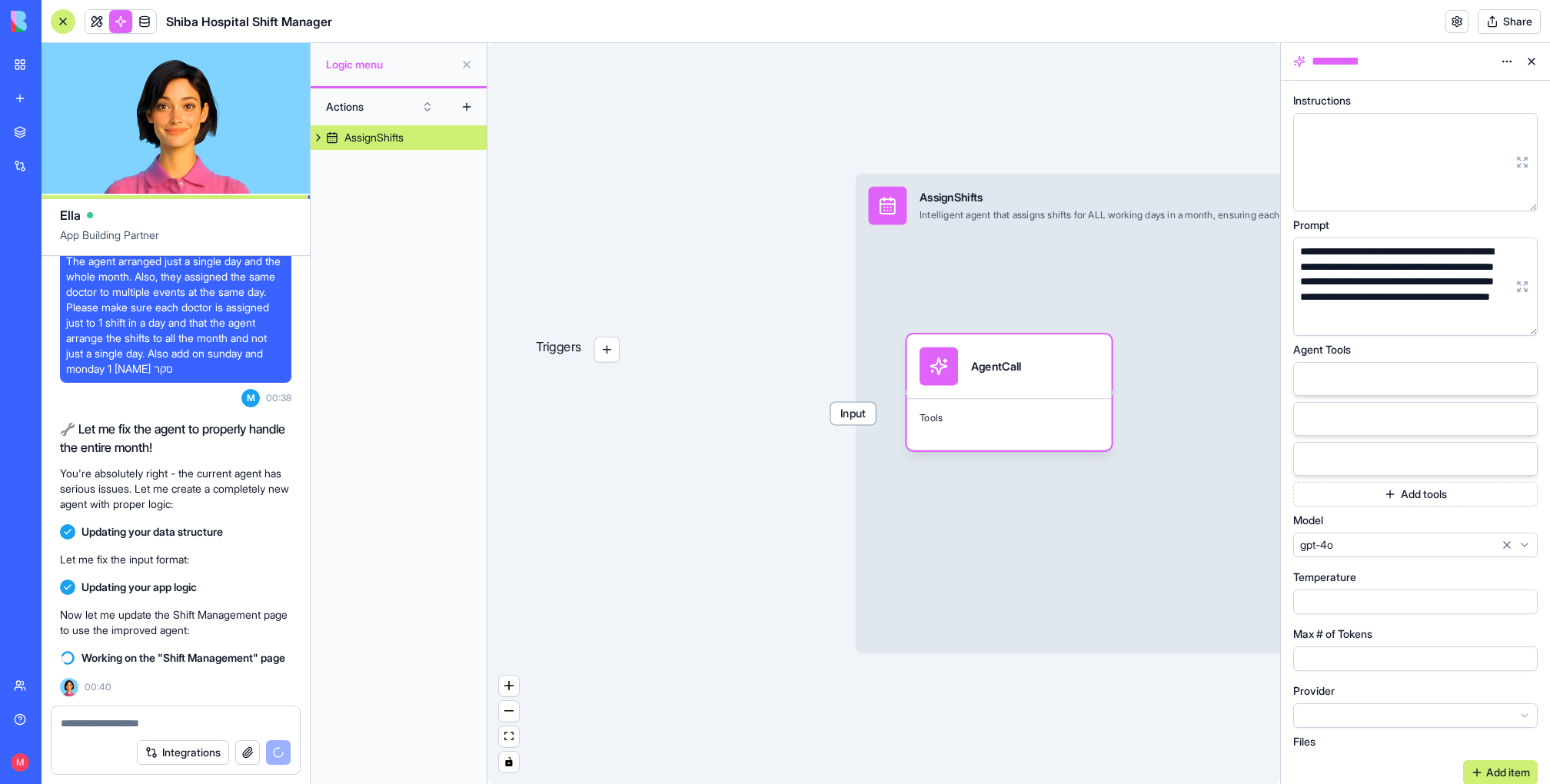 click at bounding box center (1522, 287) 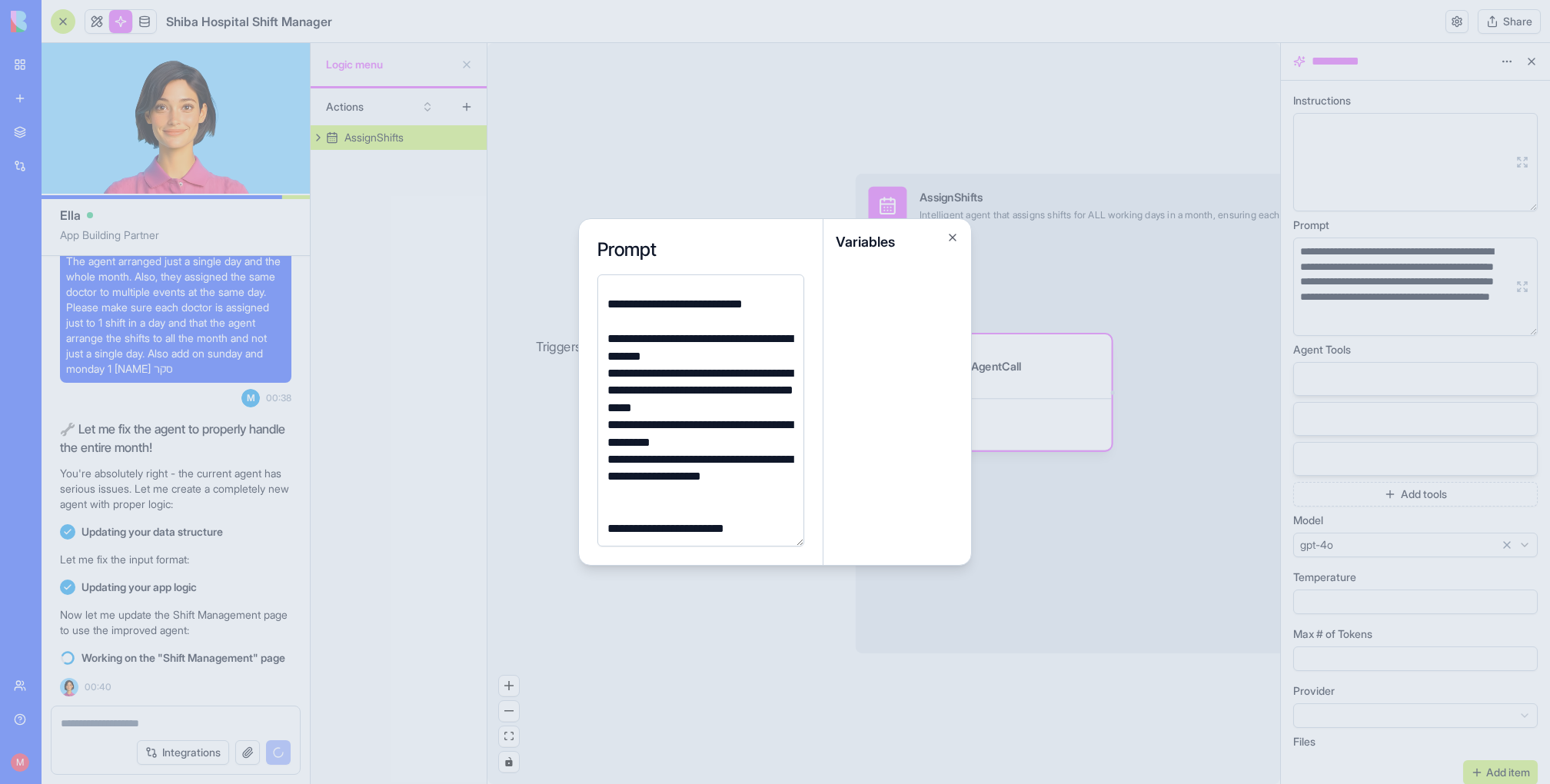 scroll, scrollTop: 407, scrollLeft: 0, axis: vertical 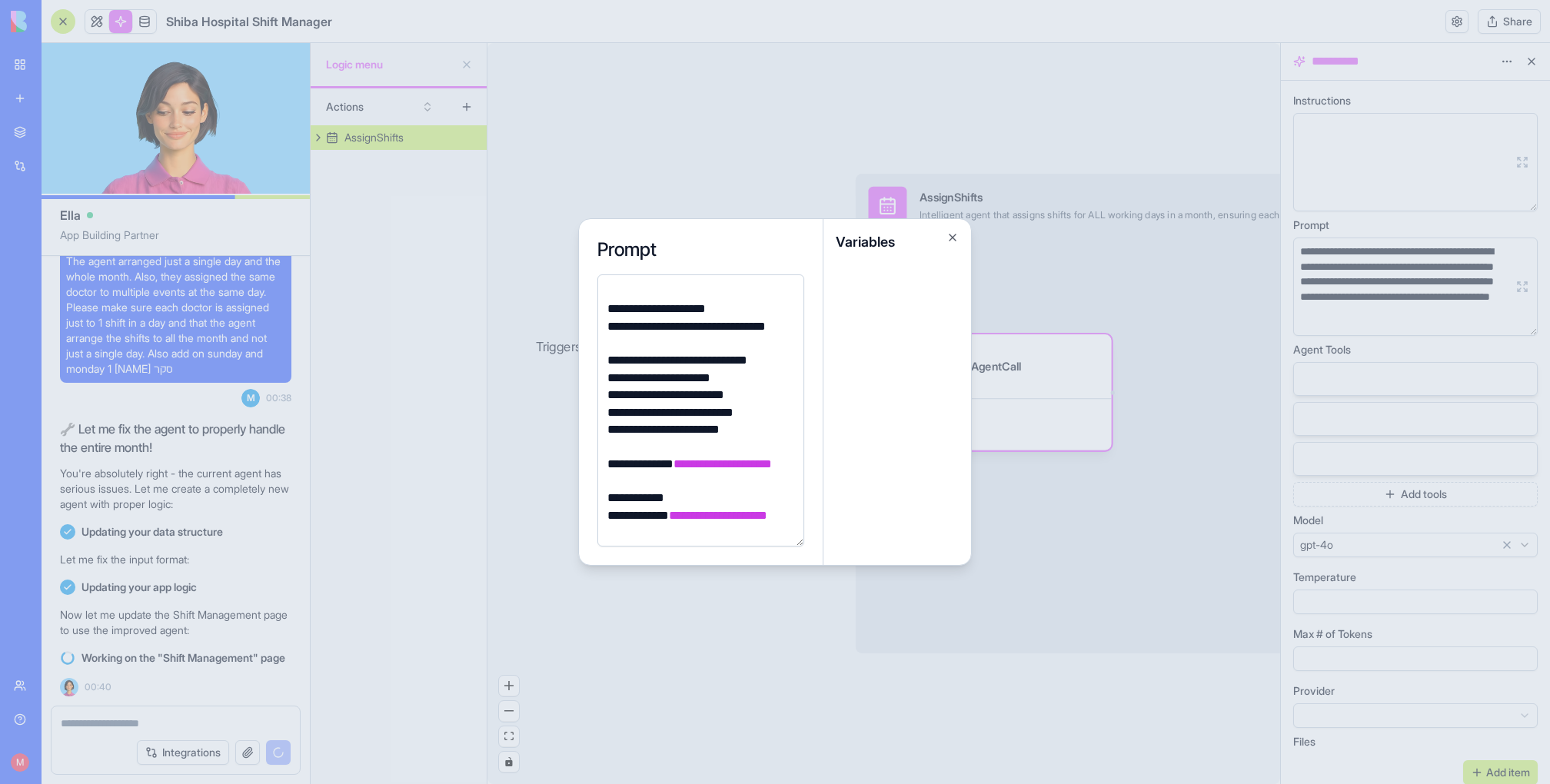 click at bounding box center (775, 392) 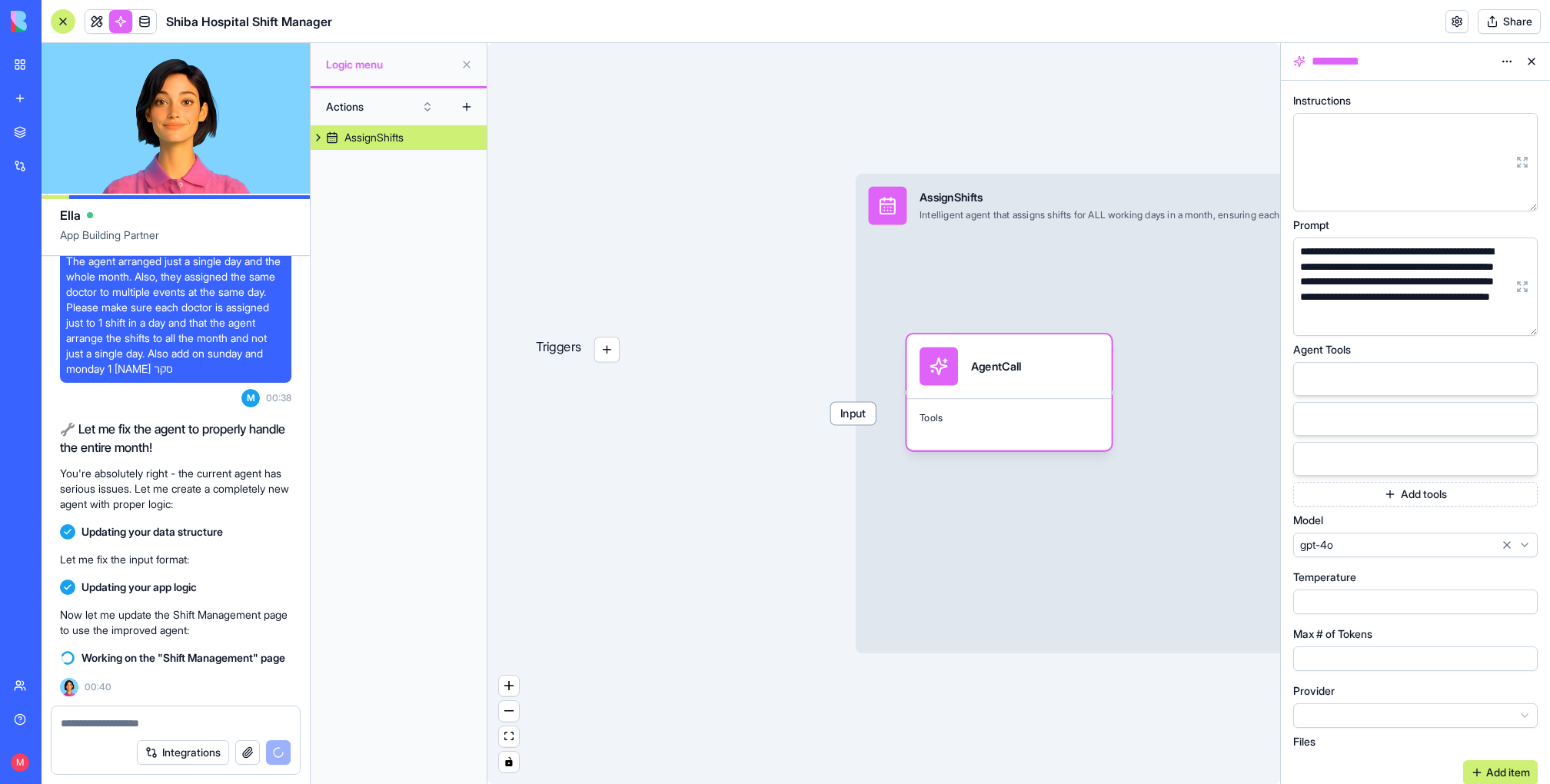 click at bounding box center [1532, 61] 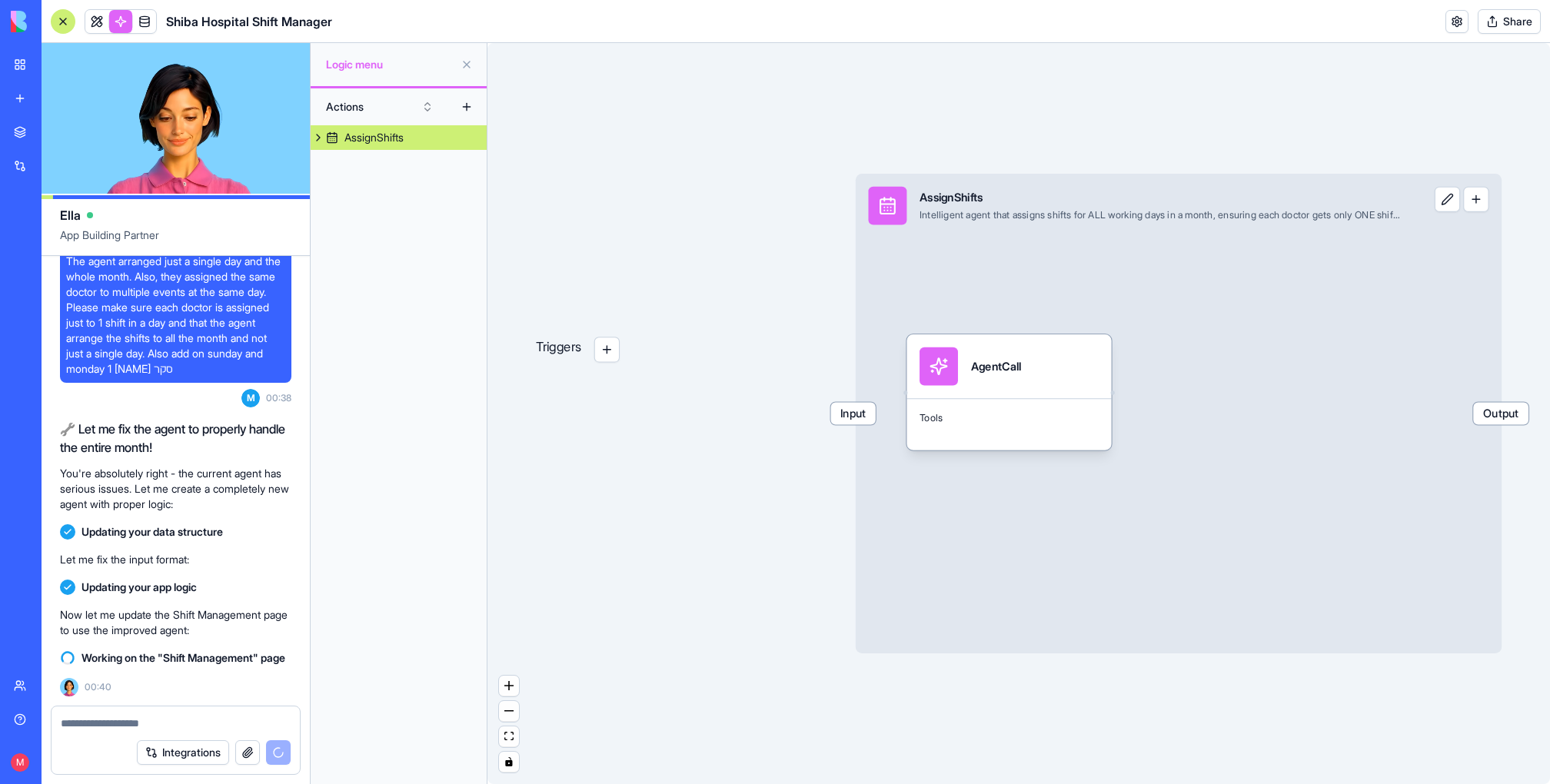 scroll, scrollTop: 19861, scrollLeft: 0, axis: vertical 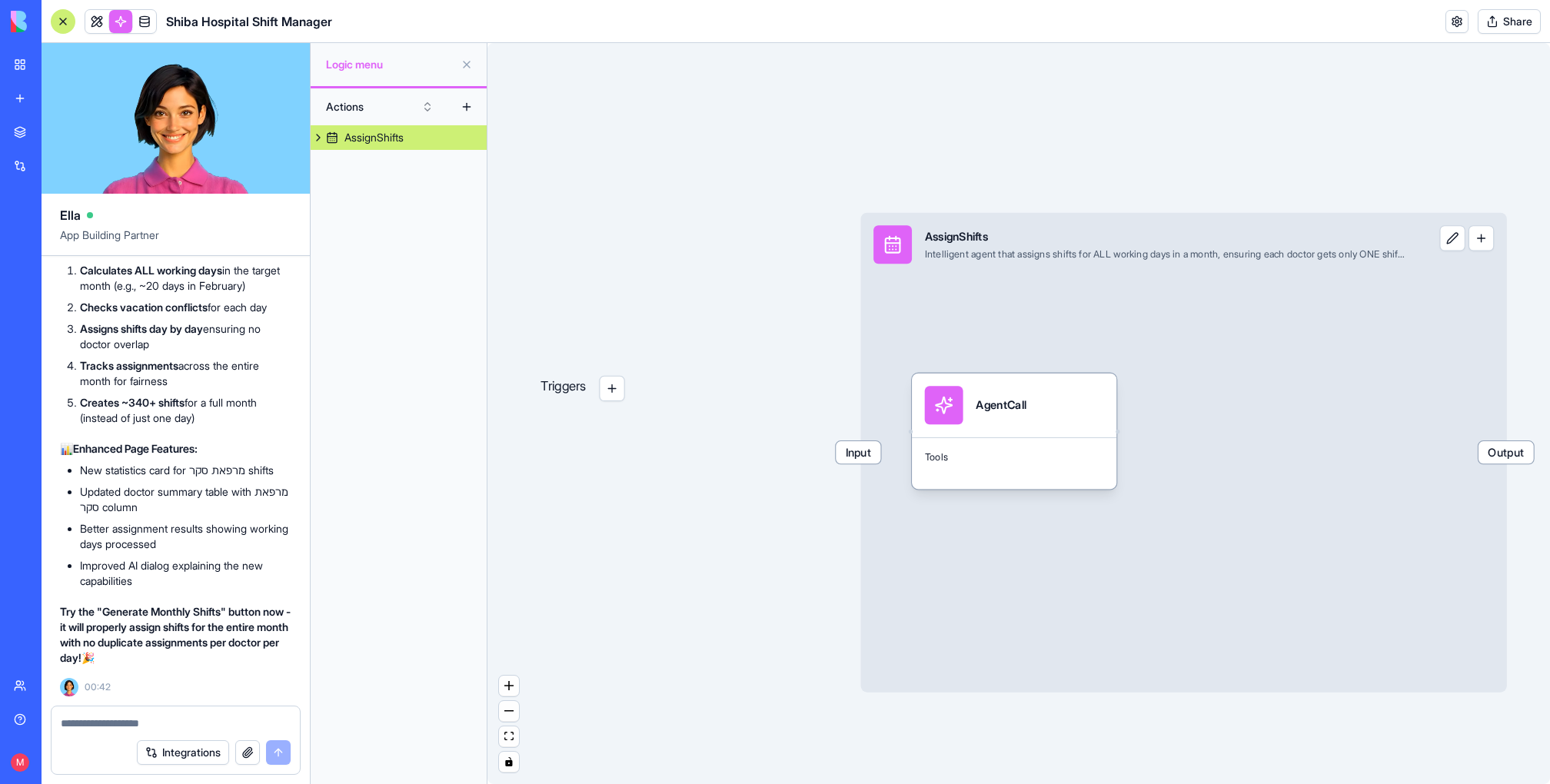 click at bounding box center (175, 723) 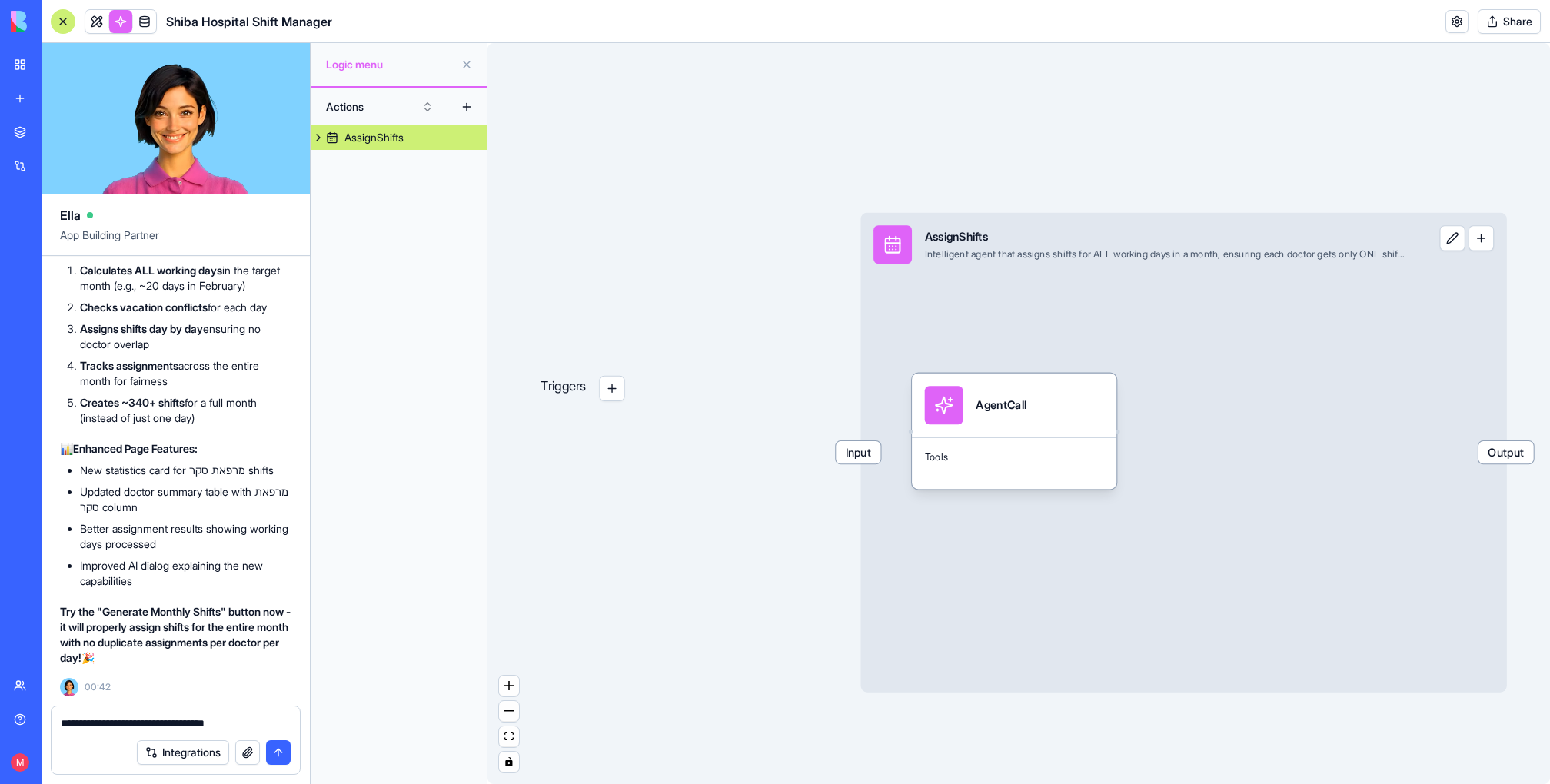 type on "**********" 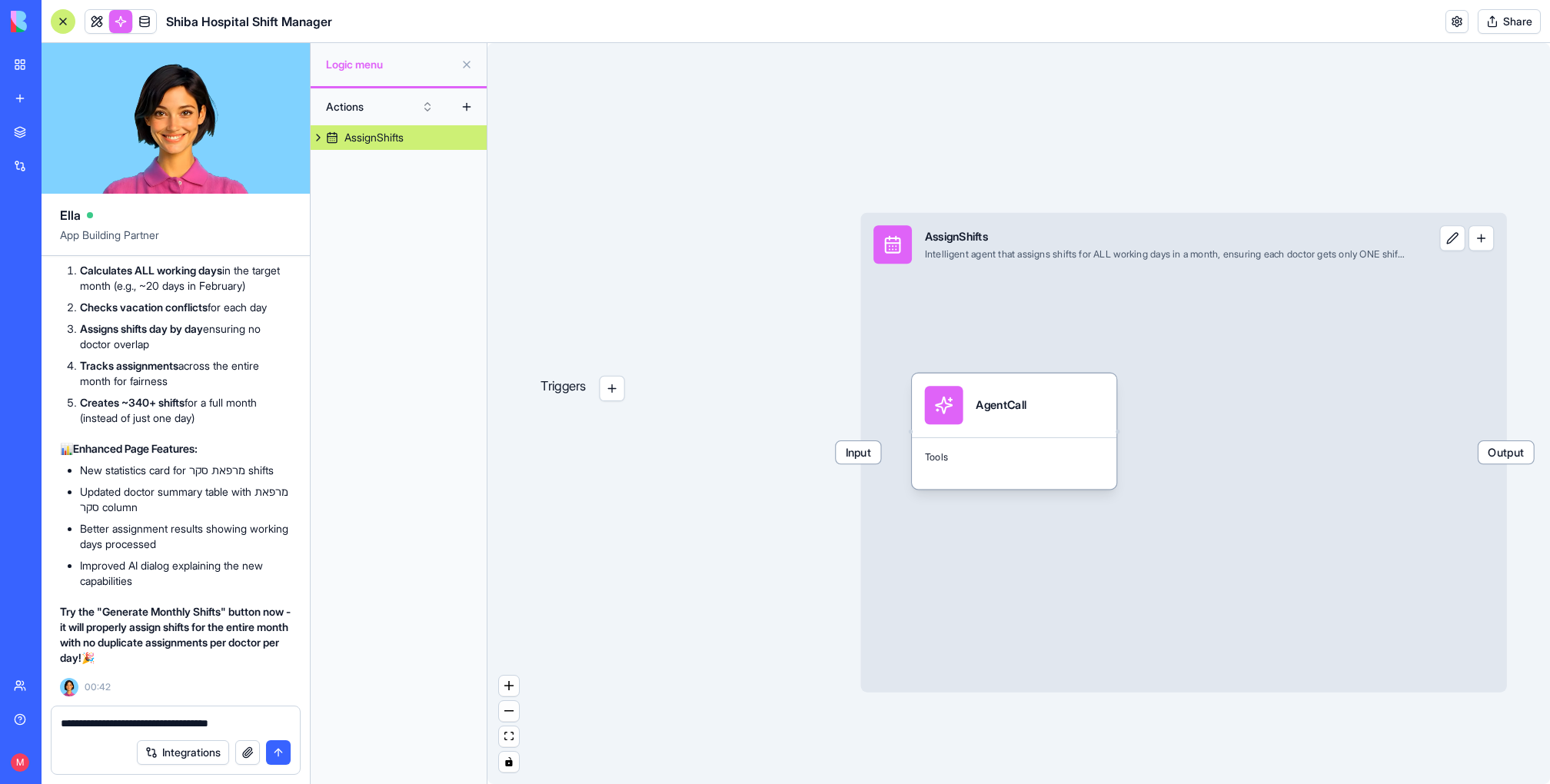 type 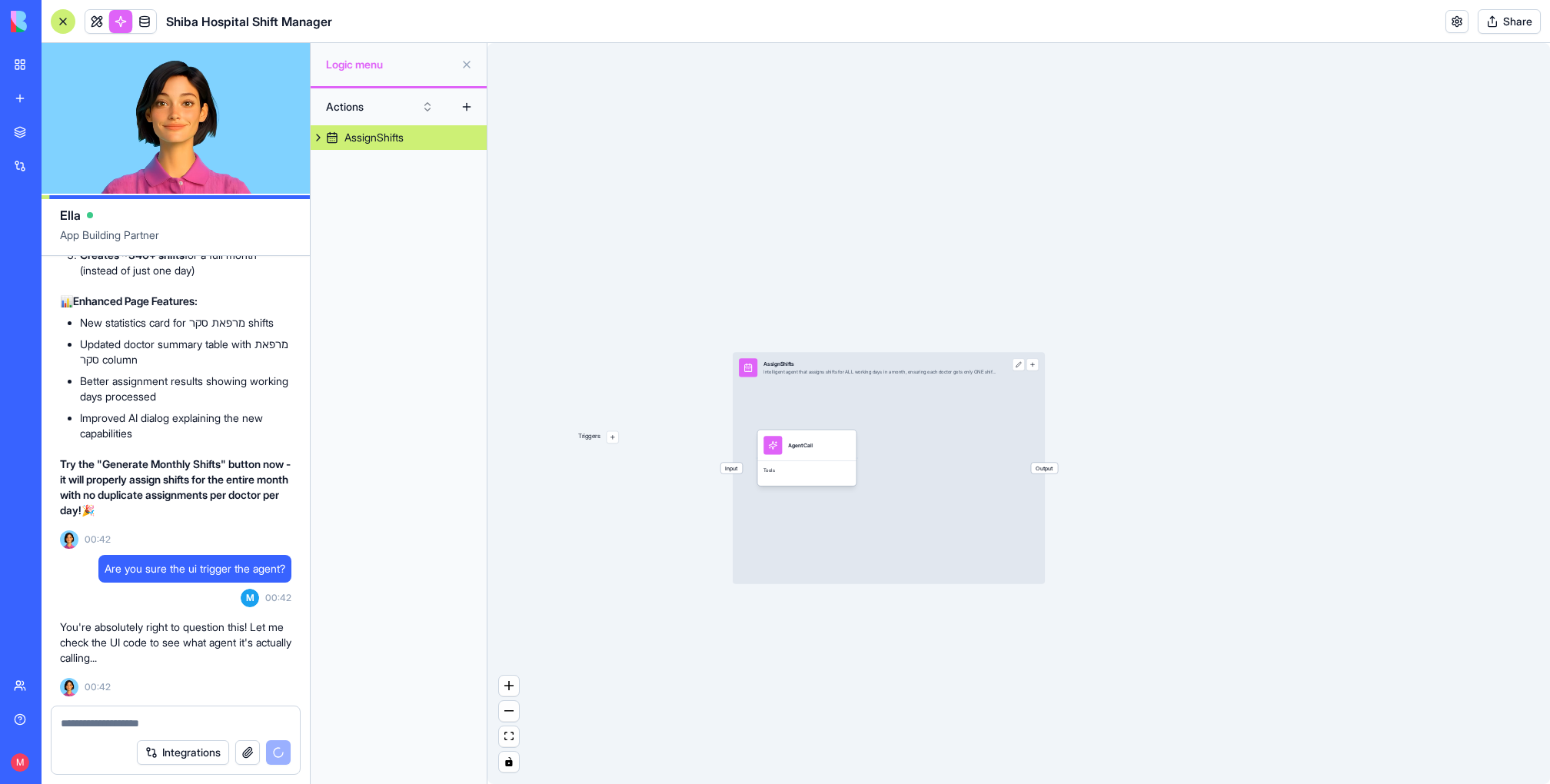 scroll, scrollTop: 20962, scrollLeft: 0, axis: vertical 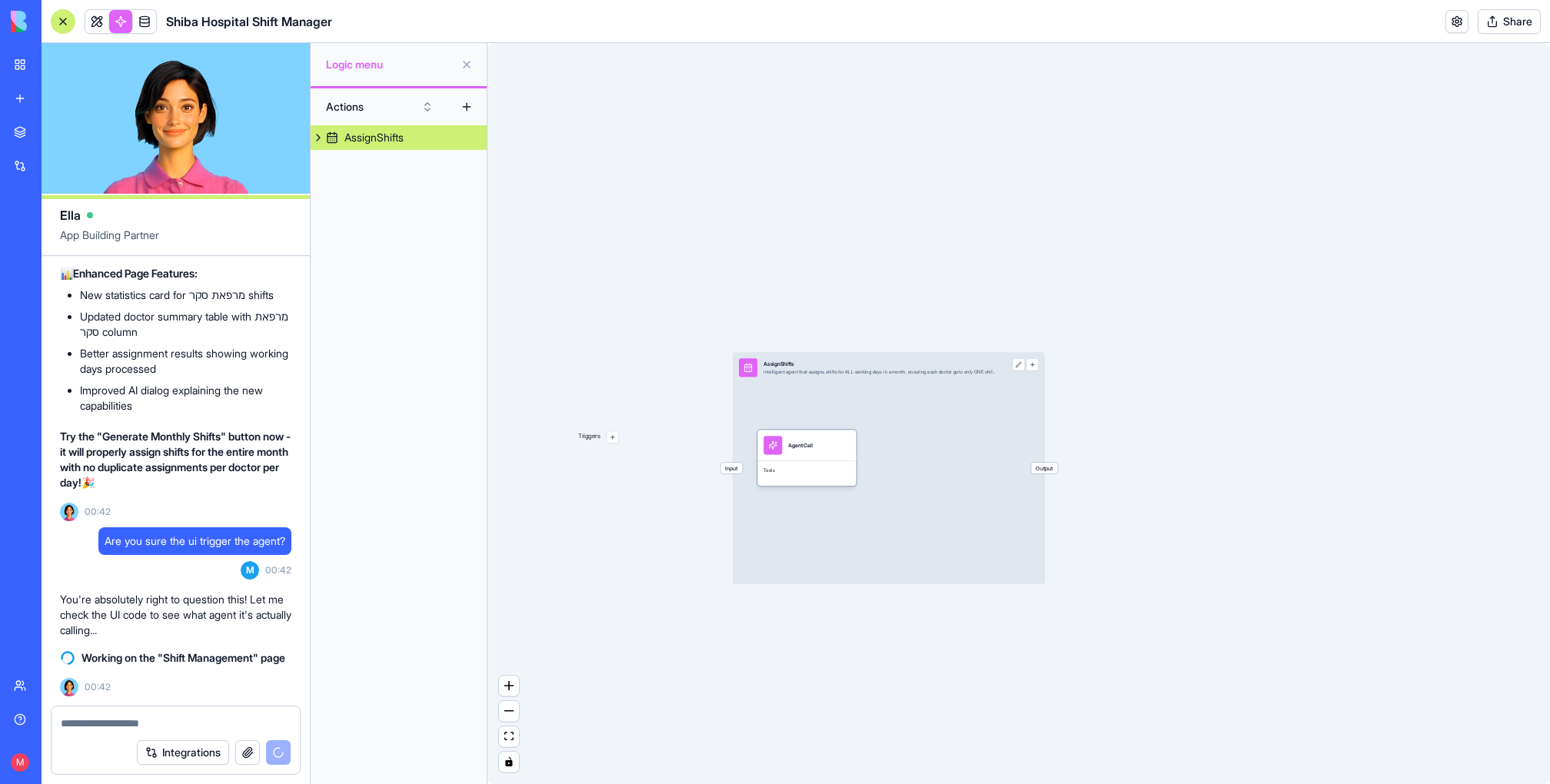 click on "Tools" at bounding box center [807, 473] 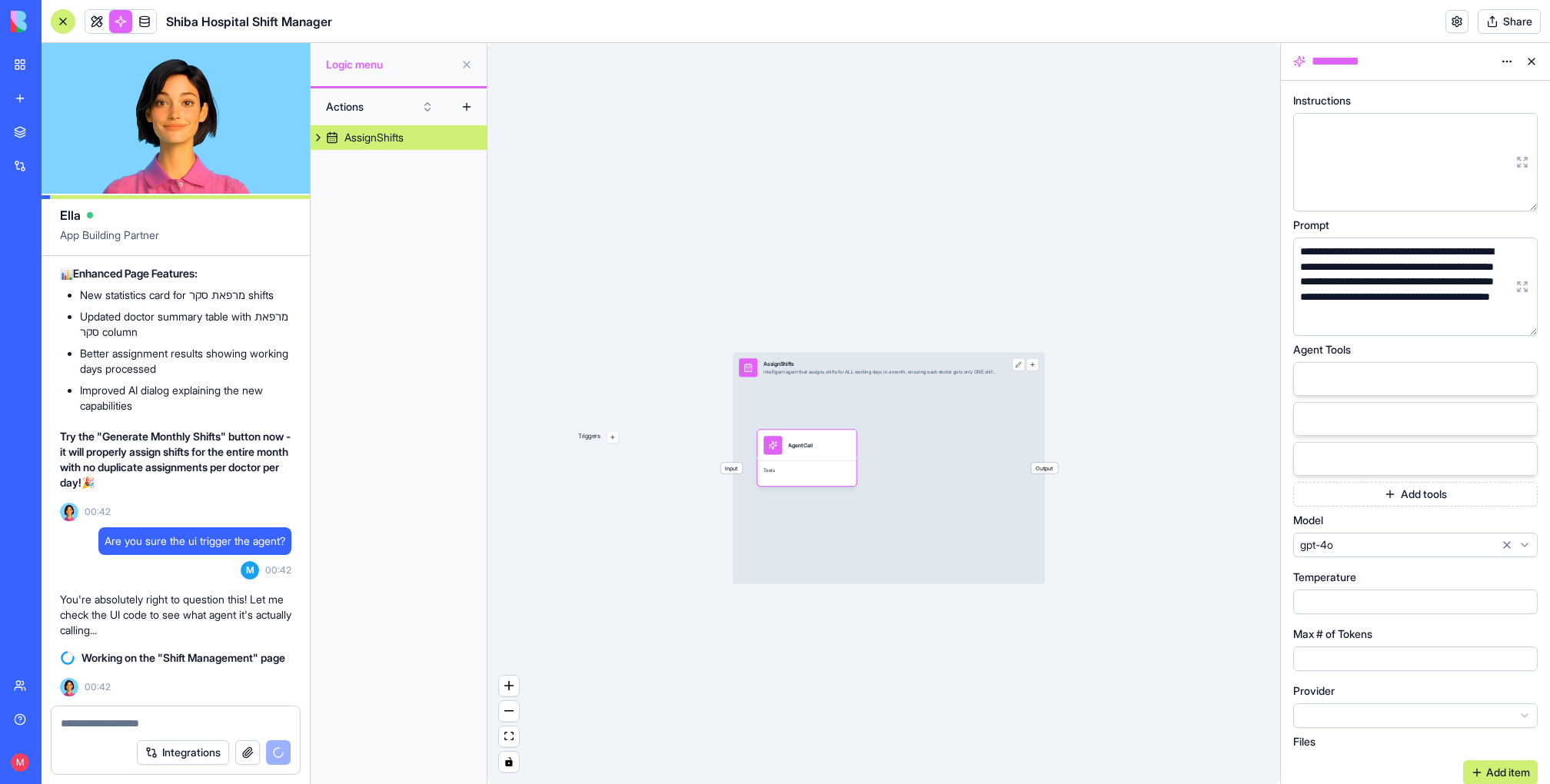 click at bounding box center (1522, 287) 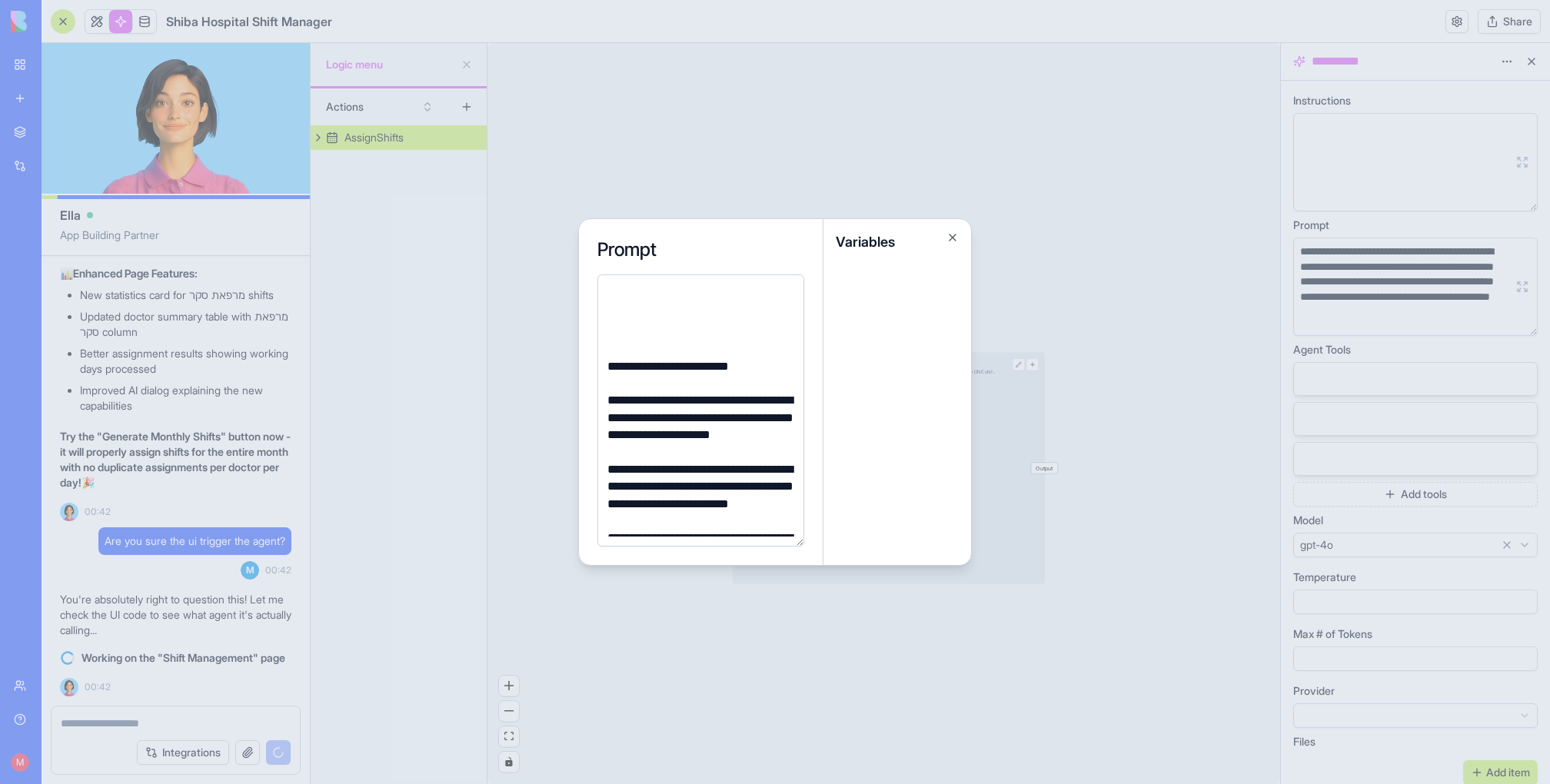 scroll, scrollTop: 131, scrollLeft: 0, axis: vertical 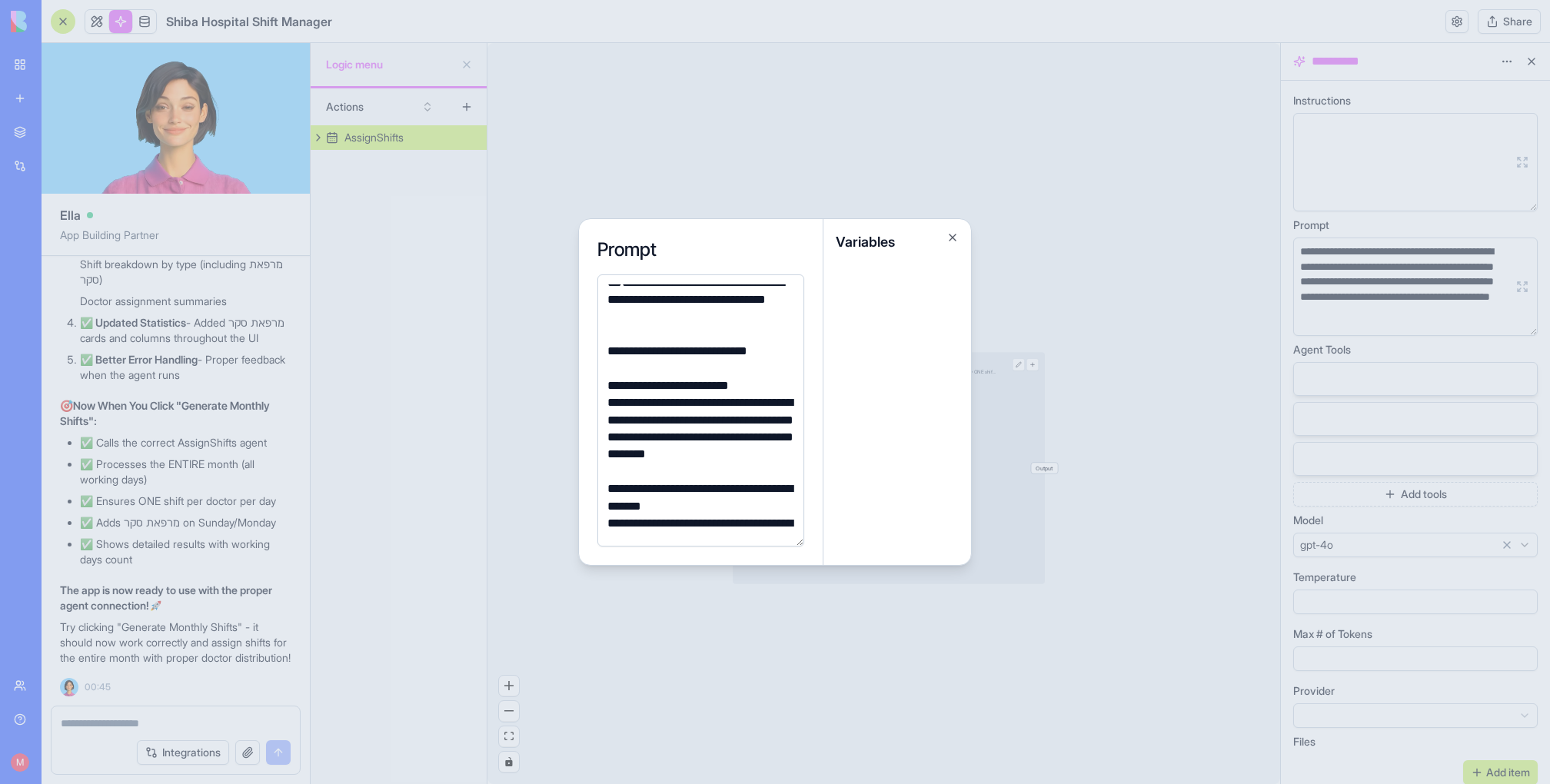 click at bounding box center [775, 392] 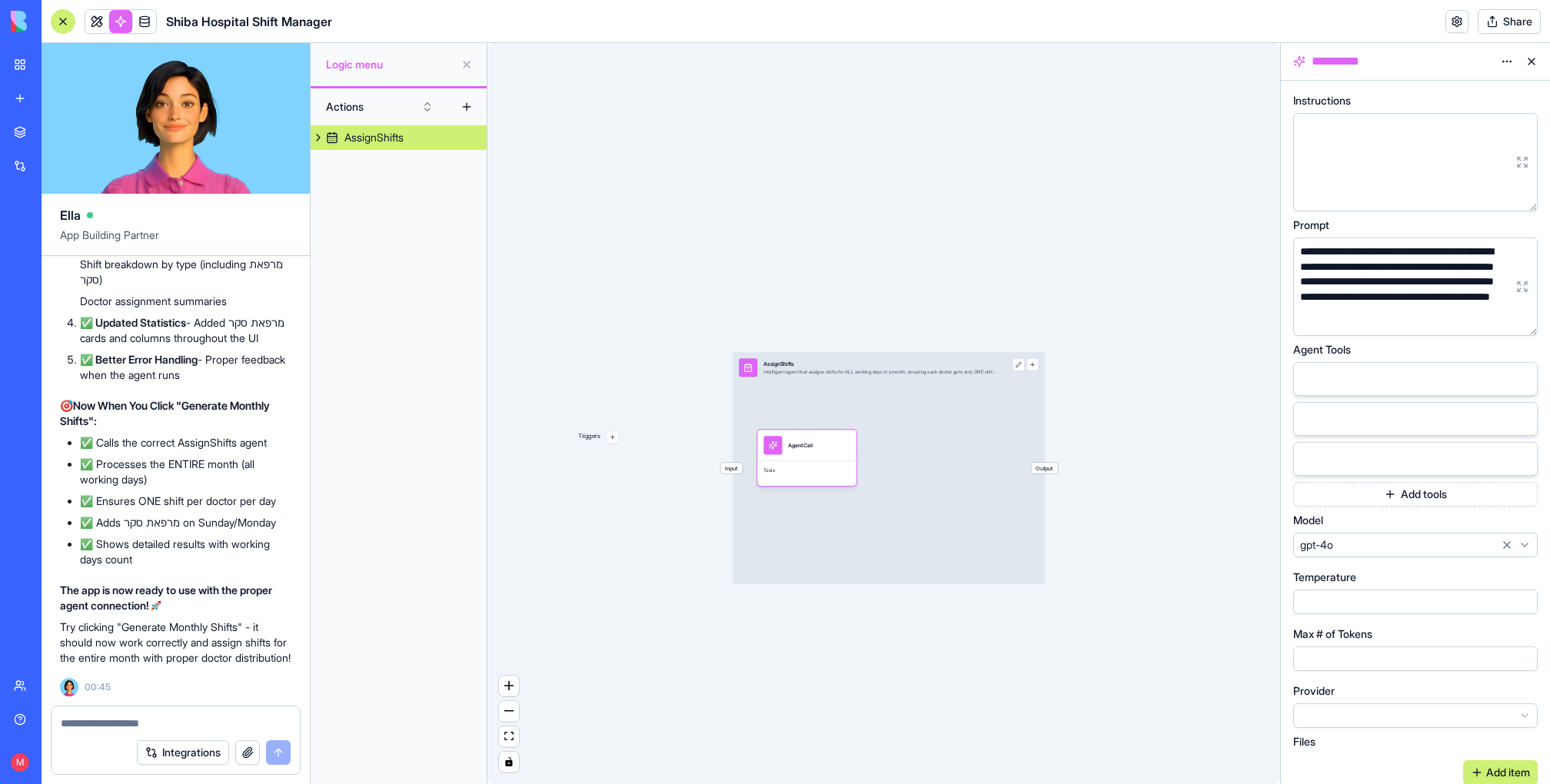 click at bounding box center (121, 22) 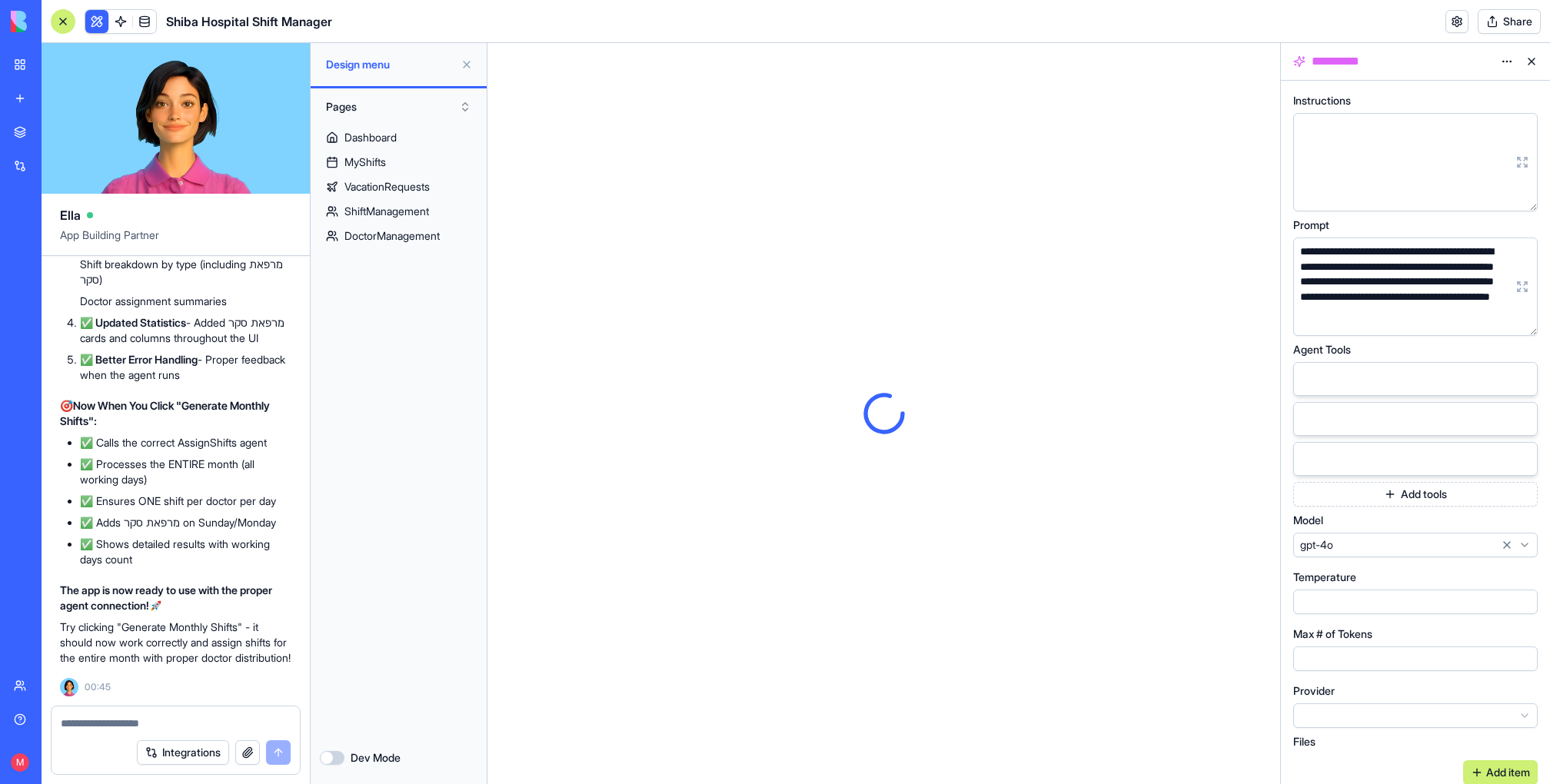scroll, scrollTop: 0, scrollLeft: 0, axis: both 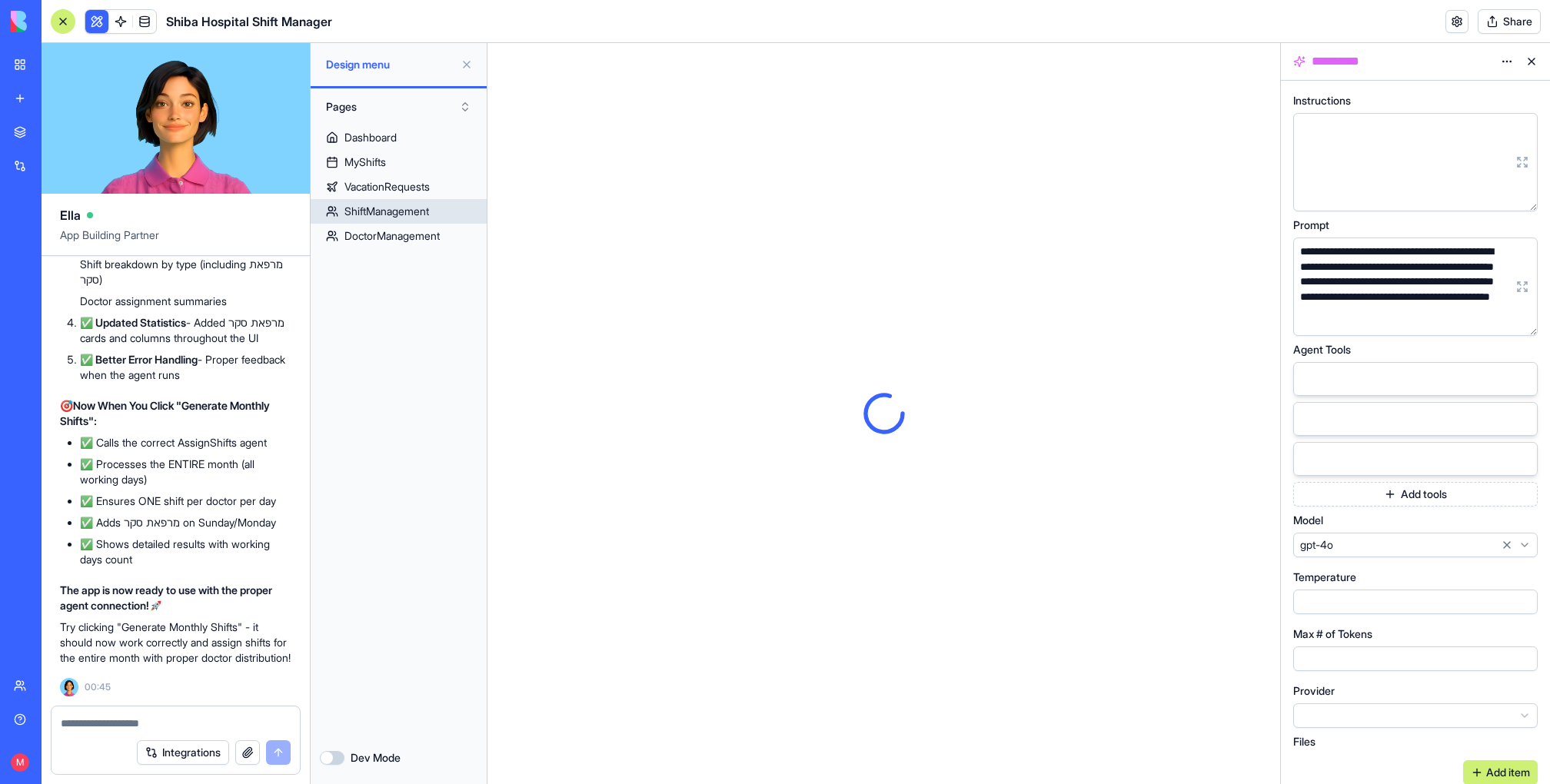 click on "ShiftManagement" at bounding box center [387, 211] 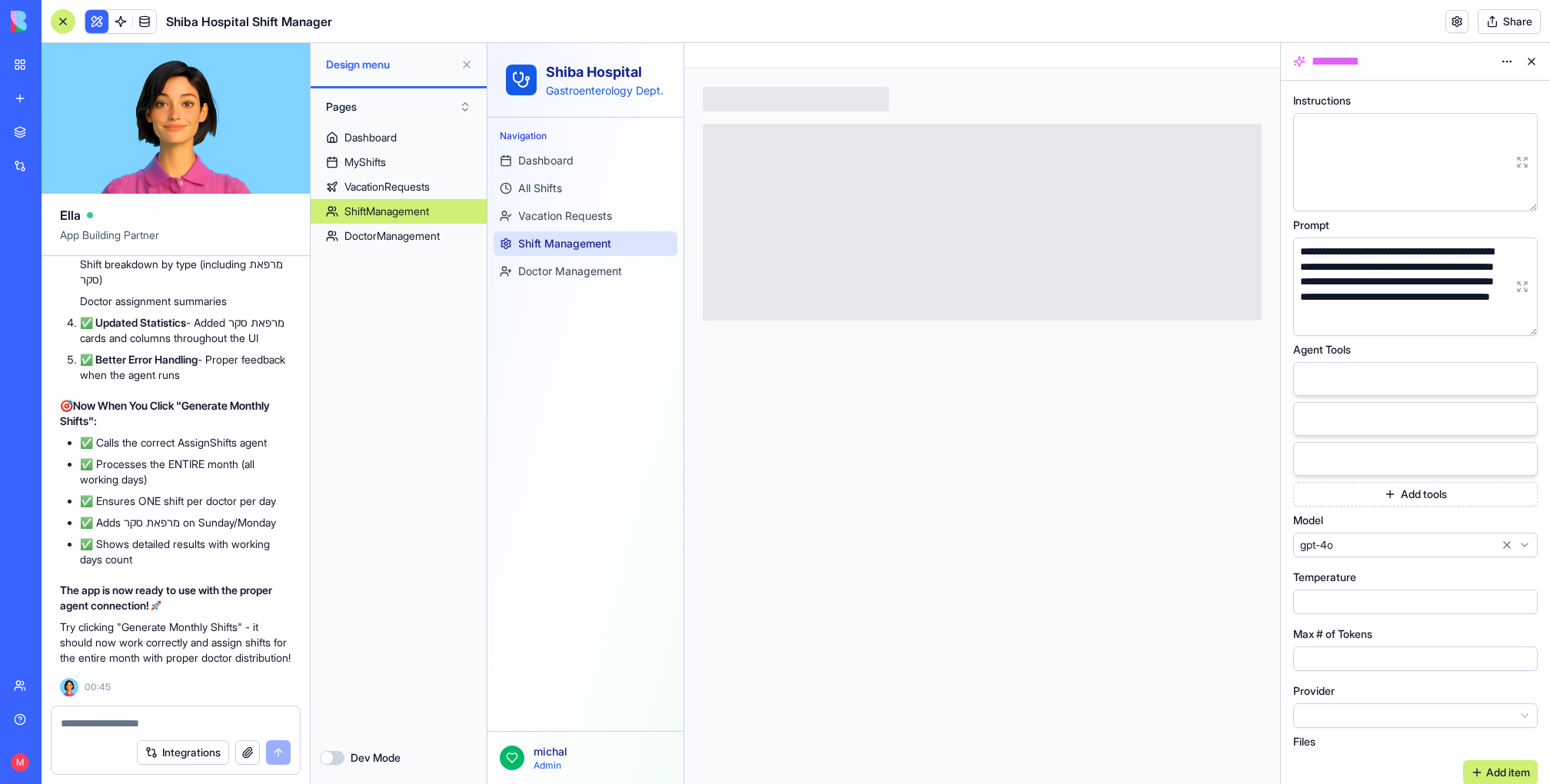 click at bounding box center (1532, 61) 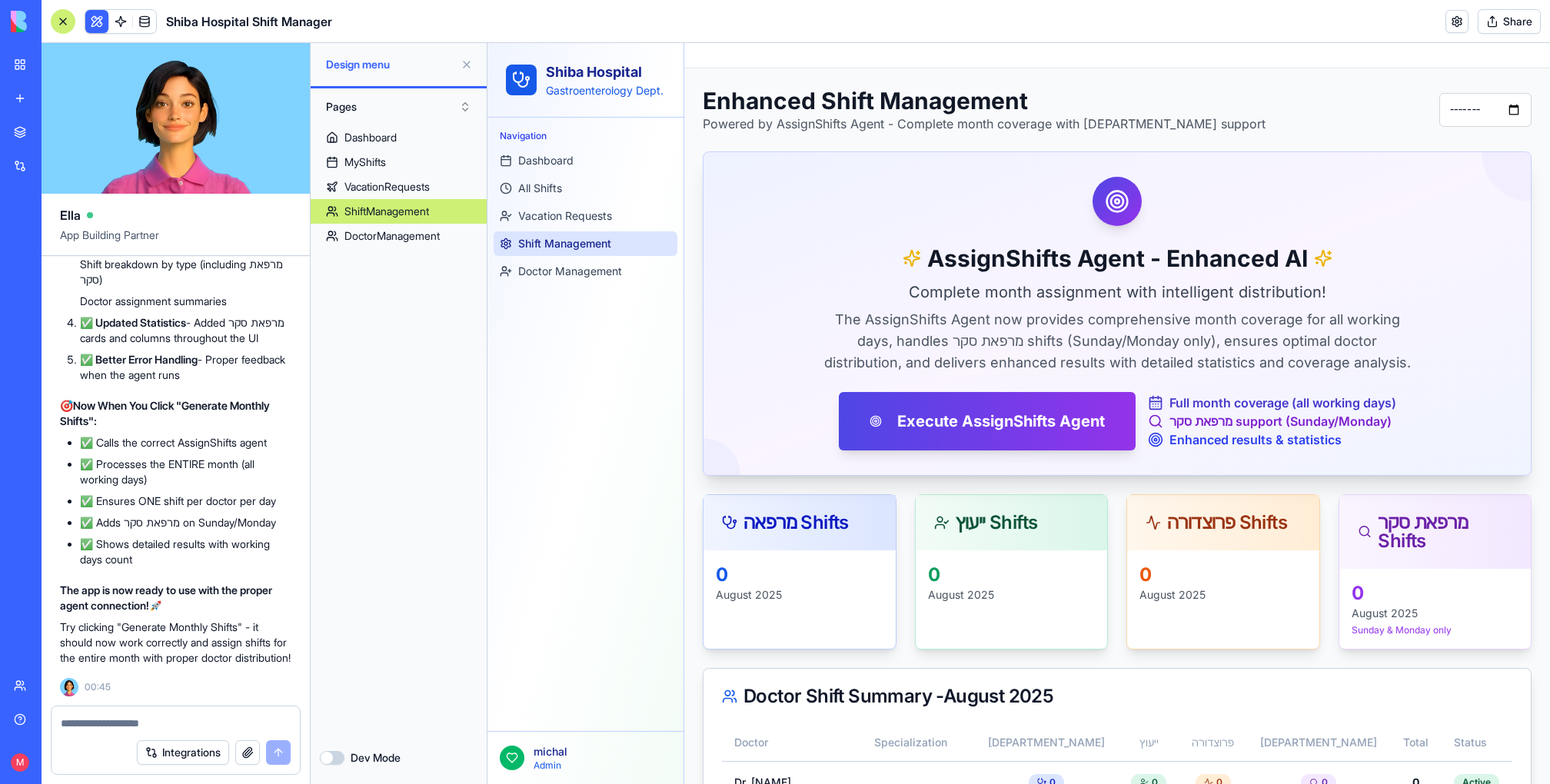 click on "AssignShifts Agent - Enhanced AI Complete month assignment with intelligent distribution! The AssignShifts Agent now provides comprehensive month coverage for all working days, handles מרפאת סקר shifts (Sunday/Monday only), ensures optimal doctor distribution, and delivers enhanced results with detailed statistics and coverage analysis. Execute AssignShifts Agent Full month coverage (all working days) מרפאת סקר support (Sunday/Monday) Enhanced results & statistics" at bounding box center [1117, 314] 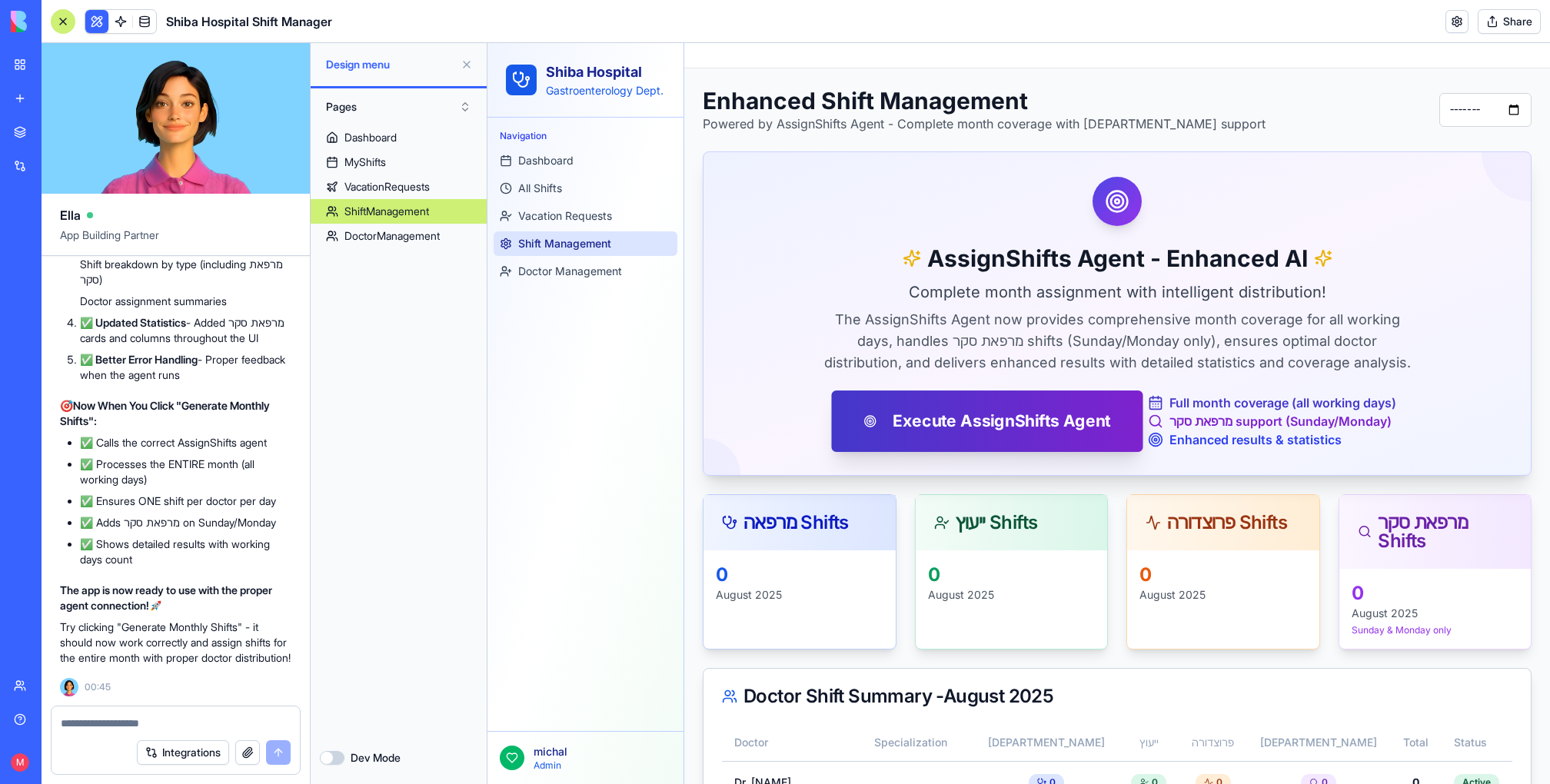 click on "Execute AssignShifts Agent" at bounding box center [986, 421] 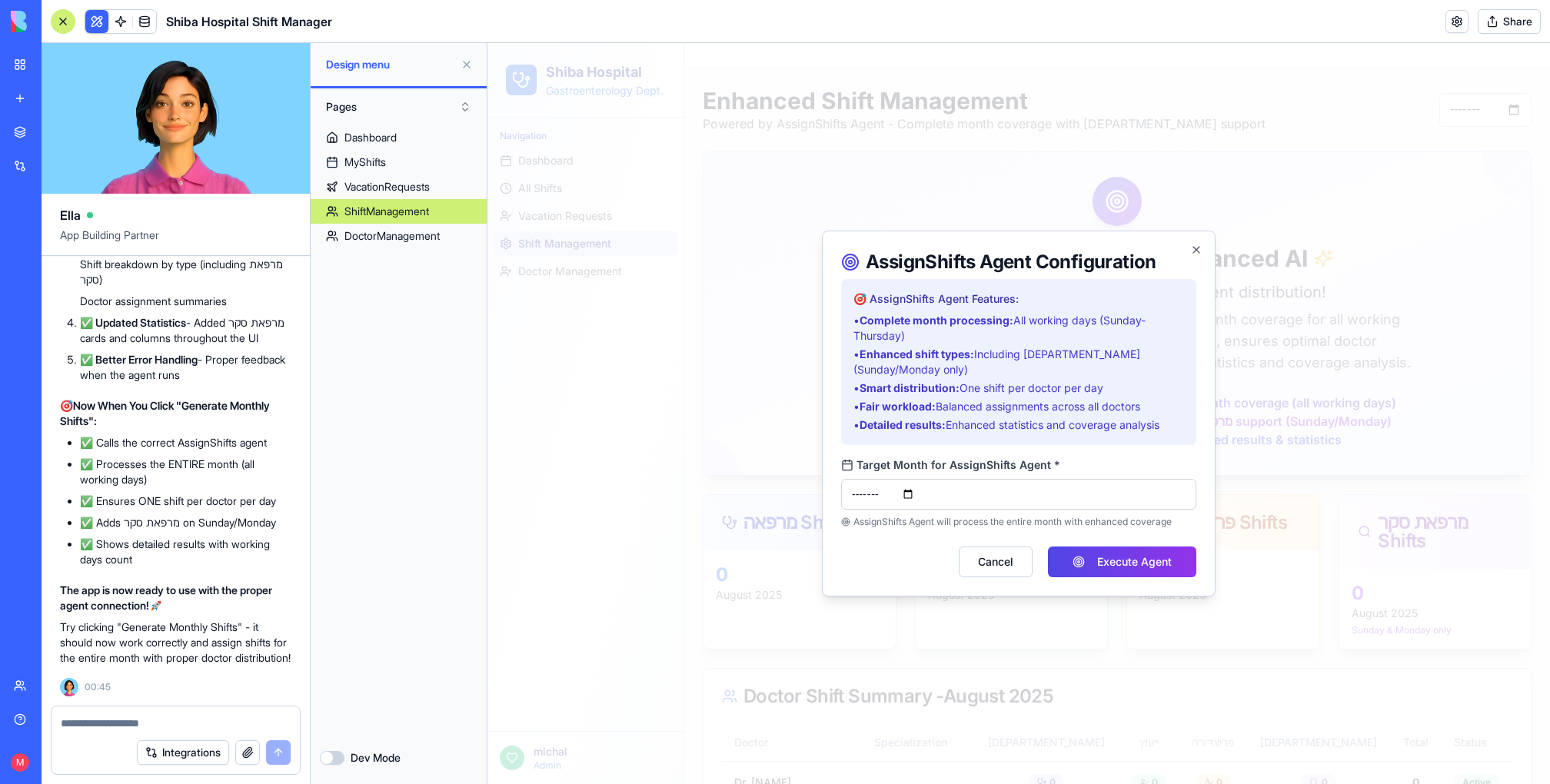 click on "*******" at bounding box center (1019, 494) 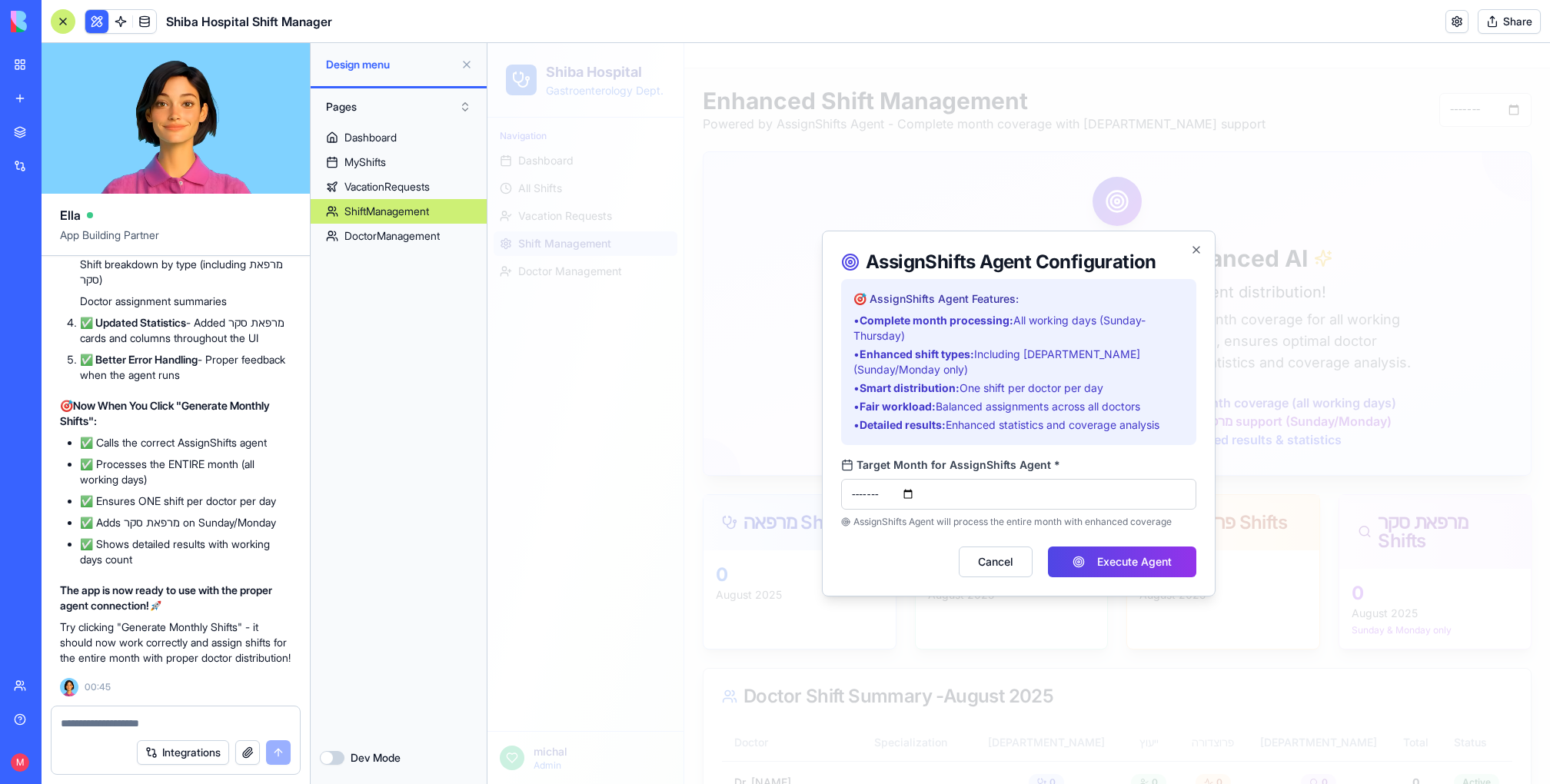 type on "*******" 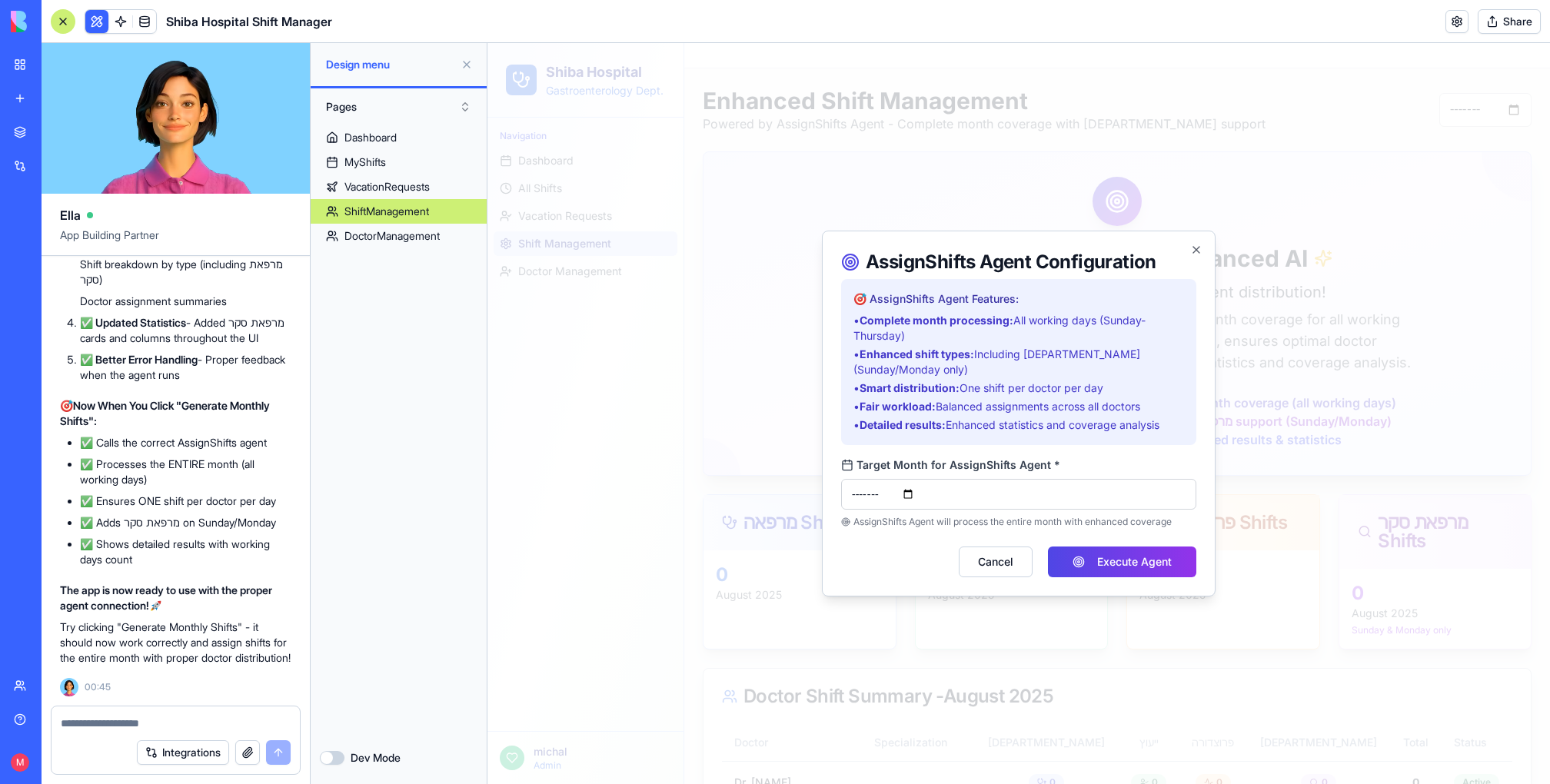 click on "Target Month for AssignShifts Agent * ******* AssignShifts Agent will process the entire month with enhanced coverage Cancel Execute Agent" at bounding box center [1019, 517] 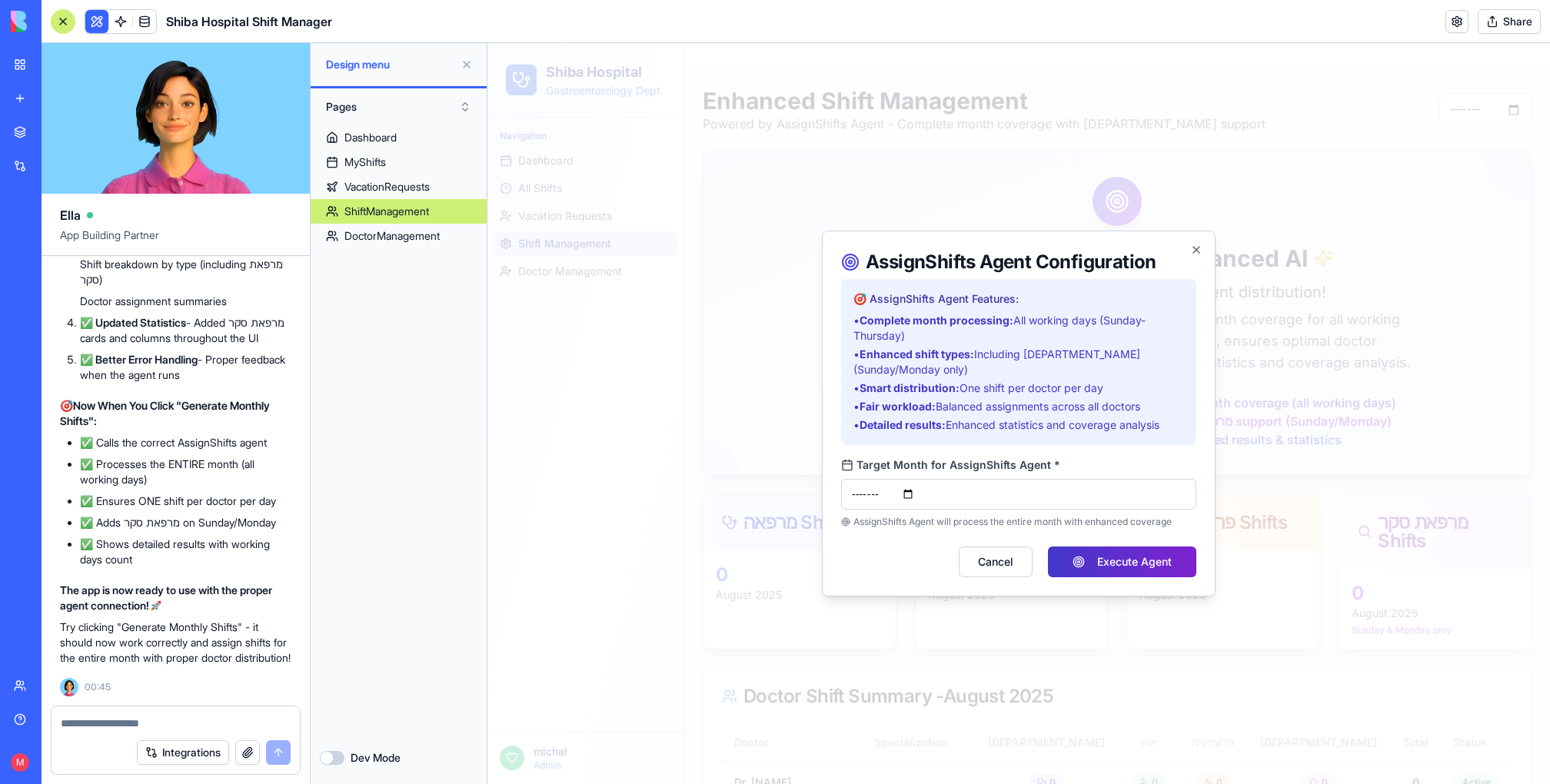 click on "Execute Agent" at bounding box center (1122, 562) 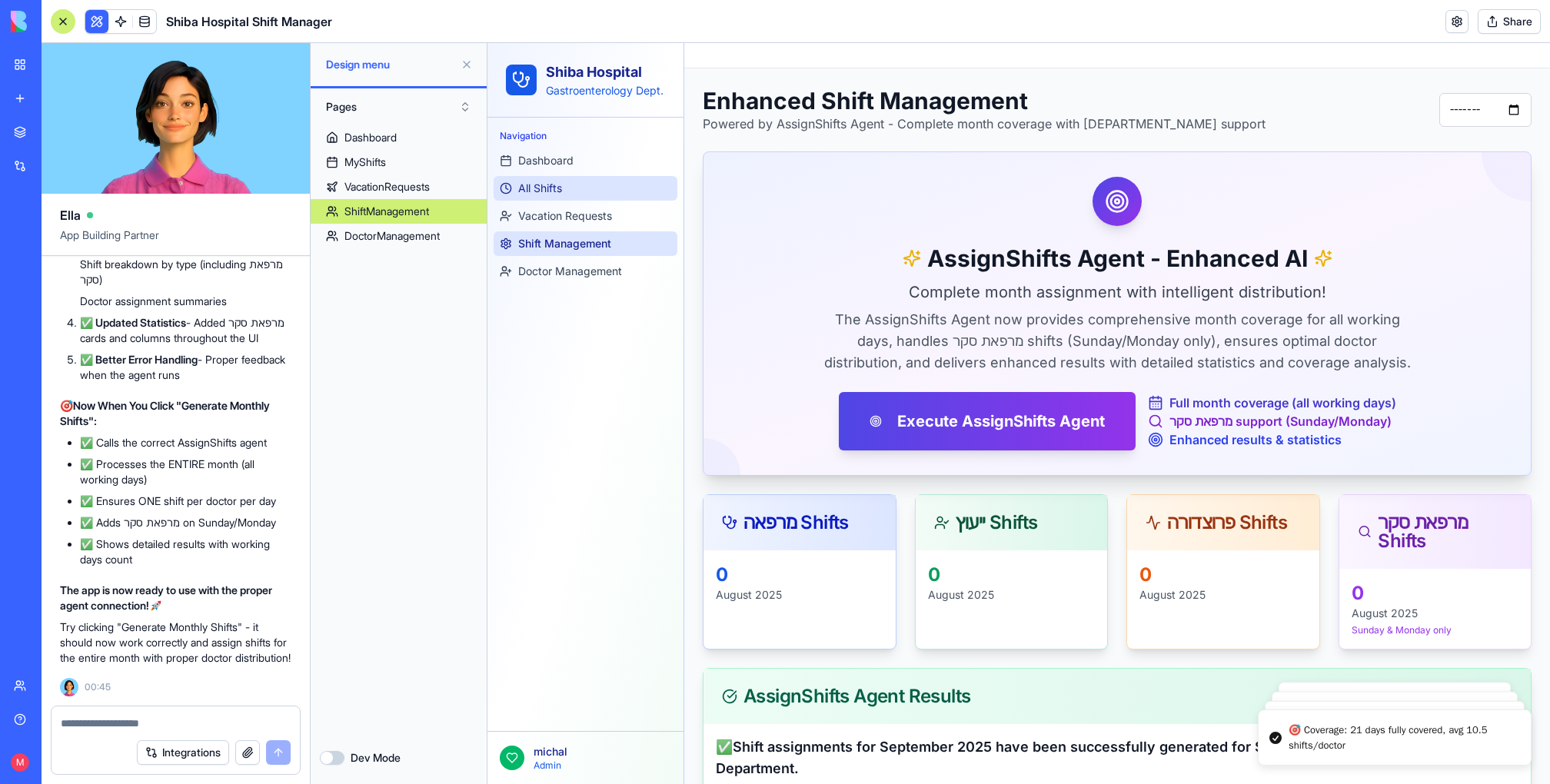 click on "All Shifts" at bounding box center (585, 188) 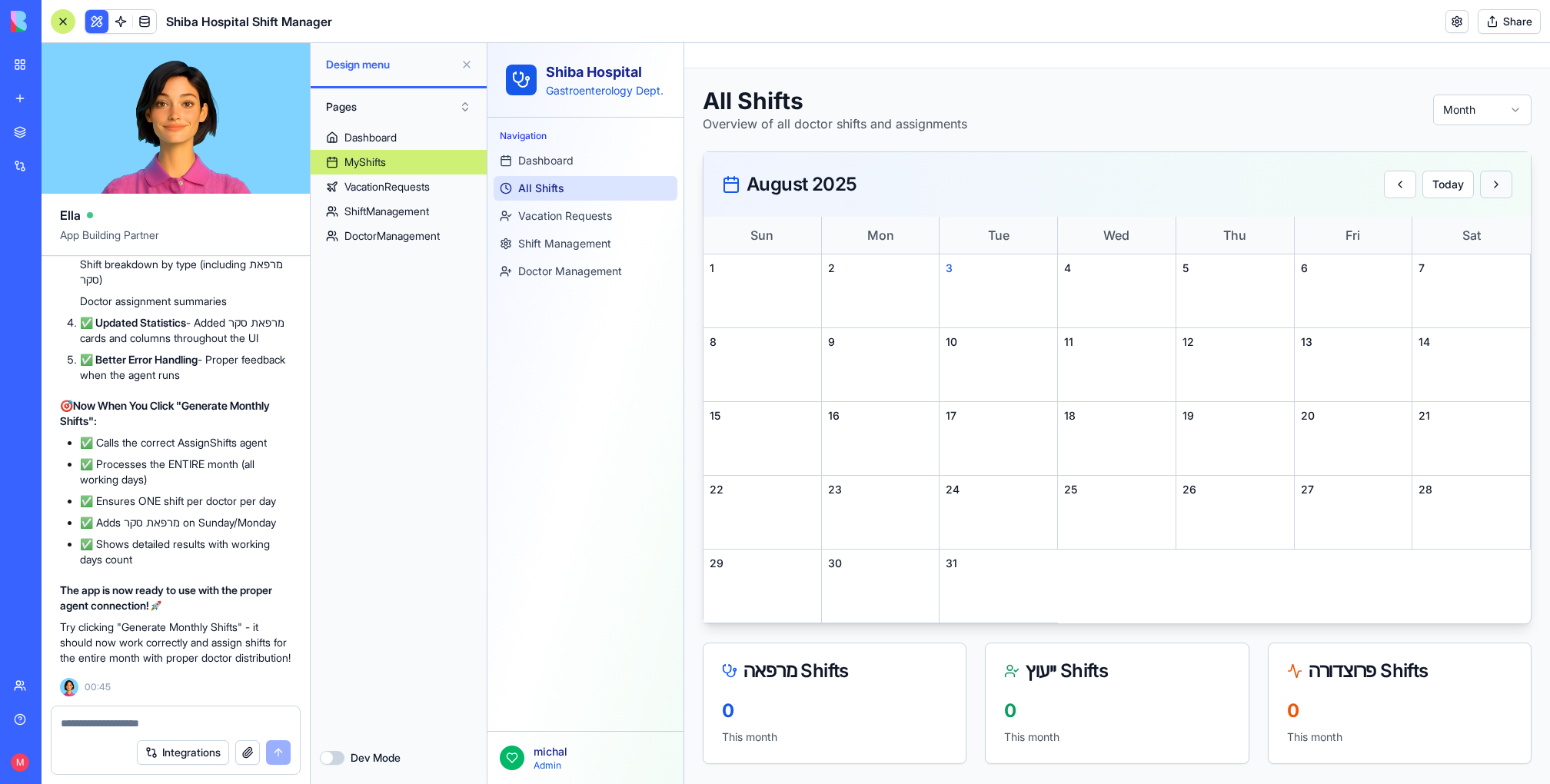 click at bounding box center (1496, 184) 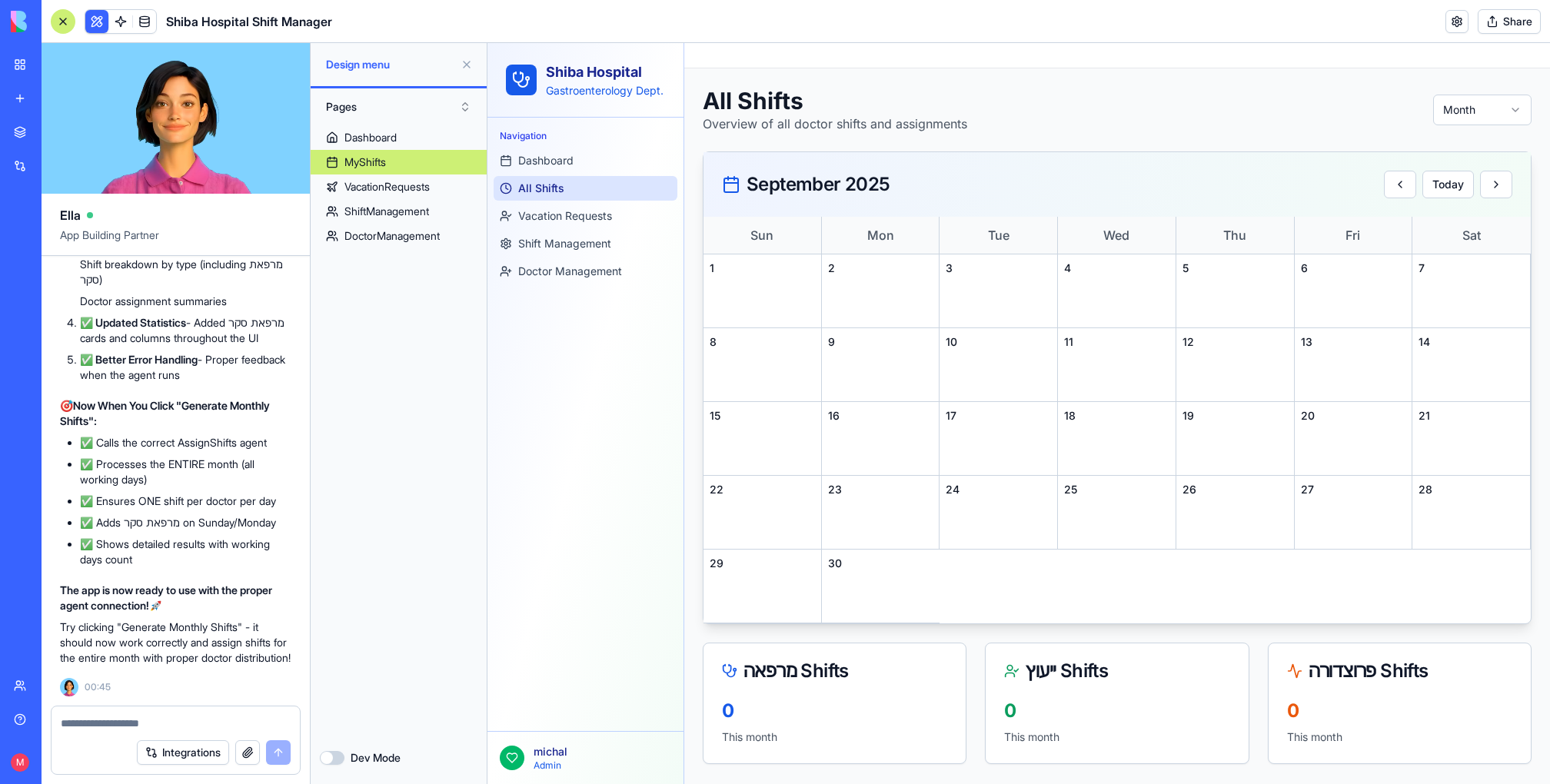 click at bounding box center [467, 65] 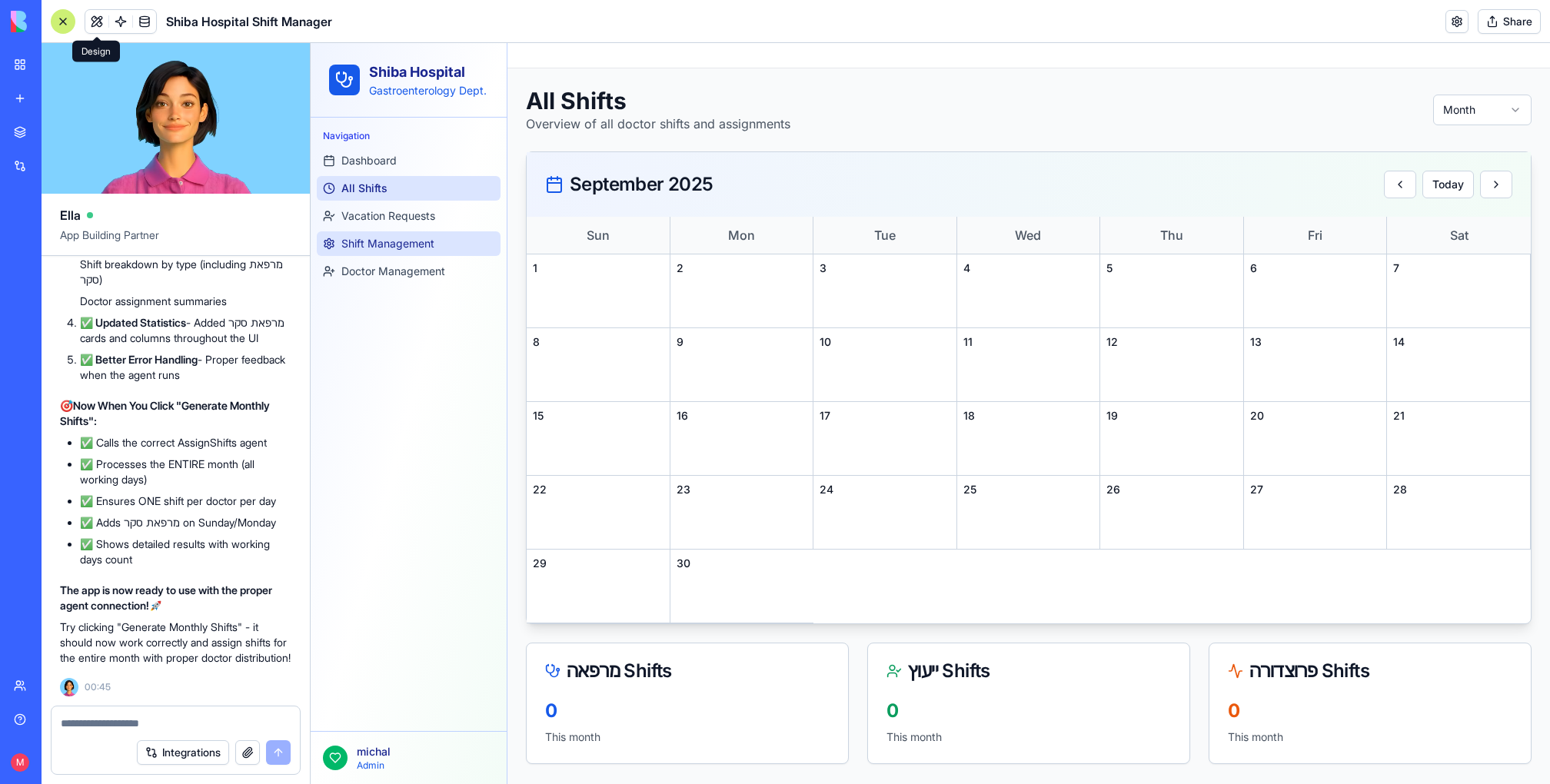 click on "Shift Management" at bounding box center [408, 244] 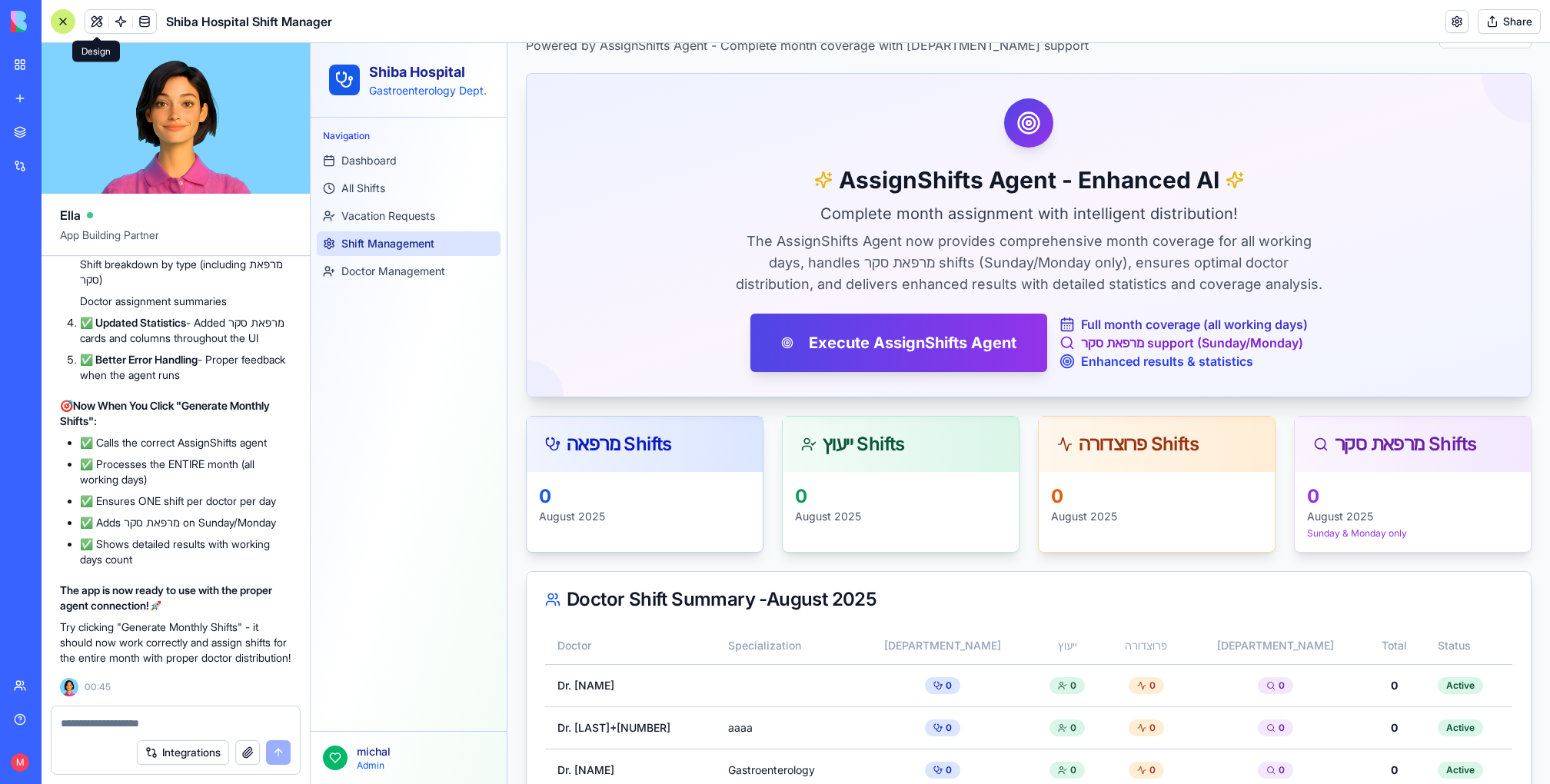 scroll, scrollTop: 0, scrollLeft: 0, axis: both 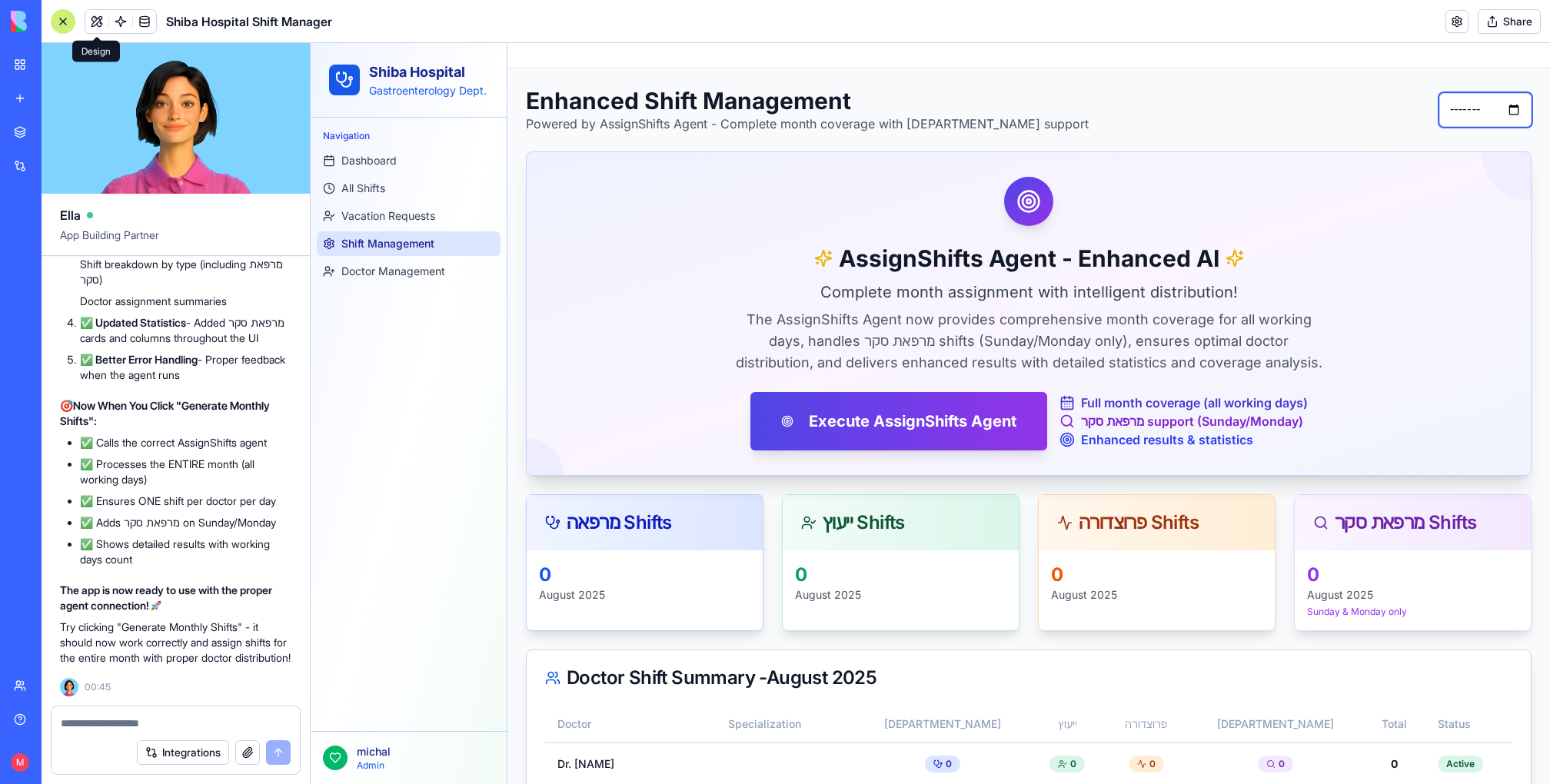 click on "*******" at bounding box center (1485, 110) 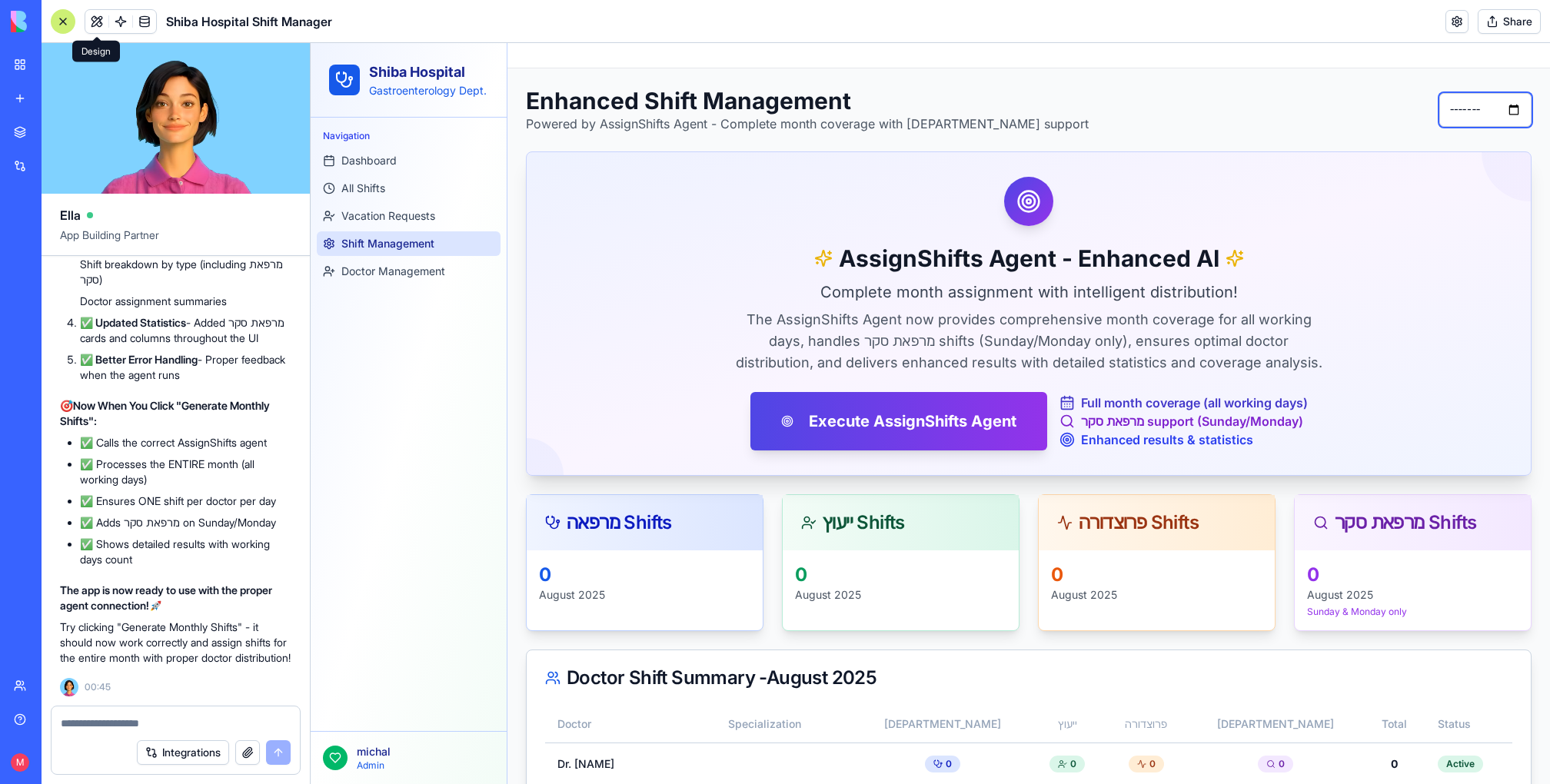 click on "*******" at bounding box center (1485, 110) 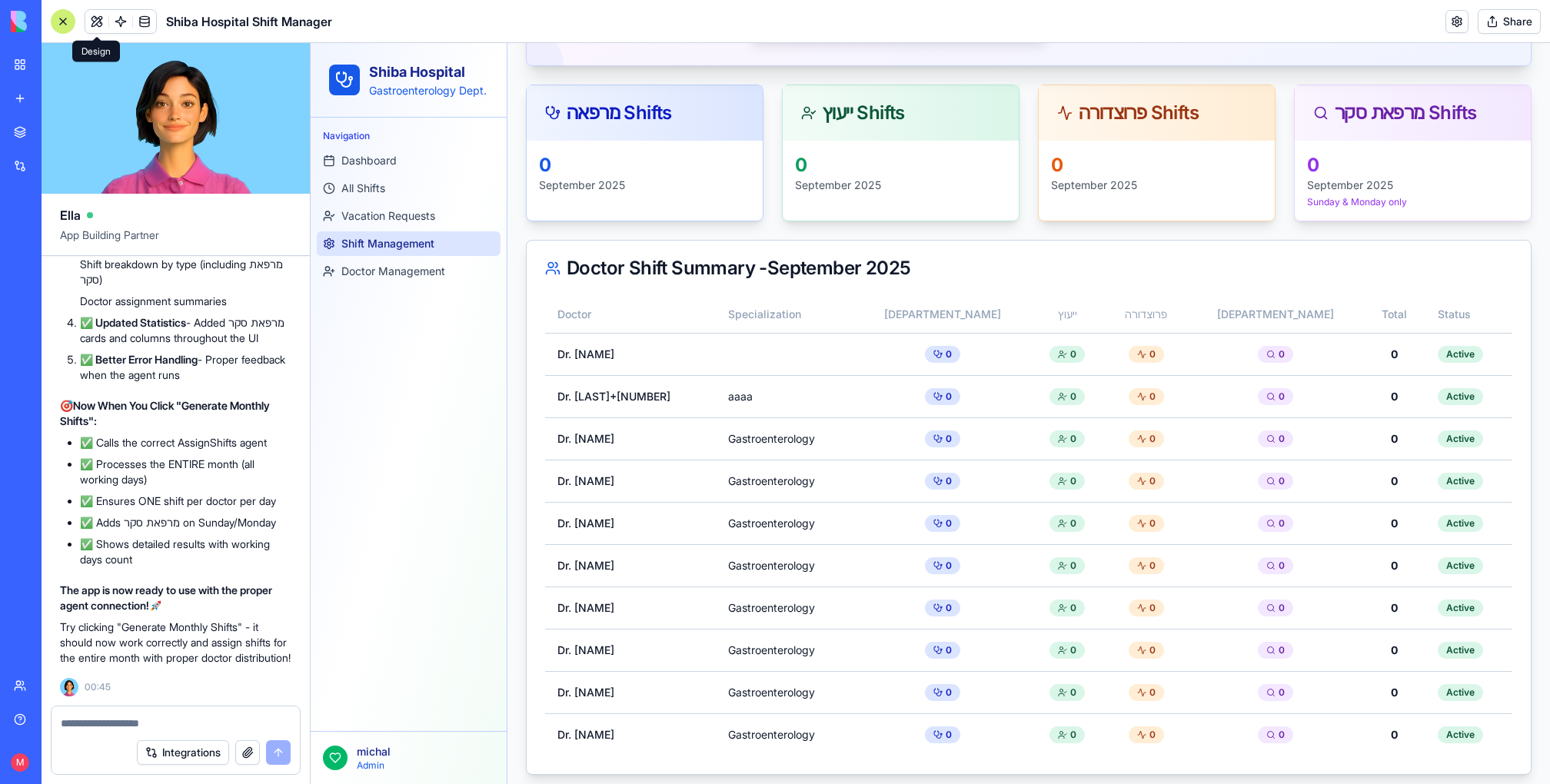scroll, scrollTop: 414, scrollLeft: 0, axis: vertical 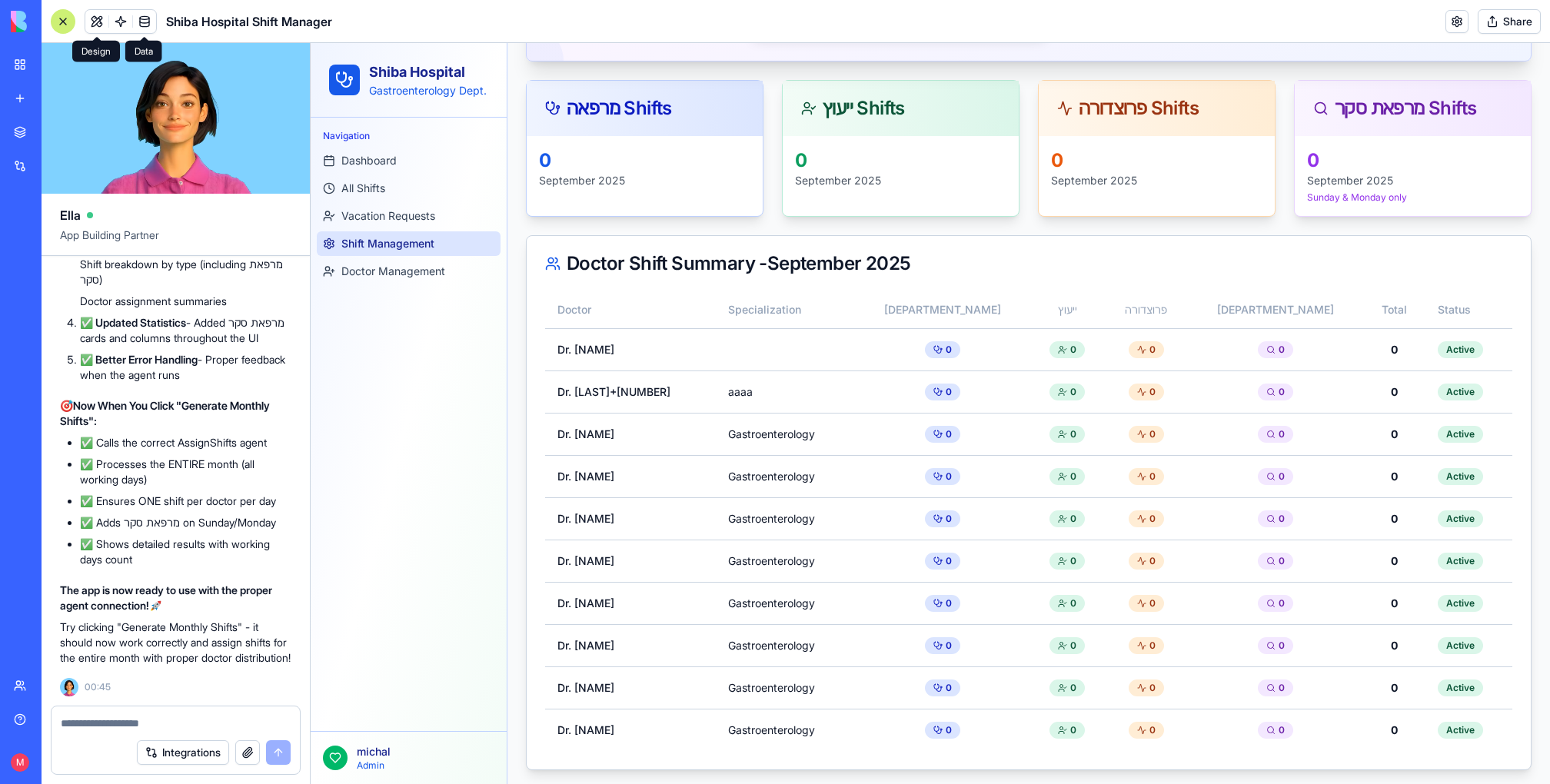 click at bounding box center [145, 22] 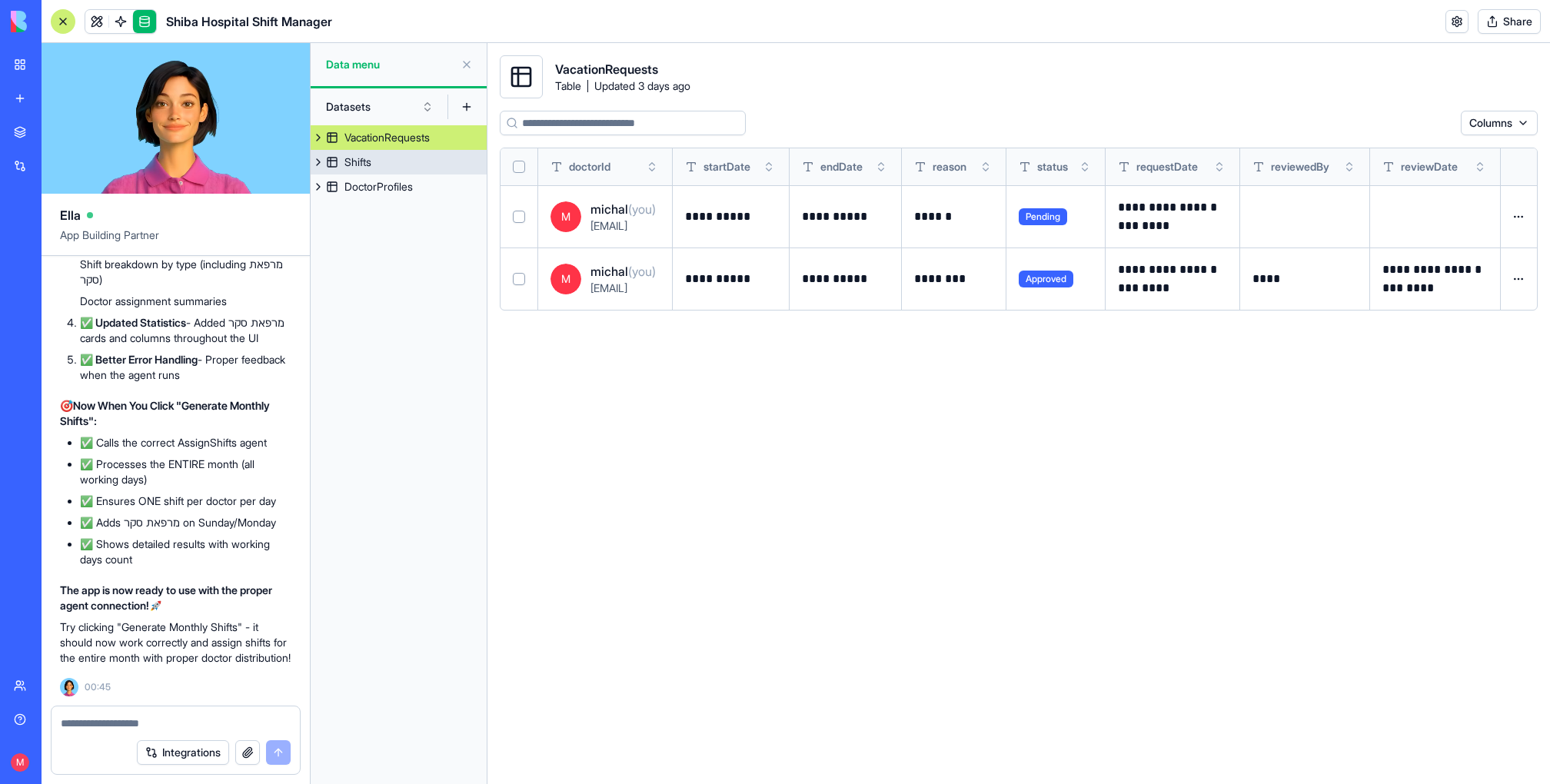 click on "Shifts" at bounding box center [358, 162] 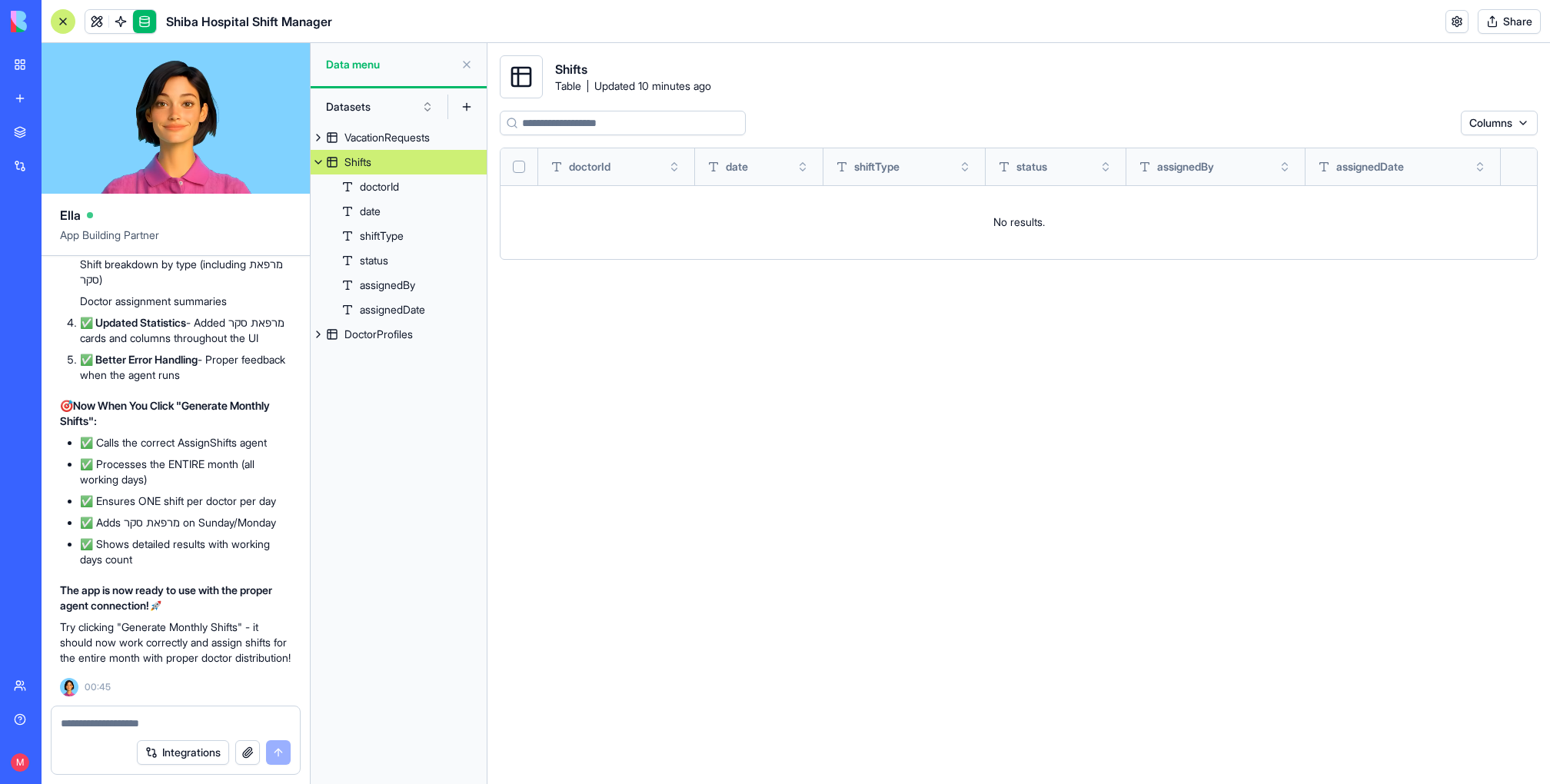 click at bounding box center [176, 723] 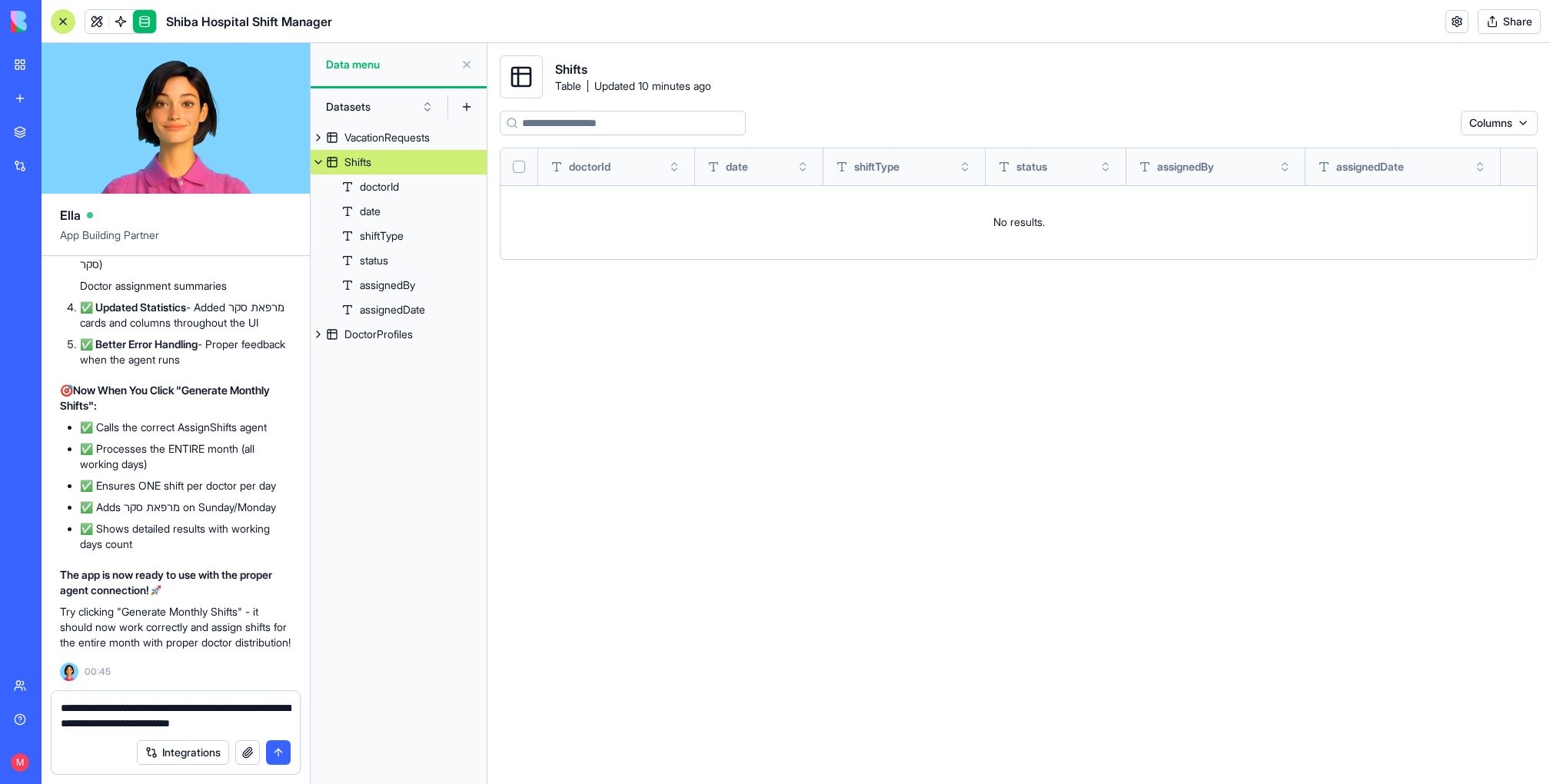 type on "**********" 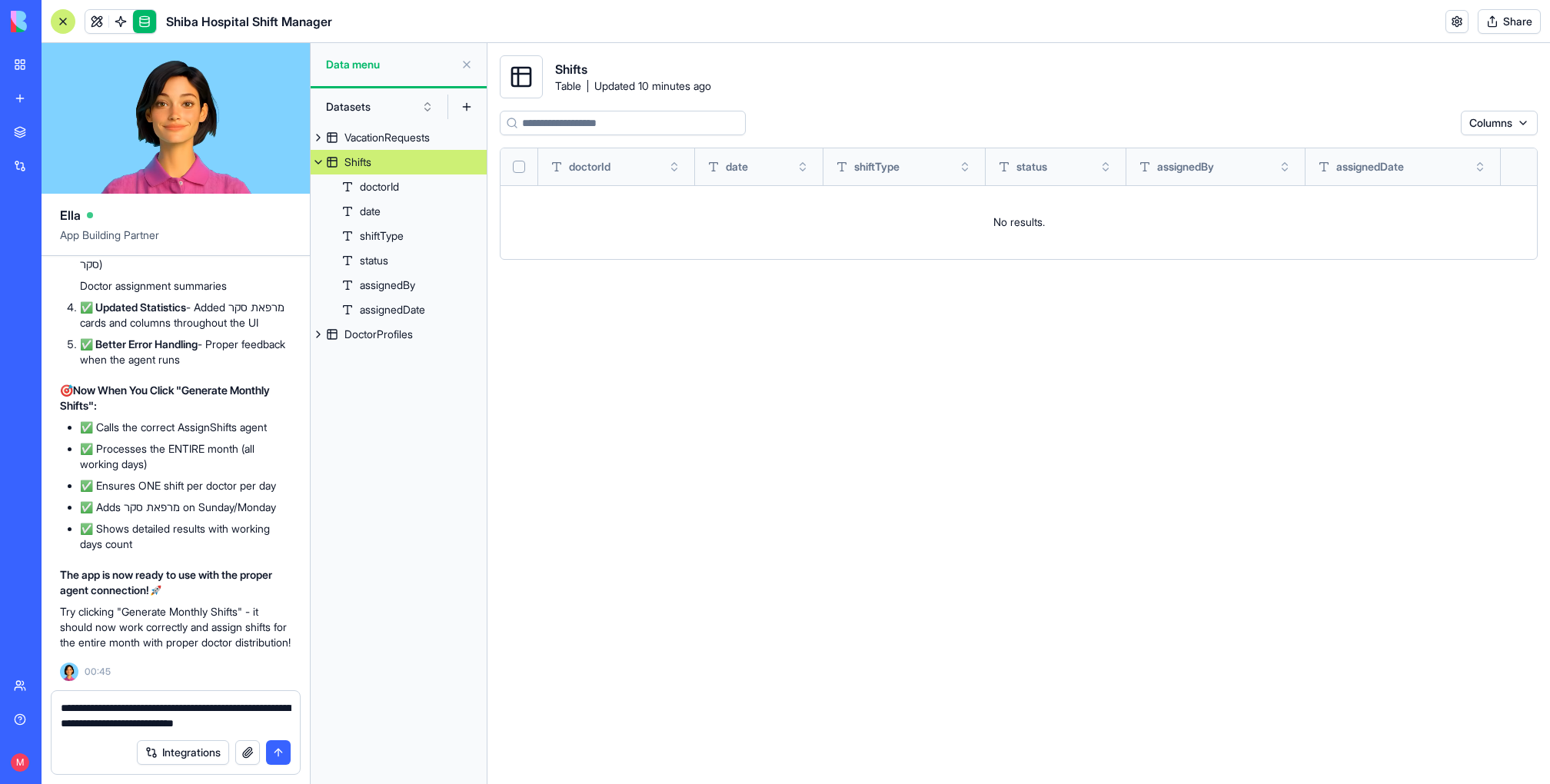 type 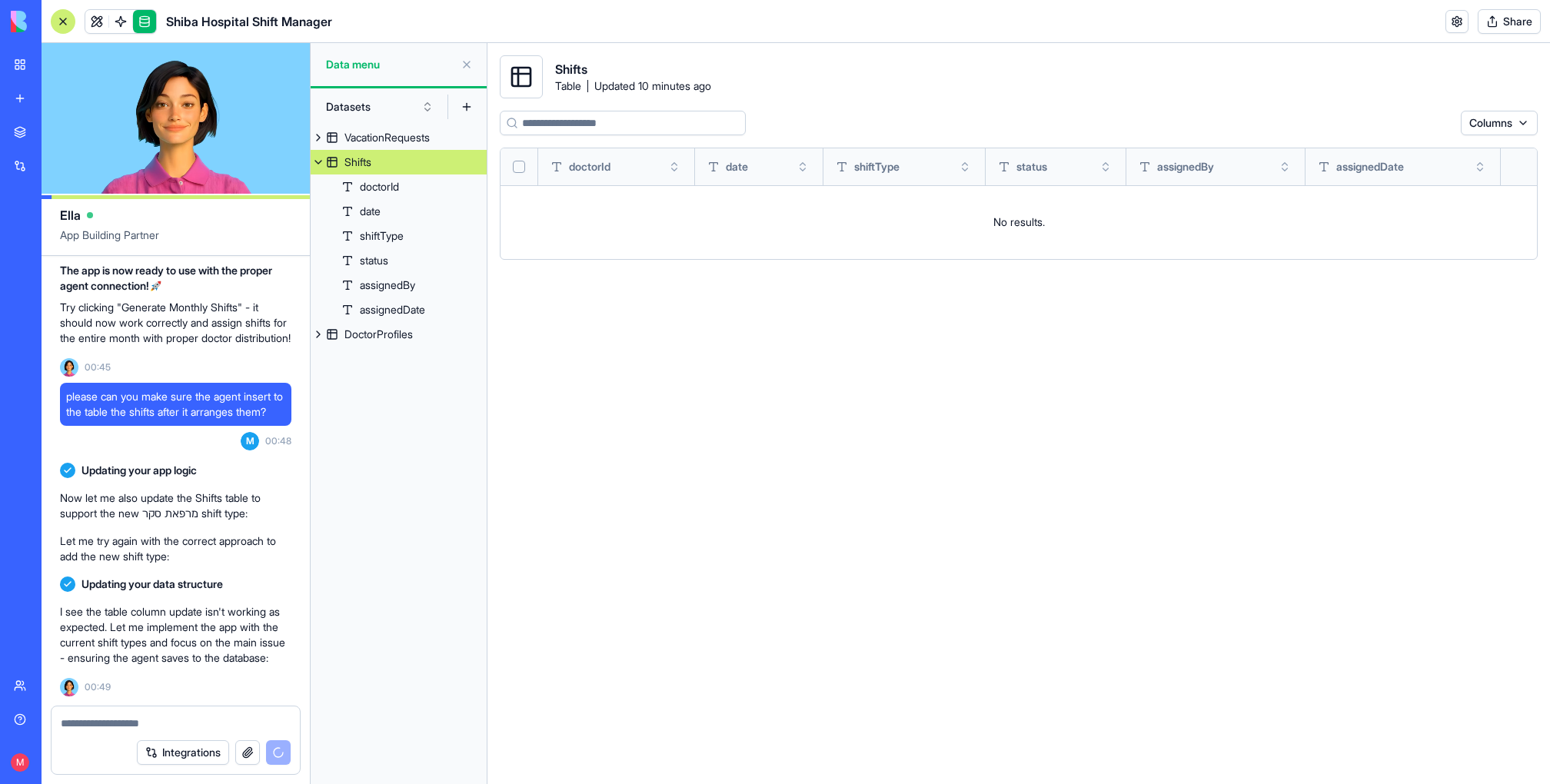 scroll, scrollTop: 22124, scrollLeft: 0, axis: vertical 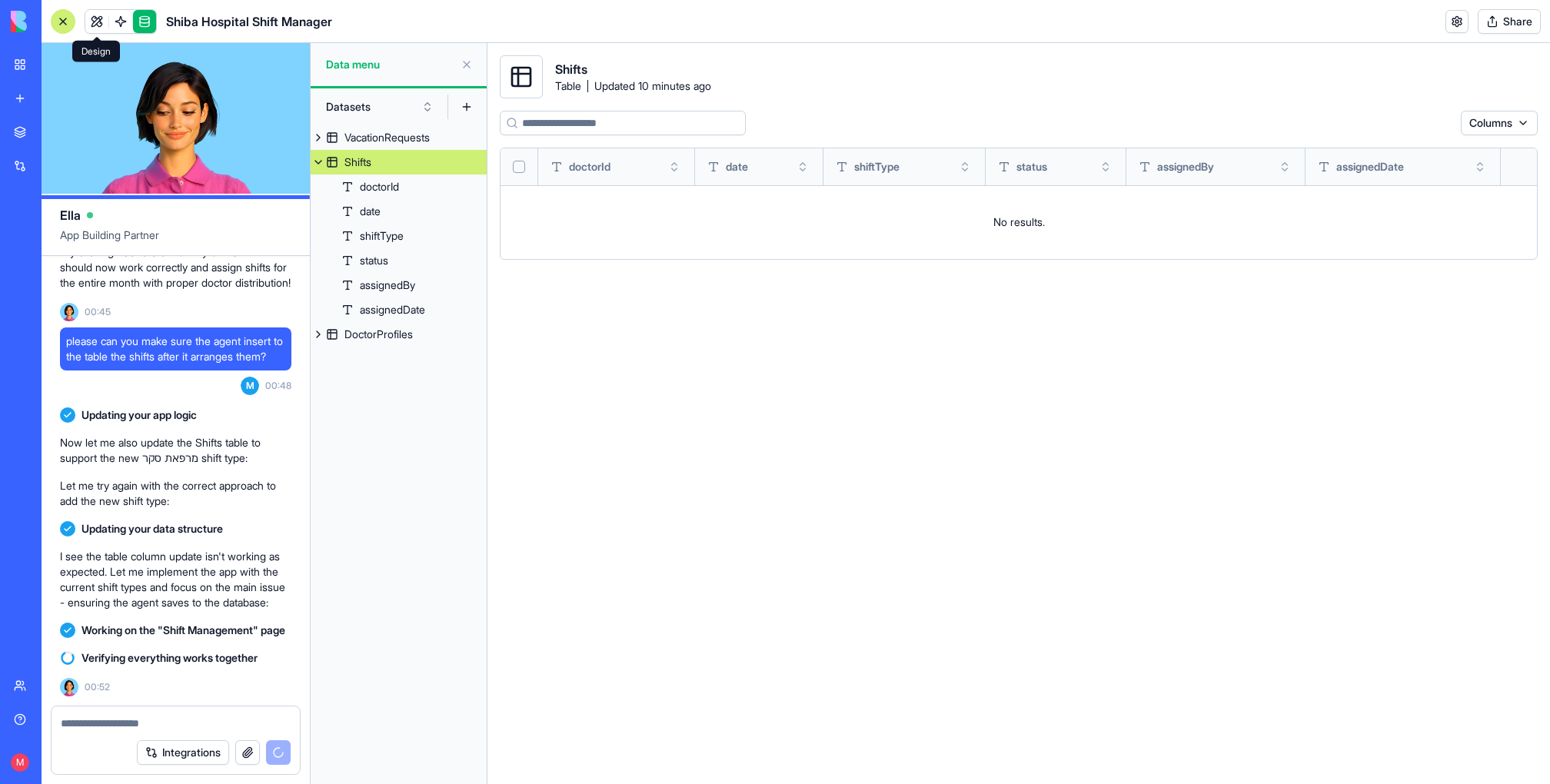 click at bounding box center (97, 22) 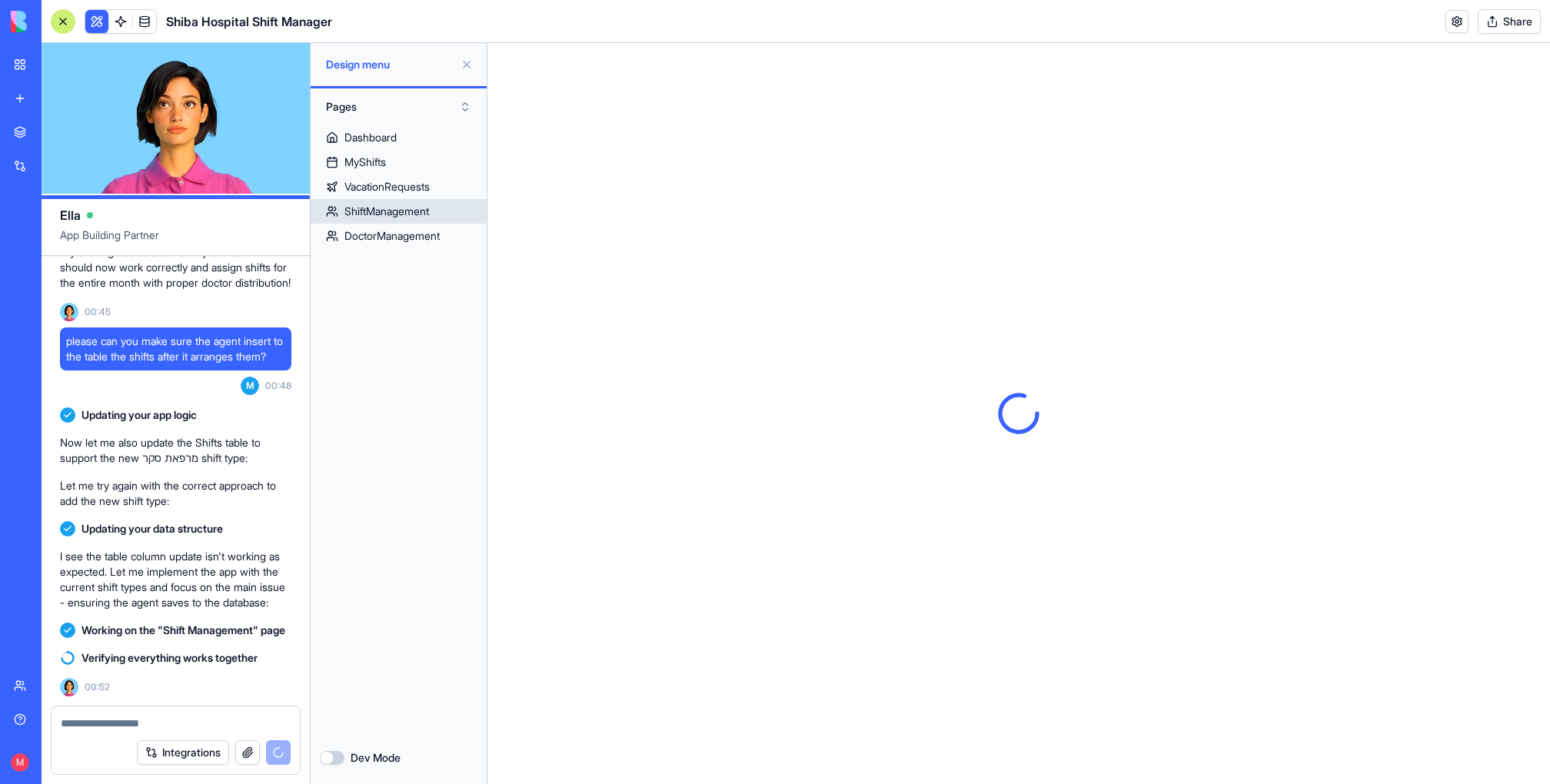 scroll, scrollTop: 0, scrollLeft: 0, axis: both 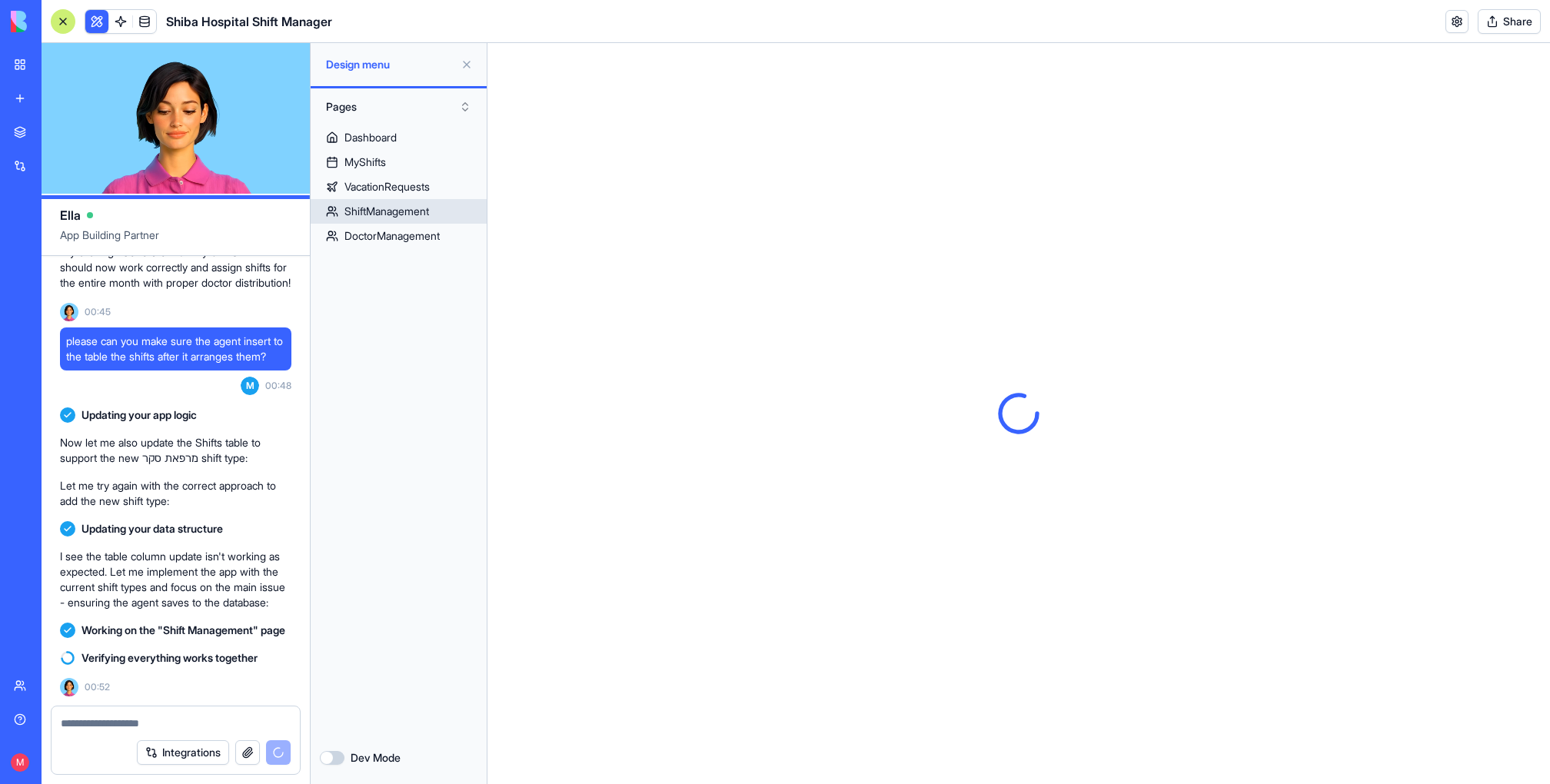 click on "ShiftManagement" at bounding box center (398, 211) 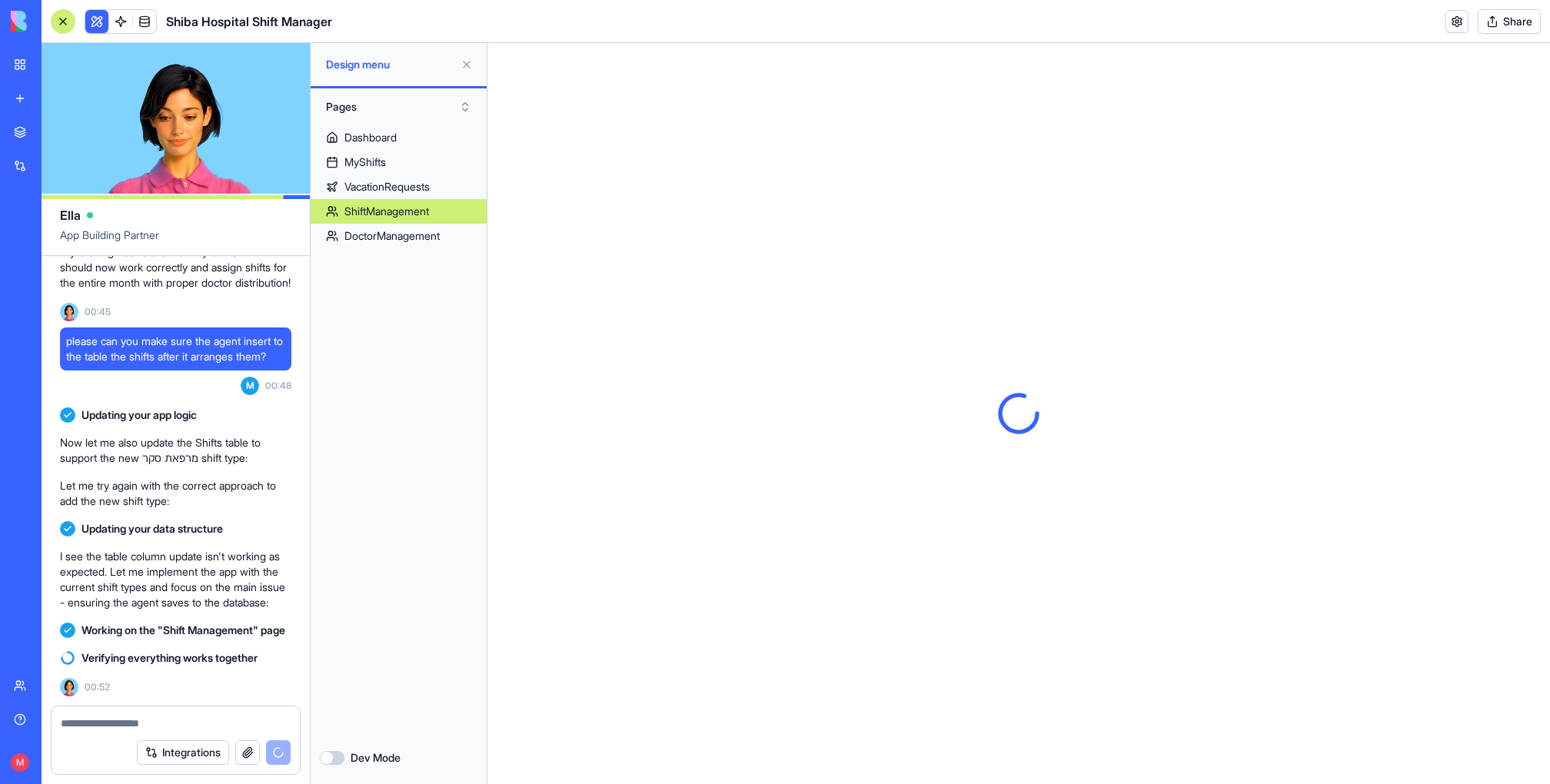 click at bounding box center [97, 22] 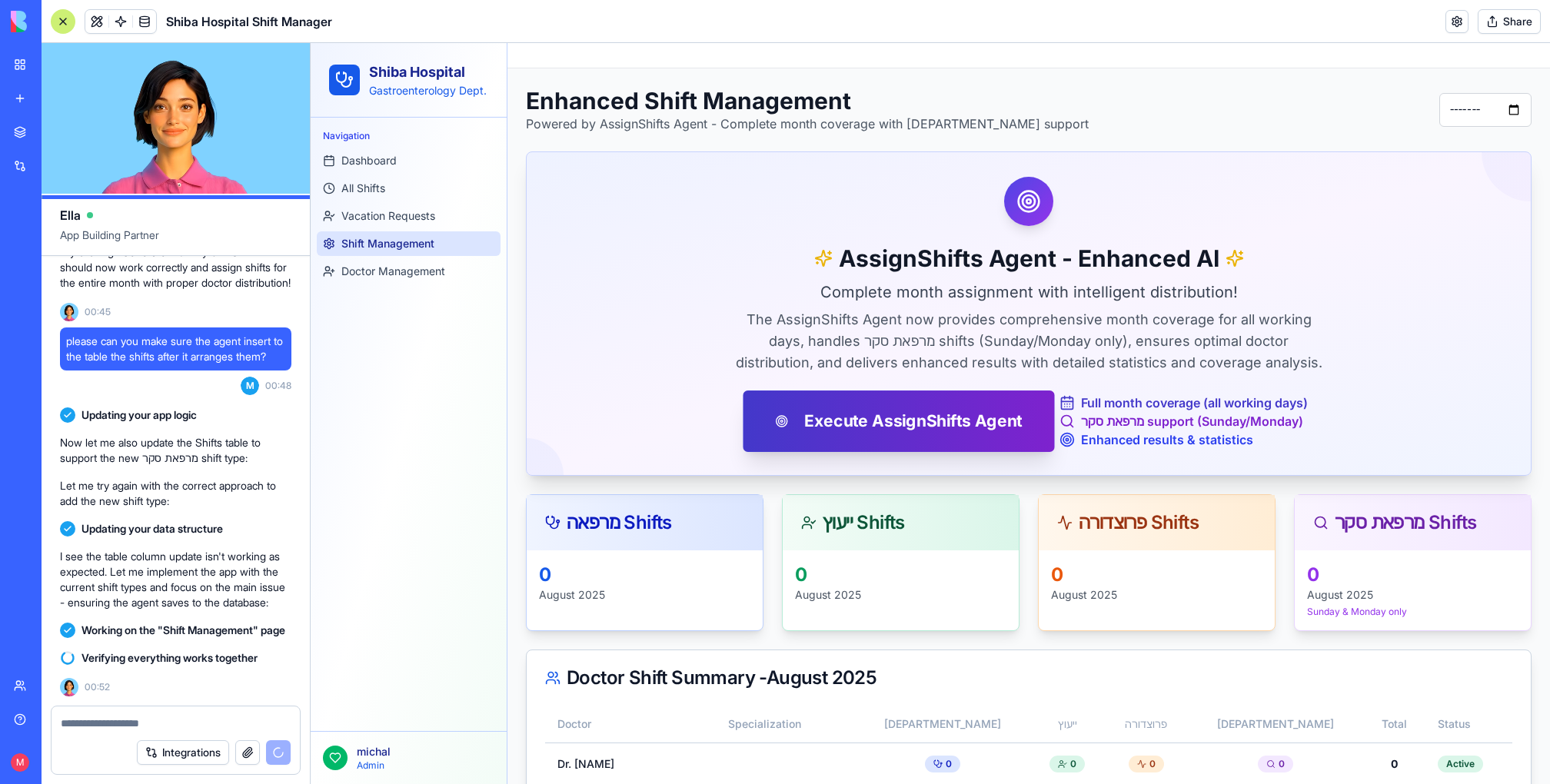 click on "Execute AssignShifts Agent" at bounding box center [898, 421] 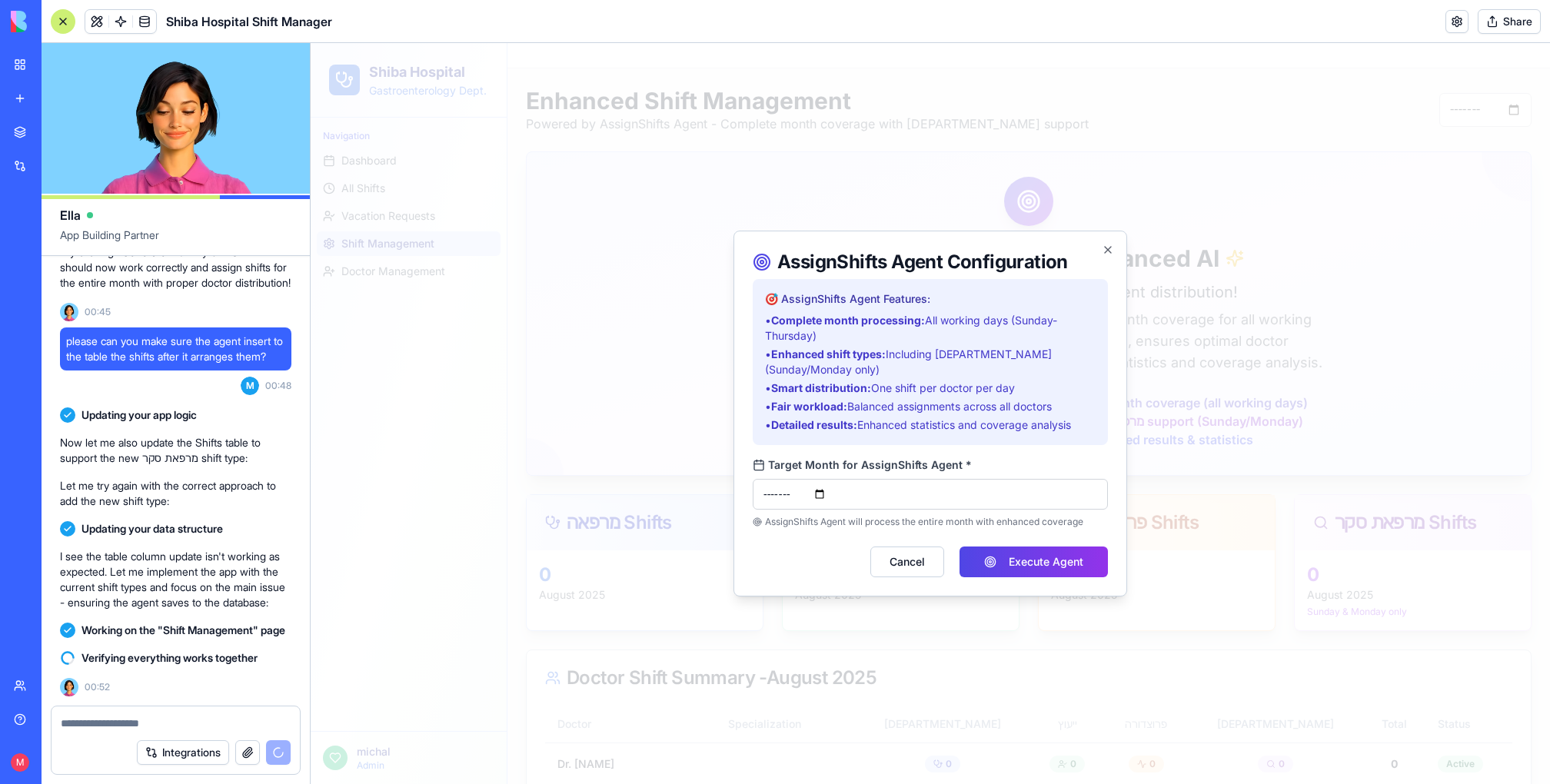 click on "*******" at bounding box center (930, 494) 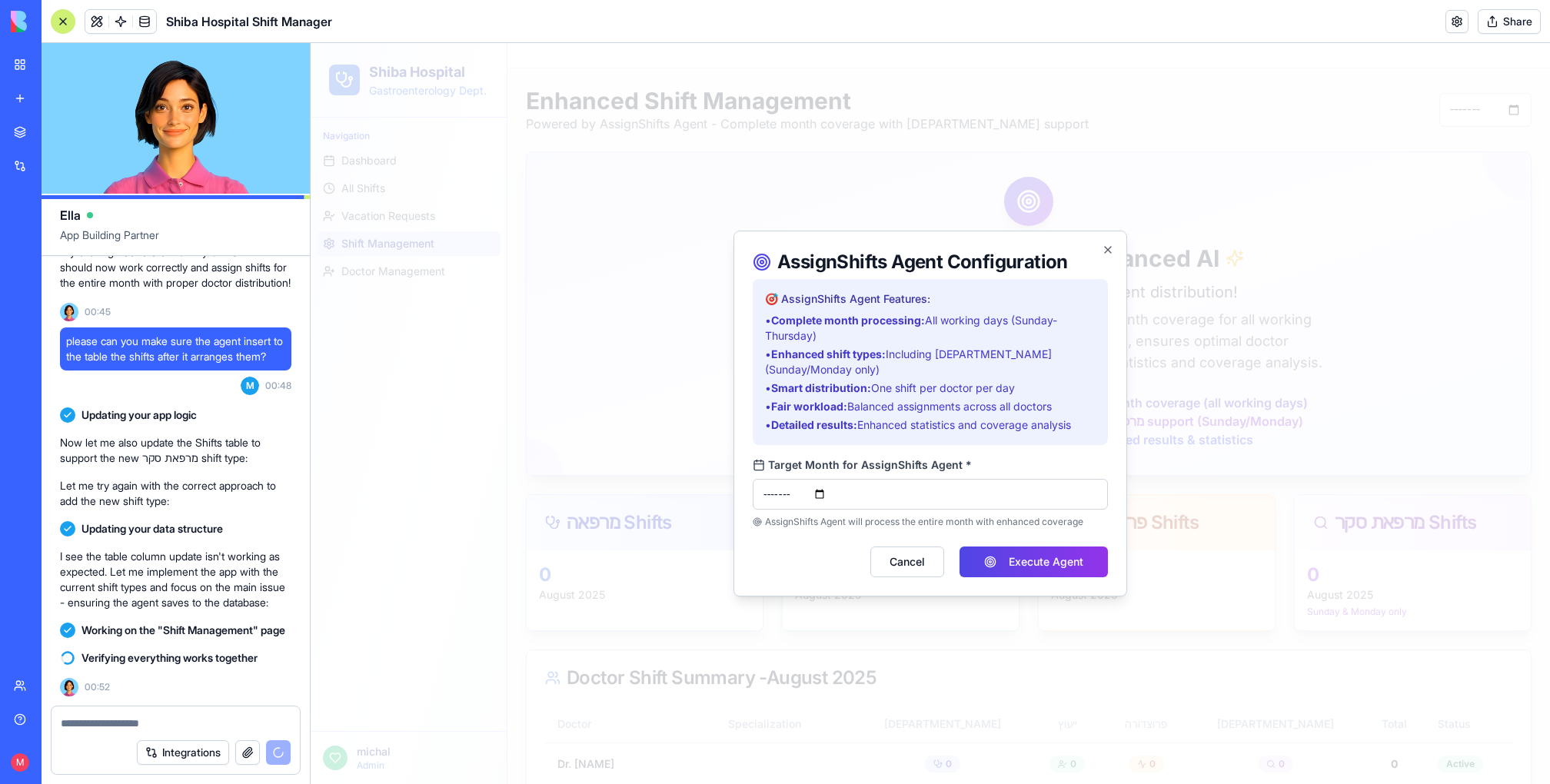 click on "*******" at bounding box center [930, 494] 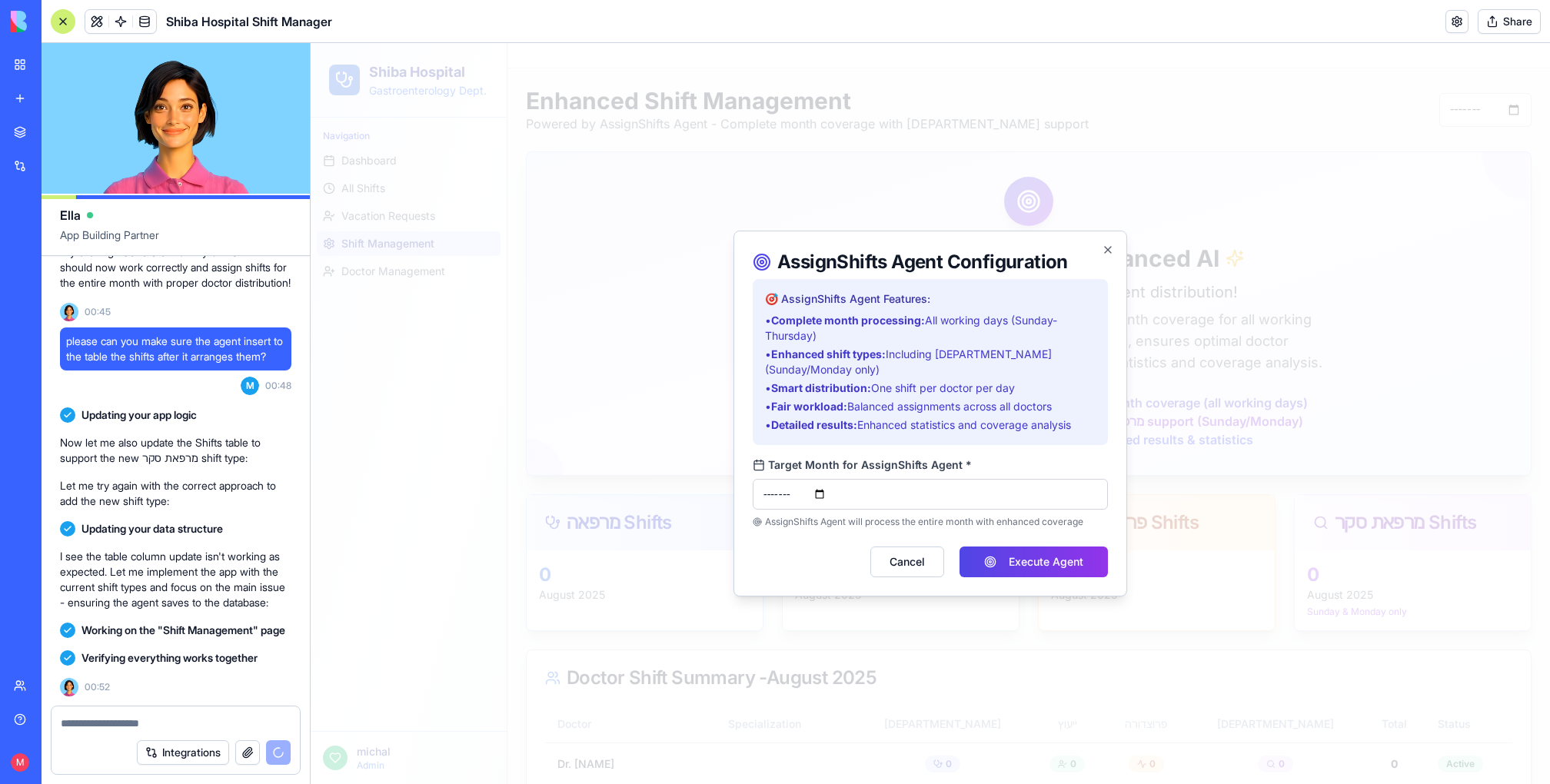 type on "*******" 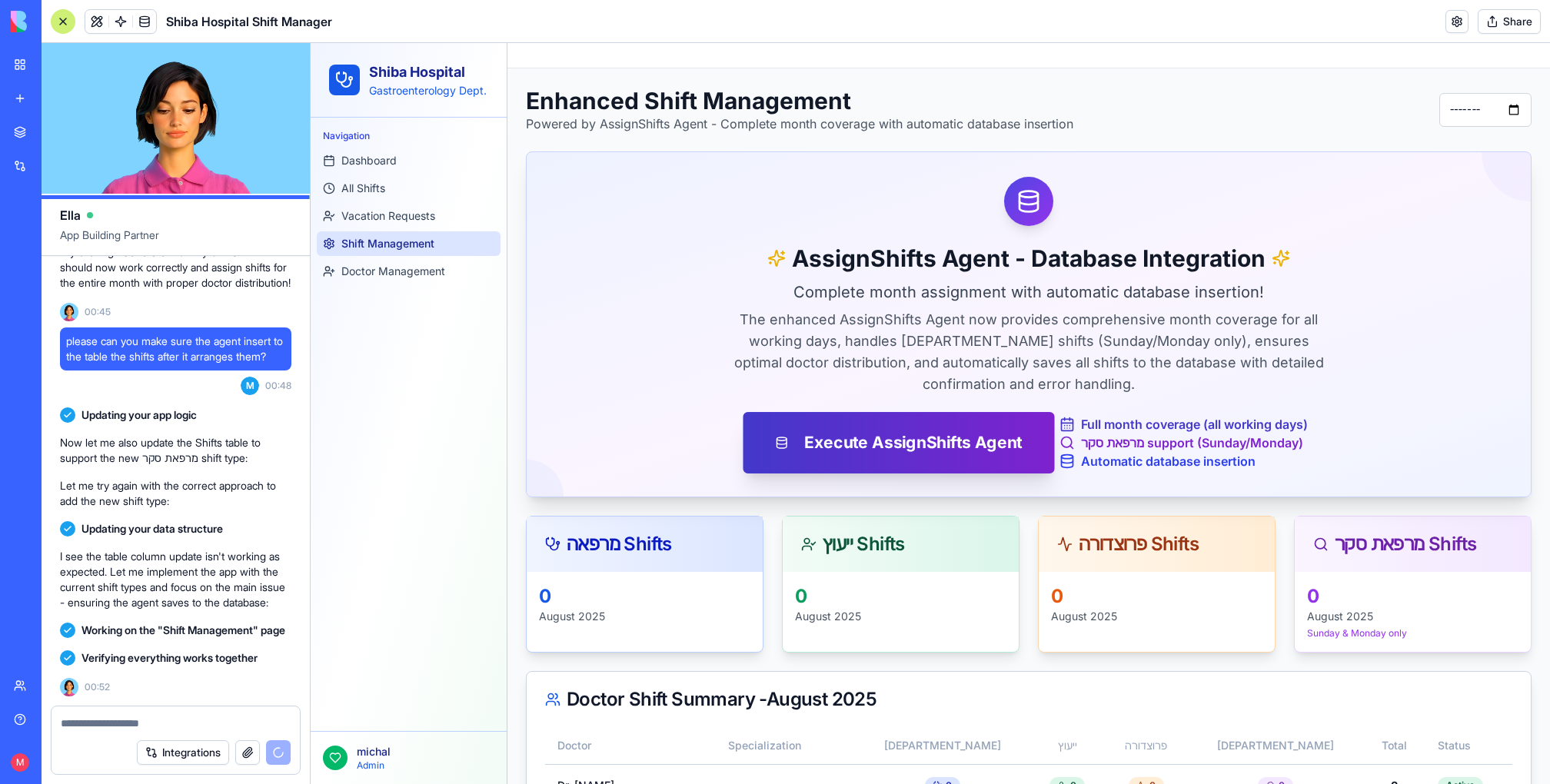 click on "Execute AssignShifts Agent" at bounding box center (898, 443) 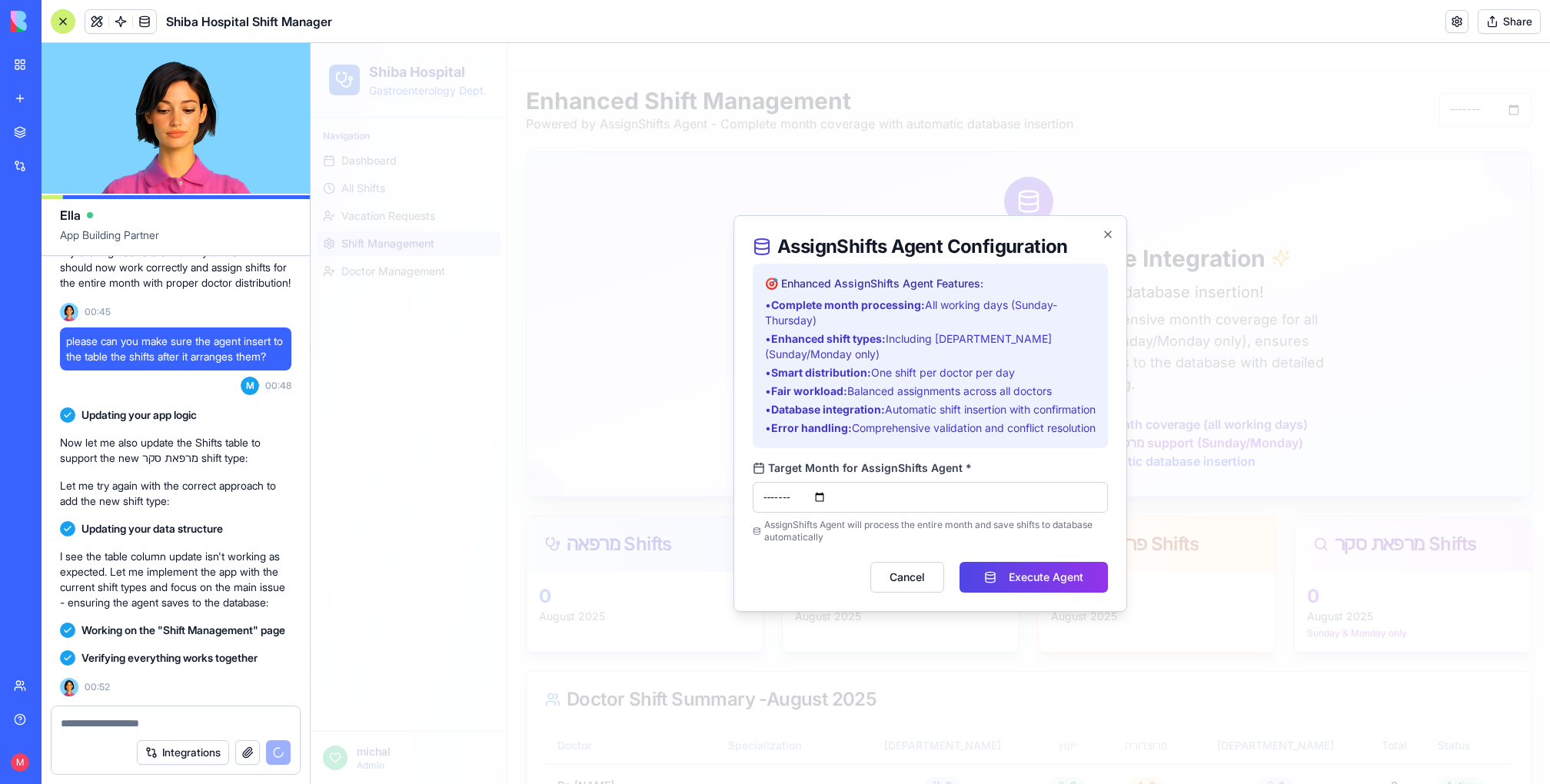 click on "*******" at bounding box center [930, 497] 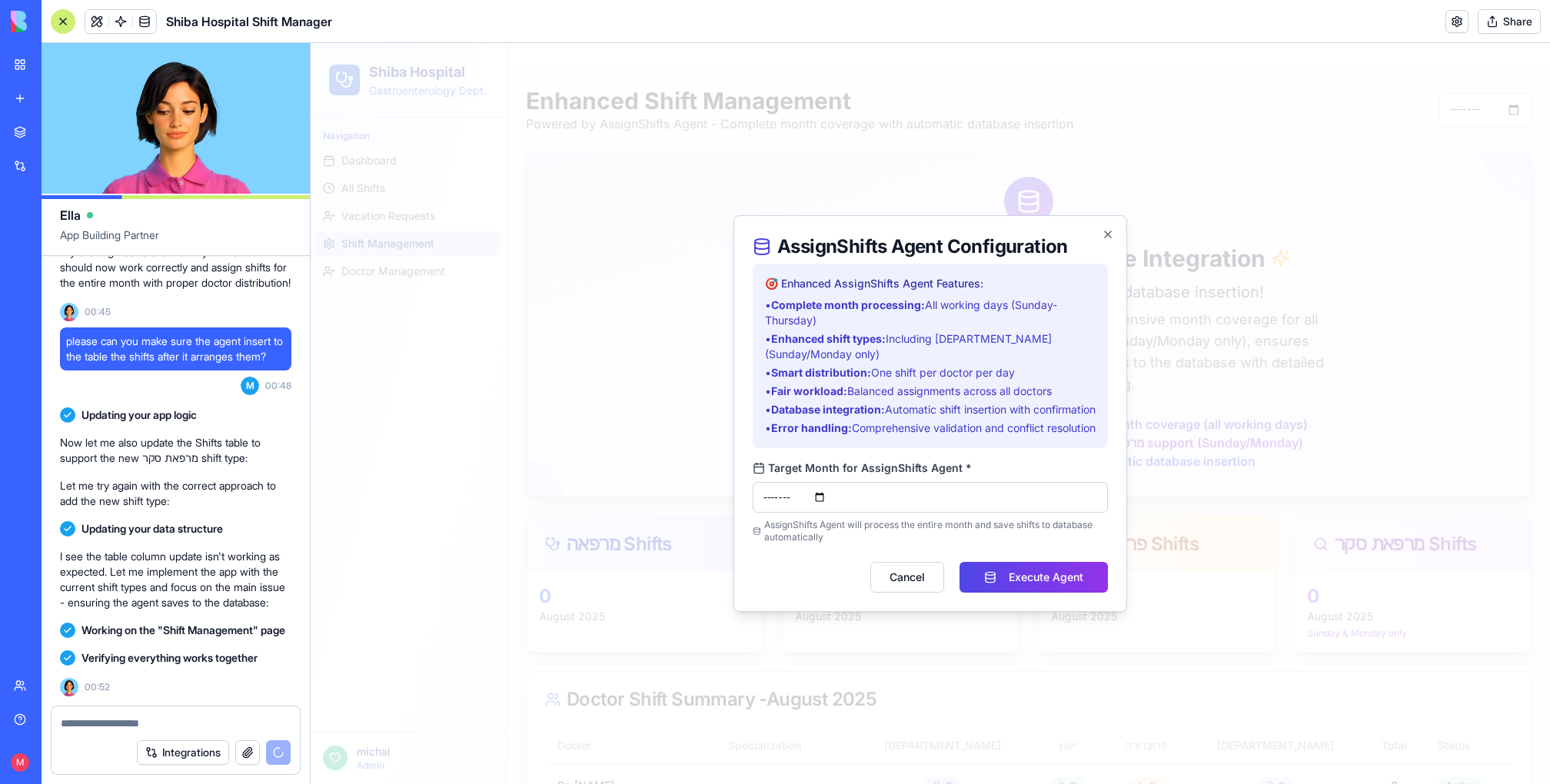 type on "*******" 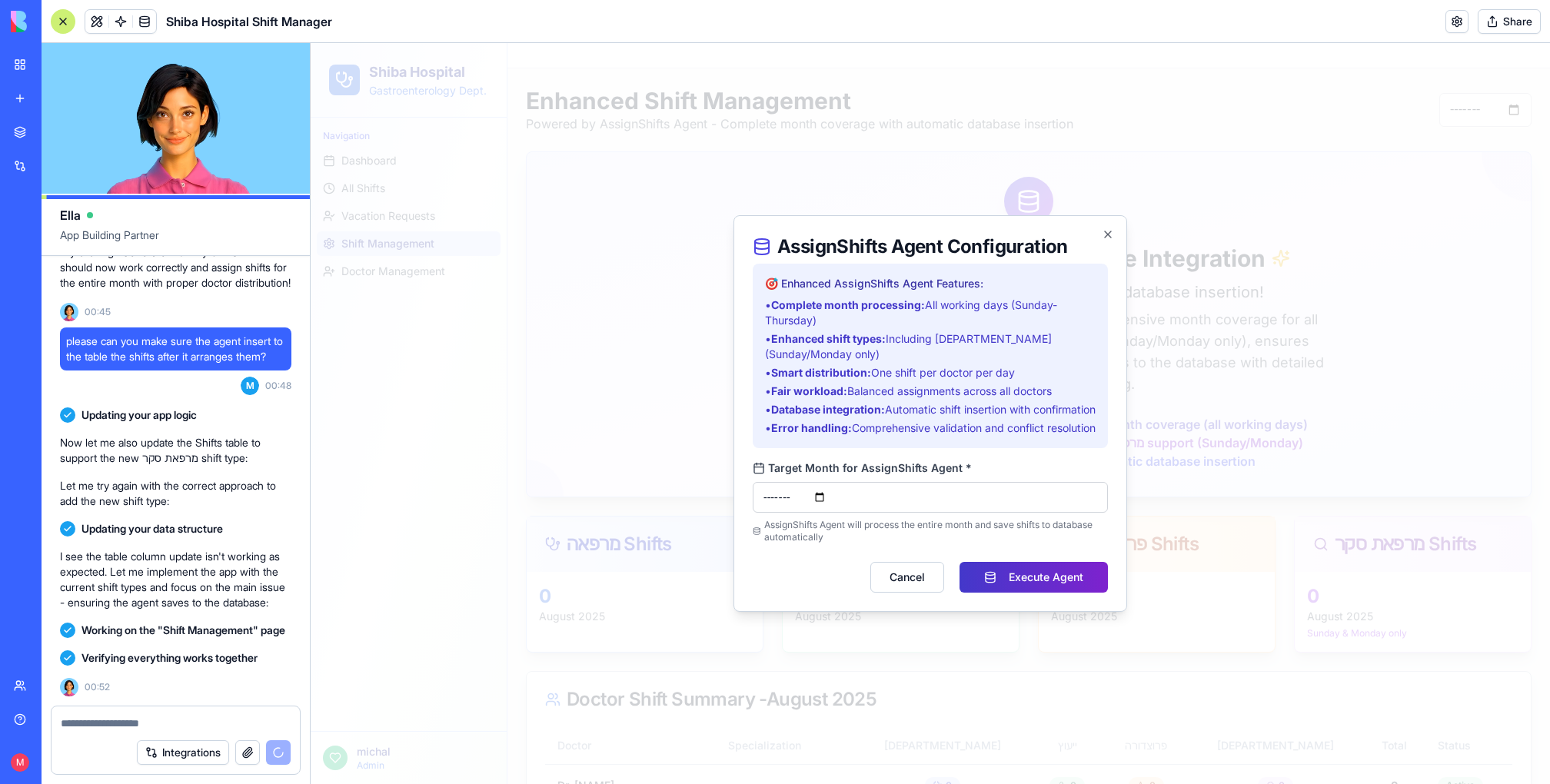 click on "Execute Agent" at bounding box center [1033, 577] 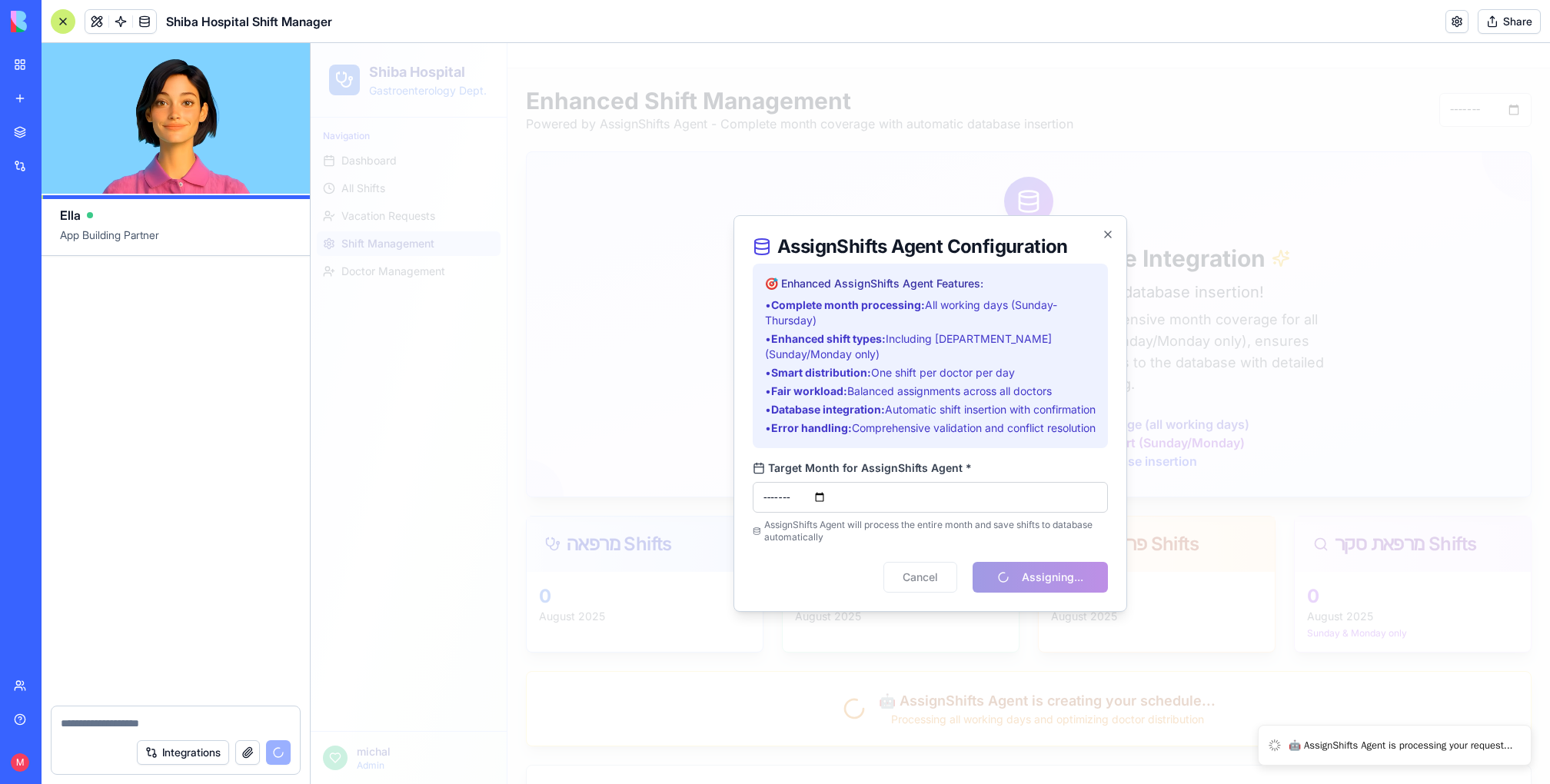 scroll, scrollTop: 23397, scrollLeft: 0, axis: vertical 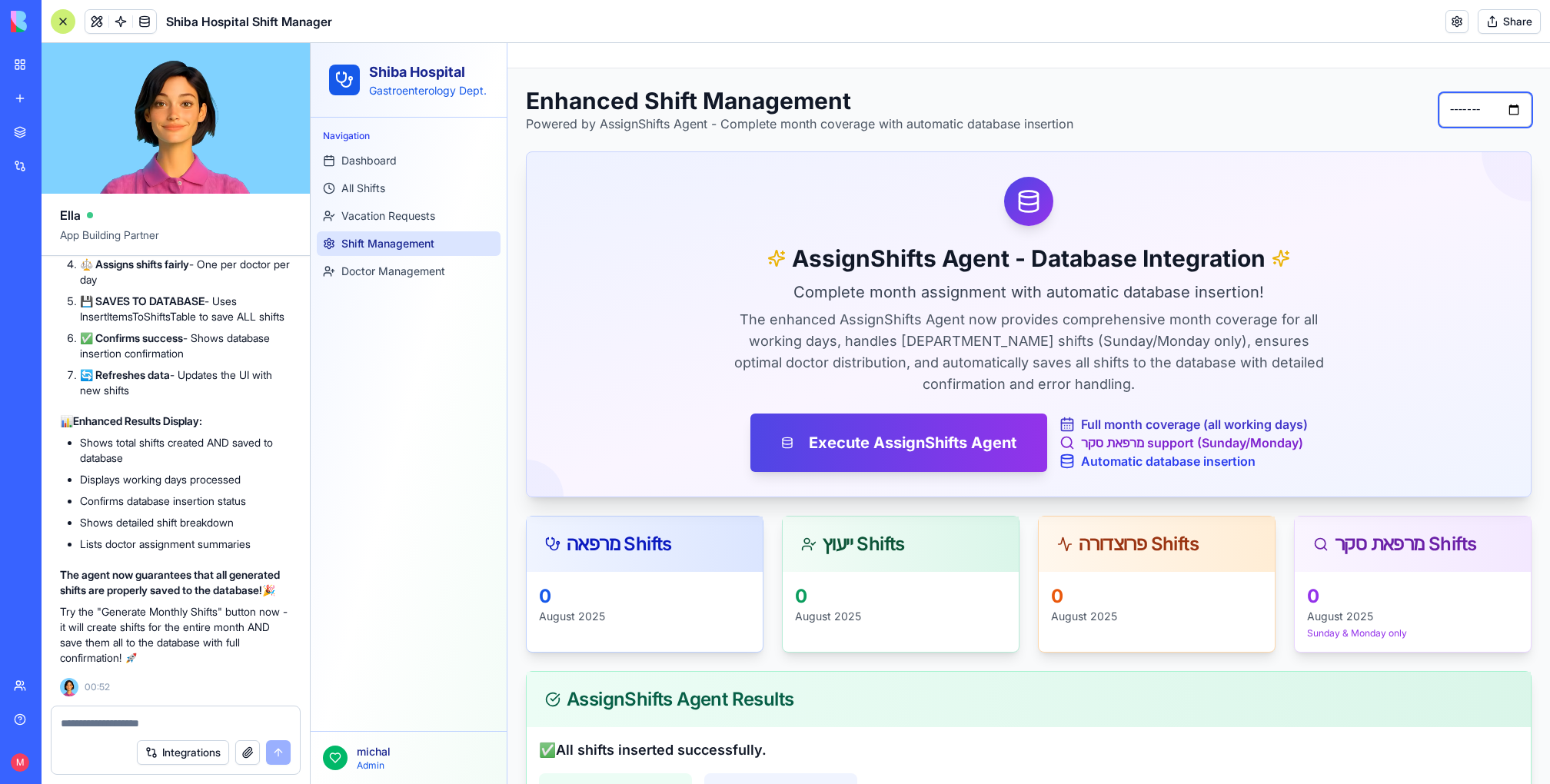 click on "*******" at bounding box center (1485, 110) 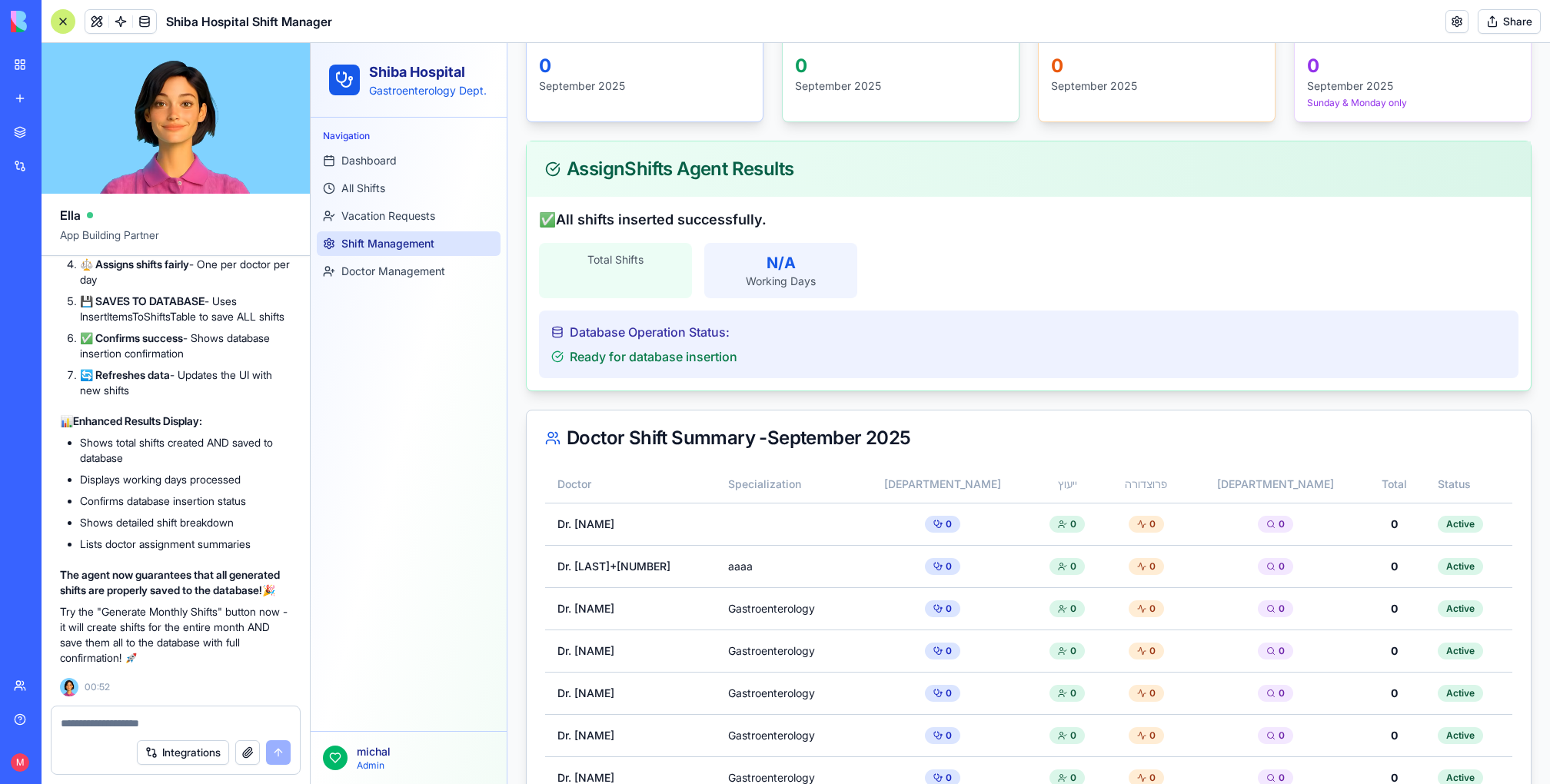 scroll, scrollTop: 704, scrollLeft: 0, axis: vertical 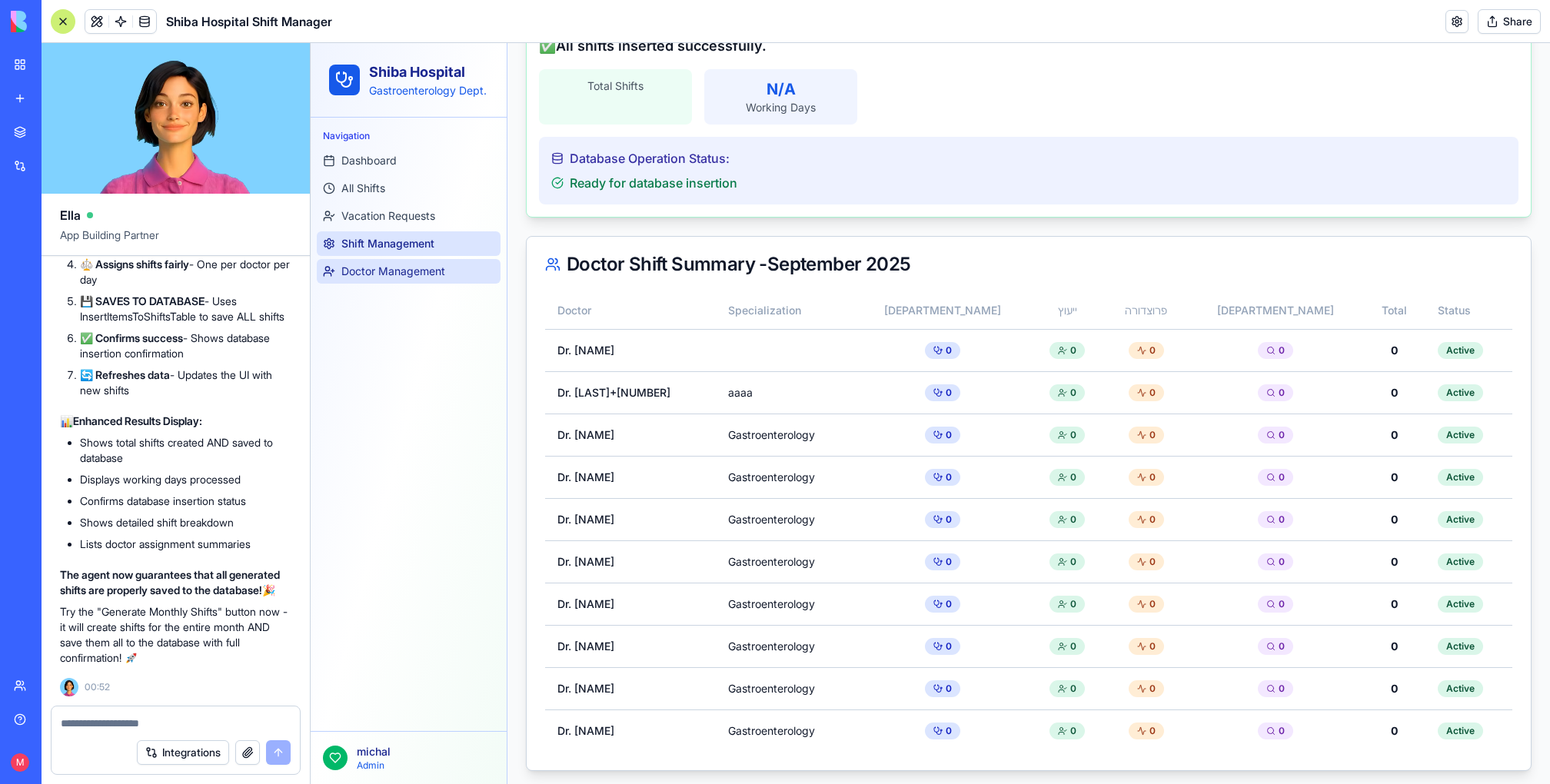 click on "Doctor Management" at bounding box center (393, 271) 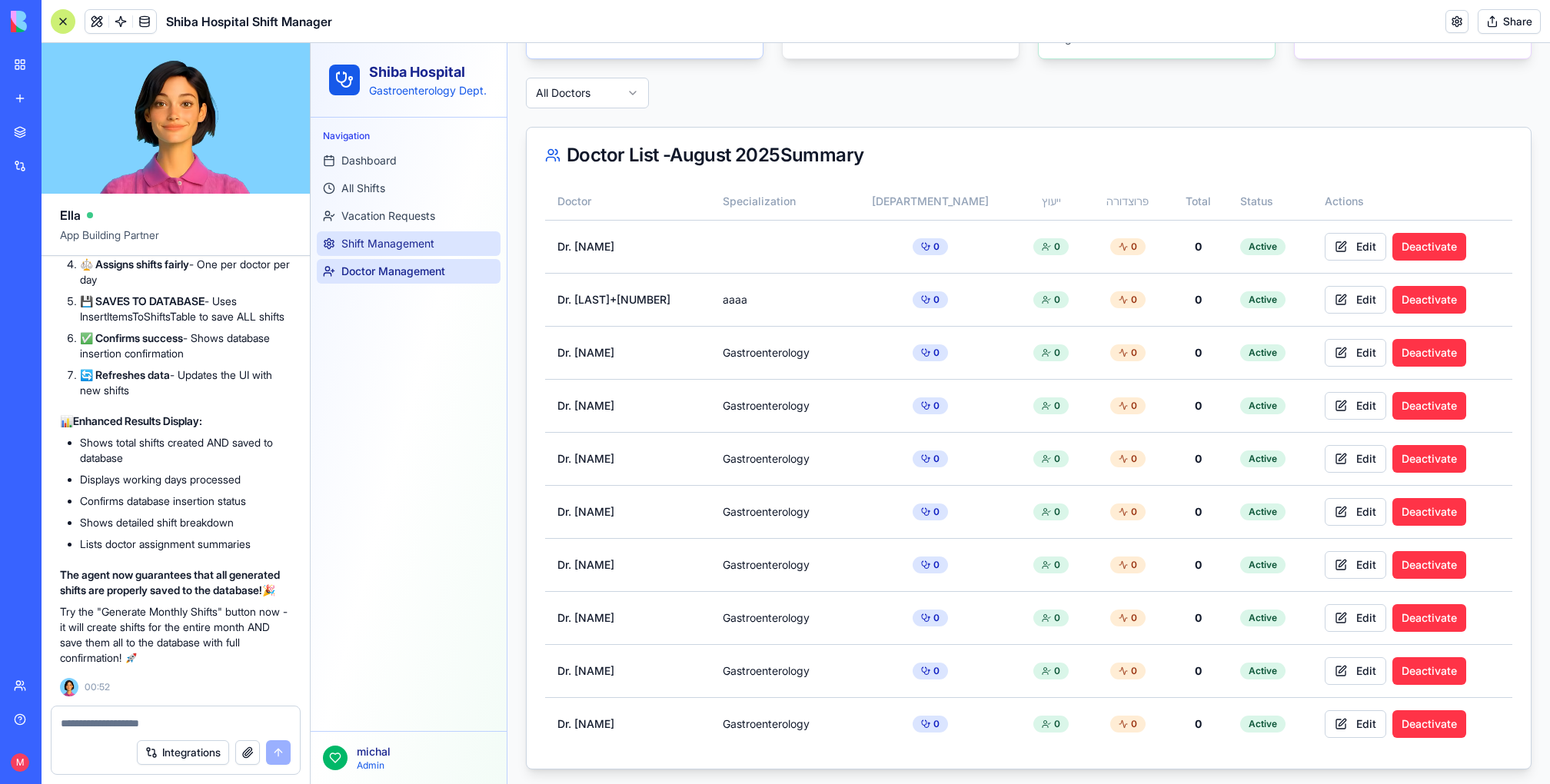click on "Shift Management" at bounding box center [388, 244] 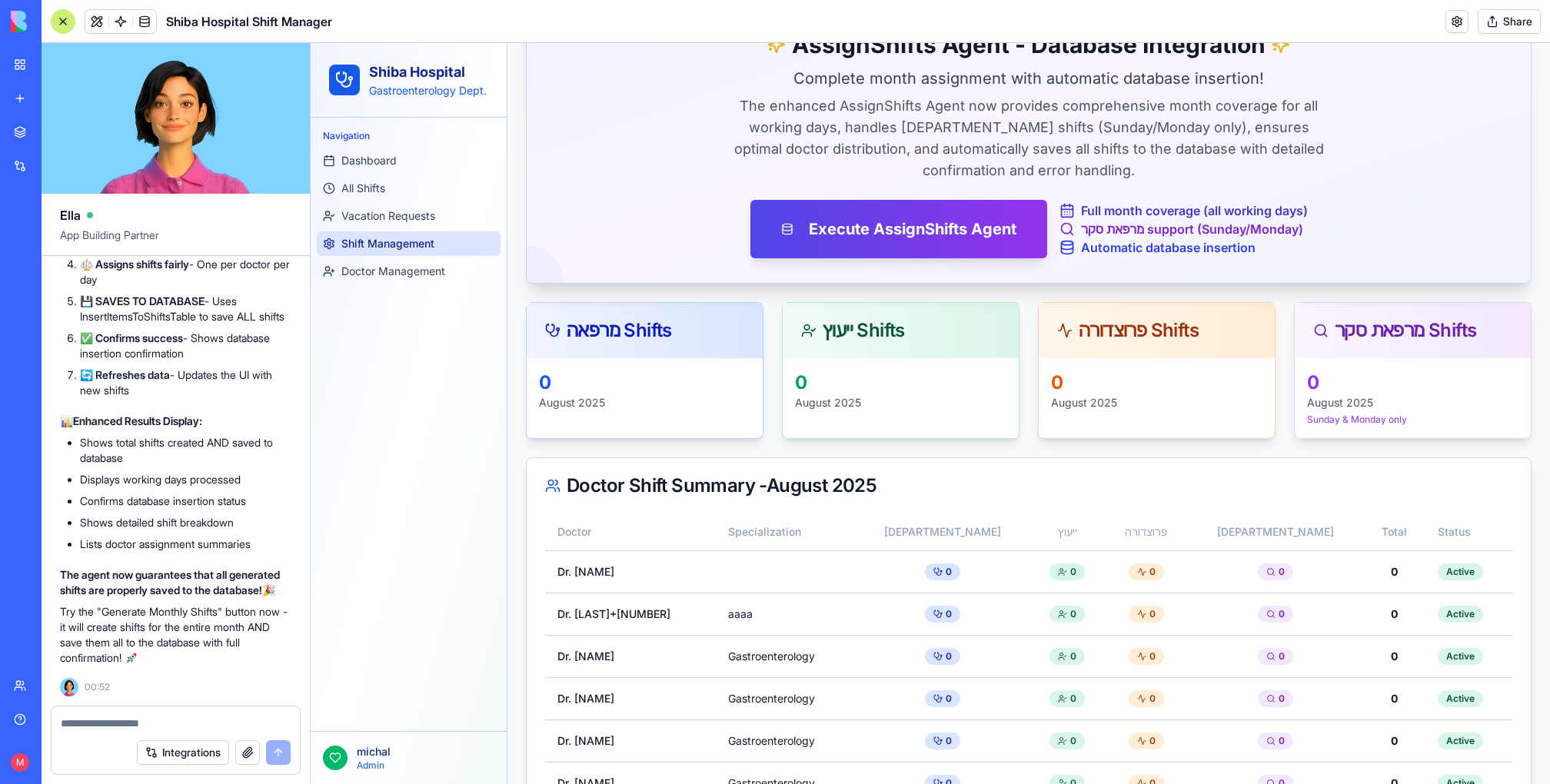 click at bounding box center [145, 22] 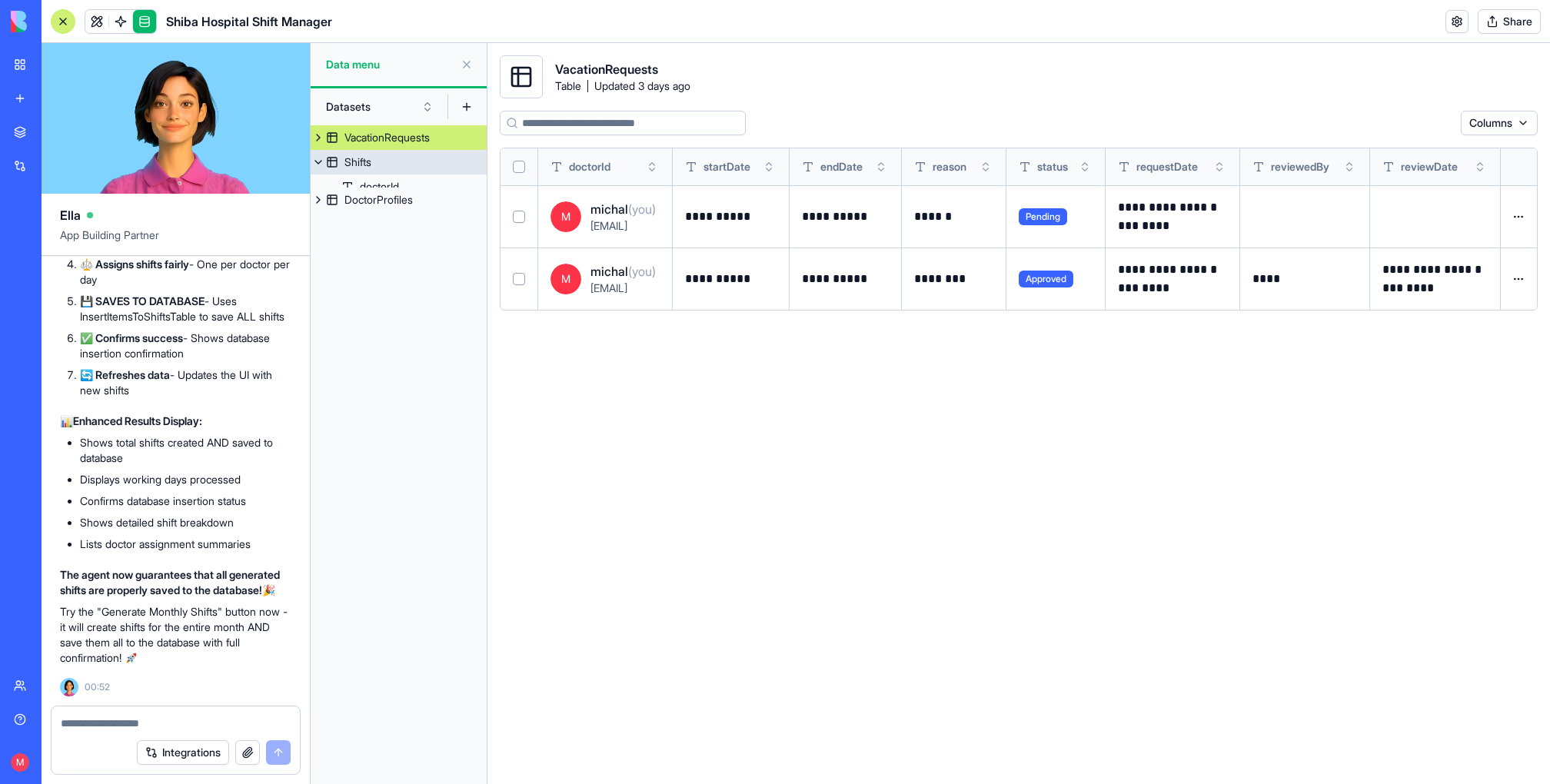 click on "Shifts" at bounding box center [398, 162] 